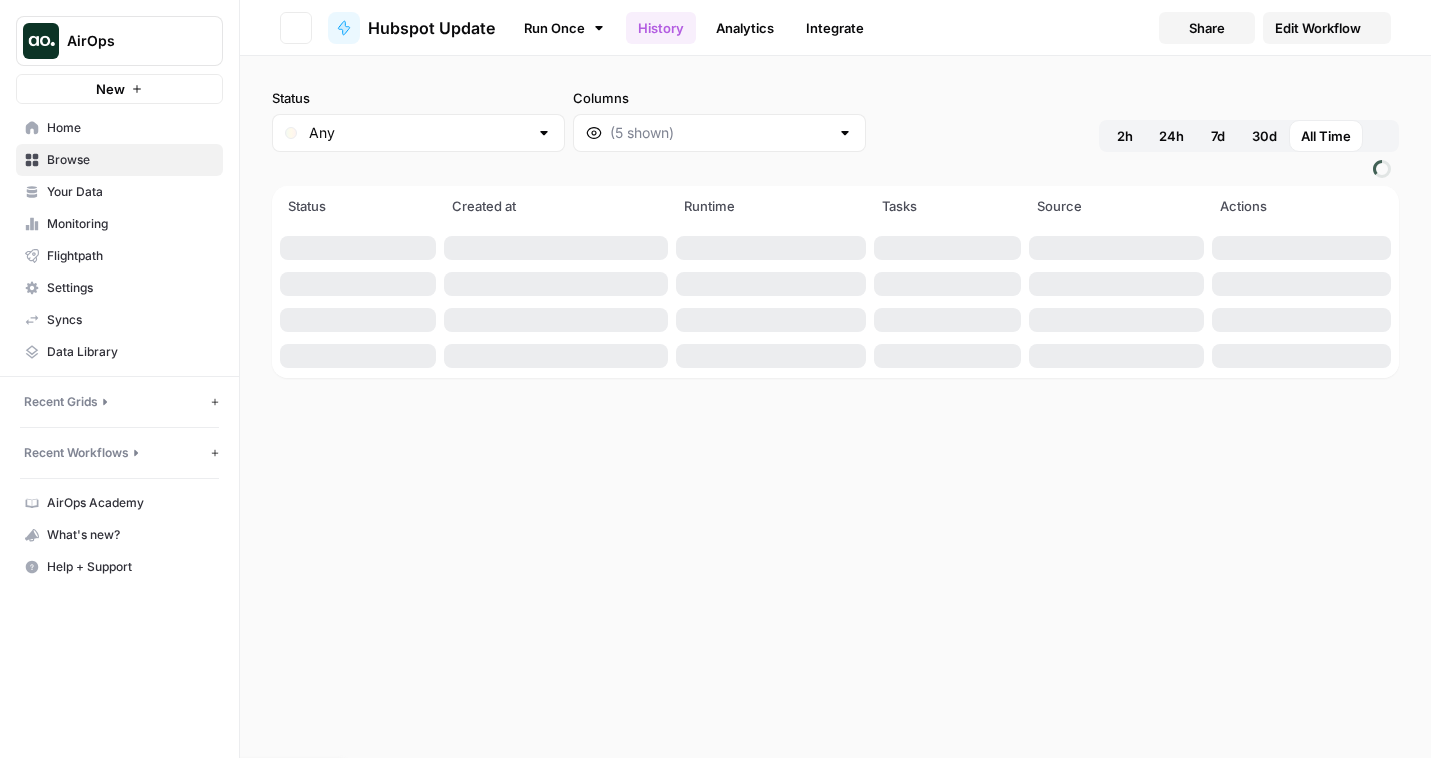 scroll, scrollTop: 0, scrollLeft: 0, axis: both 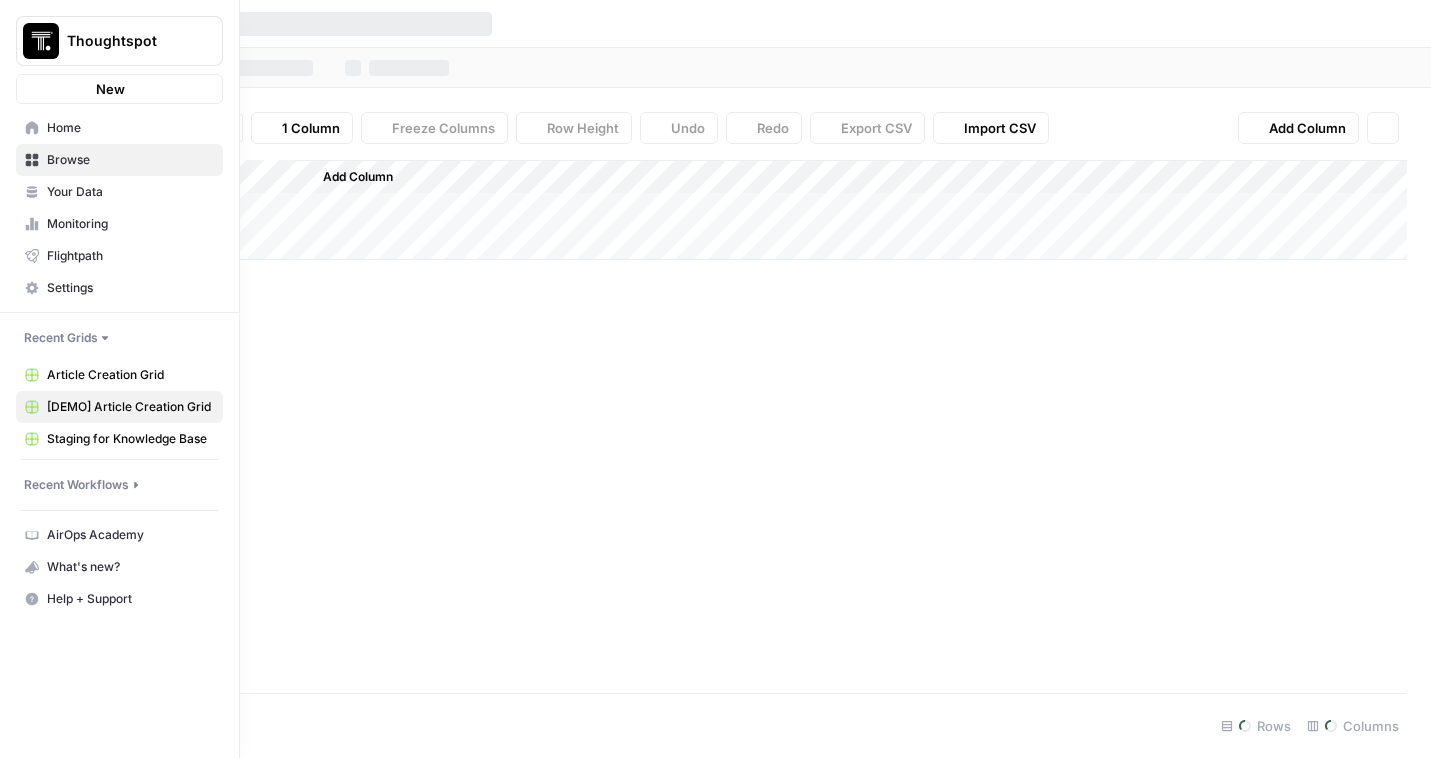 click on "Thoughtspot New" at bounding box center [119, 52] 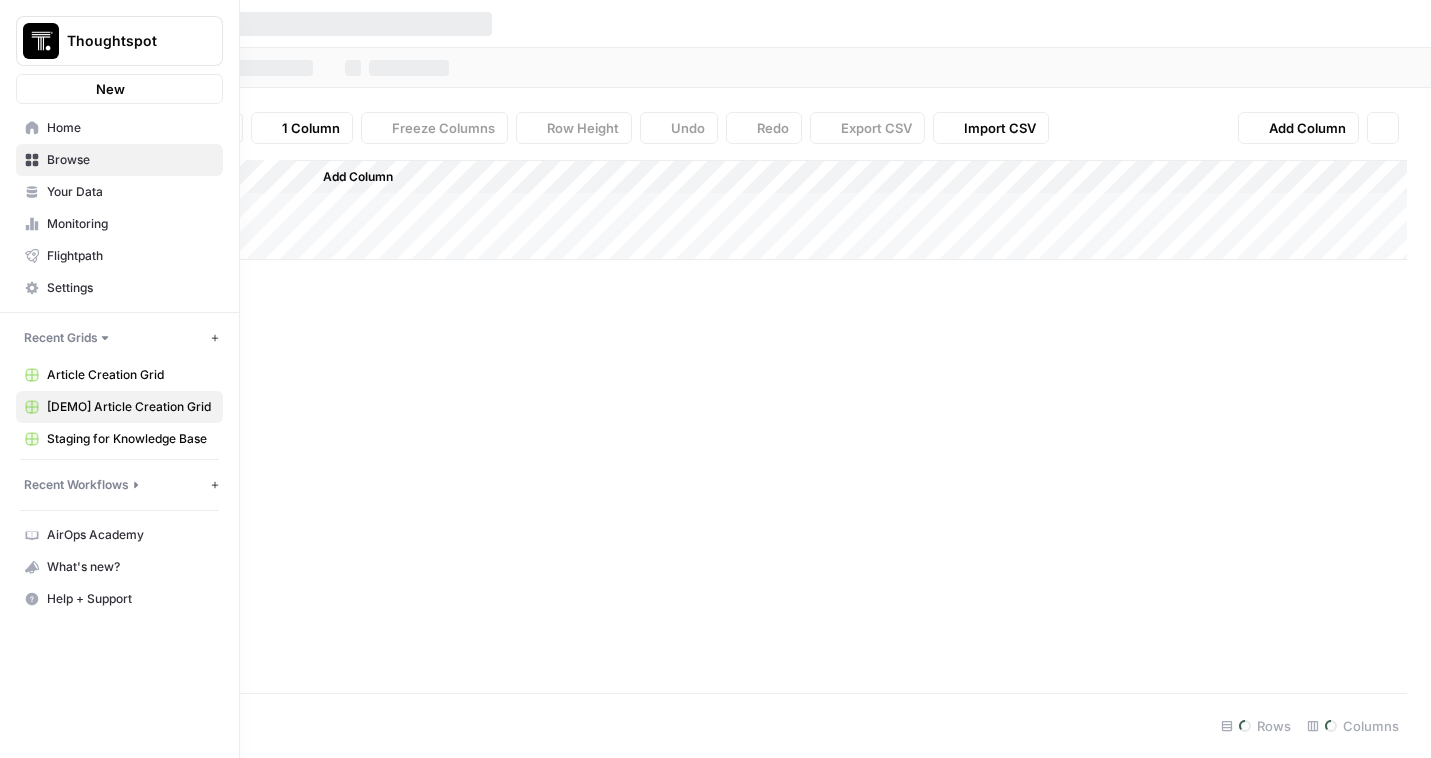 scroll, scrollTop: 0, scrollLeft: 0, axis: both 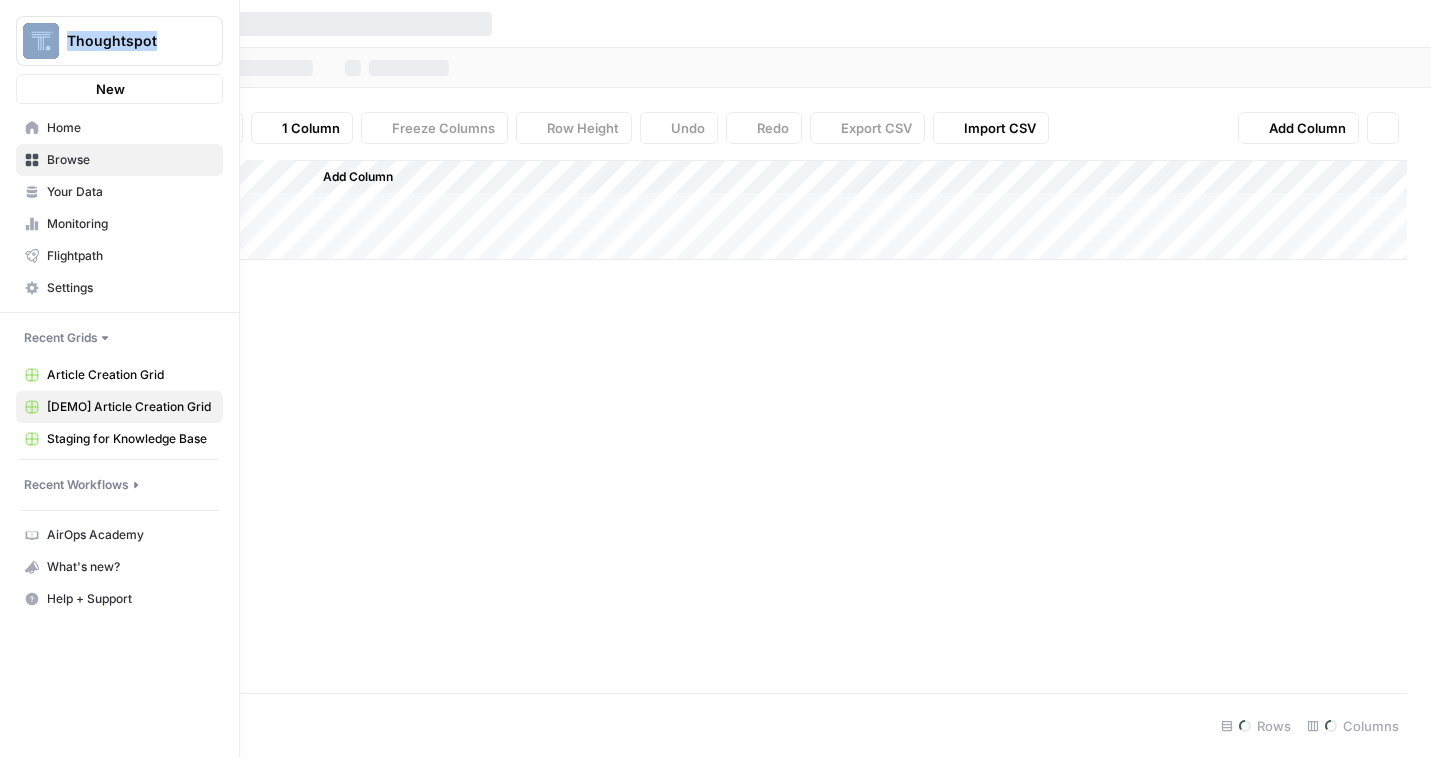 click on "Thoughtspot New" at bounding box center (119, 52) 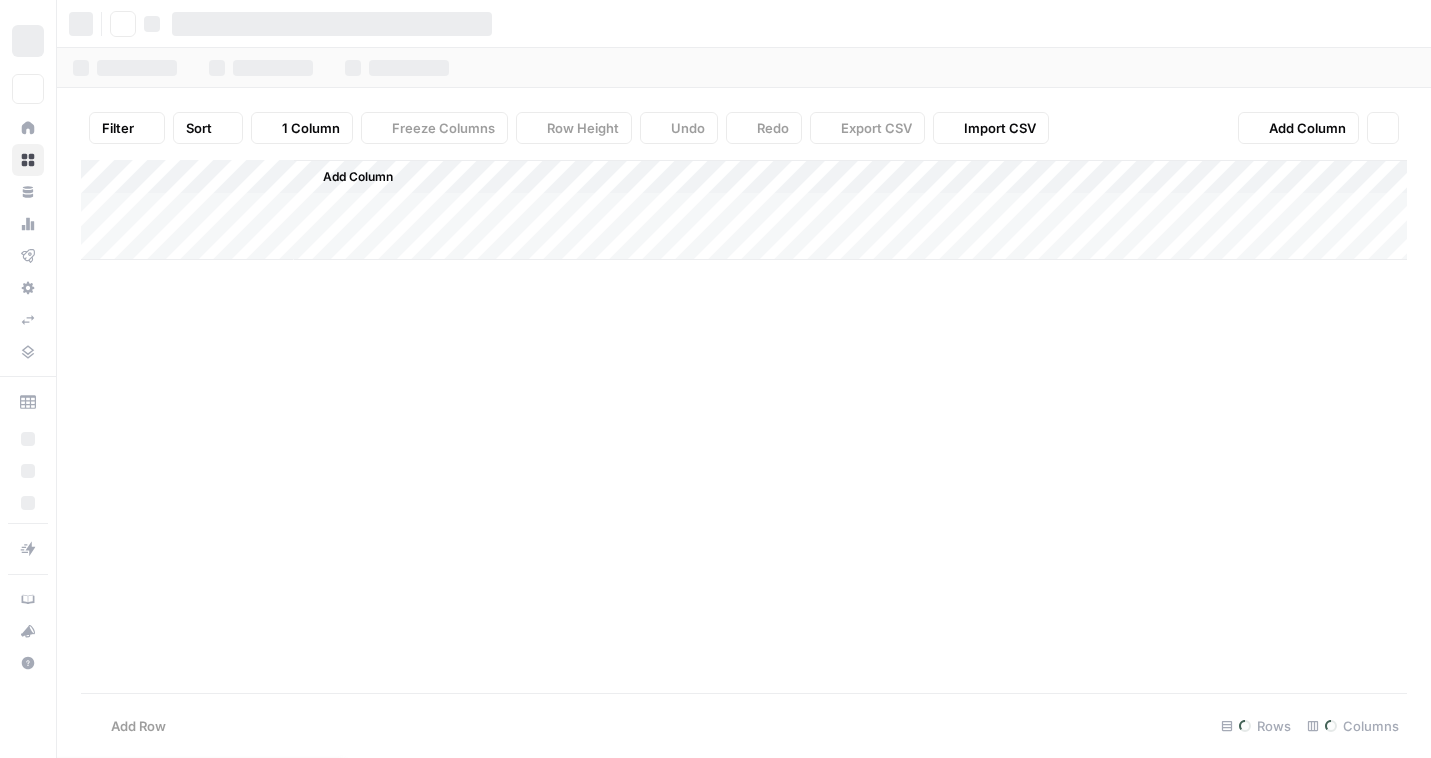 scroll, scrollTop: 0, scrollLeft: 0, axis: both 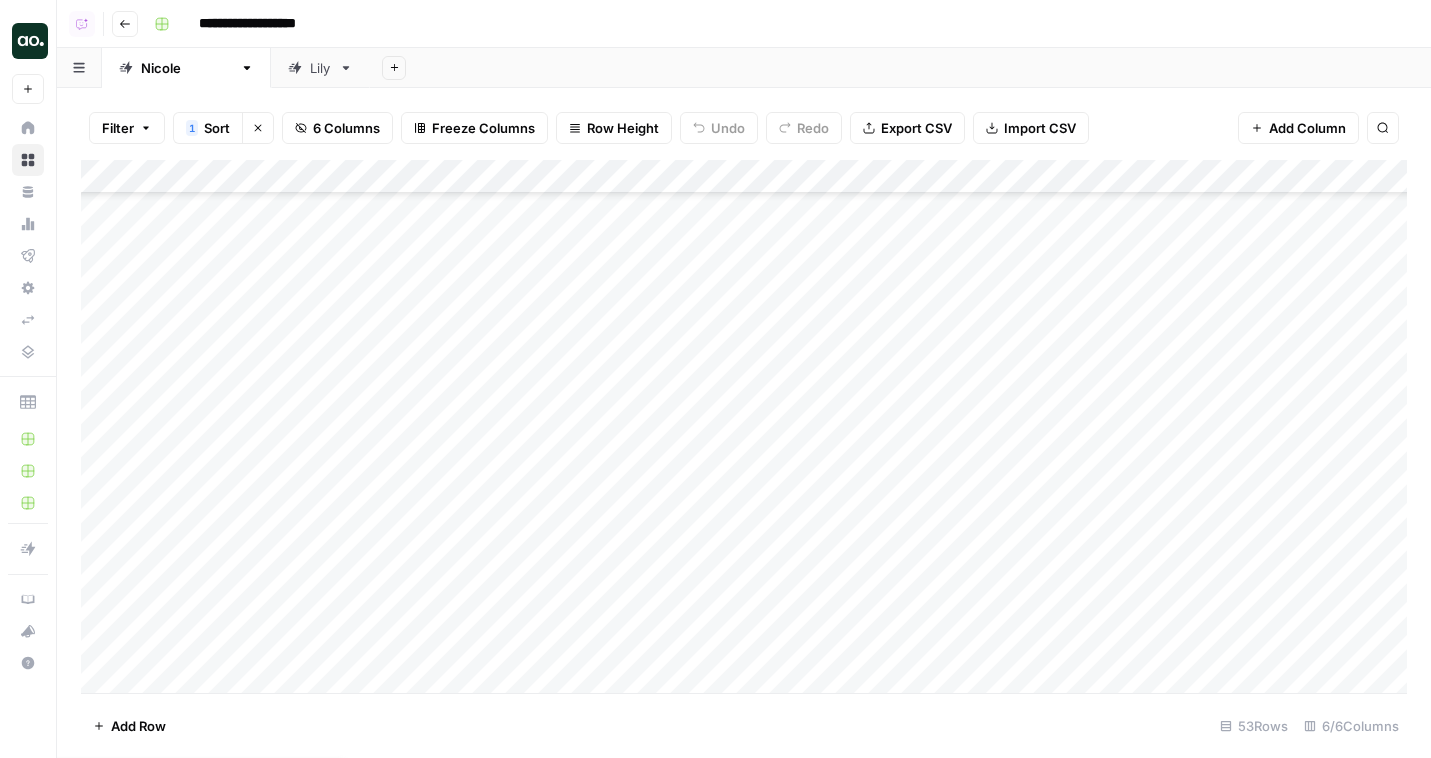 click on "Add Column" at bounding box center [744, 426] 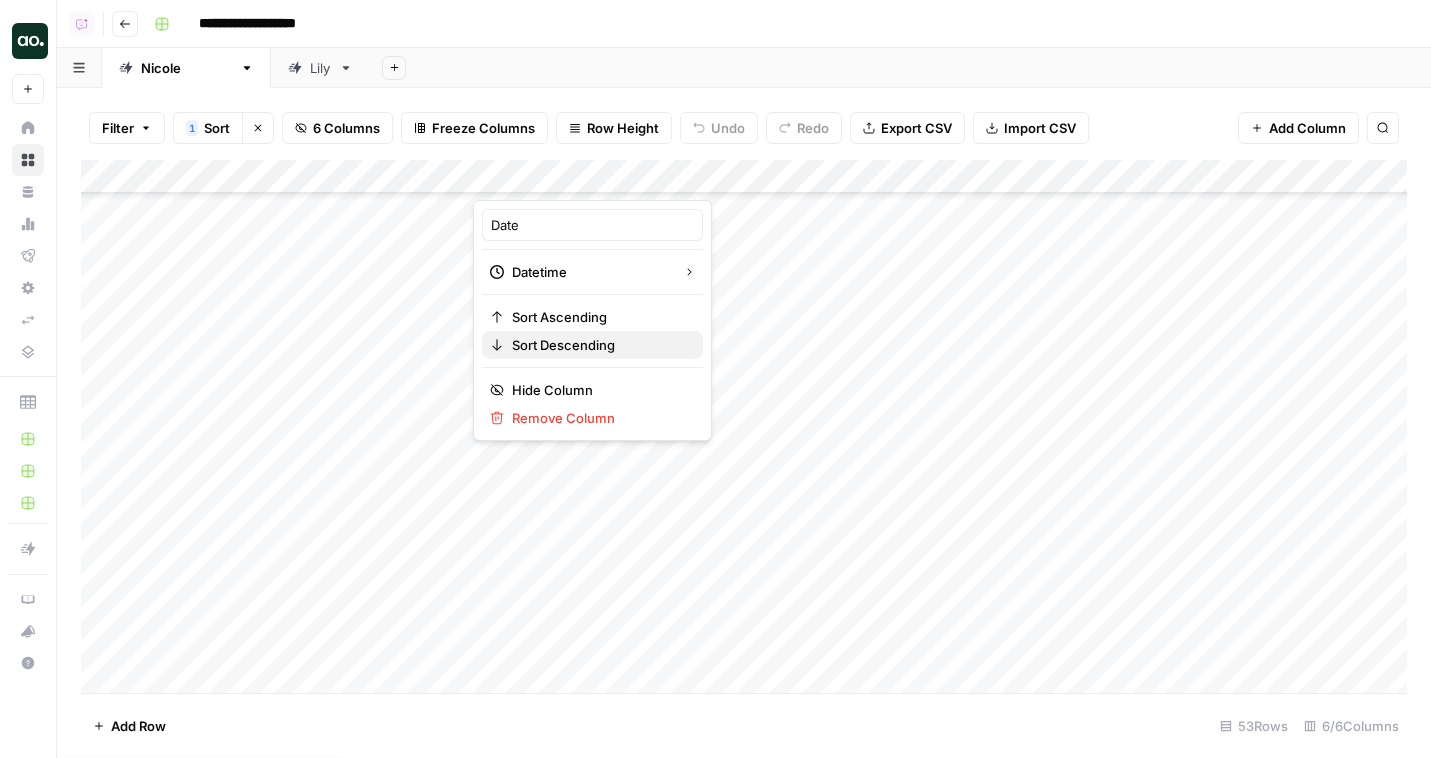 click on "Sort Descending" at bounding box center (599, 345) 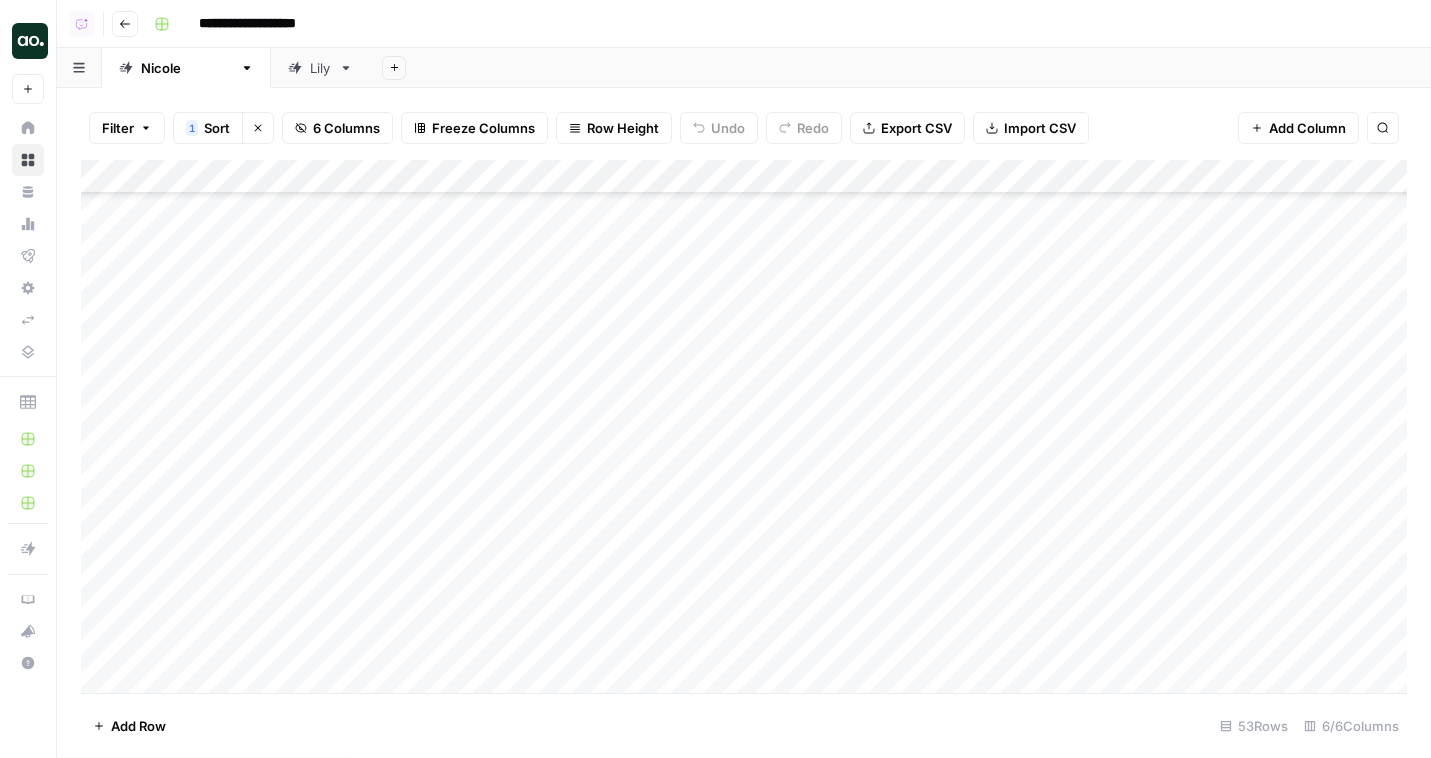 scroll, scrollTop: 1254, scrollLeft: 0, axis: vertical 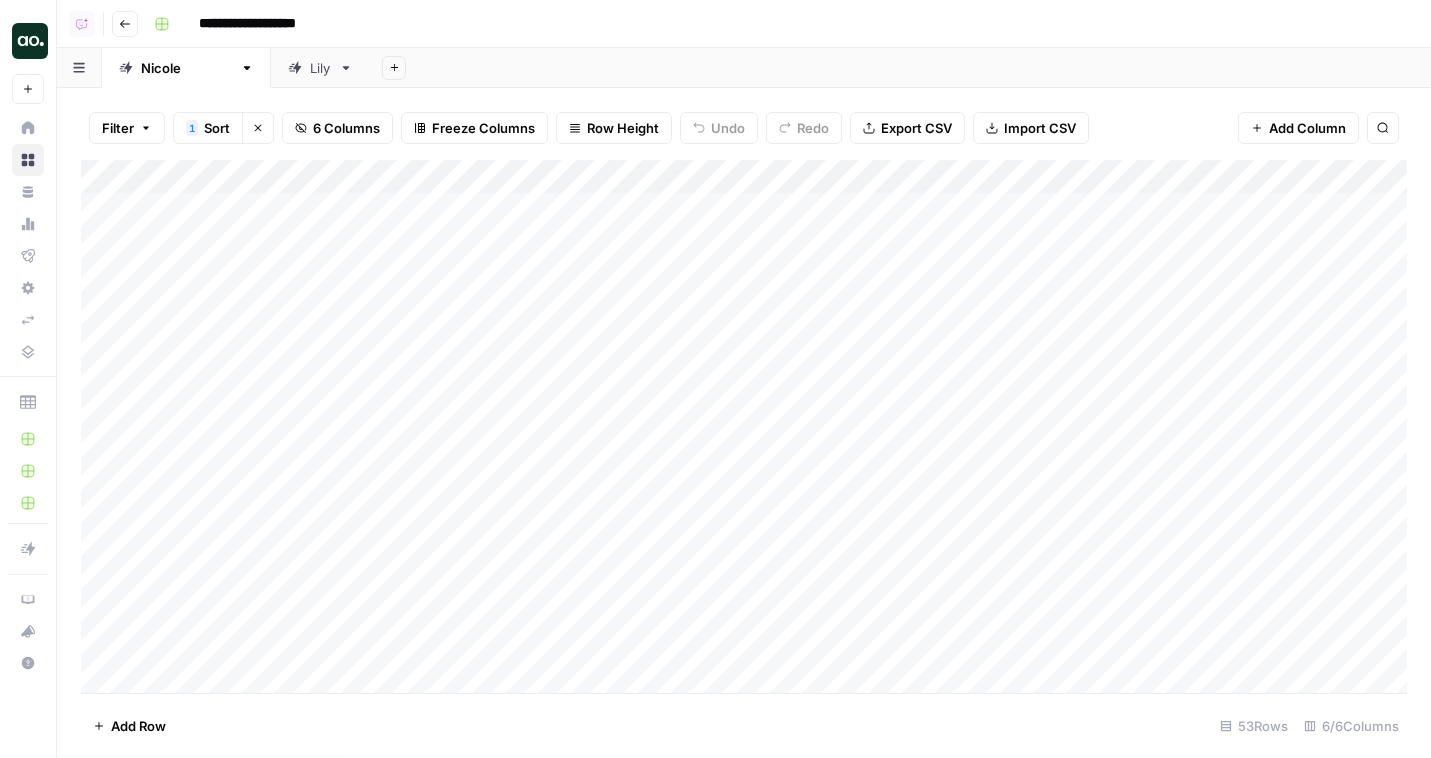 click on "Add Column" at bounding box center [744, 426] 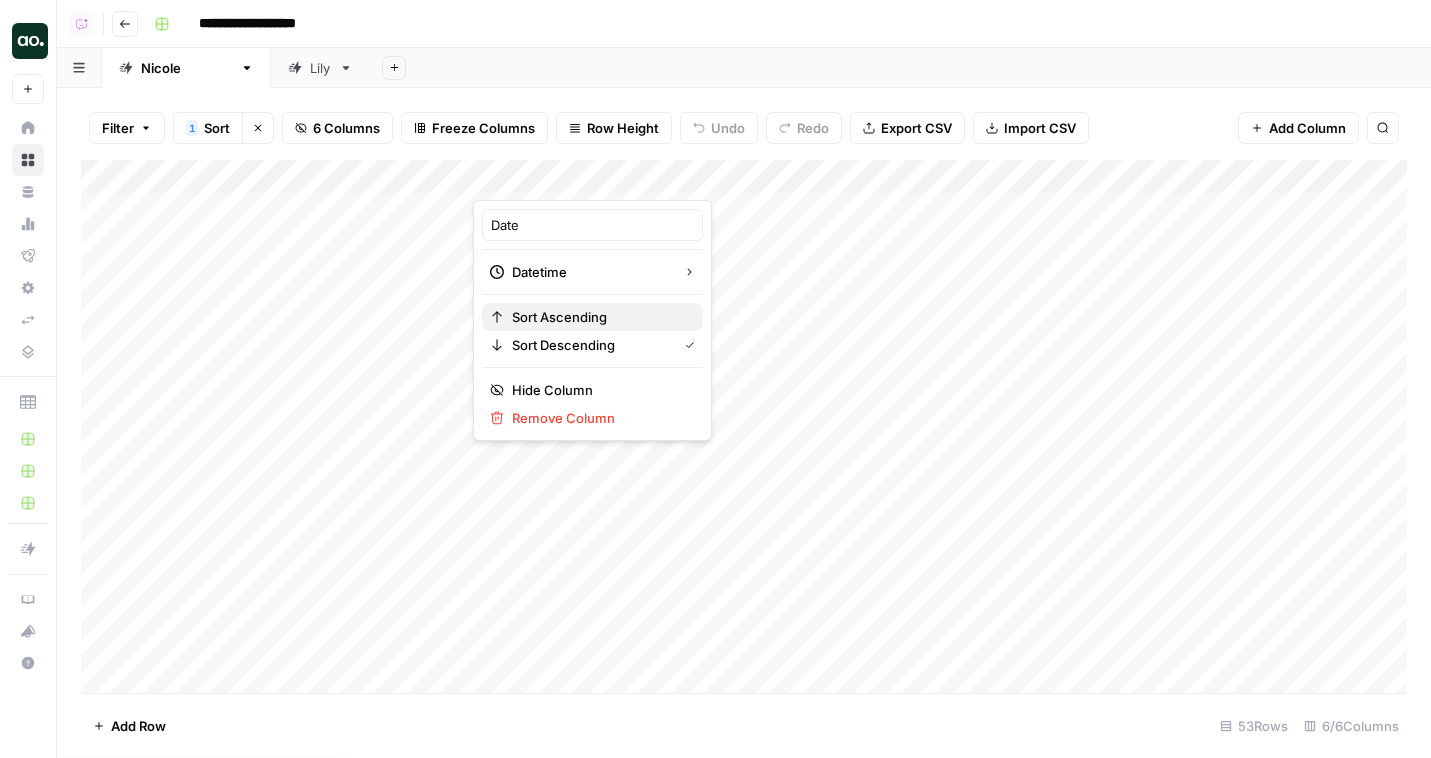 click on "Sort Ascending" at bounding box center [599, 317] 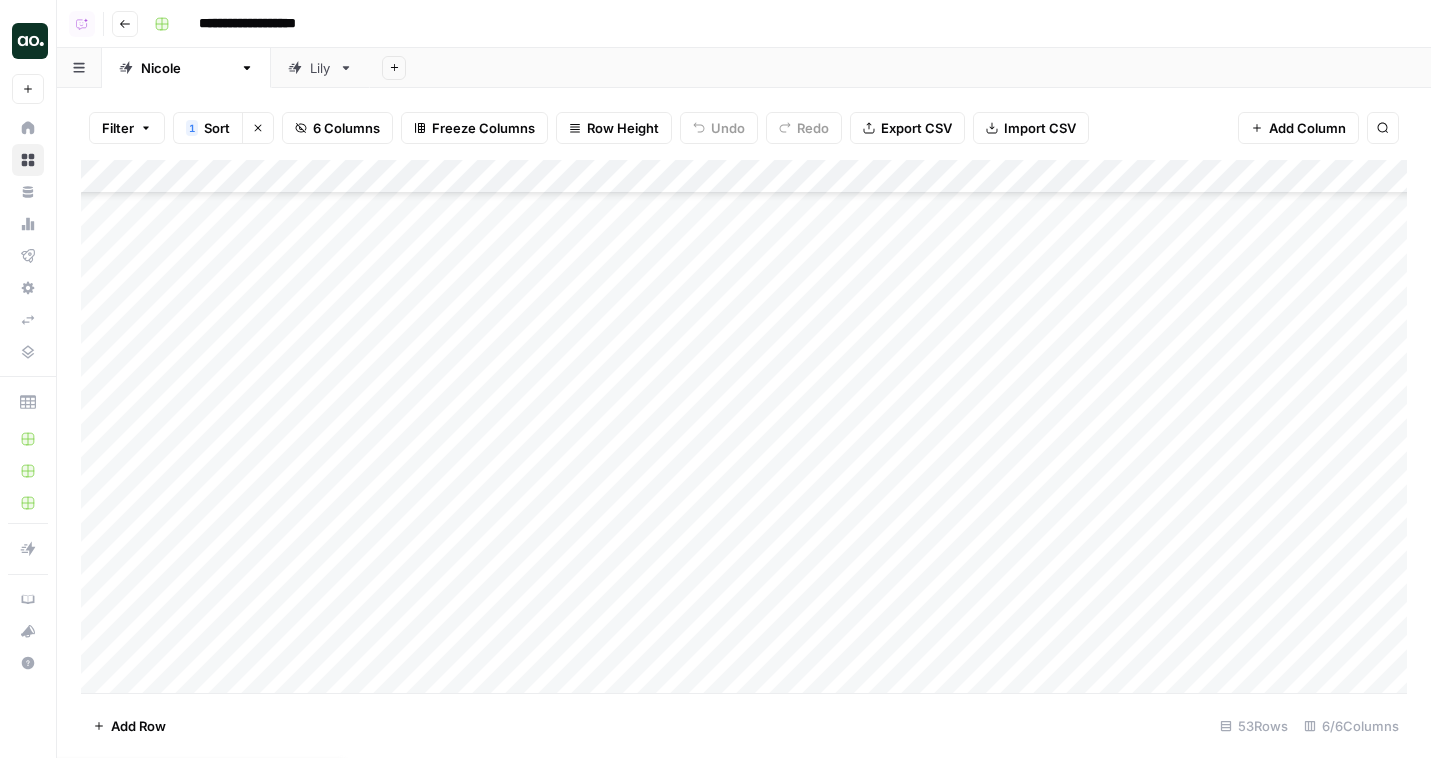 scroll, scrollTop: 1335, scrollLeft: 0, axis: vertical 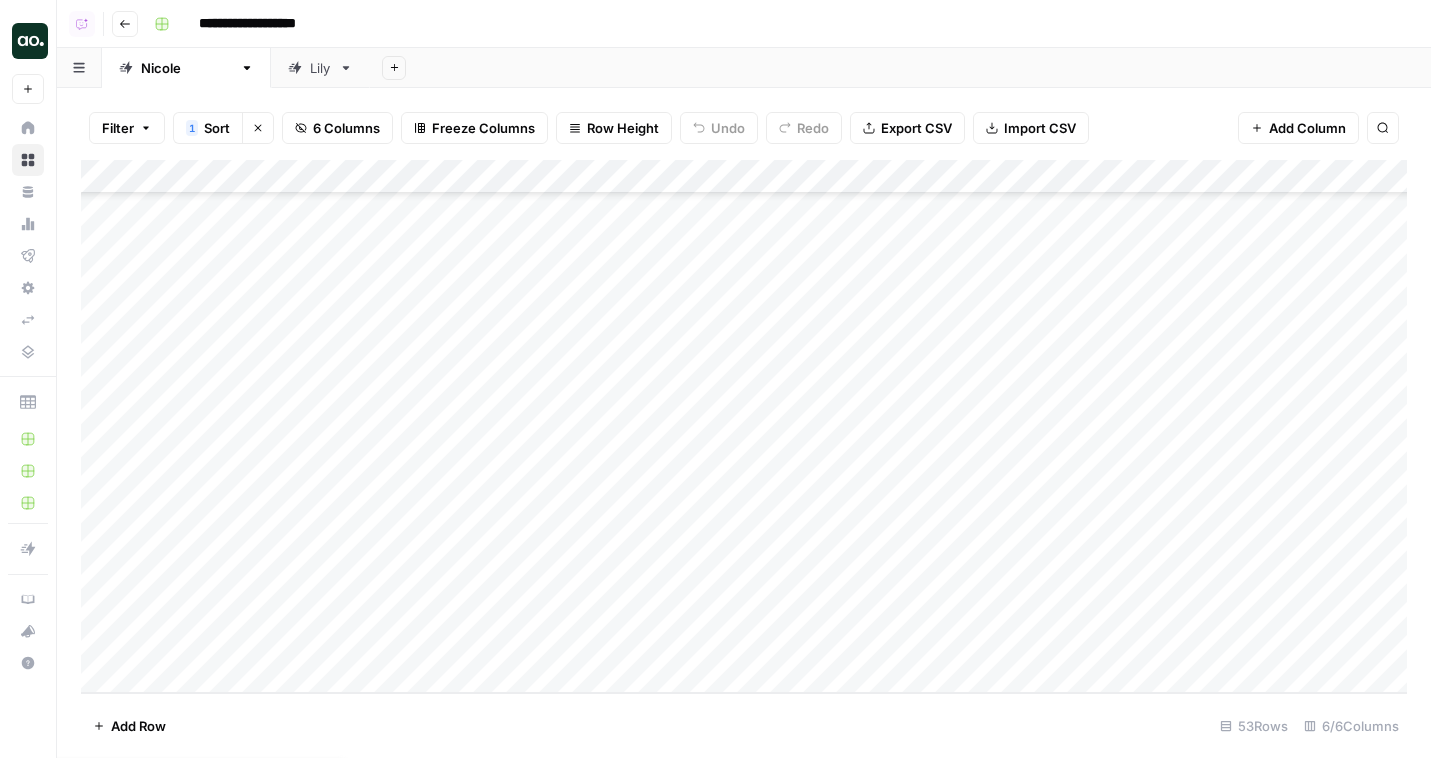 drag, startPoint x: 78, startPoint y: 641, endPoint x: 94, endPoint y: 601, distance: 43.081318 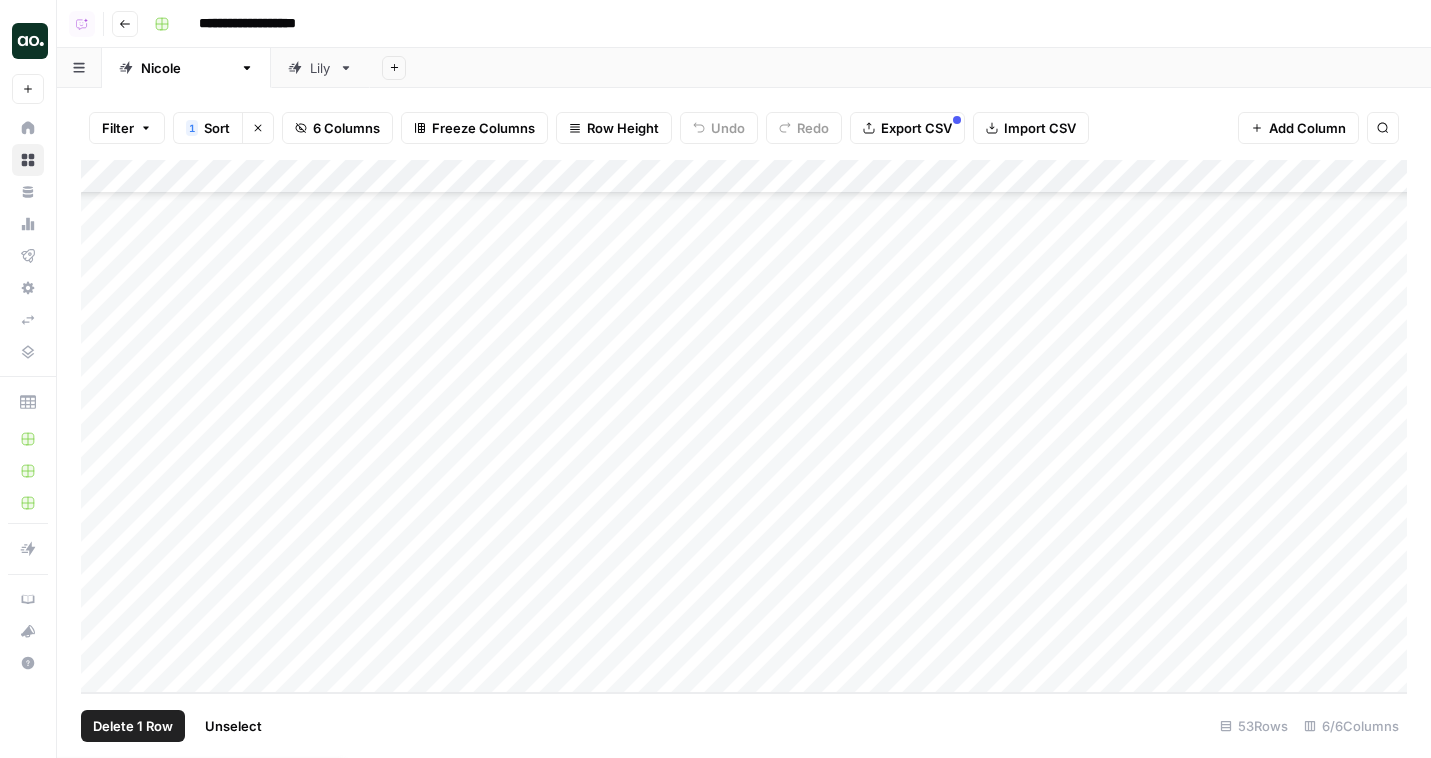click on "Add Column" at bounding box center [744, 426] 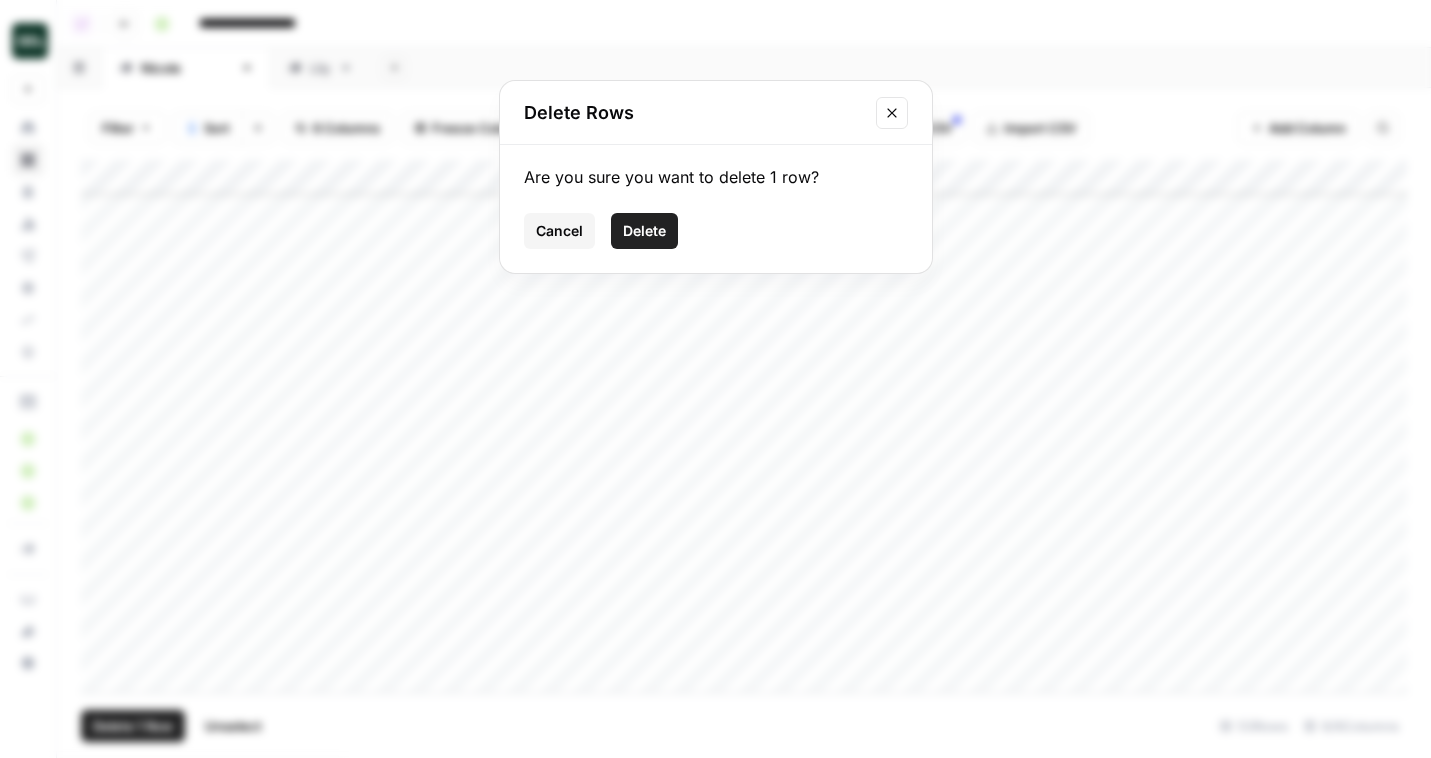 click on "Delete" at bounding box center (644, 231) 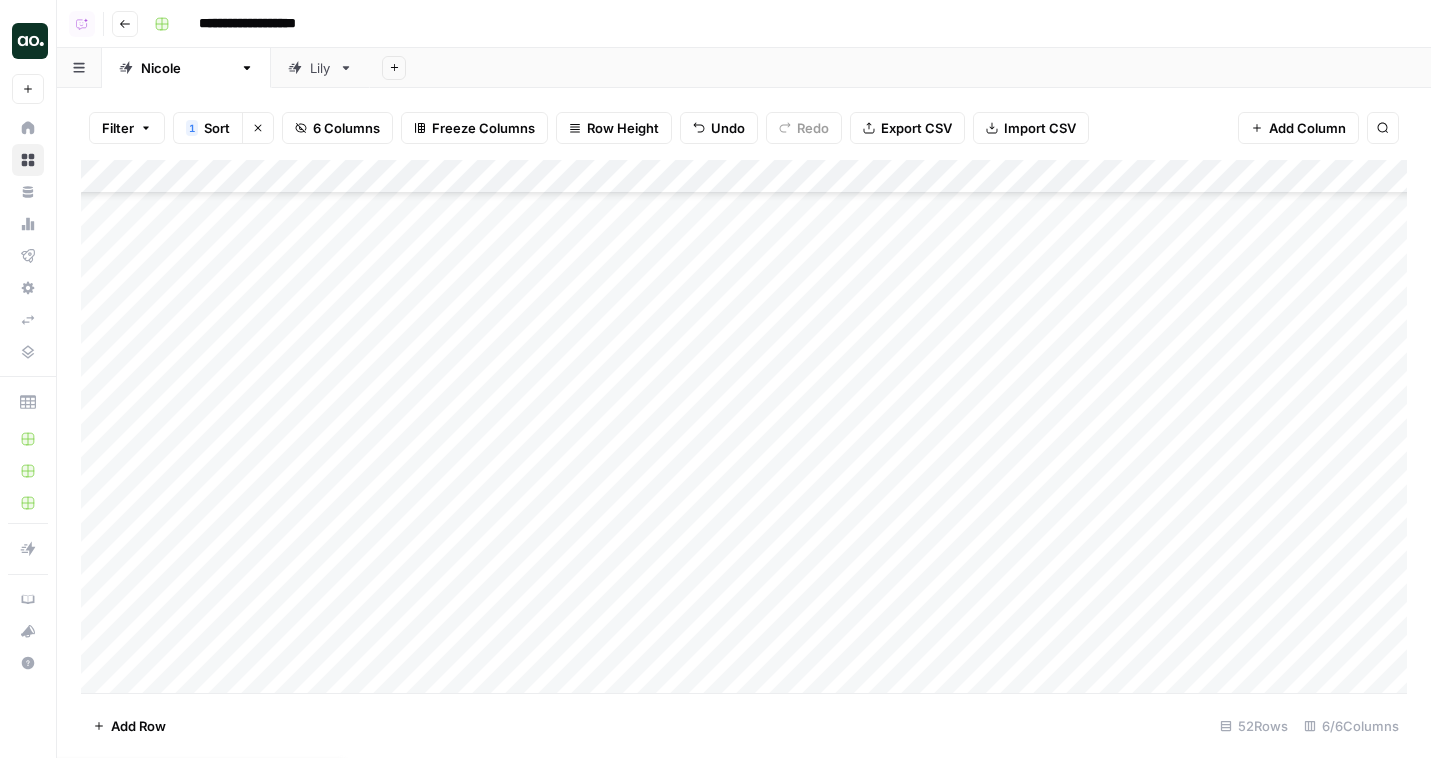 scroll, scrollTop: 664, scrollLeft: 0, axis: vertical 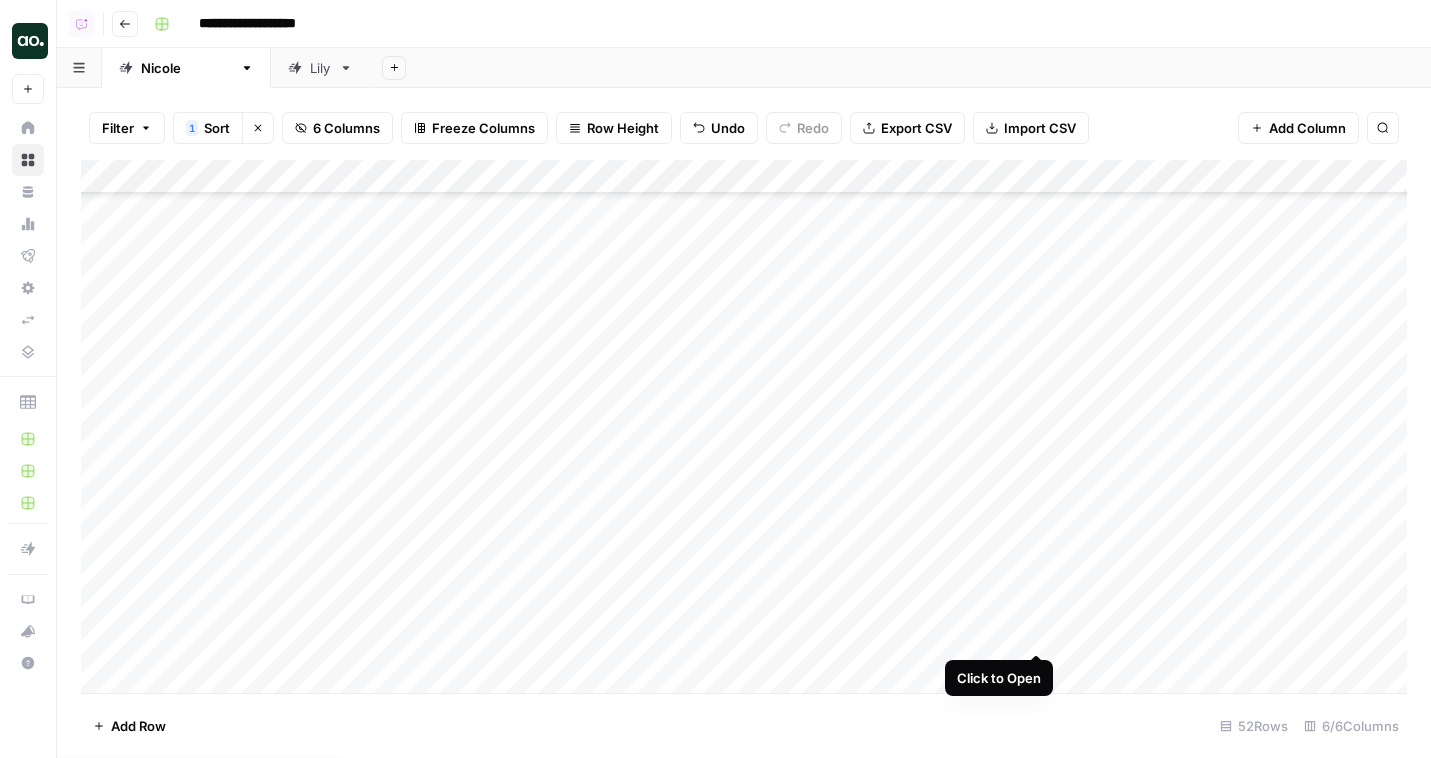 click on "Add Column" at bounding box center (744, 426) 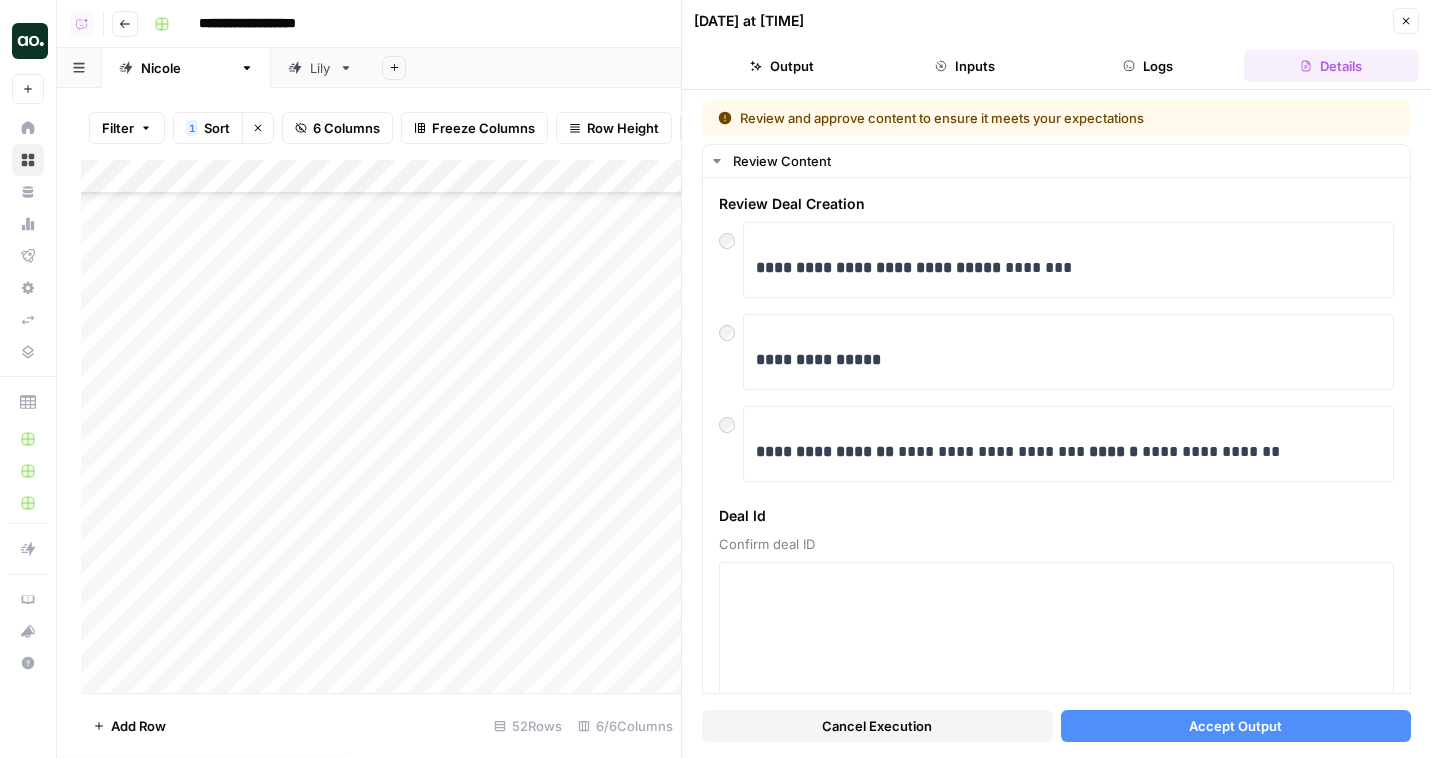 scroll, scrollTop: 740, scrollLeft: 0, axis: vertical 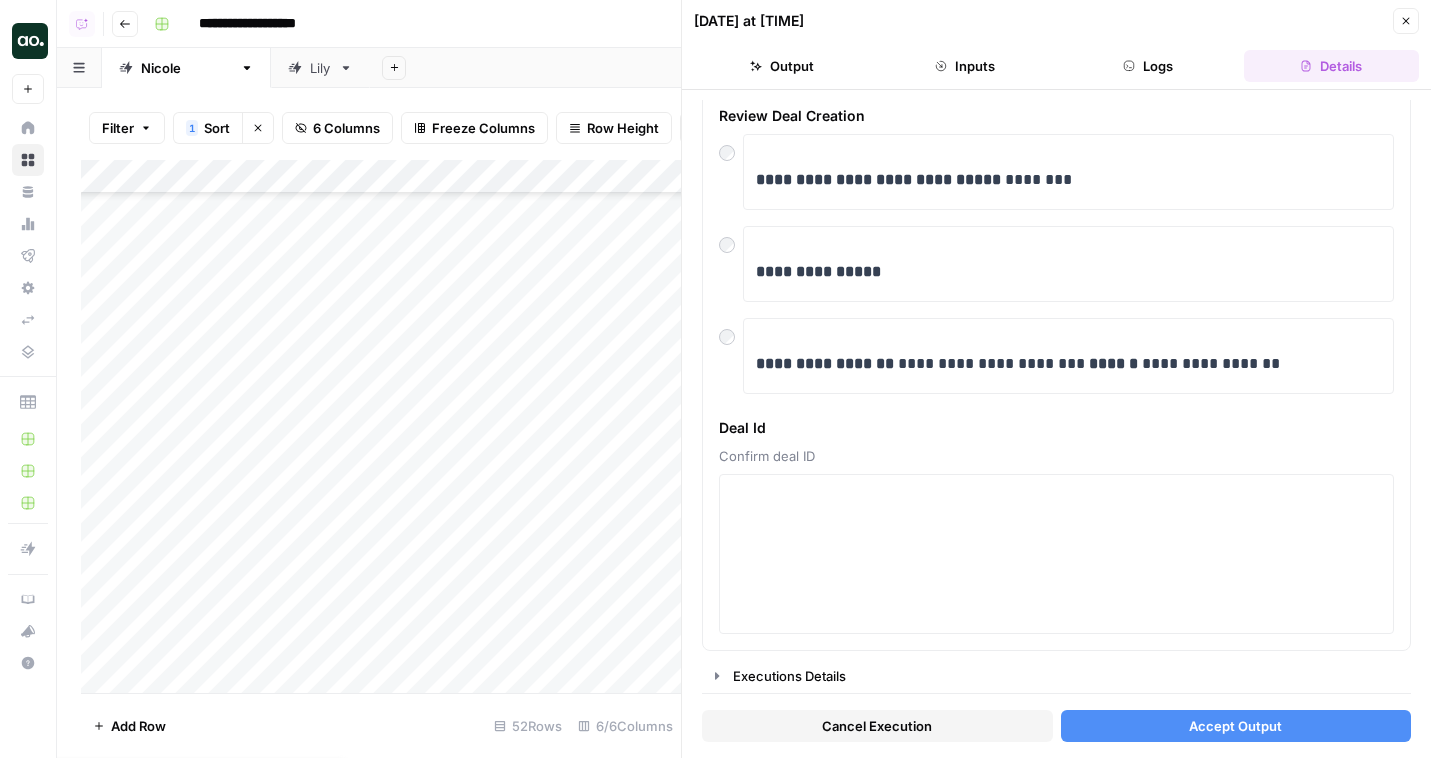 click on "Accept Output" at bounding box center (1236, 726) 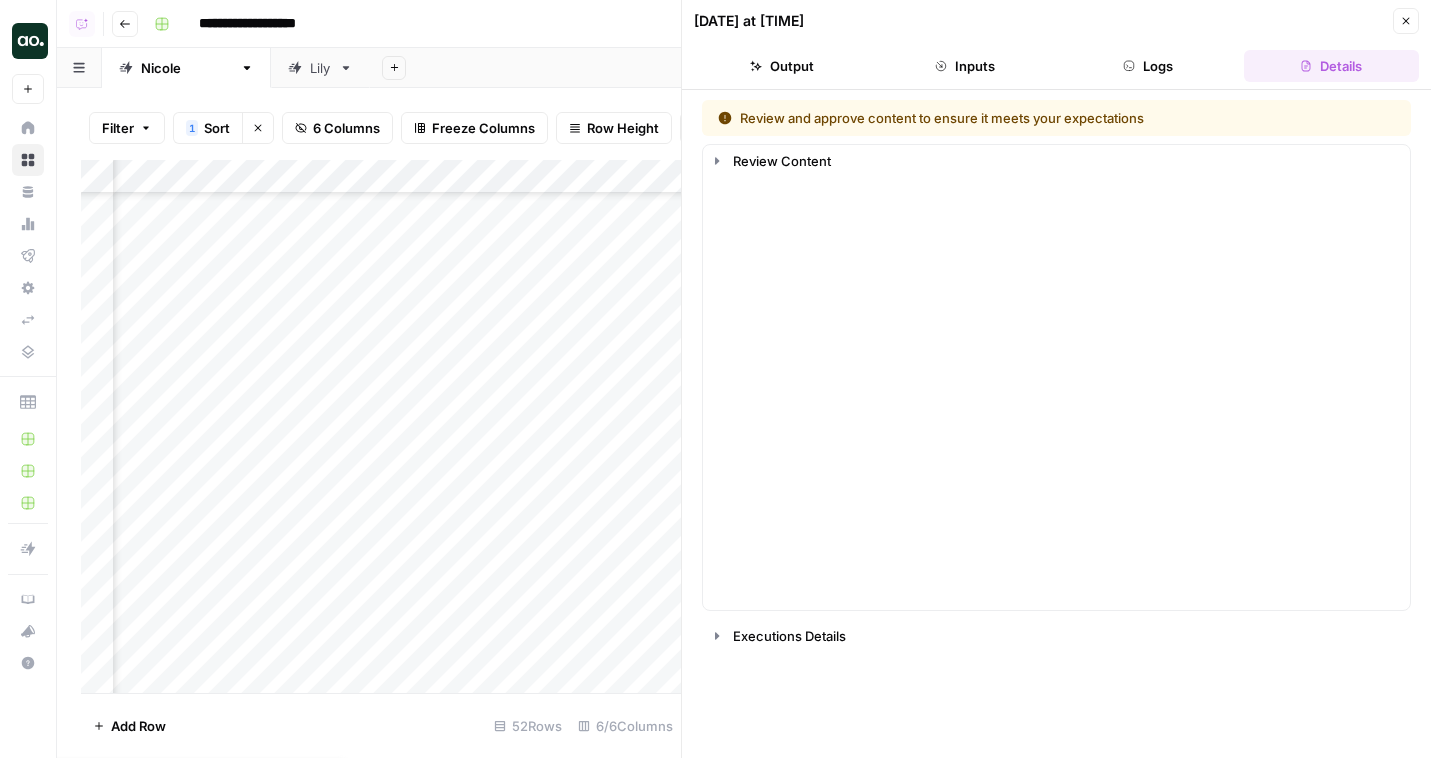 scroll, scrollTop: 740, scrollLeft: 380, axis: both 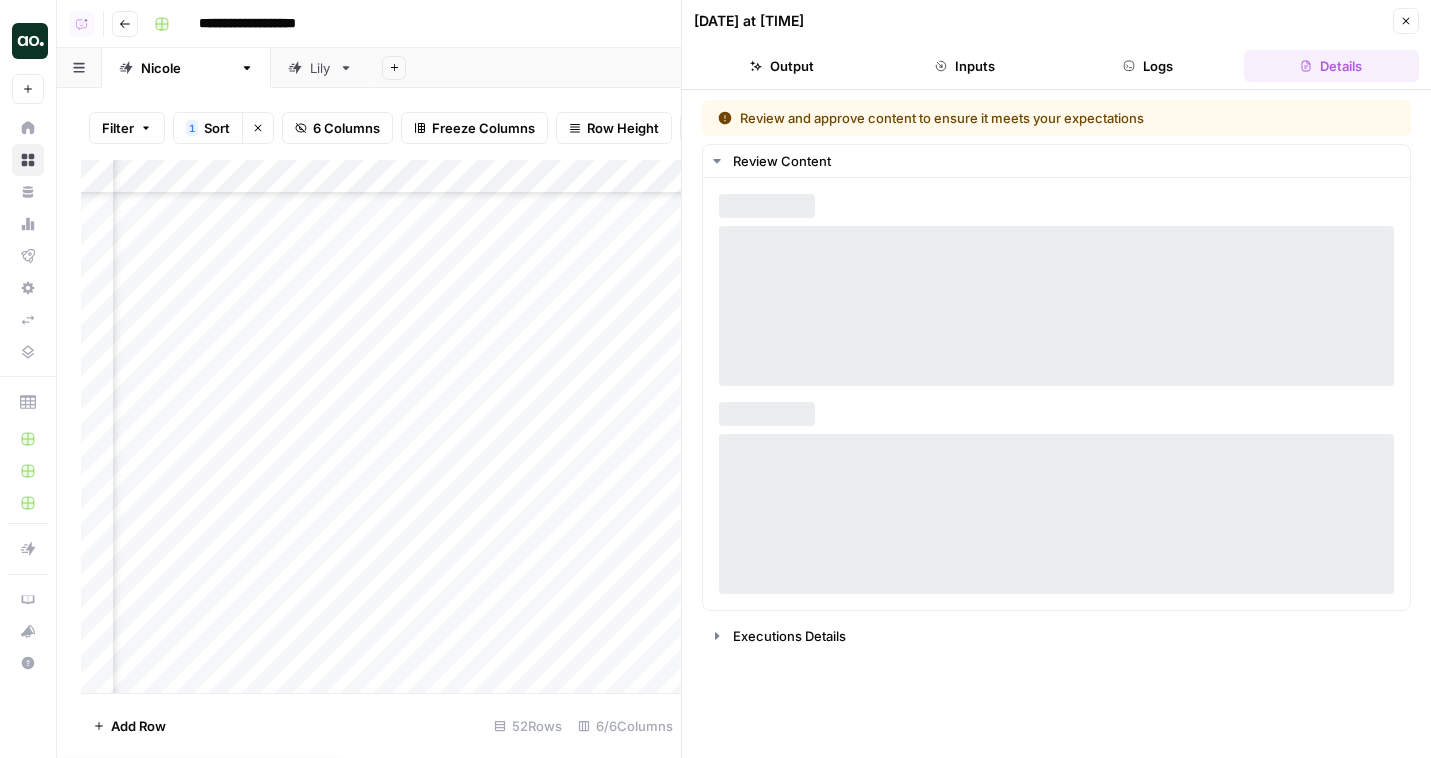 click on "Add Column" at bounding box center [381, 426] 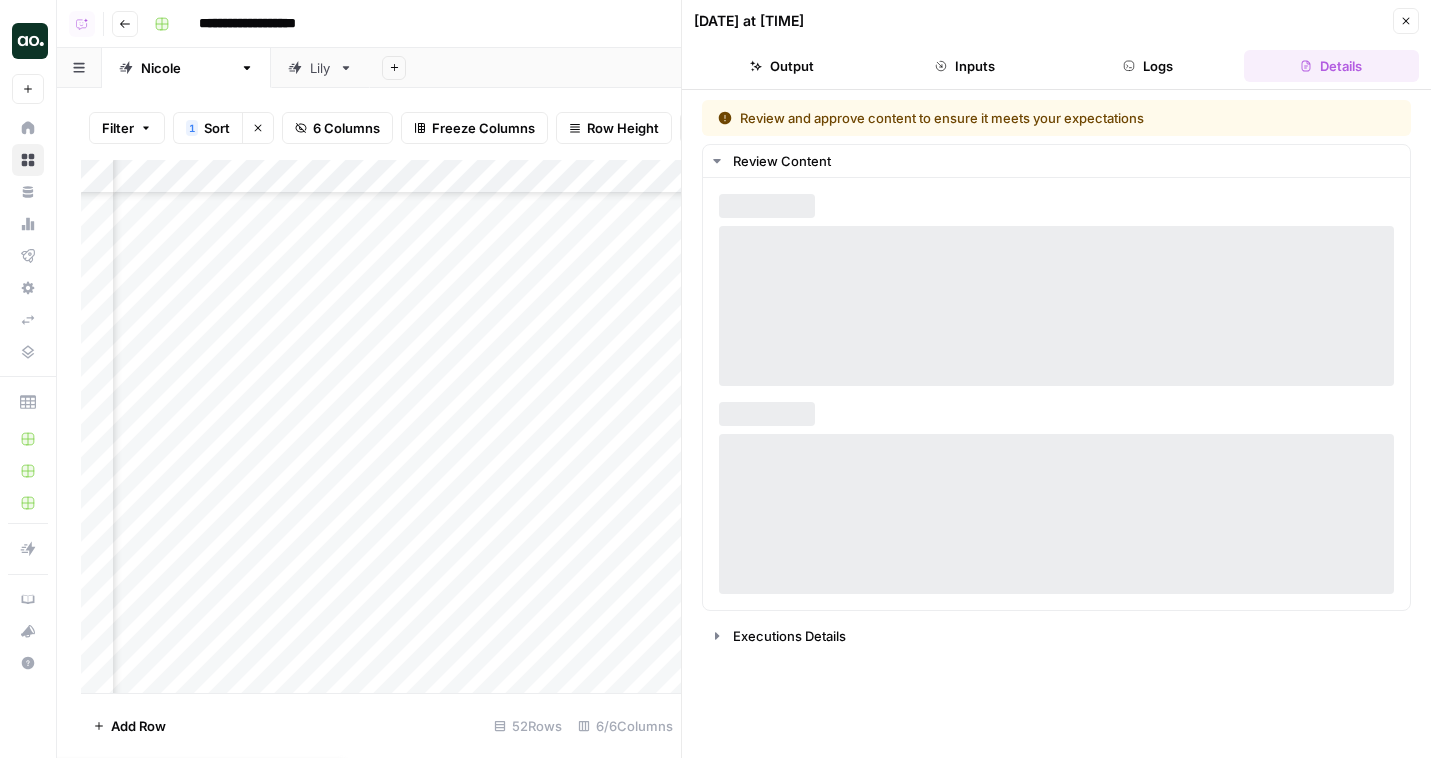 click on "Lily" at bounding box center (309, 68) 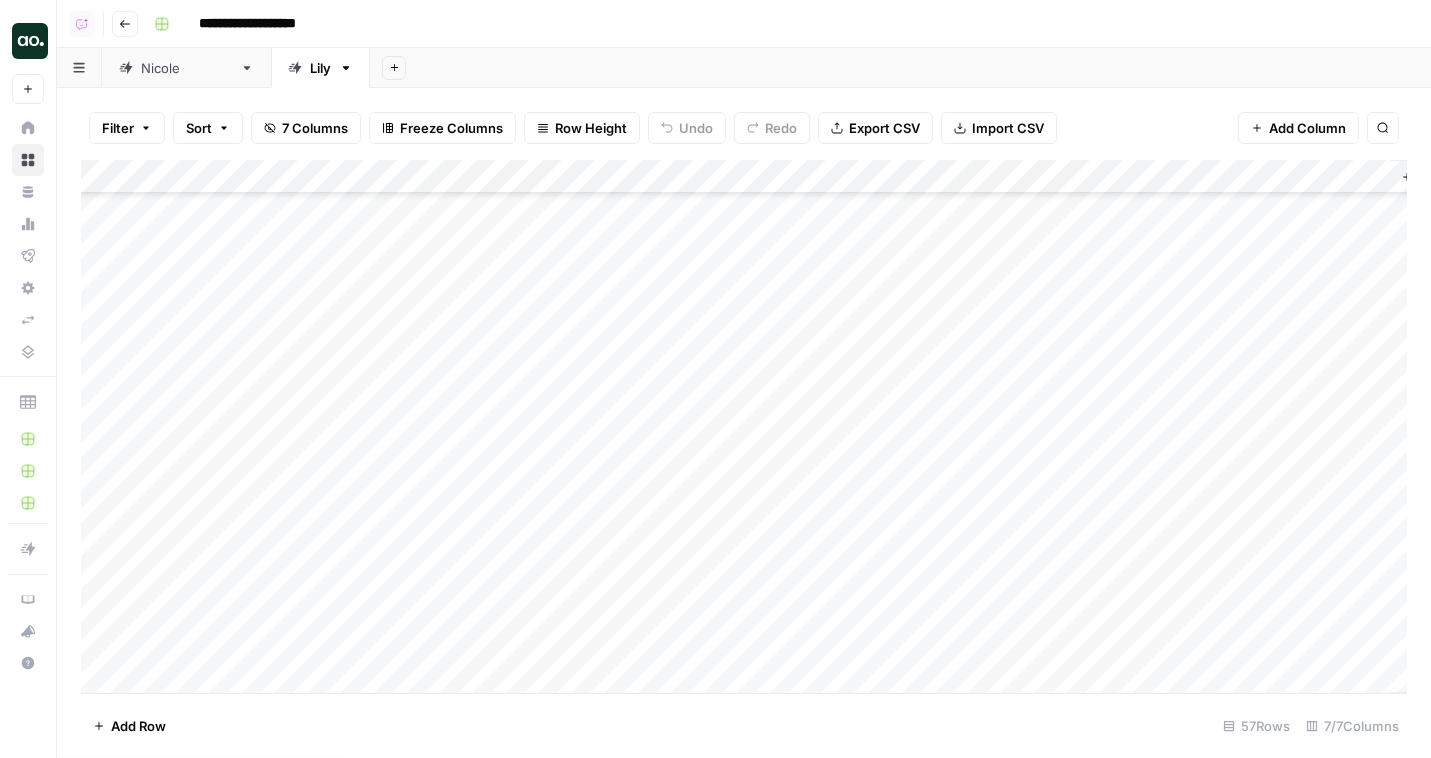 scroll, scrollTop: 1471, scrollLeft: 0, axis: vertical 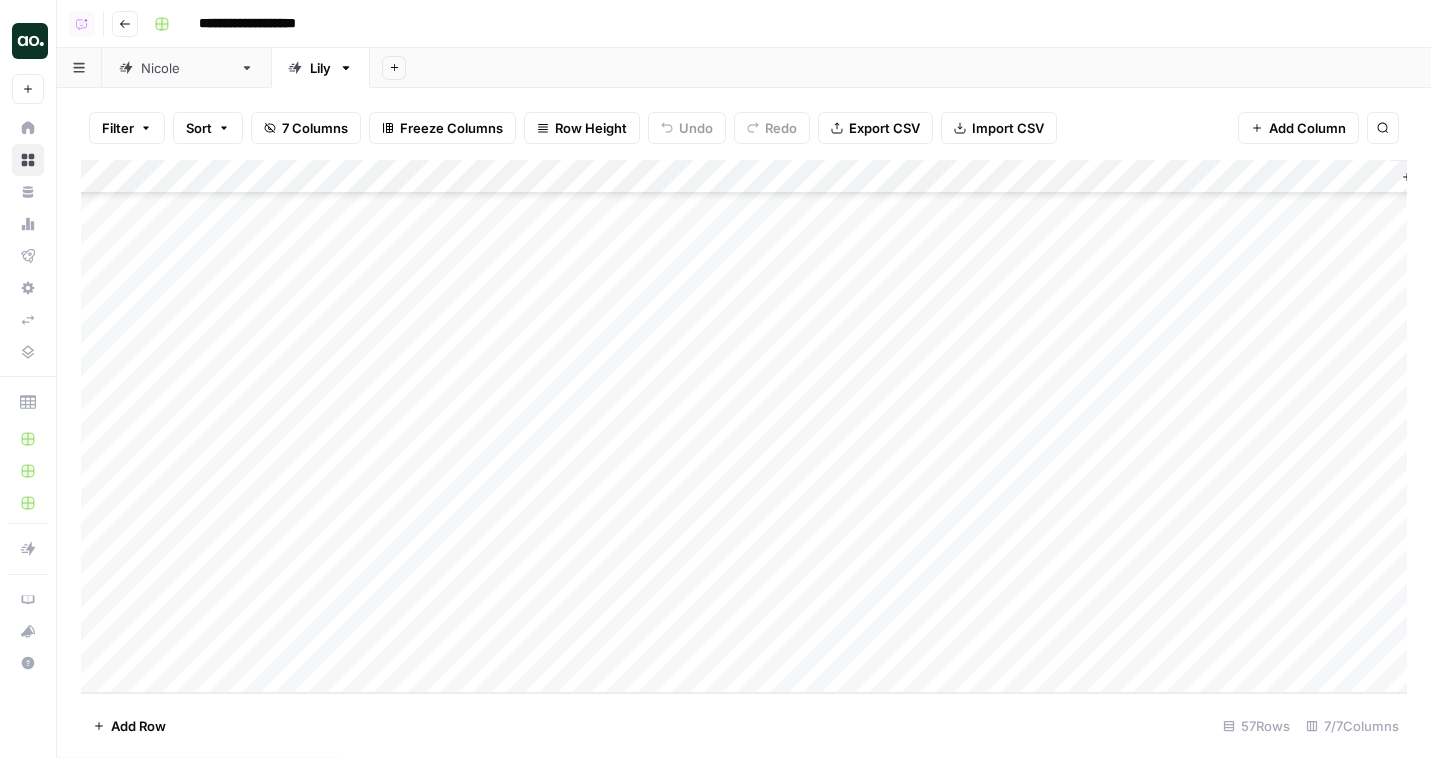 click on "Add Column" at bounding box center (744, 426) 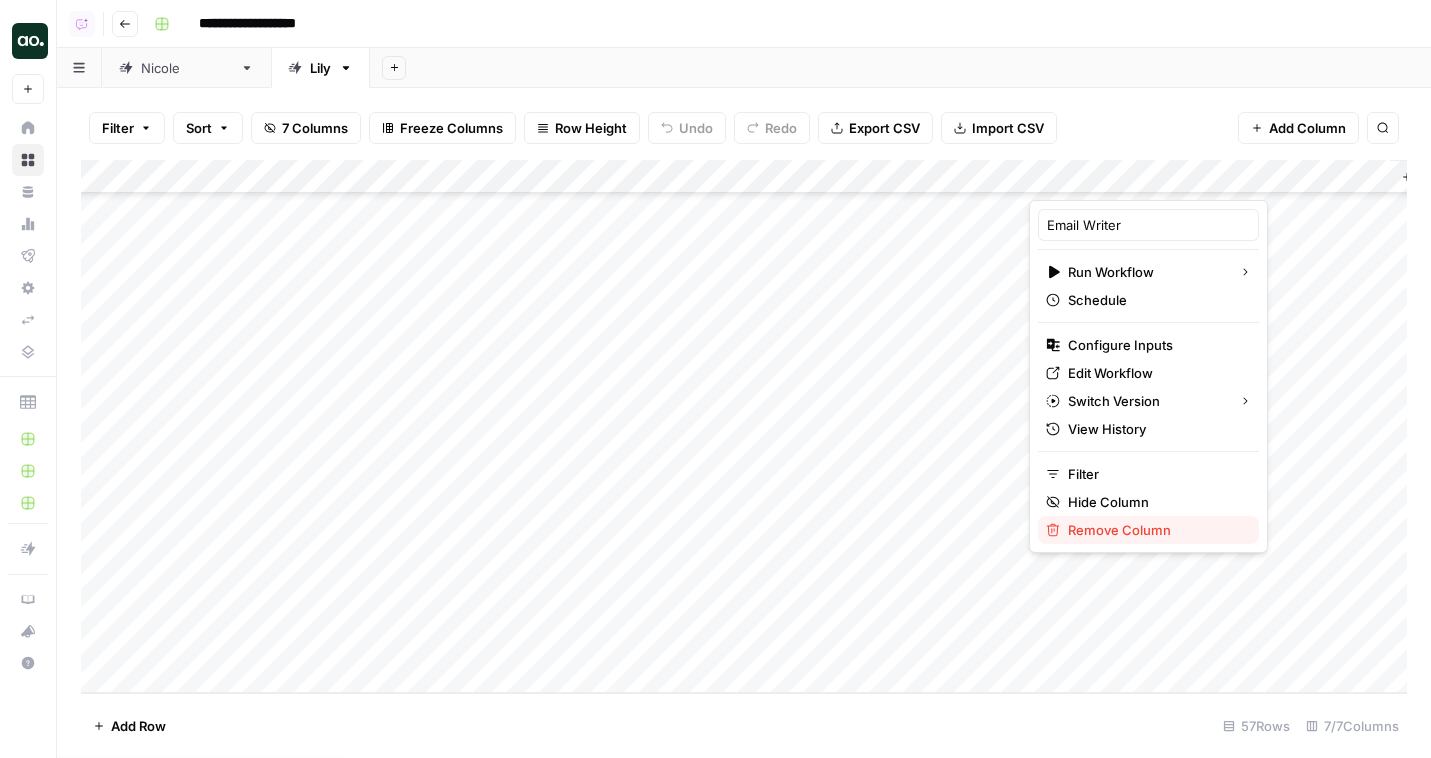 click on "Remove Column" at bounding box center (1155, 530) 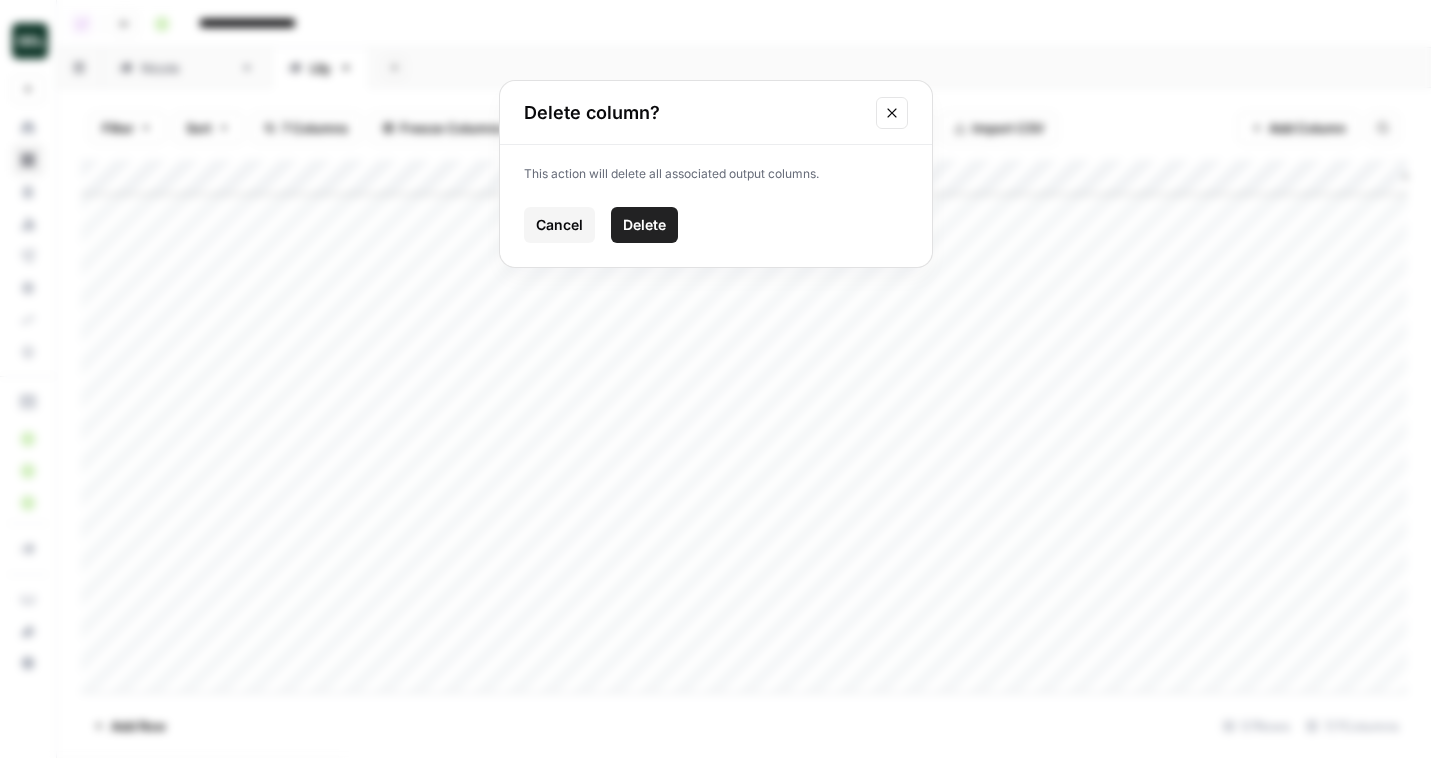 click on "Delete" at bounding box center (644, 225) 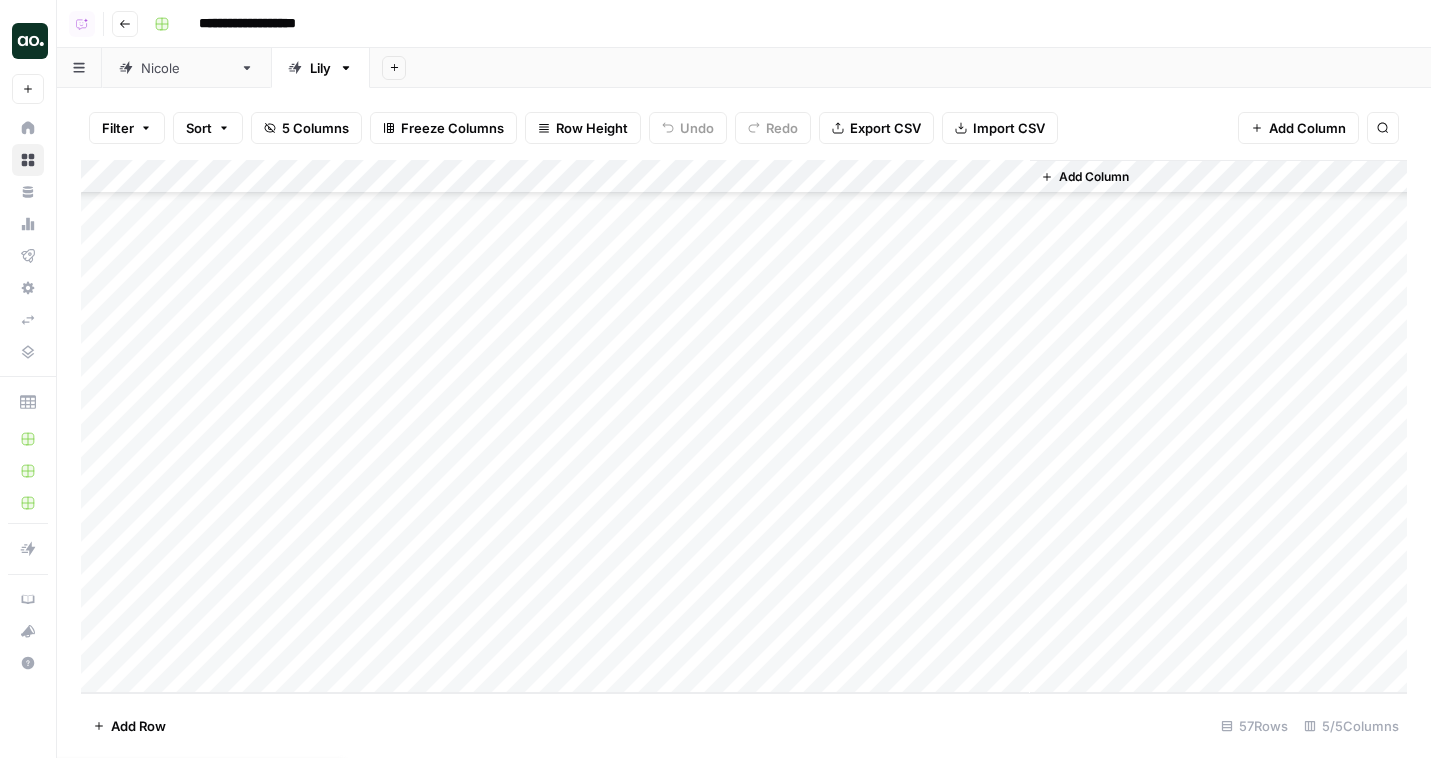 scroll, scrollTop: 1462, scrollLeft: 0, axis: vertical 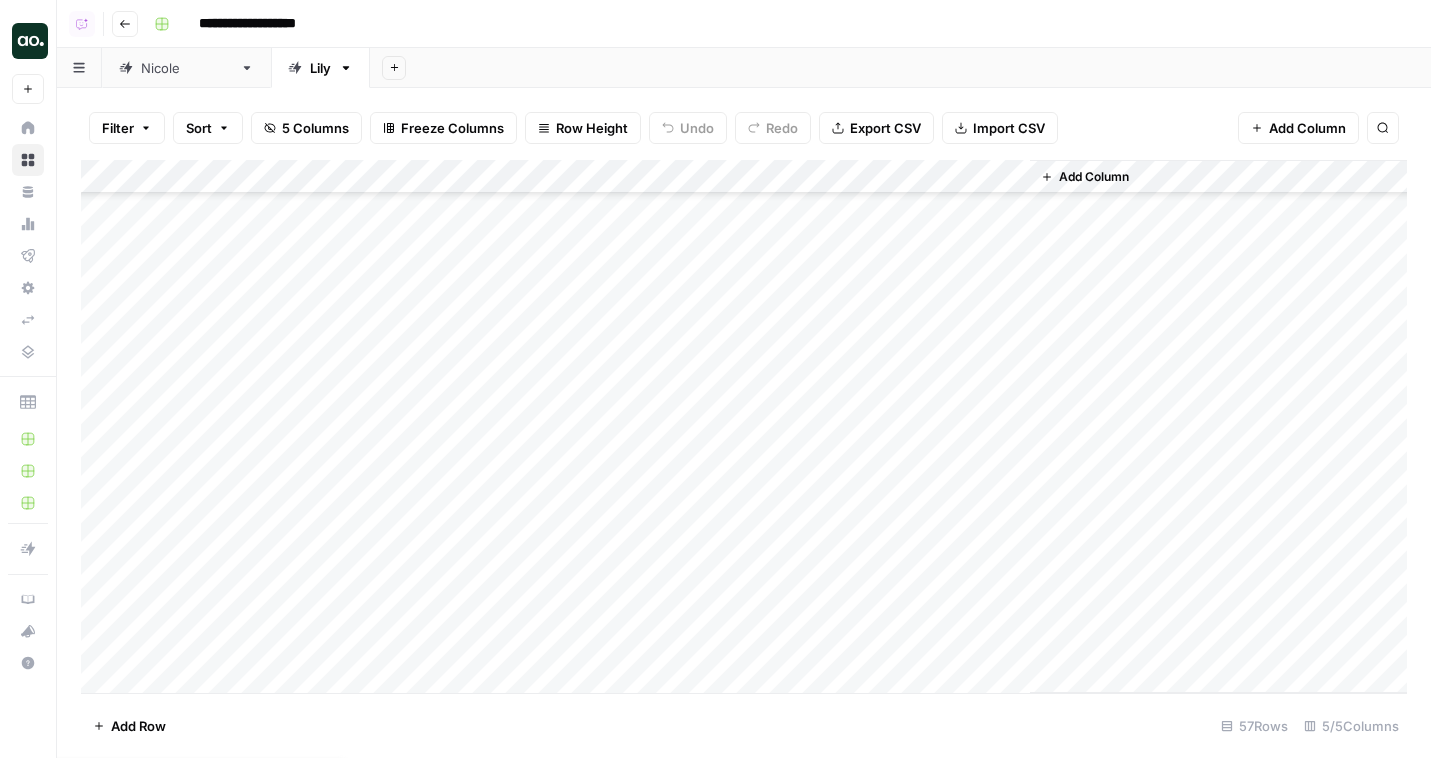 click on "[FIRST_NAME]" at bounding box center (186, 68) 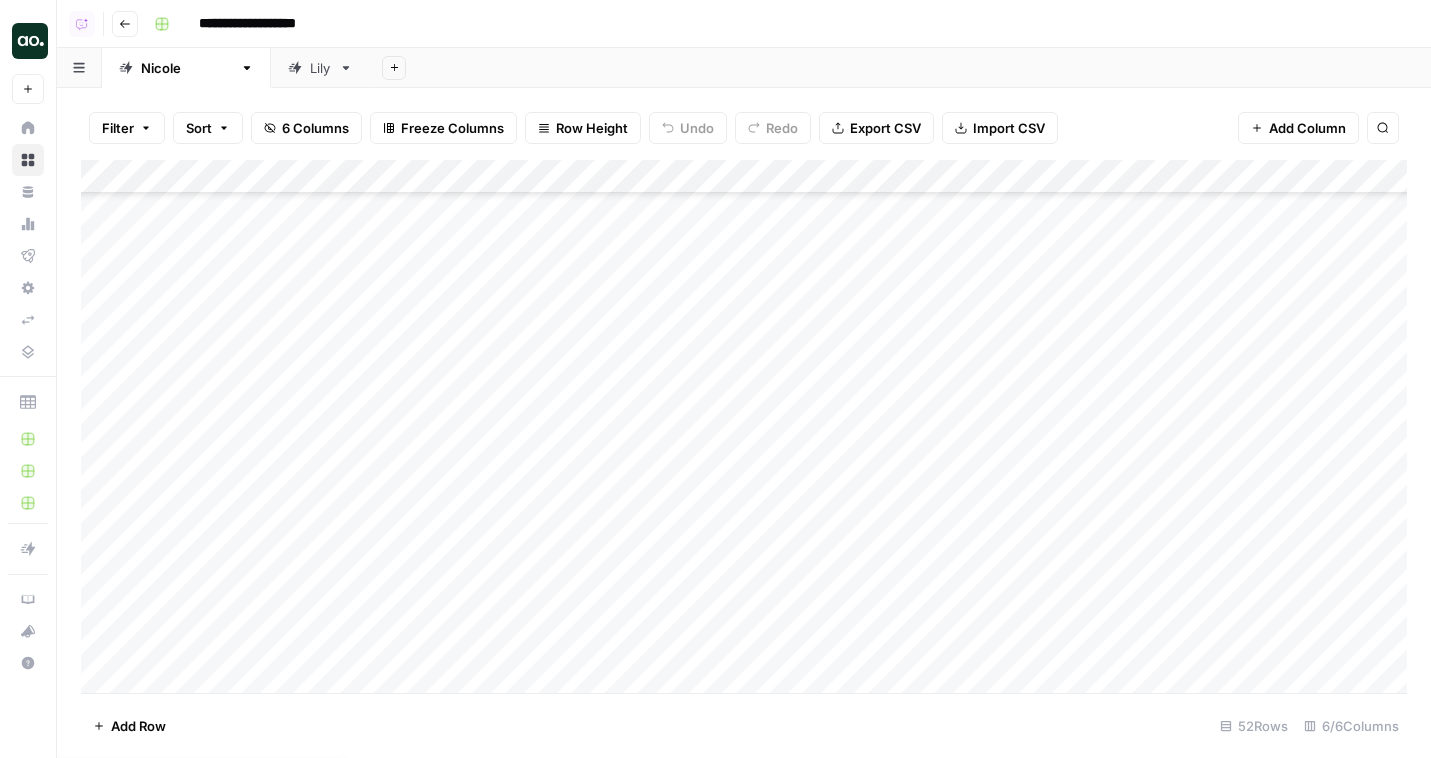 scroll, scrollTop: 599, scrollLeft: 0, axis: vertical 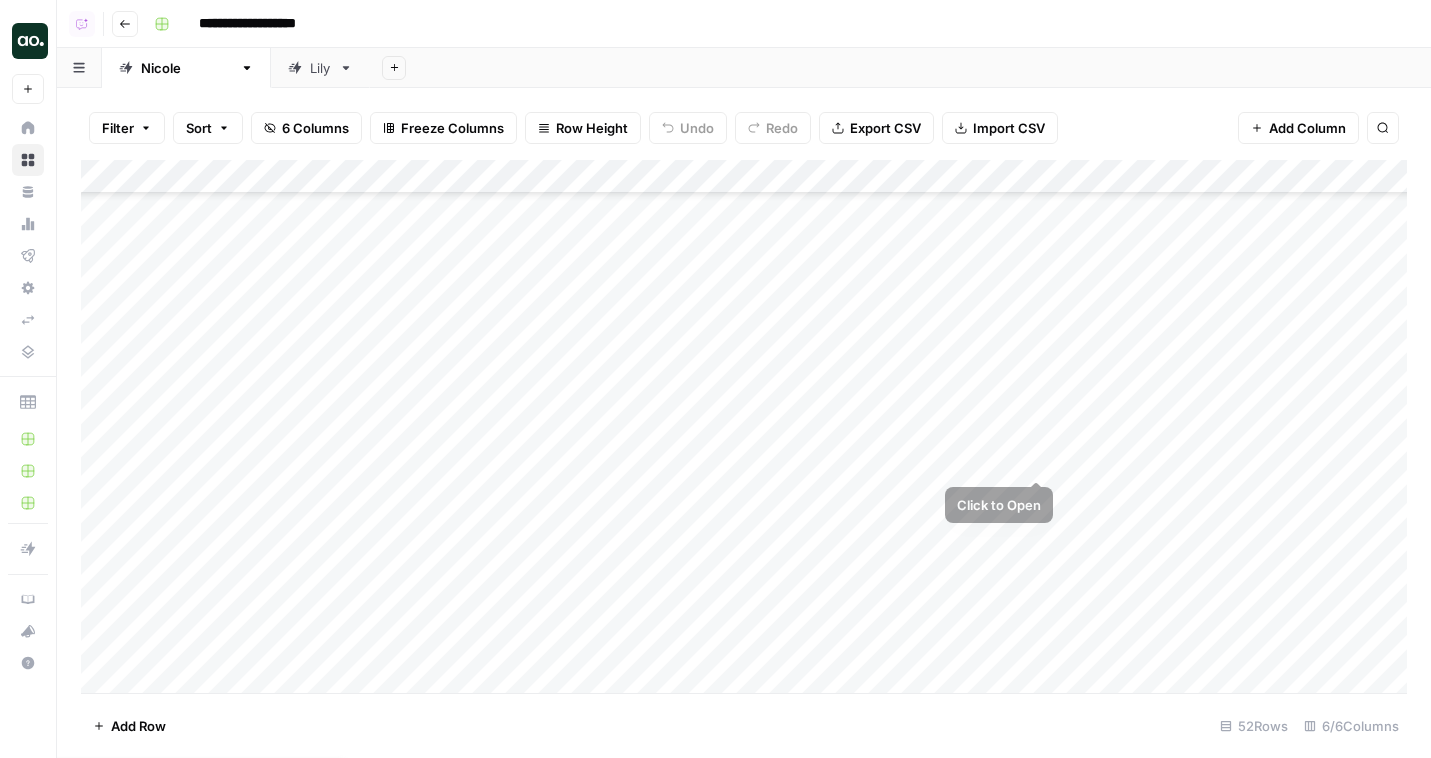 click on "Add Column" at bounding box center [744, 426] 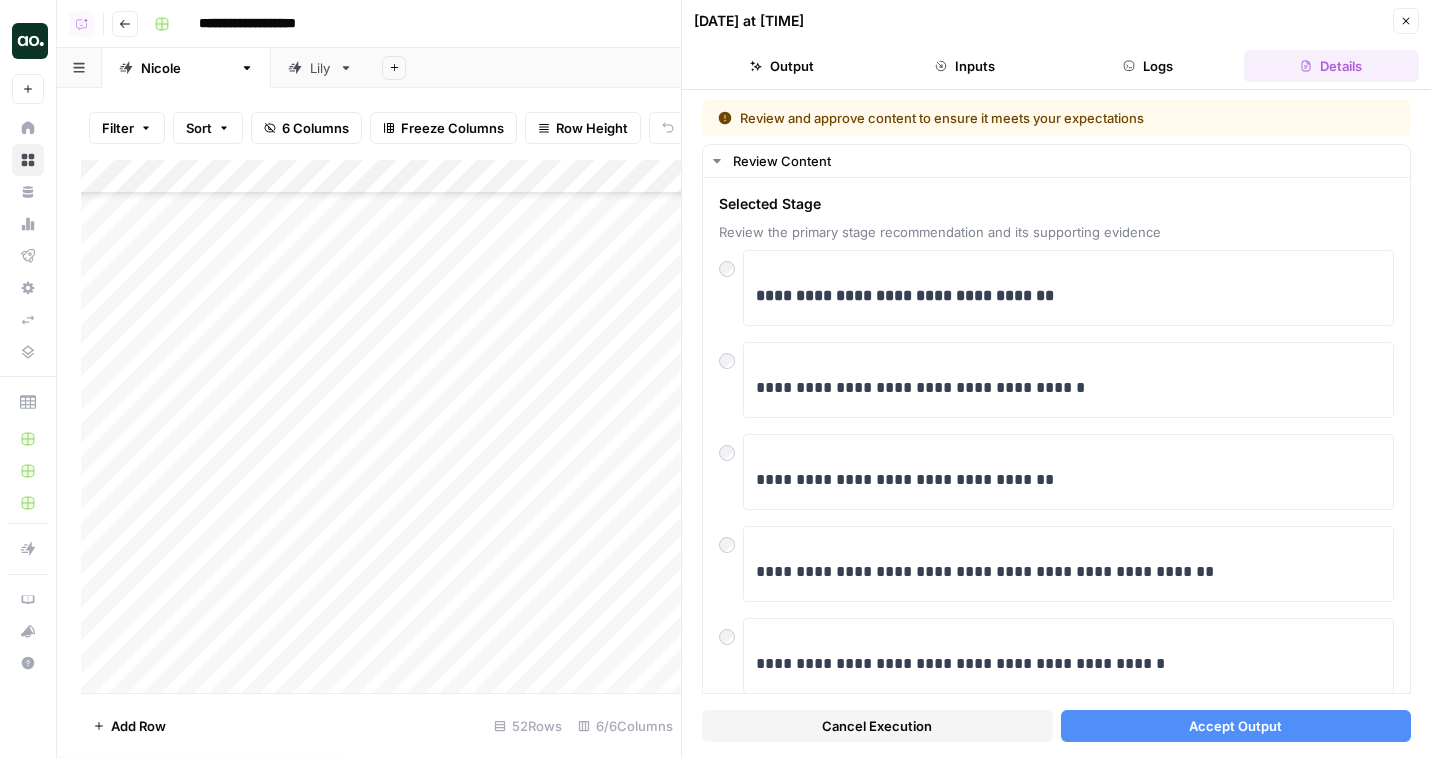 click 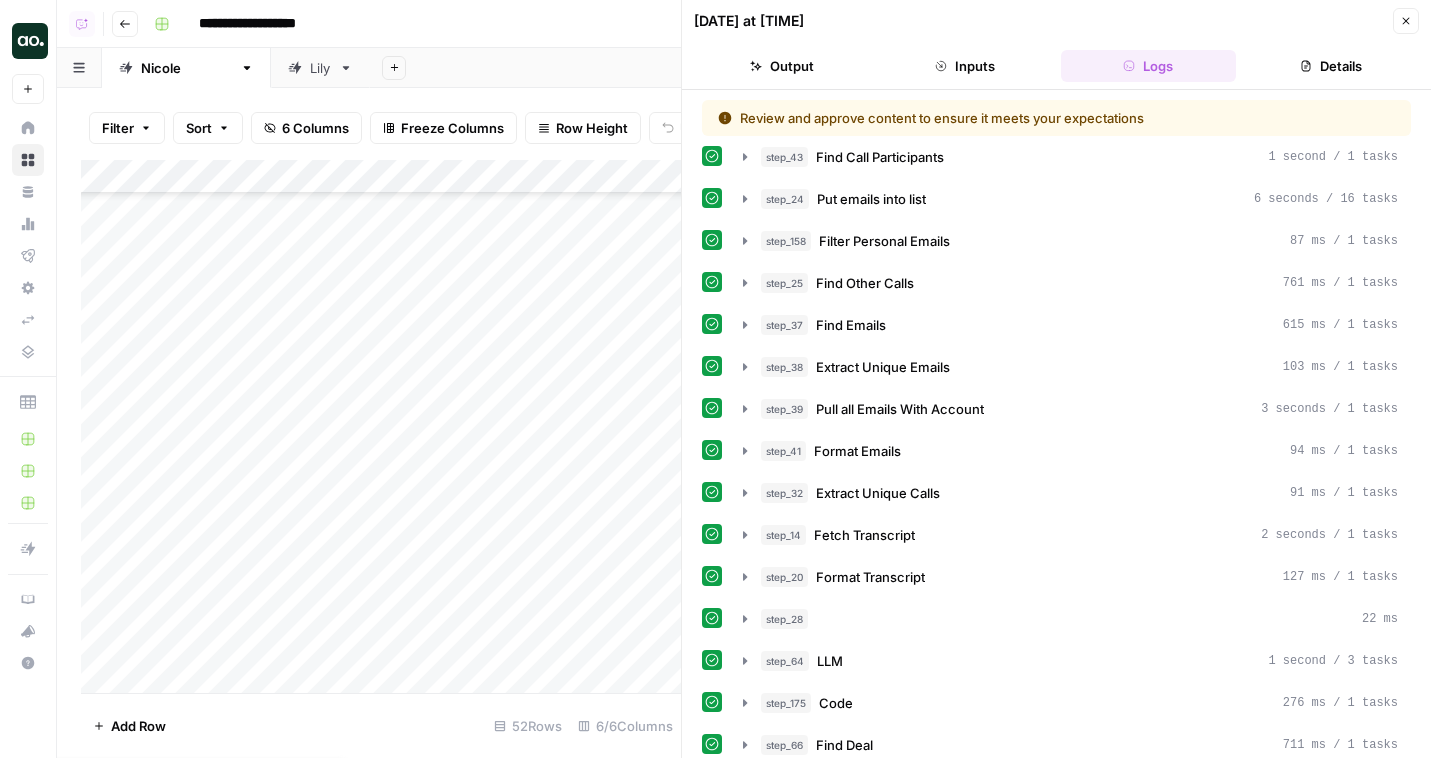 click on "Output" at bounding box center [781, 66] 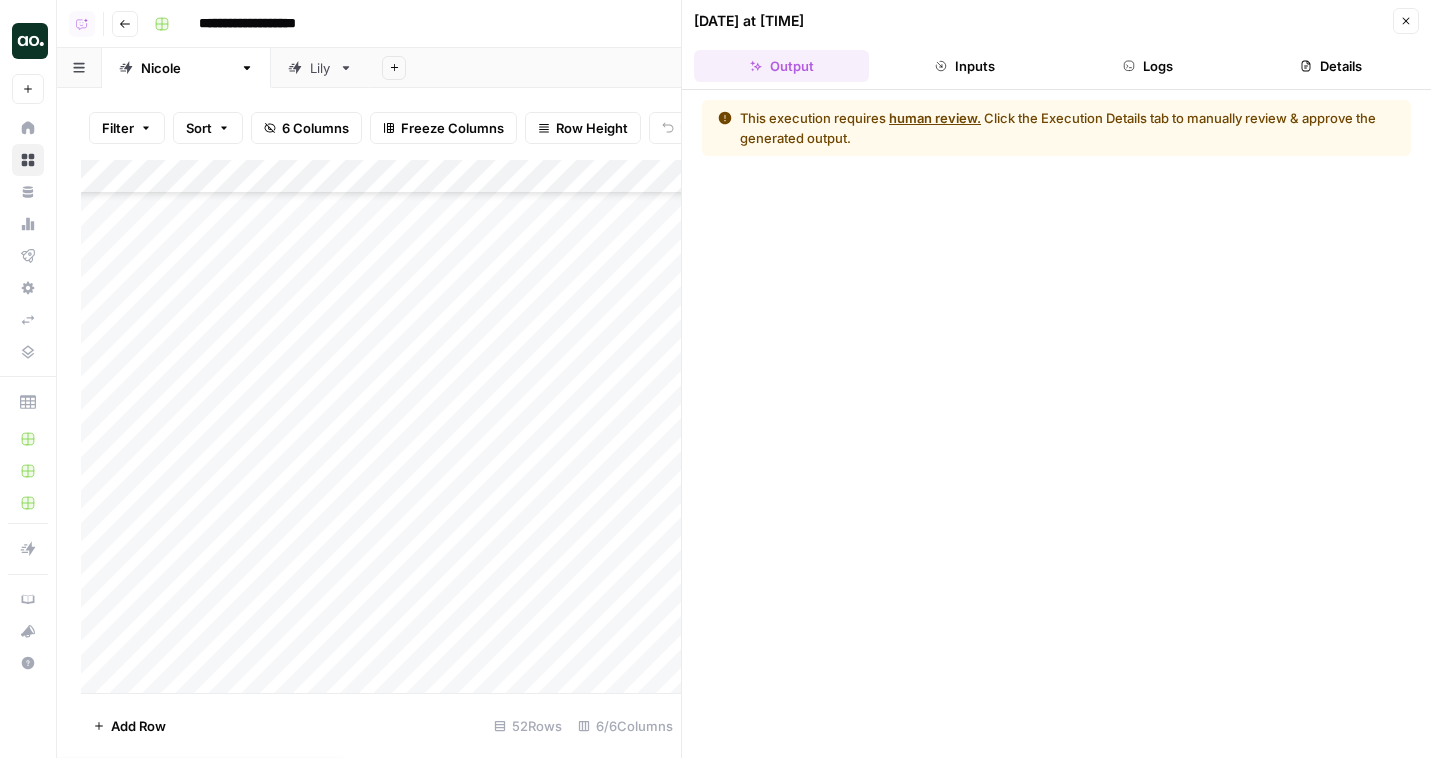 click on "Close" at bounding box center (1406, 21) 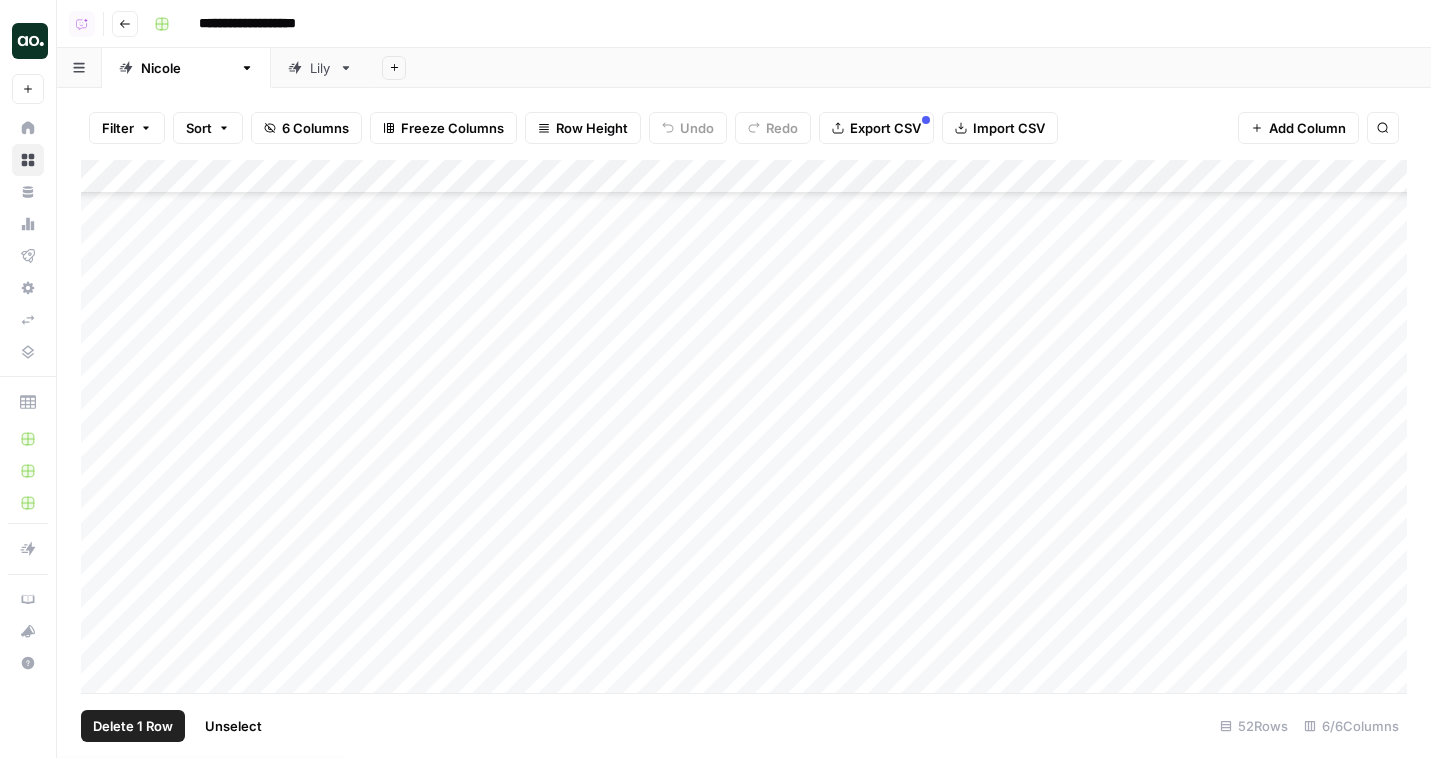 click on "Add Column" at bounding box center (744, 426) 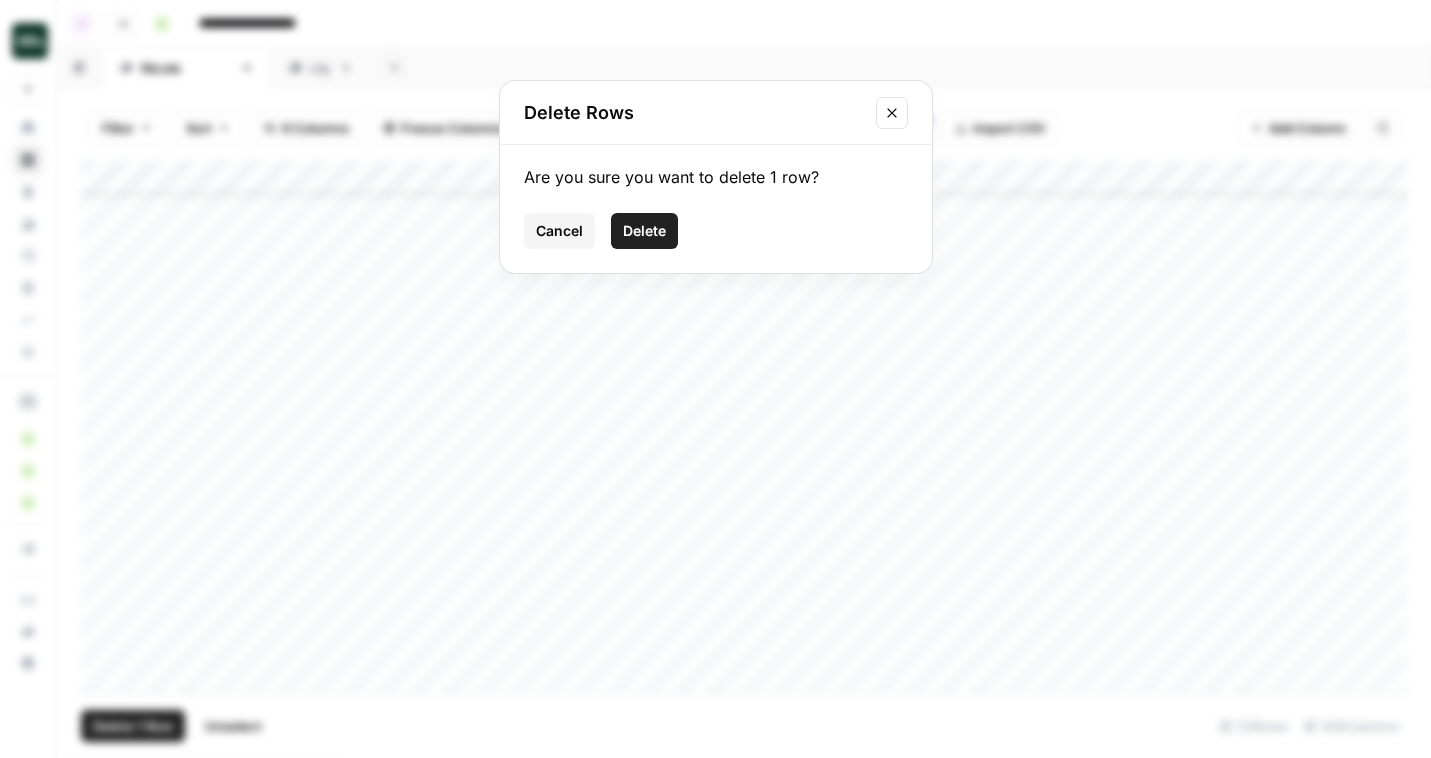 click on "Delete" at bounding box center (644, 231) 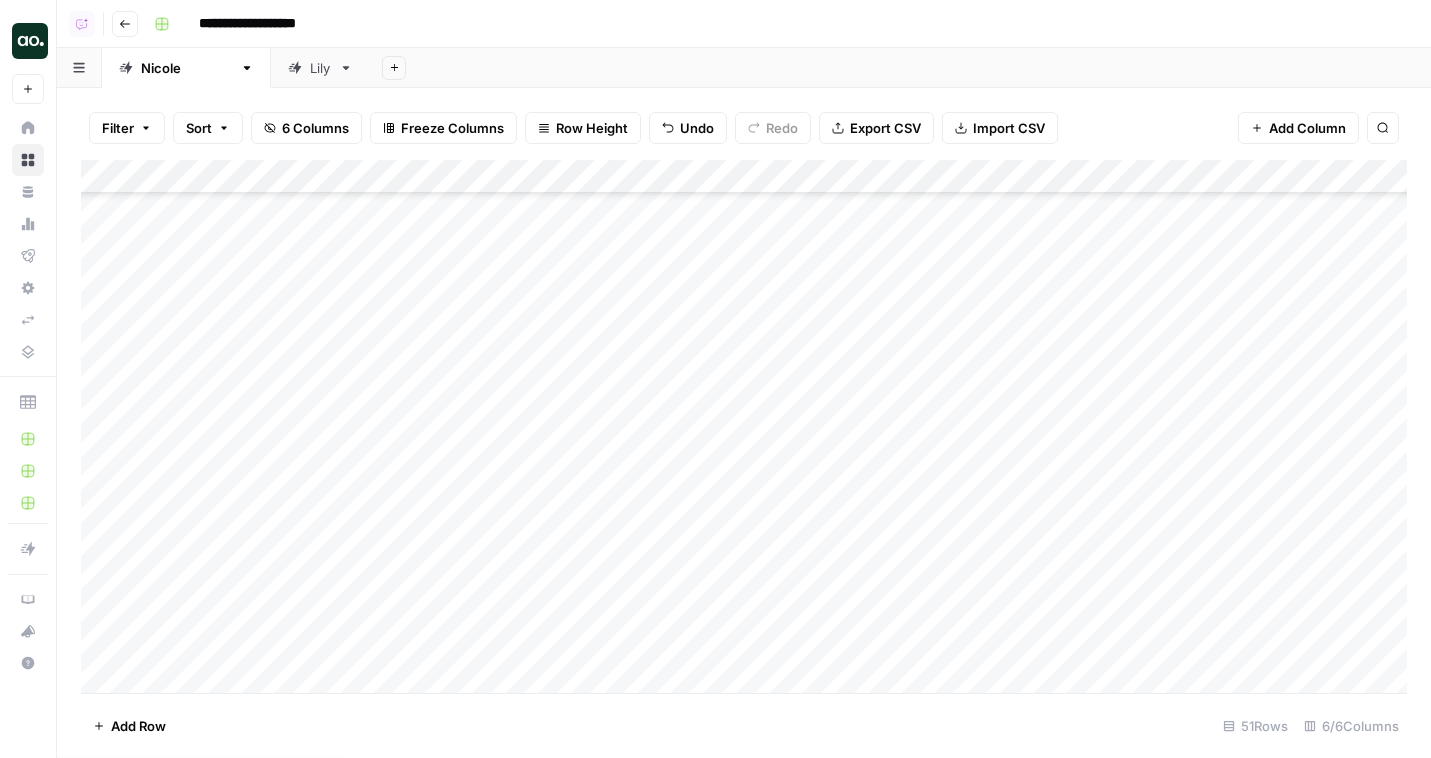 scroll, scrollTop: 787, scrollLeft: 0, axis: vertical 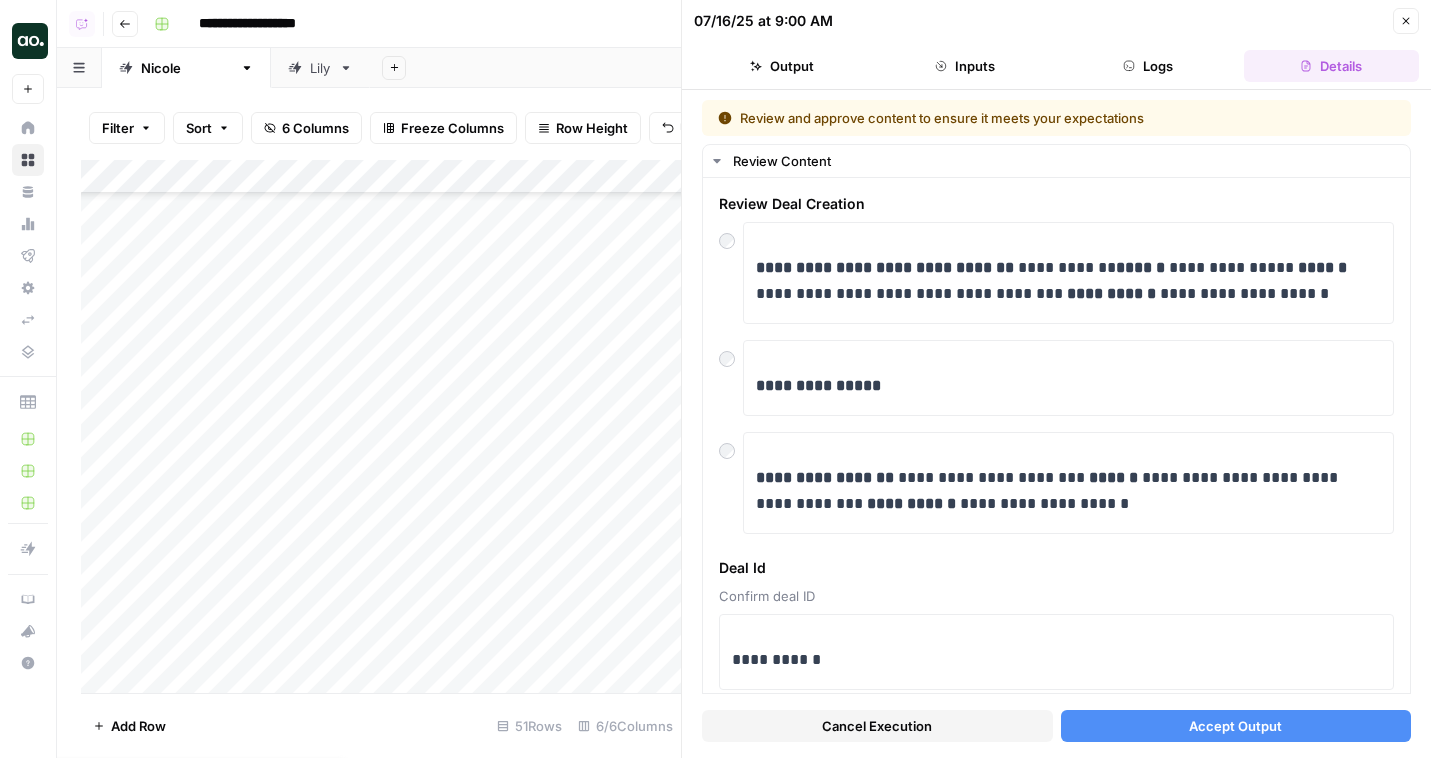 click on "Accept Output" at bounding box center (1236, 726) 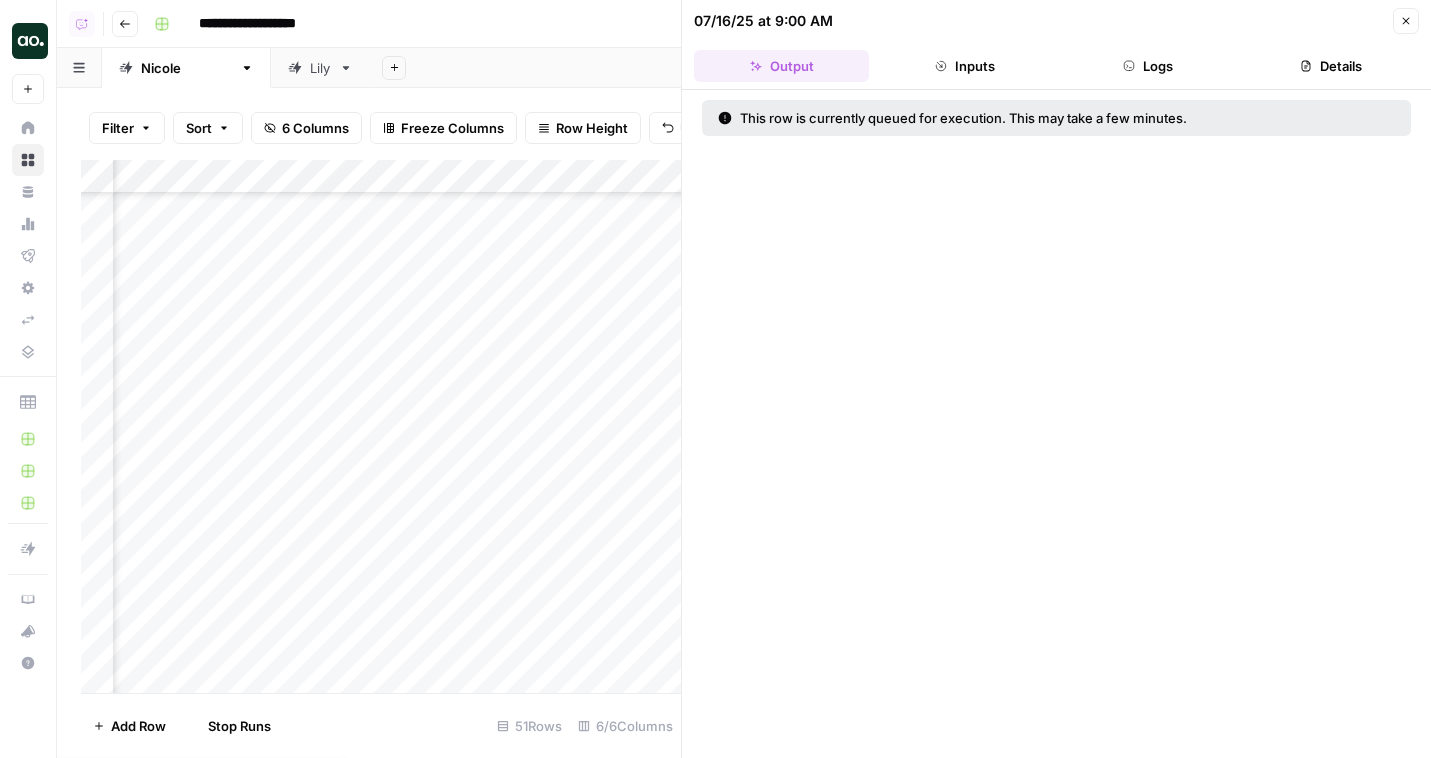 scroll, scrollTop: 854, scrollLeft: 129, axis: both 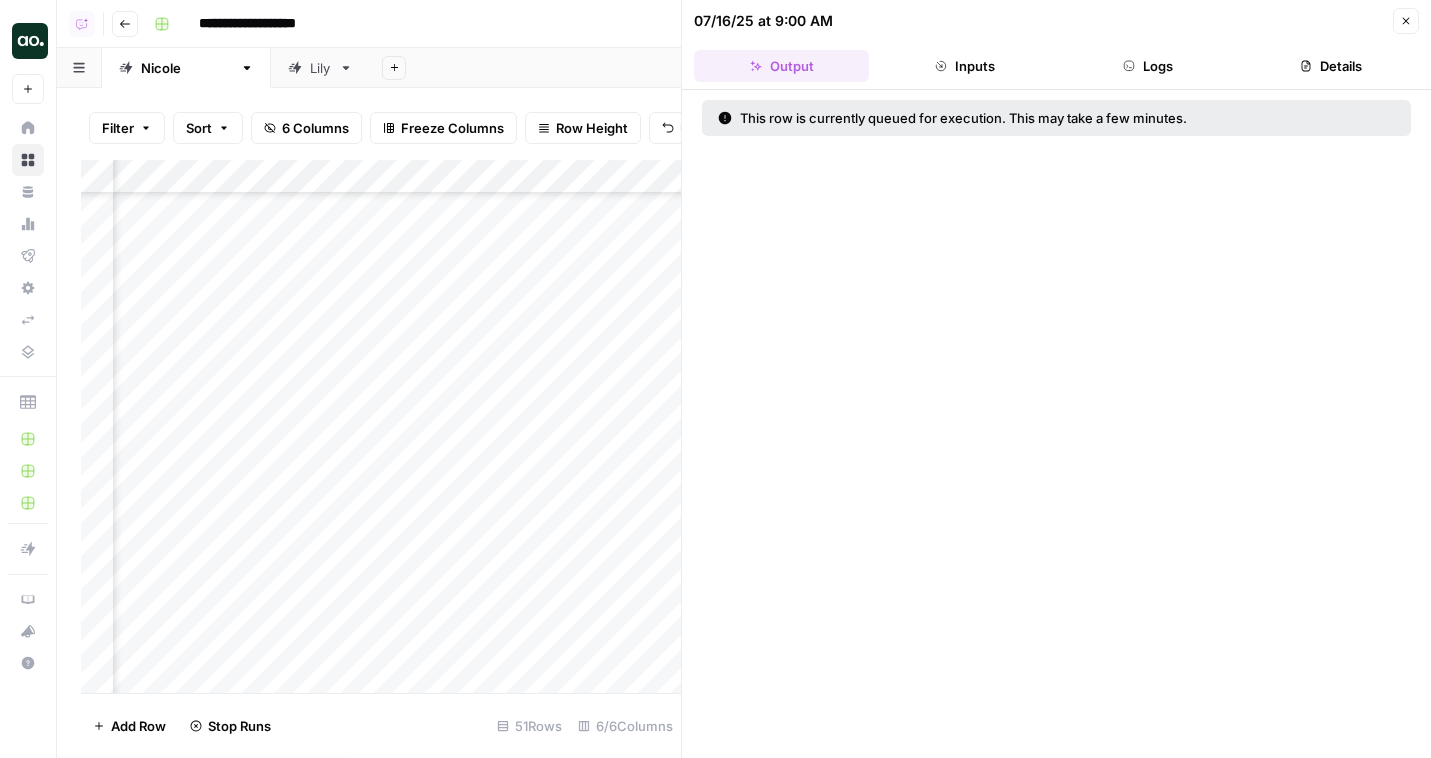 click on "Add Column" at bounding box center [381, 426] 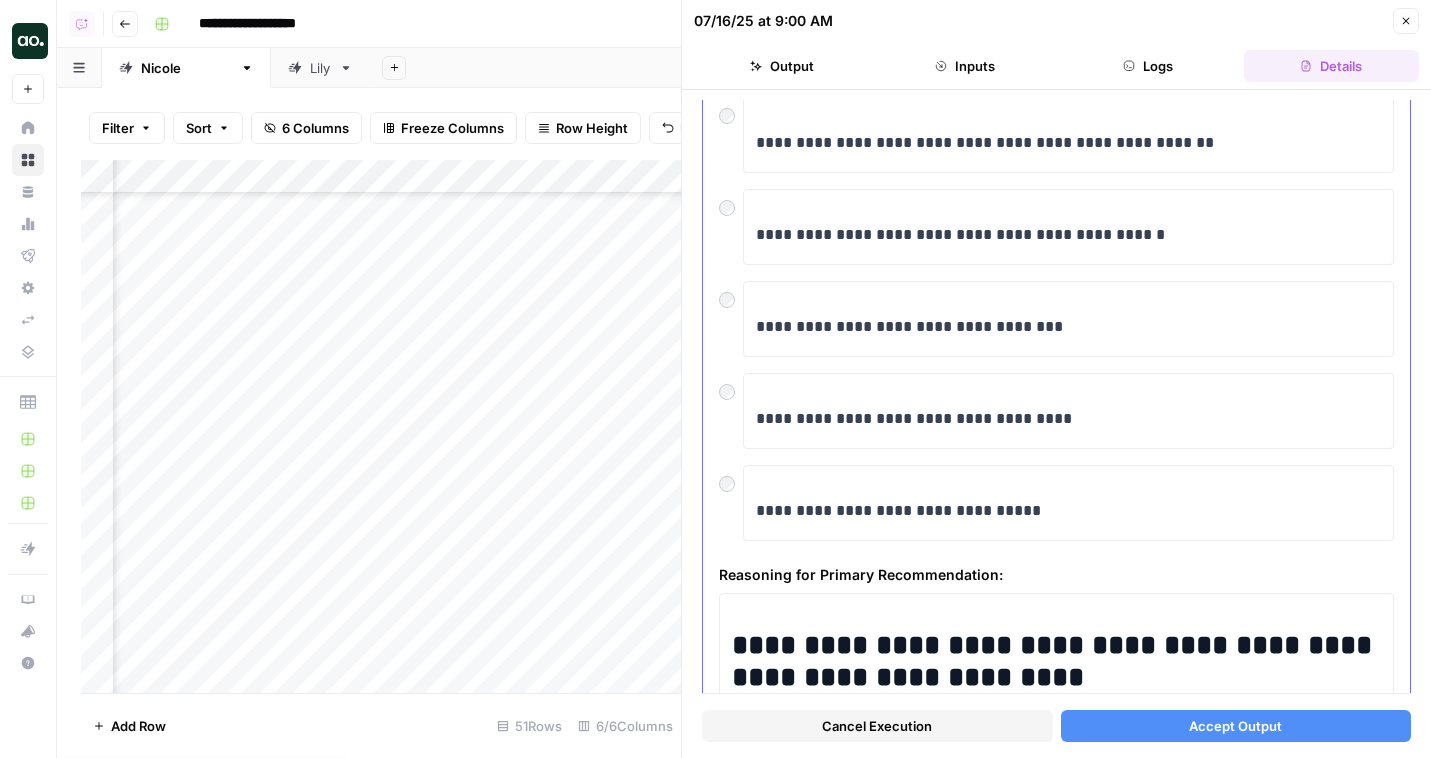 scroll, scrollTop: 372, scrollLeft: 0, axis: vertical 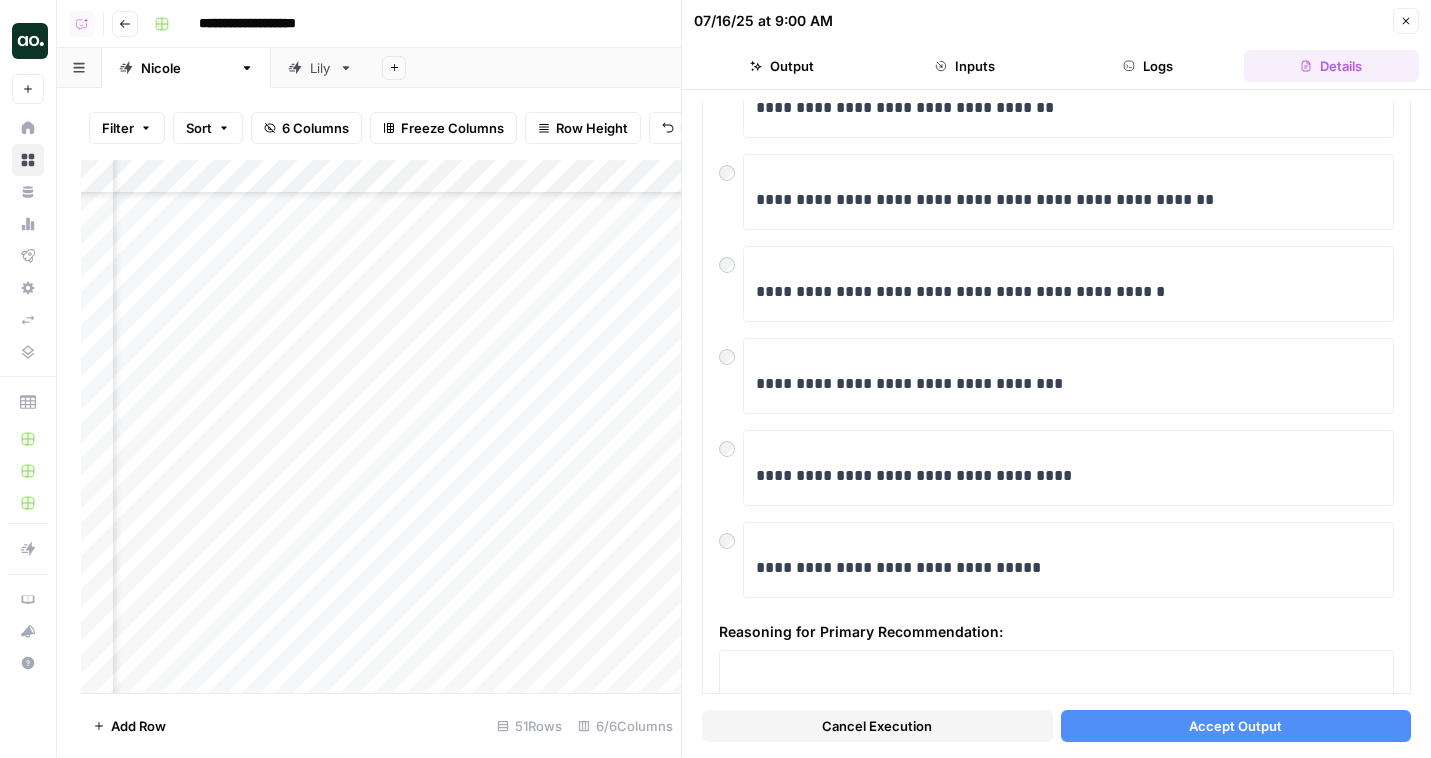 click on "Accept Output" at bounding box center (1236, 726) 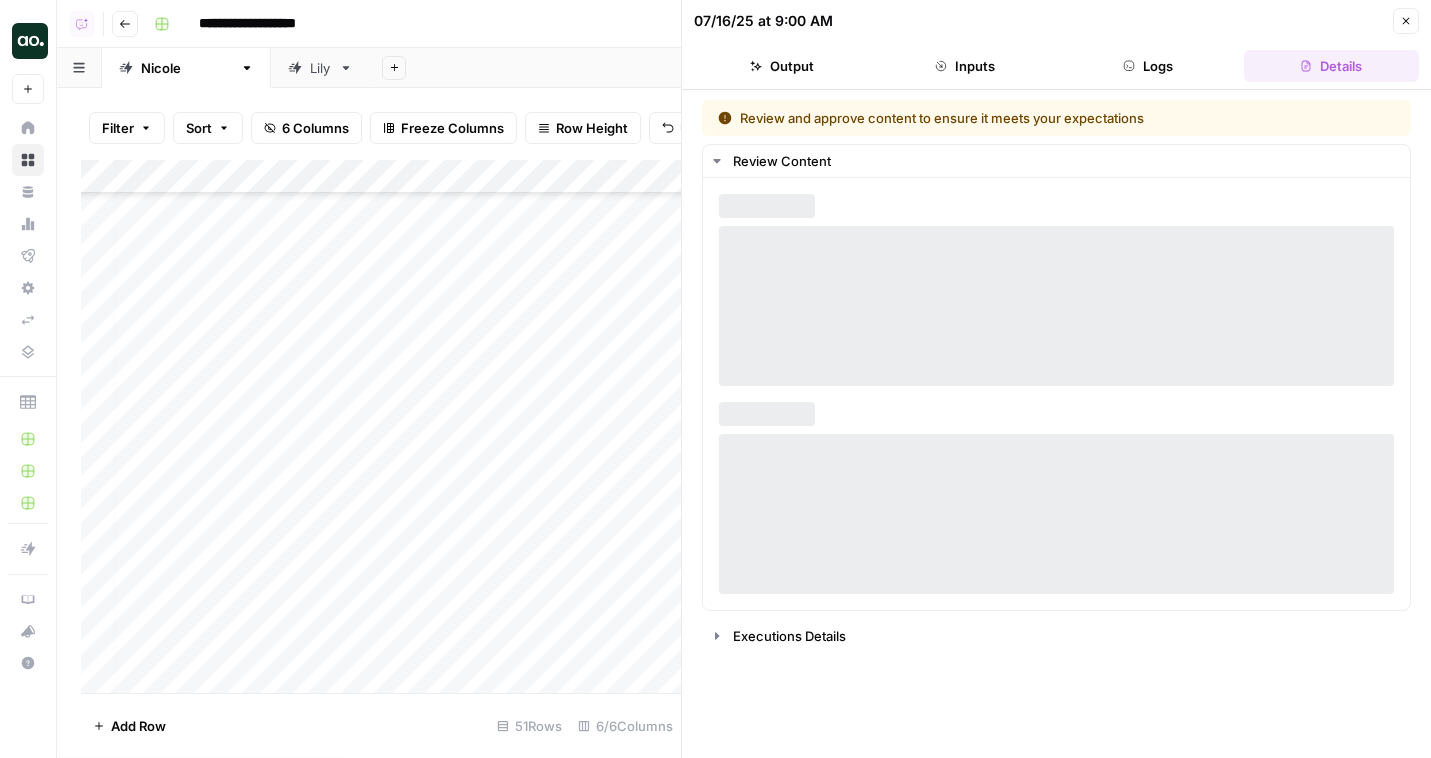 scroll, scrollTop: 1163, scrollLeft: 0, axis: vertical 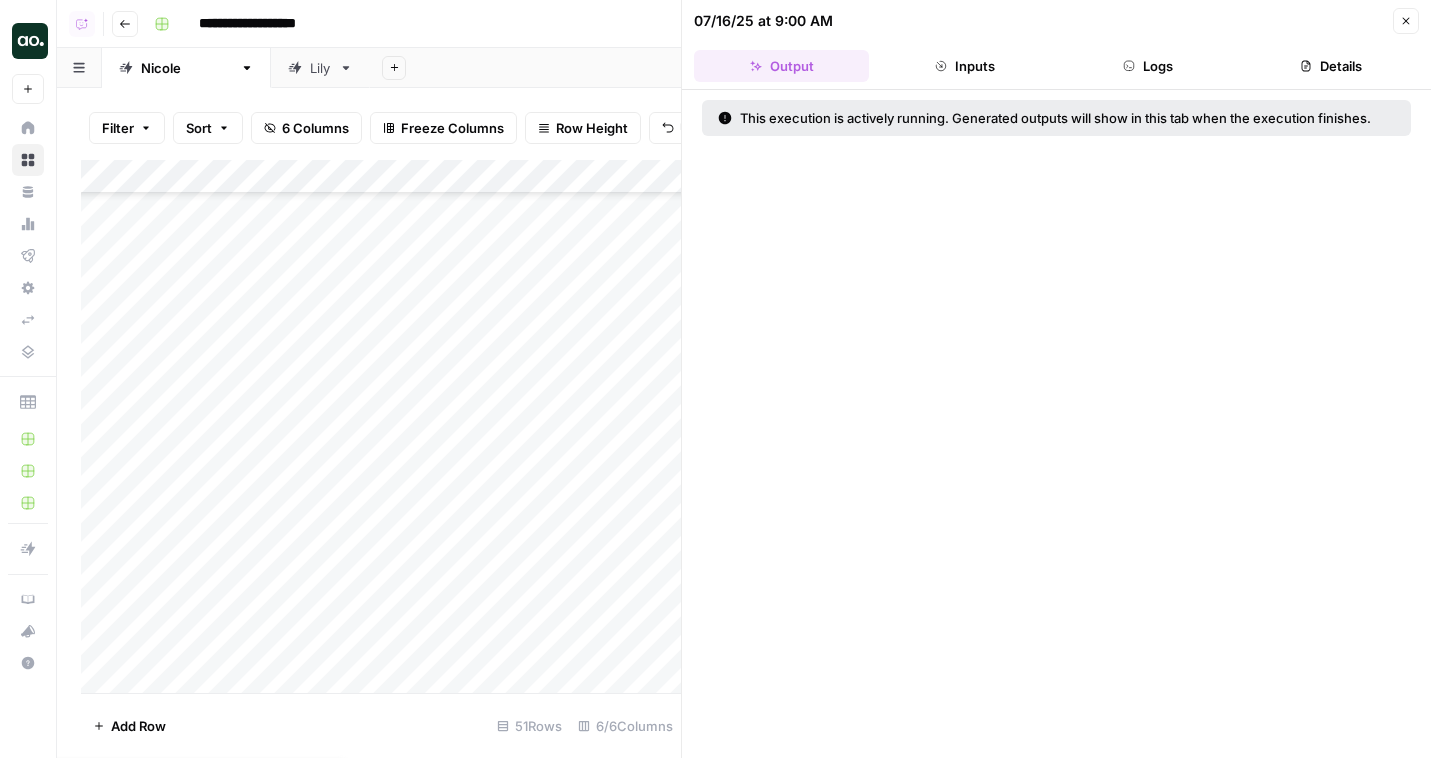 click on "Add Column" at bounding box center [381, 426] 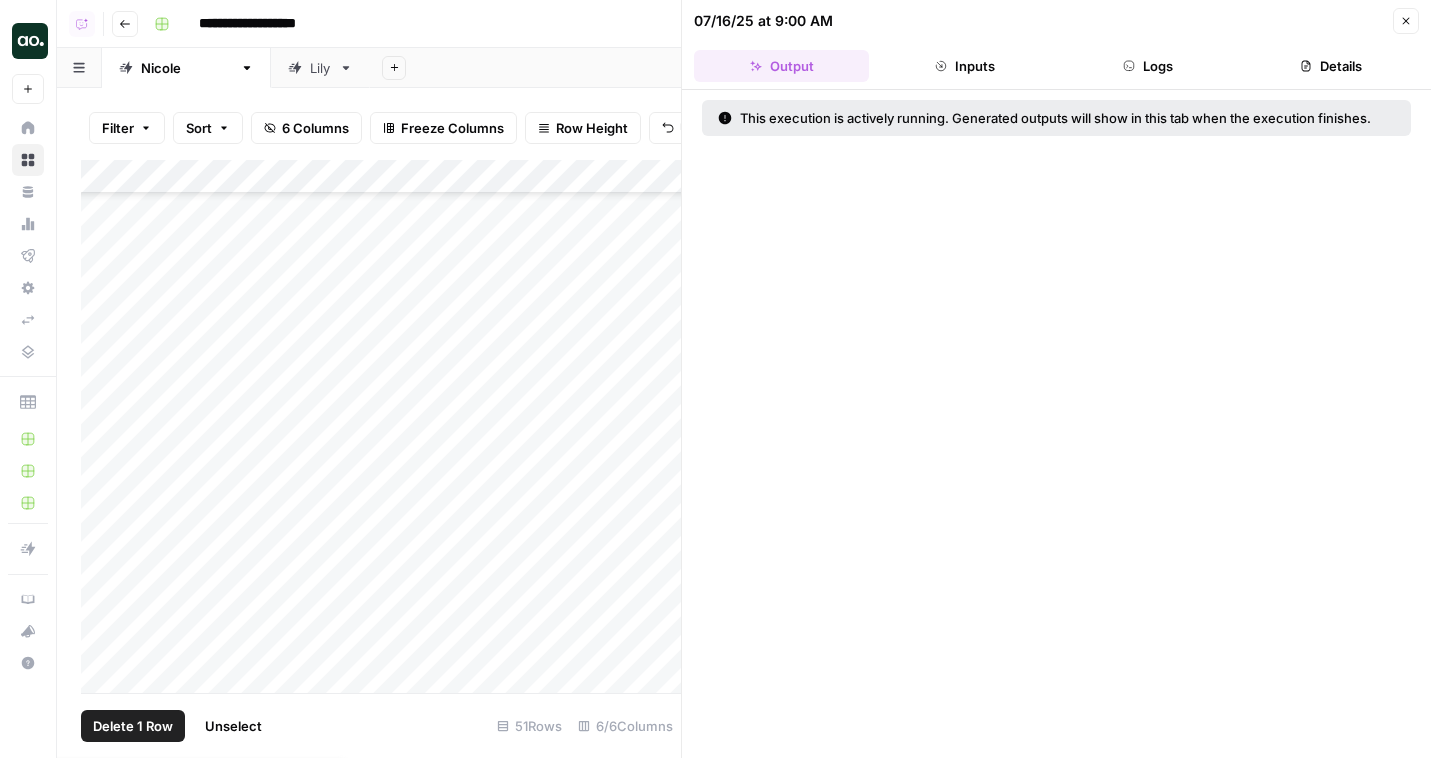 click on "Add Column" at bounding box center (381, 426) 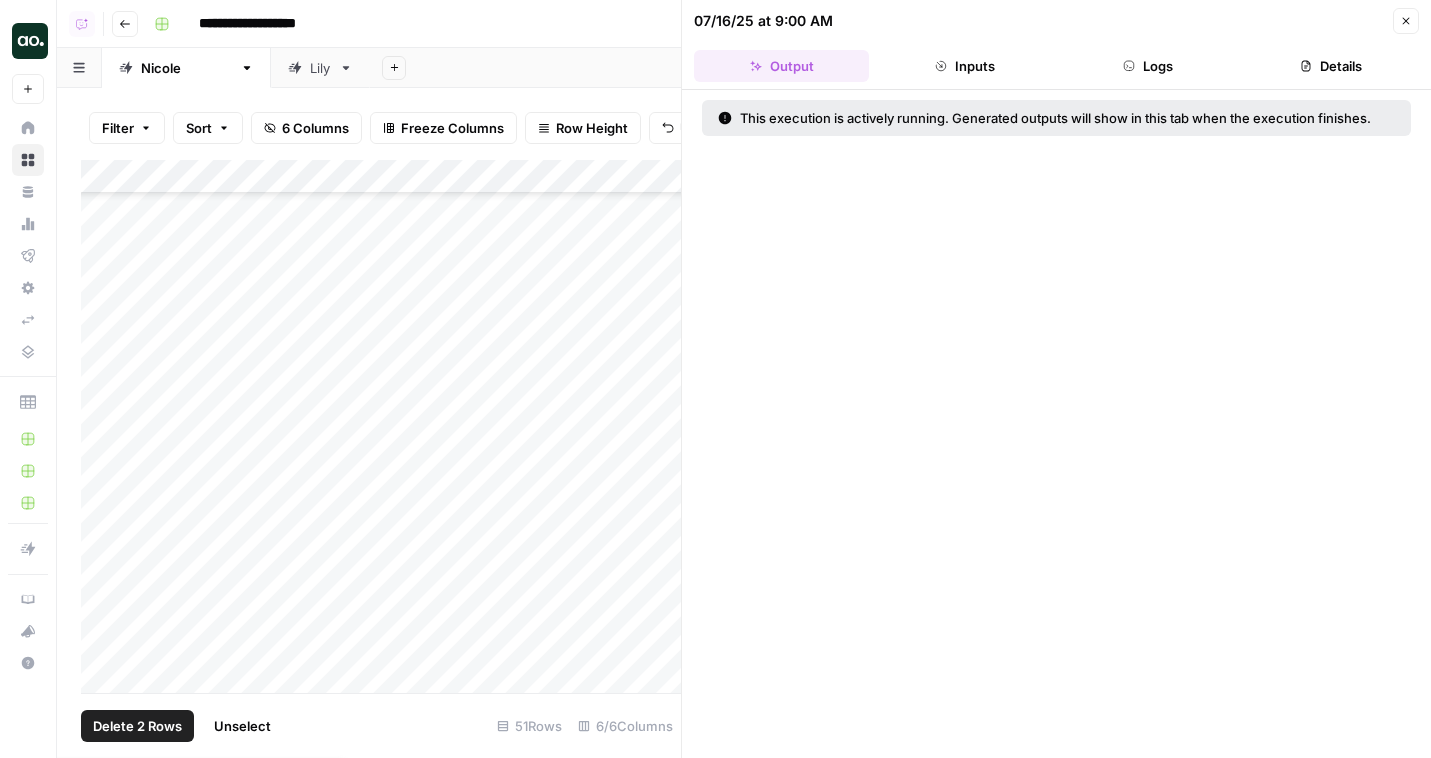 click on "Delete 2 Rows" at bounding box center (137, 726) 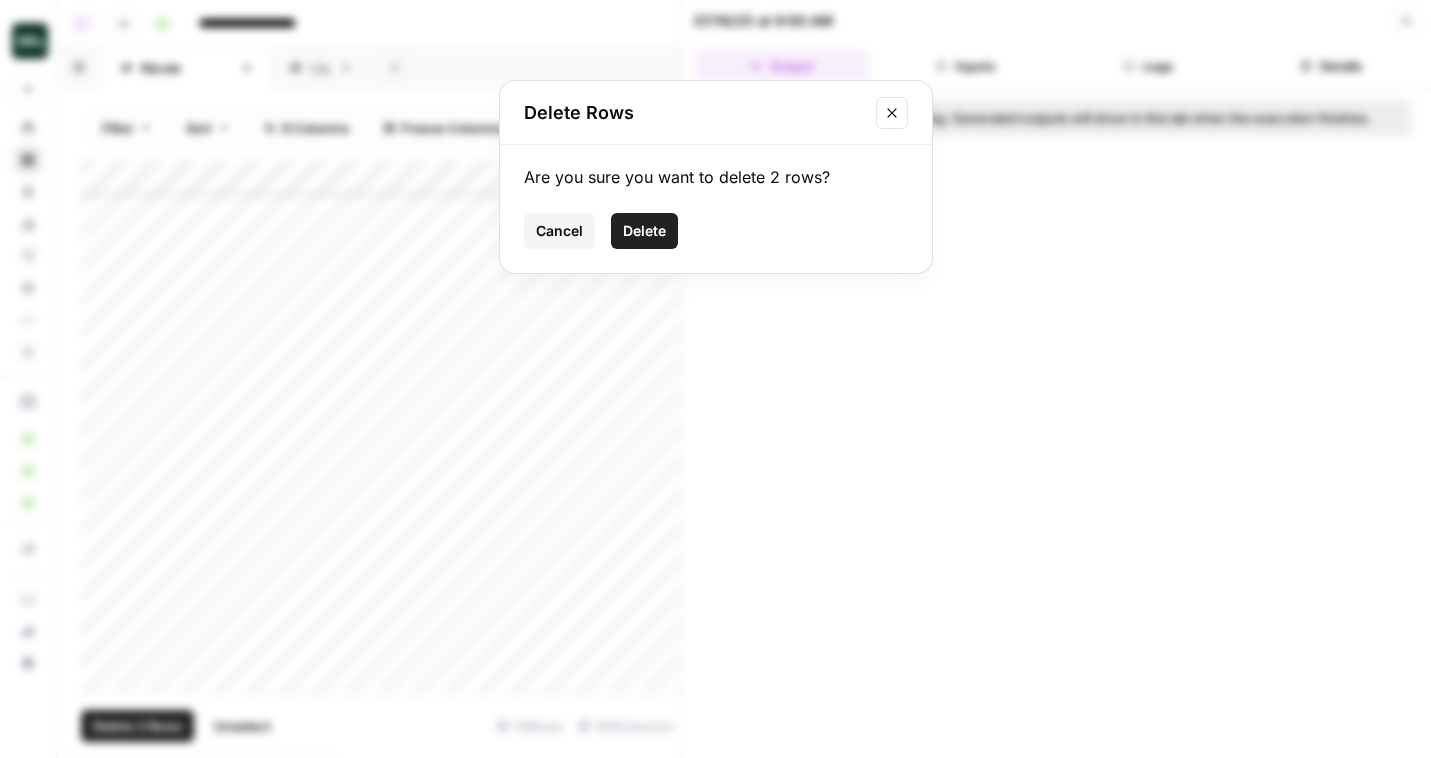 click on "Delete" at bounding box center (644, 231) 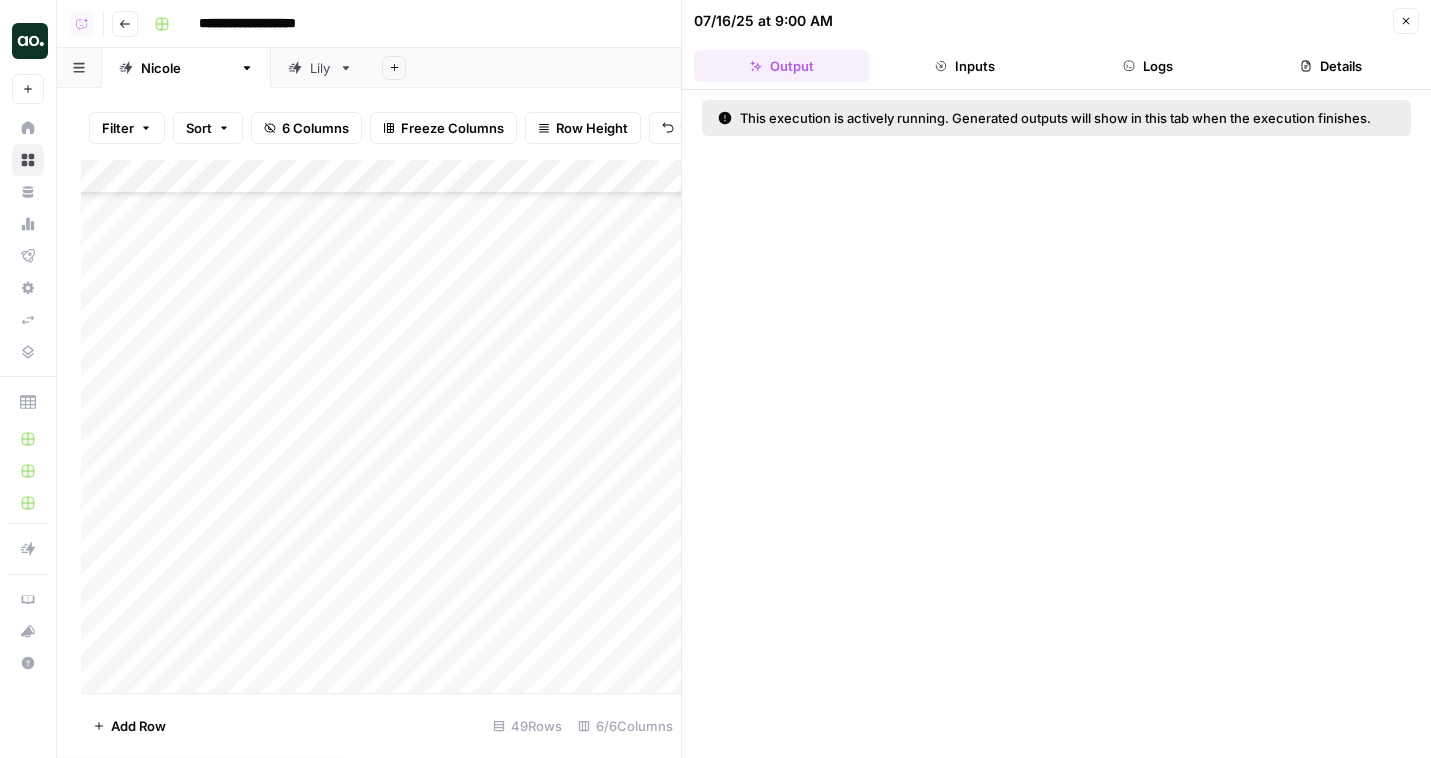 click on "Add Column" at bounding box center [381, 426] 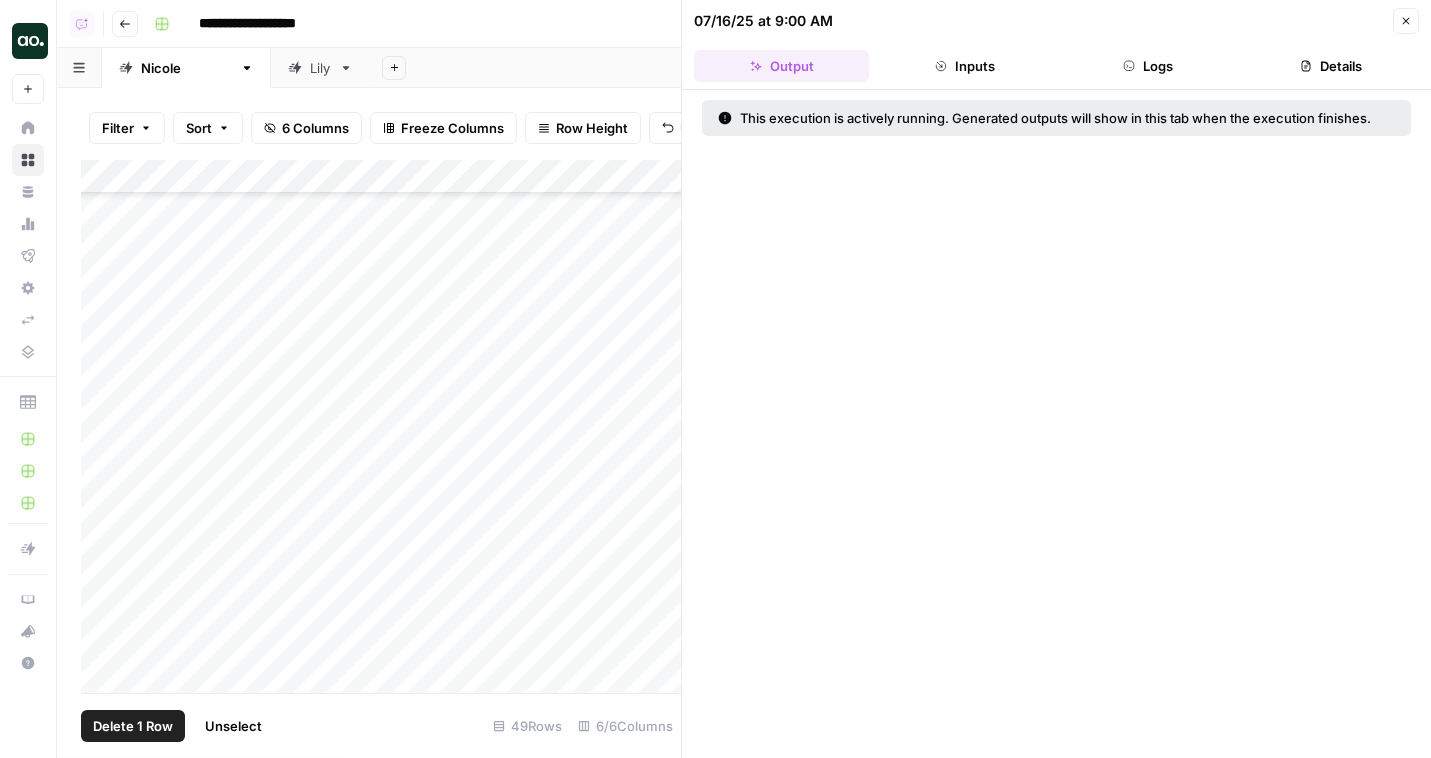click on "Delete 1 Row" at bounding box center [133, 726] 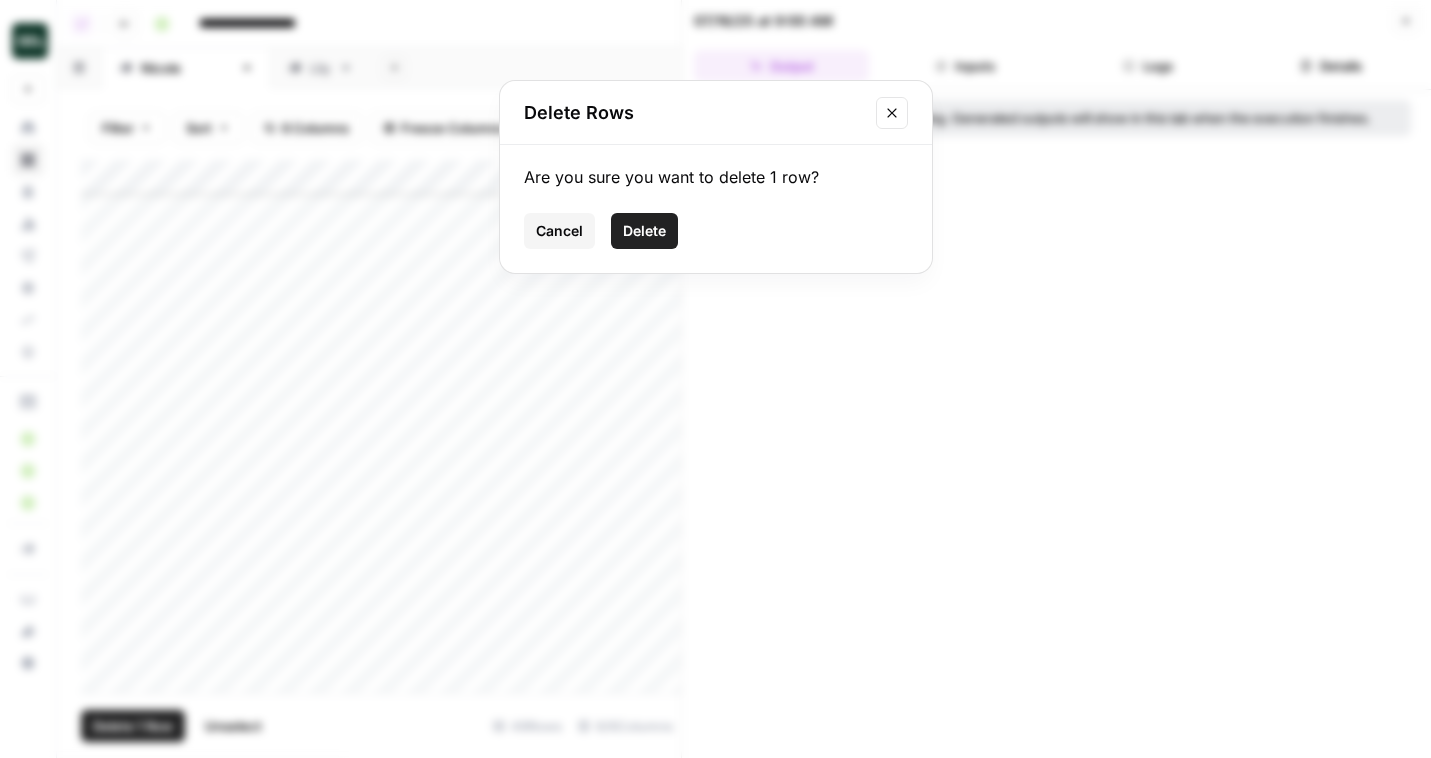click on "Delete" at bounding box center (644, 231) 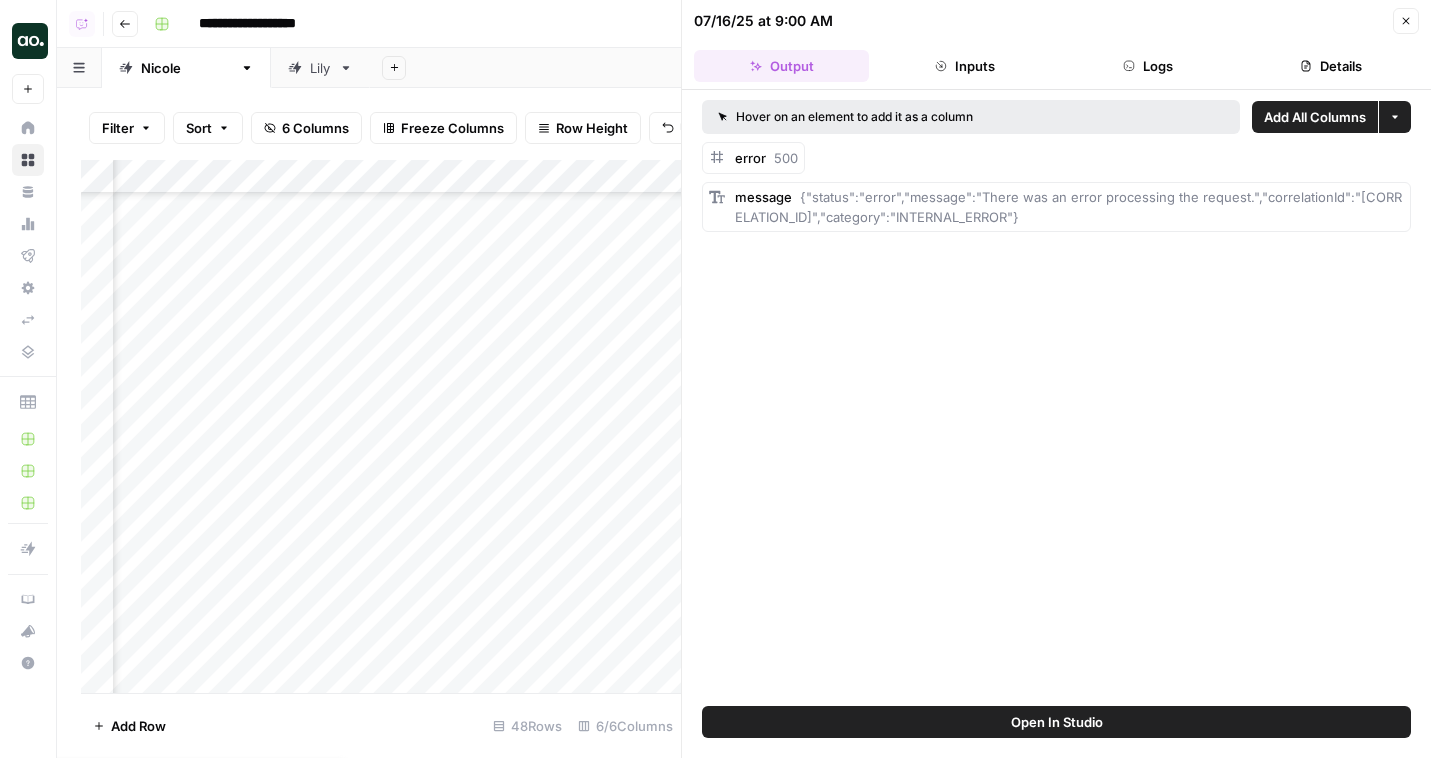 scroll, scrollTop: 892, scrollLeft: 193, axis: both 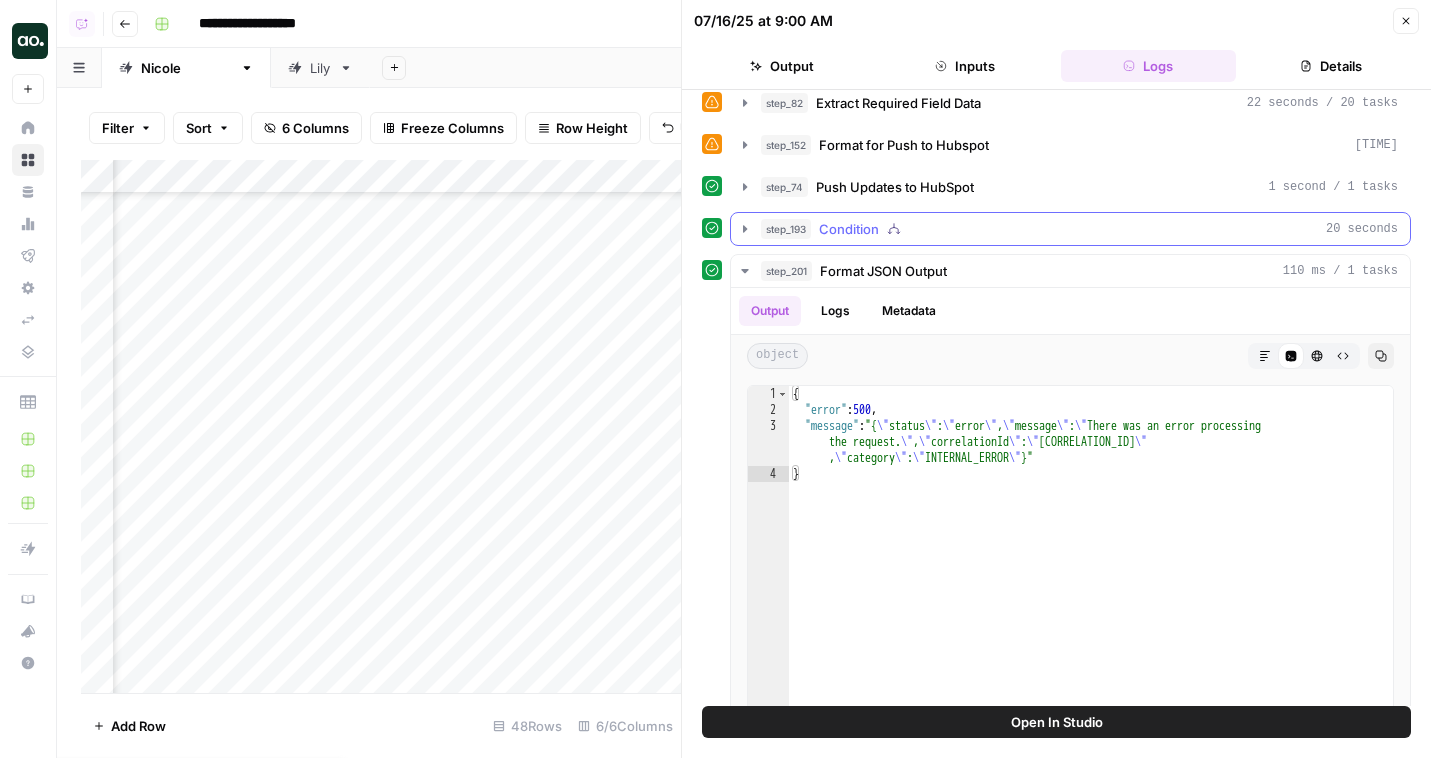 click on "step_193 Condition 20 seconds" at bounding box center [1079, 229] 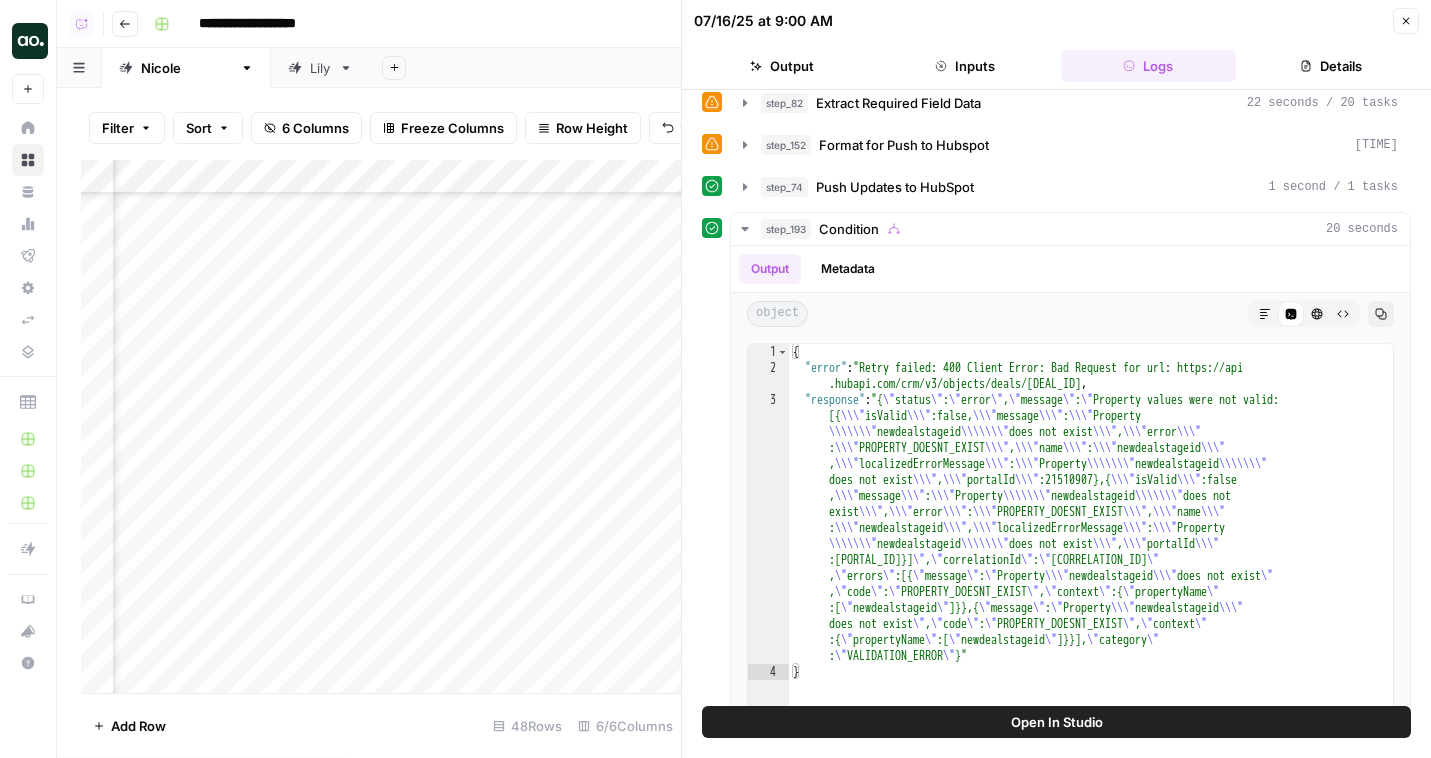 drag, startPoint x: 939, startPoint y: 195, endPoint x: 940, endPoint y: 205, distance: 10.049875 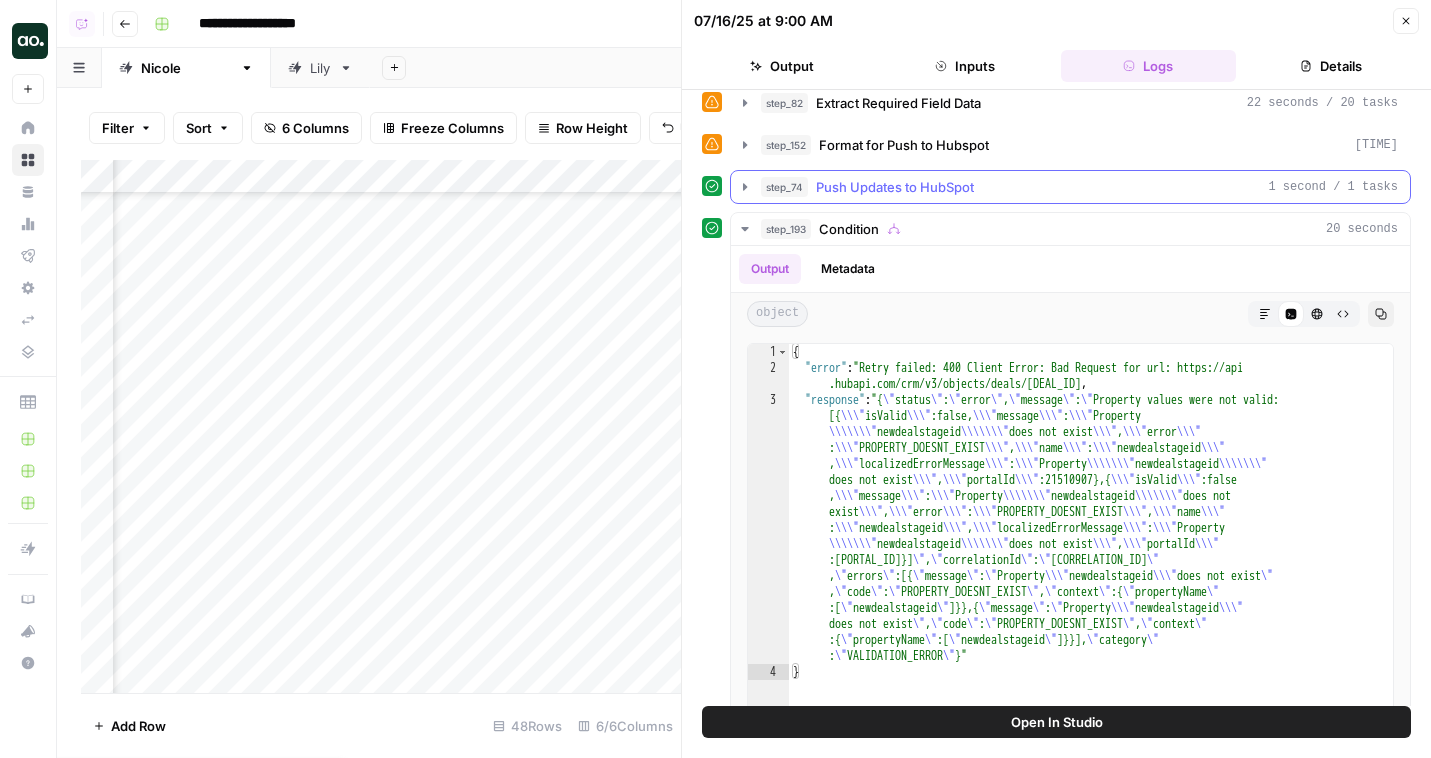 click on "Push Updates to HubSpot" at bounding box center (895, 187) 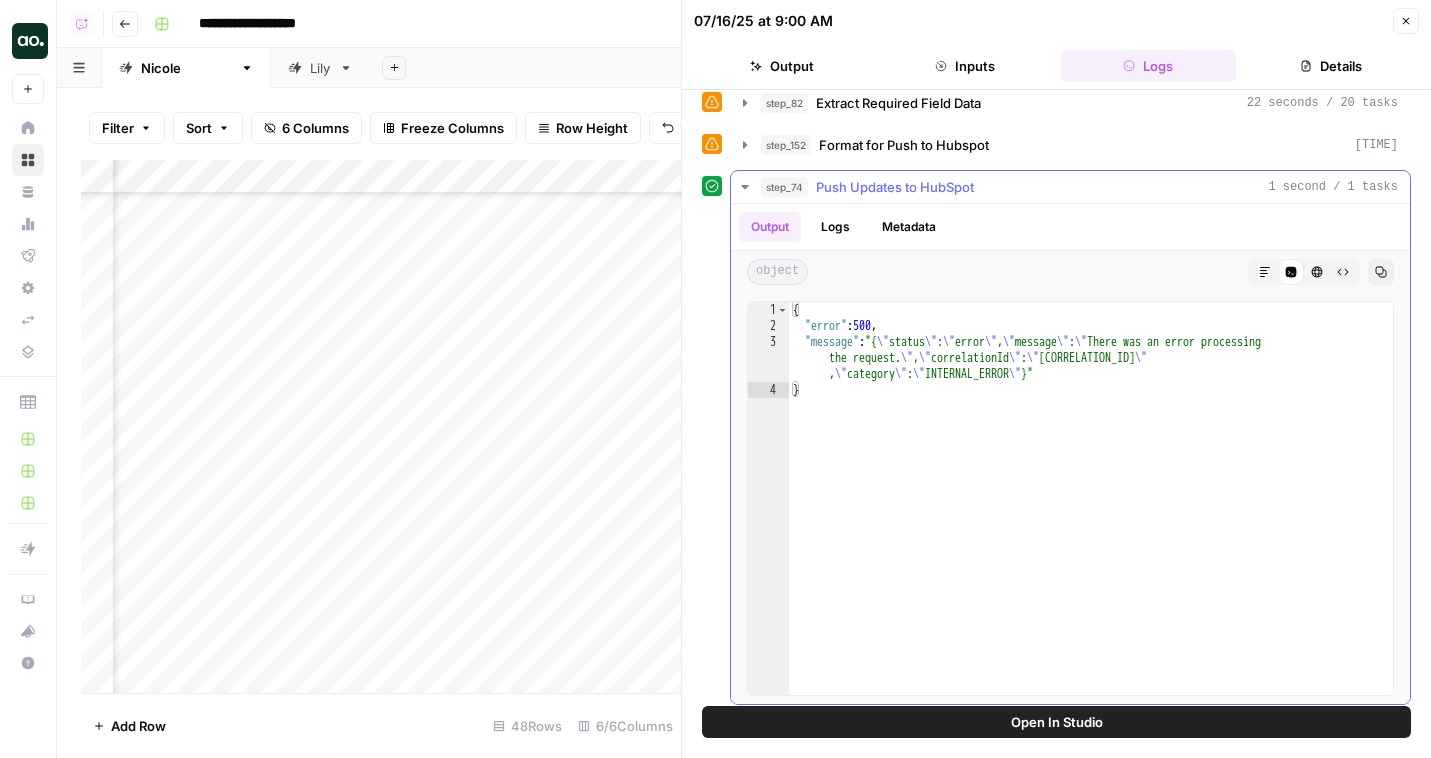 click on "Push Updates to HubSpot" at bounding box center [895, 187] 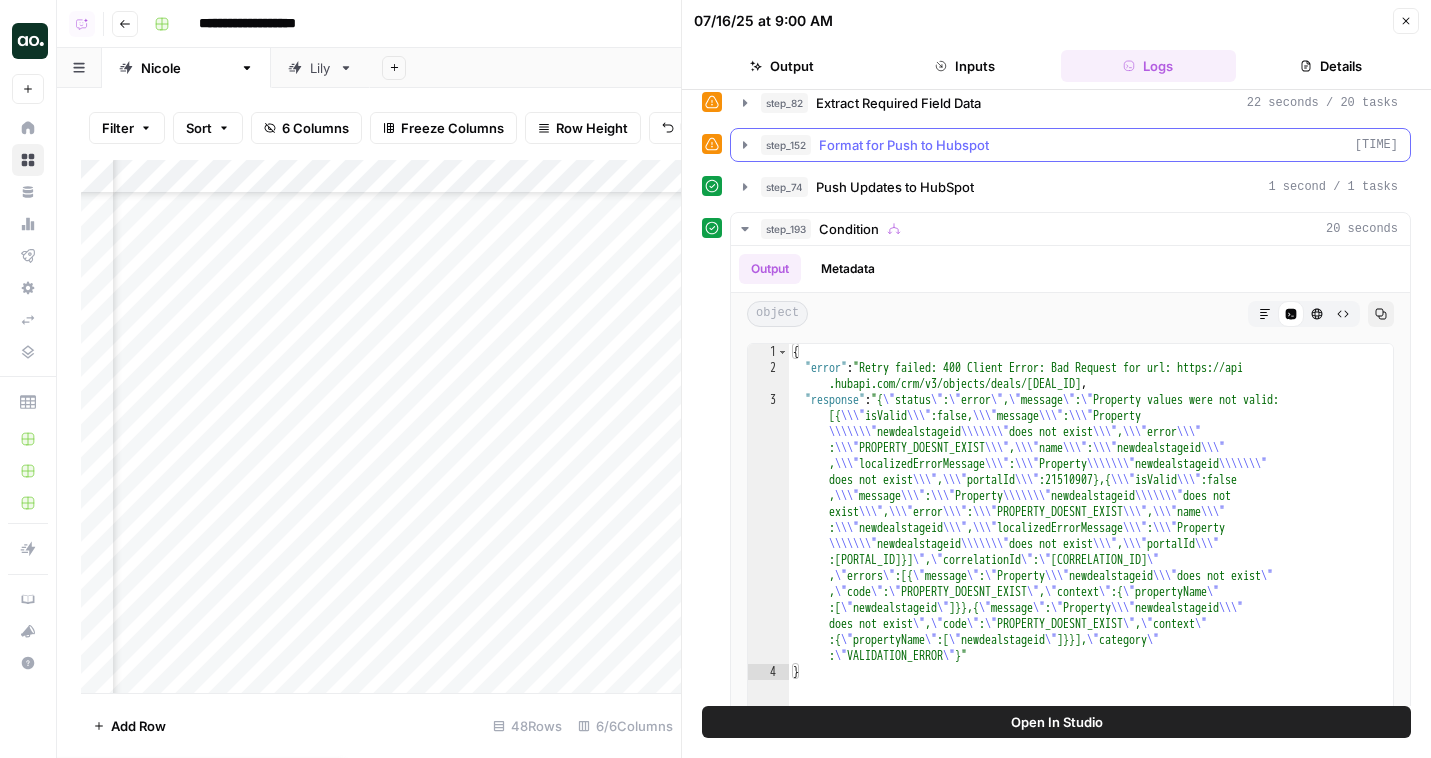click on "Format for Push to Hubspot" at bounding box center [904, 145] 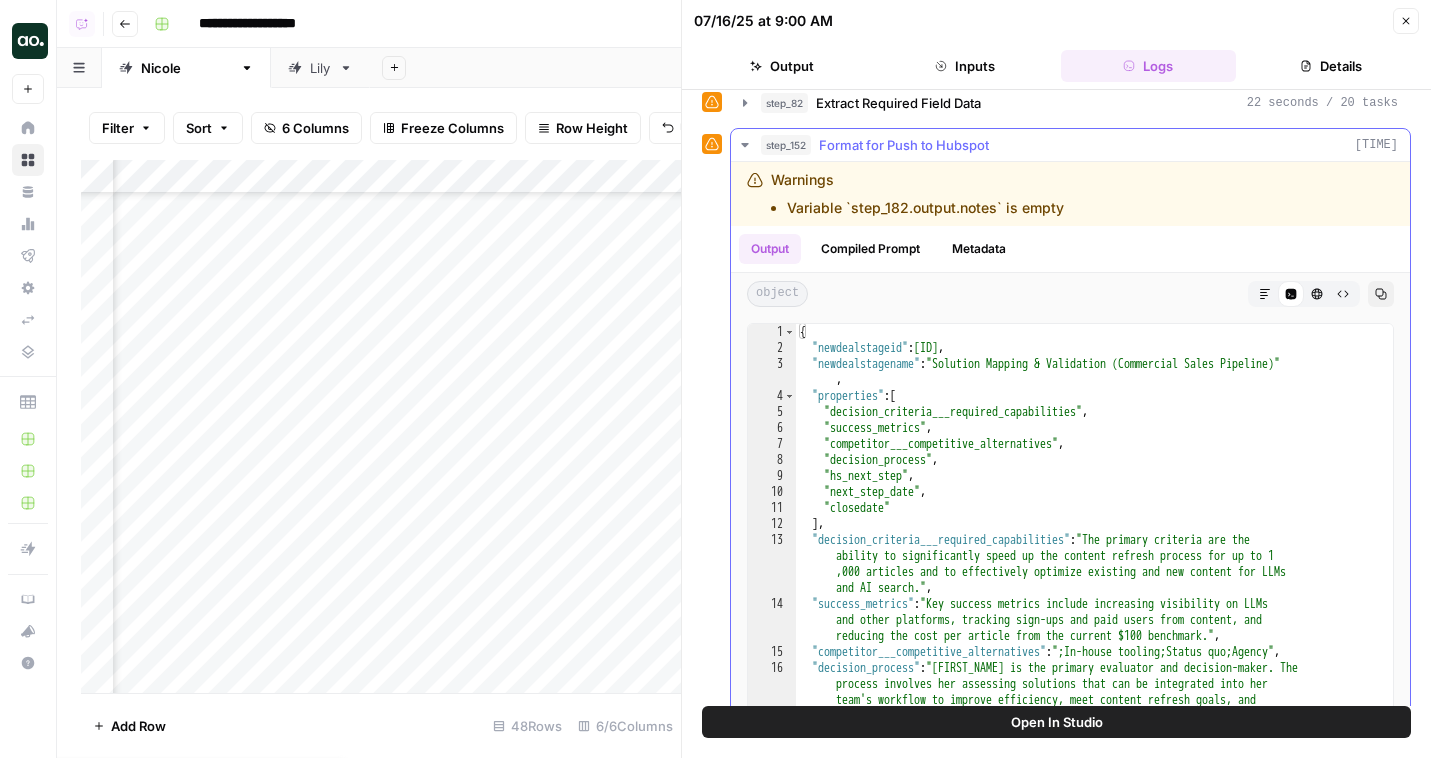 click on "Format for Push to Hubspot" at bounding box center [904, 145] 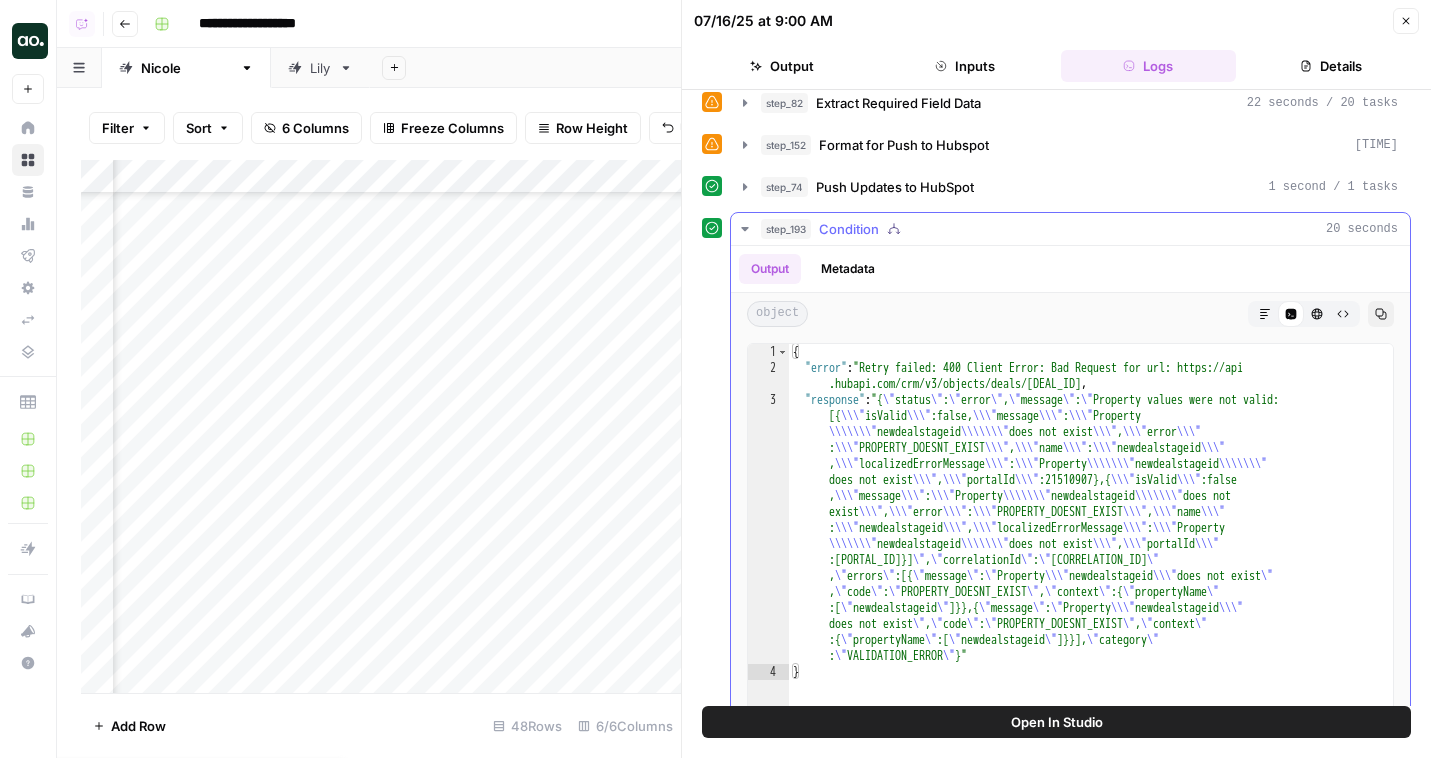 type on "**********" 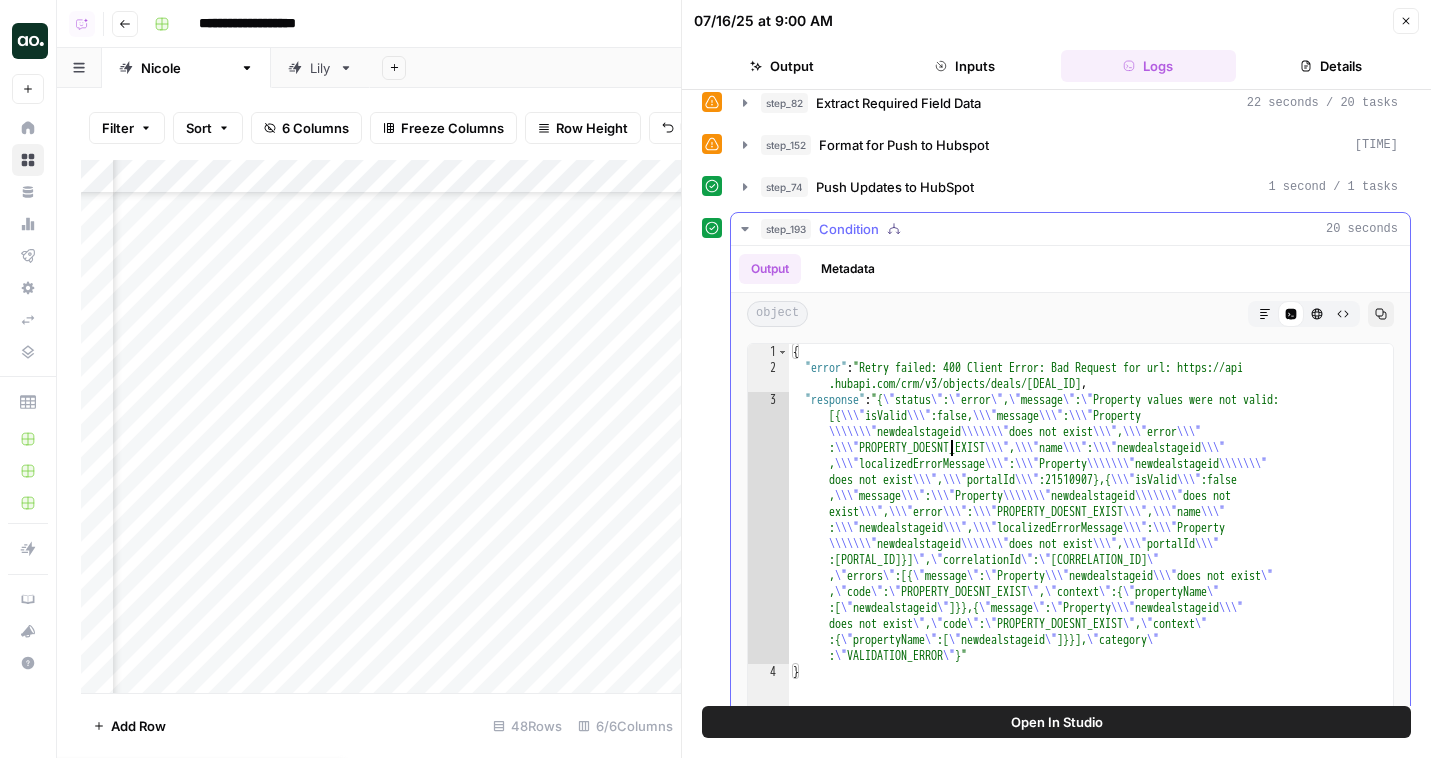 click on "{    "error" :  "Retry failed: 400 Client Error: Bad Request for url: https://api        .hubapi.com/crm/v3/objects/deals/39371168950" ,    "response" :  "{ \" status \" : \" error \" , \" message \" : \" Property values were not valid:         [{ \\\" isValid \\\" :false, \\\" message \\\" : \\\" Property         \\\\\\\" newdealstageid \\\\\\\"  does not exist \\\" , \\\" error \\\"        : \\\" PROPERTY_DOESNT_EXIST \\\" , \\\" name \\\" : \\\" newdealstageid \\\"        , \\\" localizedErrorMessage \\\" : \\\" Property  \\\\\\\" newdealstageid \\\\\\\"          does not exist \\\" , \\\" portalId \\\" :21510907},{ \\\" isValid \\\" :false        , \\\" message \\\" : \\\" Property  \\\\\\\" newdealstagename \\\\\\\"  does not         exist \\\" , \\\" error \\\" : \\\" PROPERTY_DOESNT_EXIST \\\" , \\\" name \\\"        : \\\" newdealstagename \\\" , \\\" localizedErrorMessage \\\" : \\\" Property         \\\\\\\" newdealstagename \\\\\\\" \\\" ," at bounding box center (1091, 556) 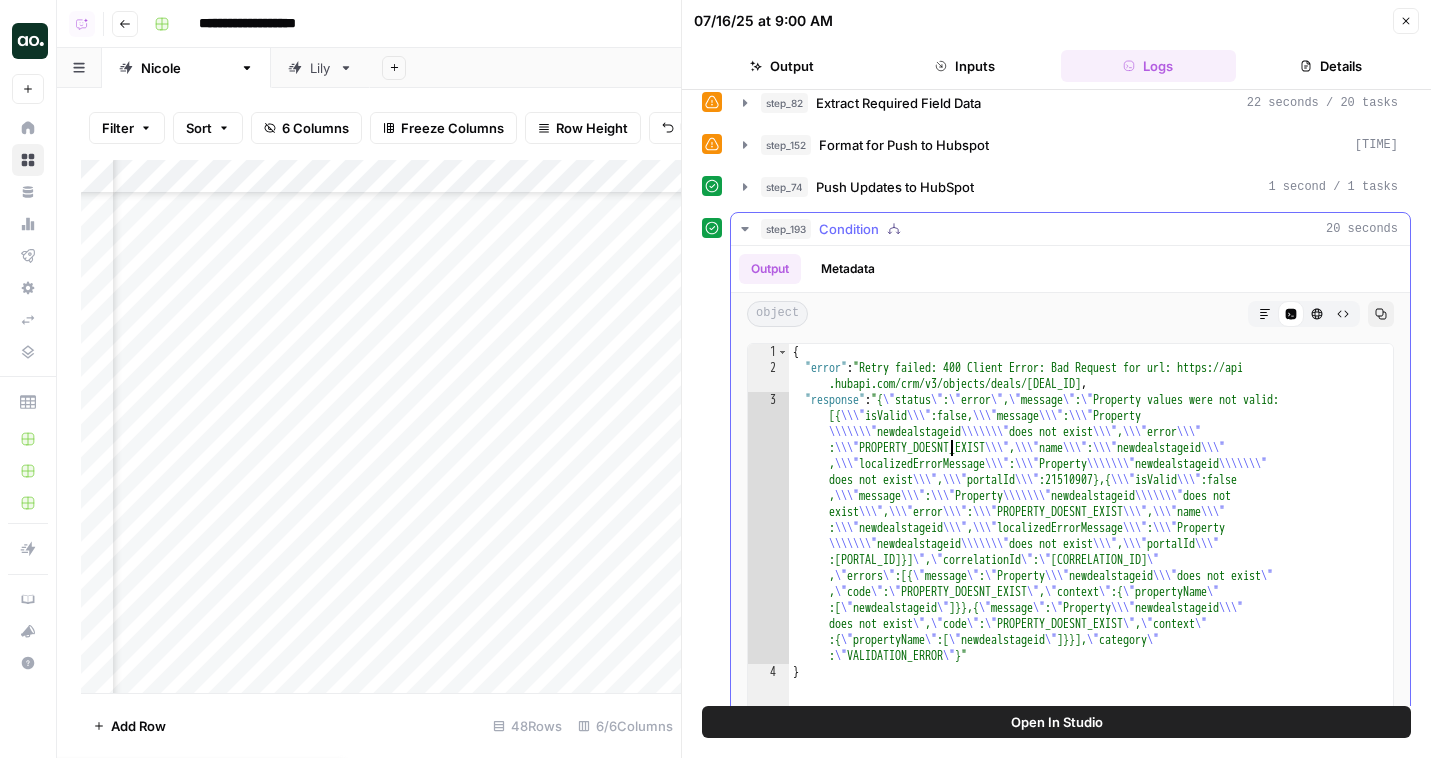 type 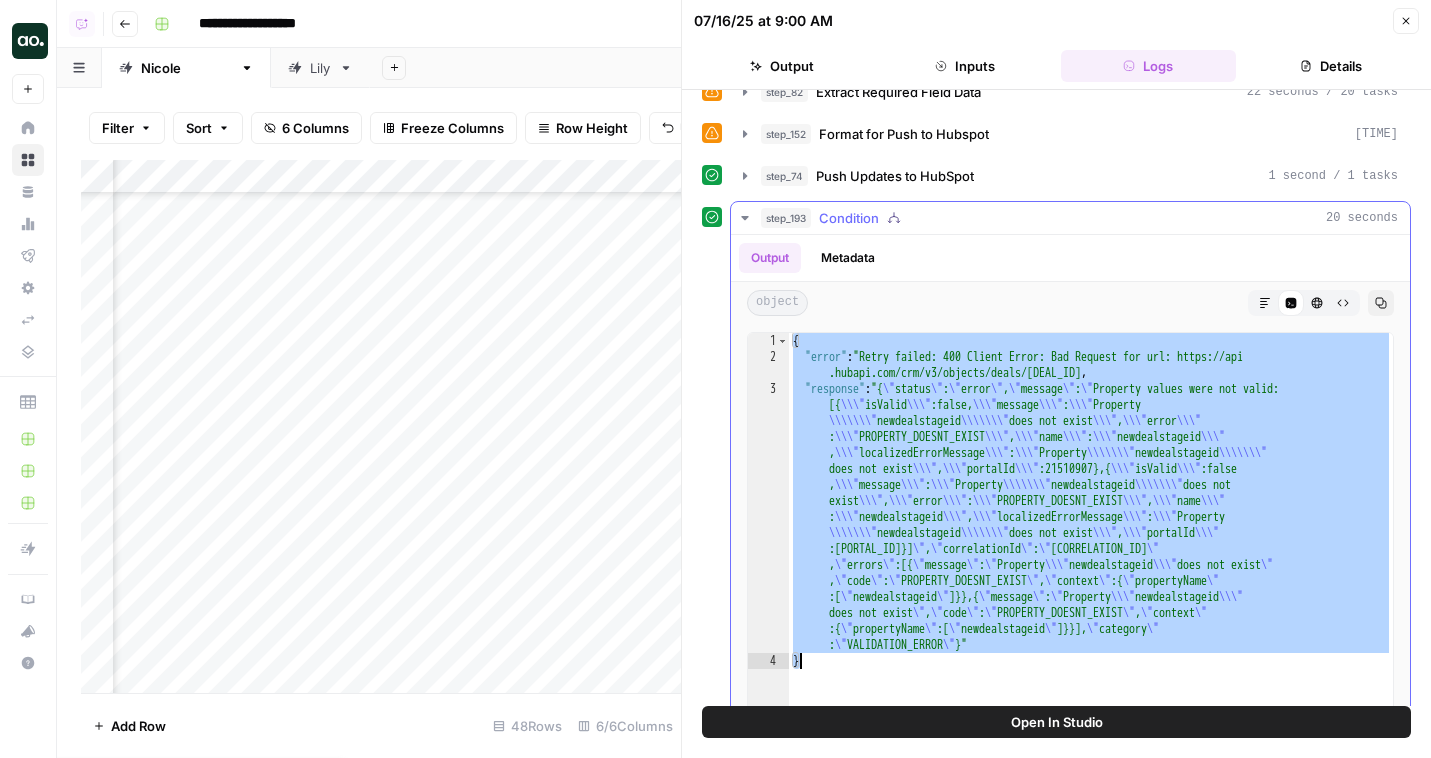 scroll, scrollTop: 1203, scrollLeft: 0, axis: vertical 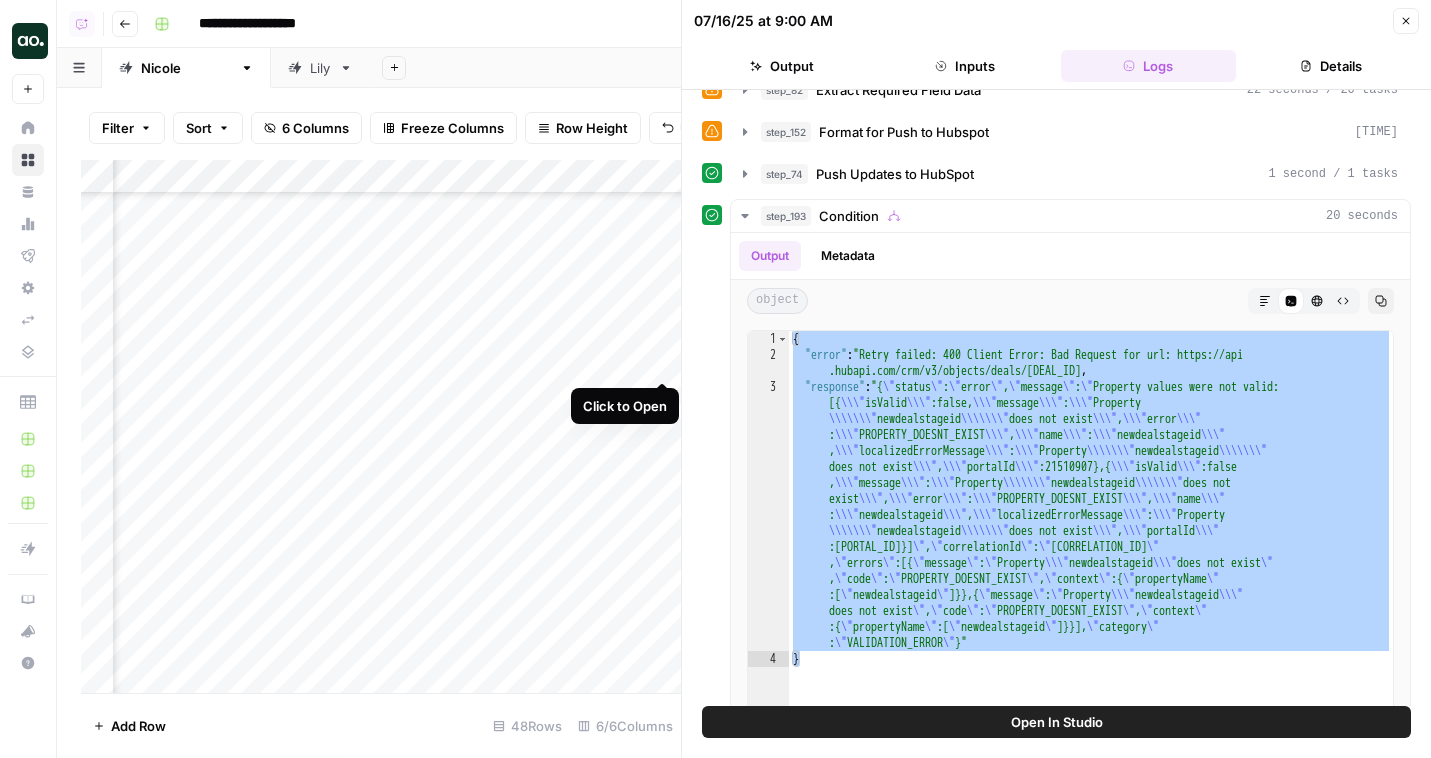 click on "Add Column" at bounding box center [381, 426] 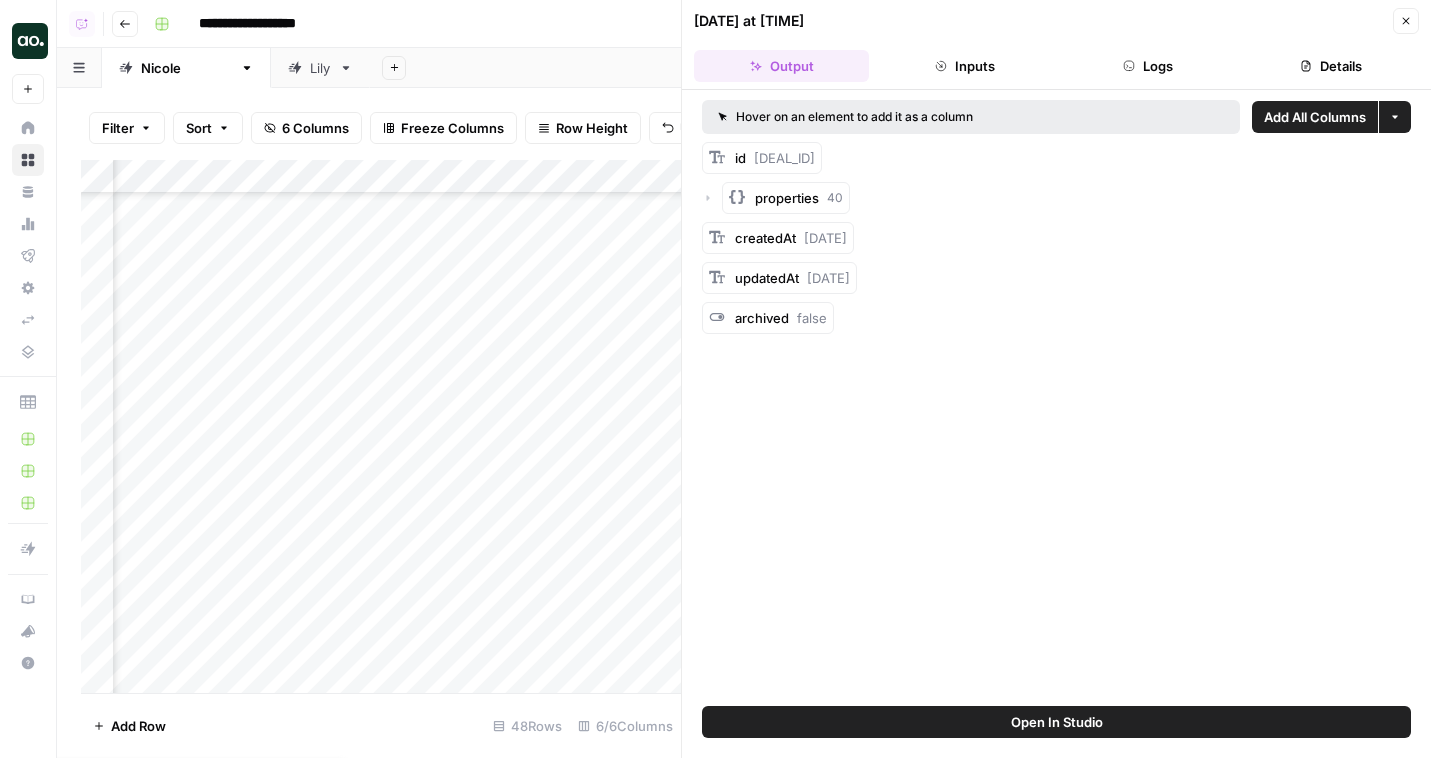 click on "Logs" at bounding box center [1148, 66] 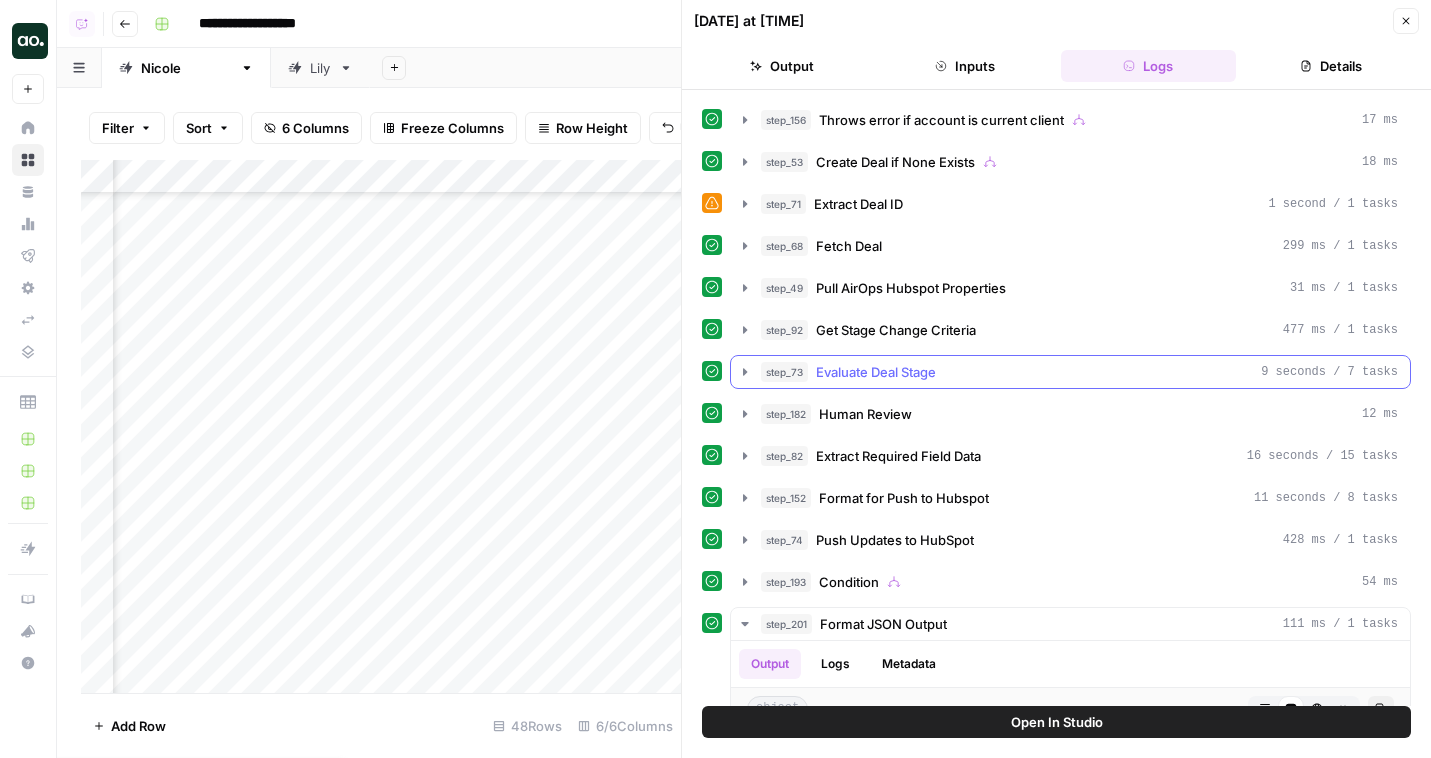 scroll, scrollTop: 1035, scrollLeft: 0, axis: vertical 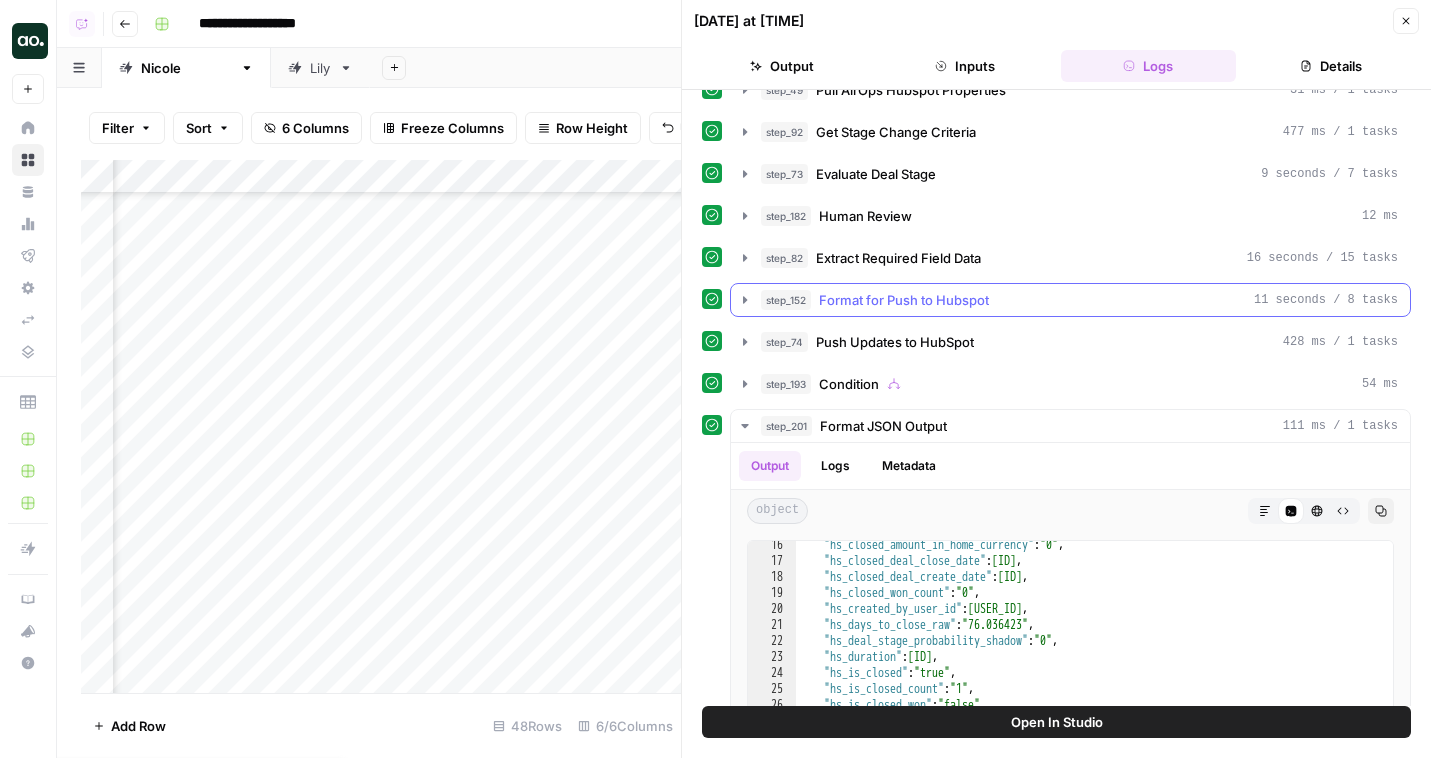 click on "Format for Push to Hubspot" at bounding box center [904, 300] 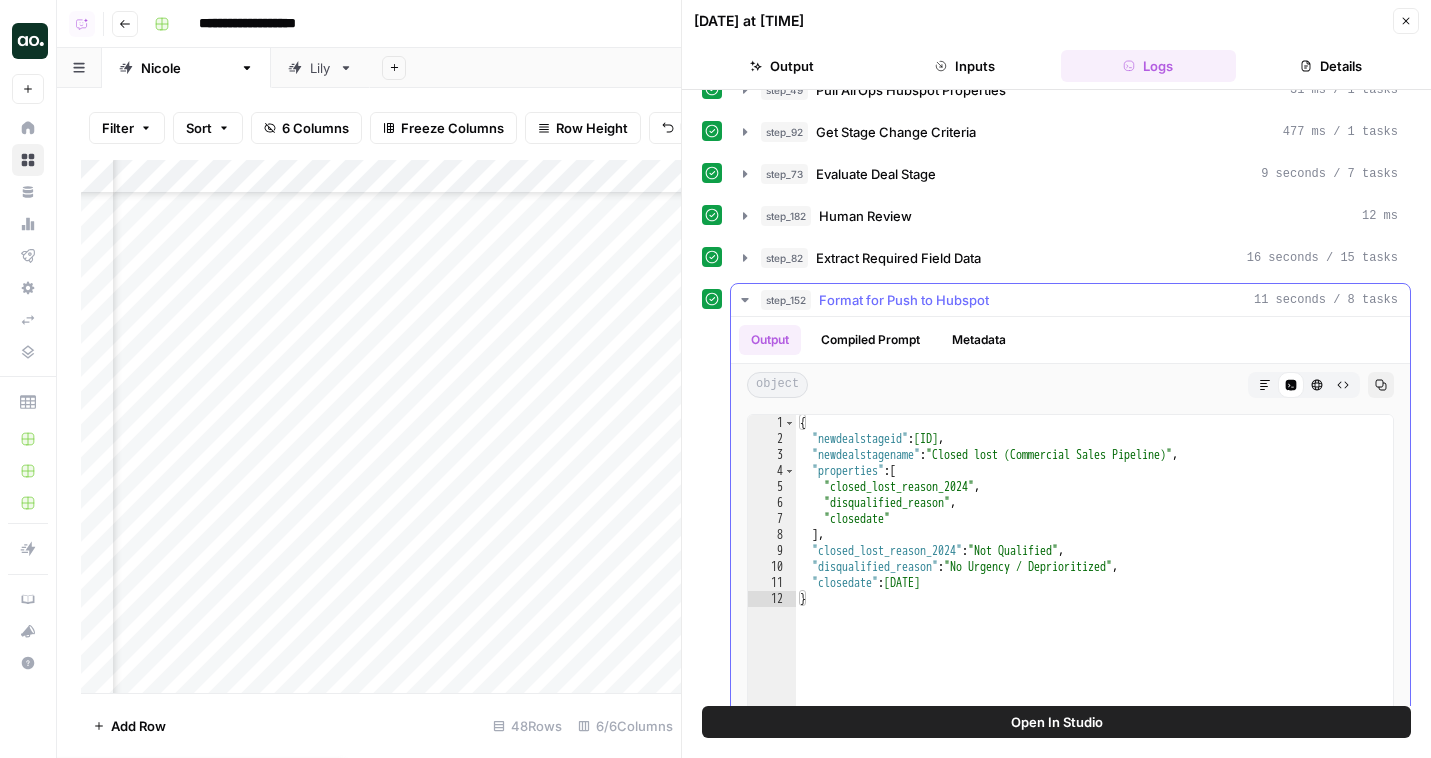 click on "Format for Push to Hubspot" at bounding box center [904, 300] 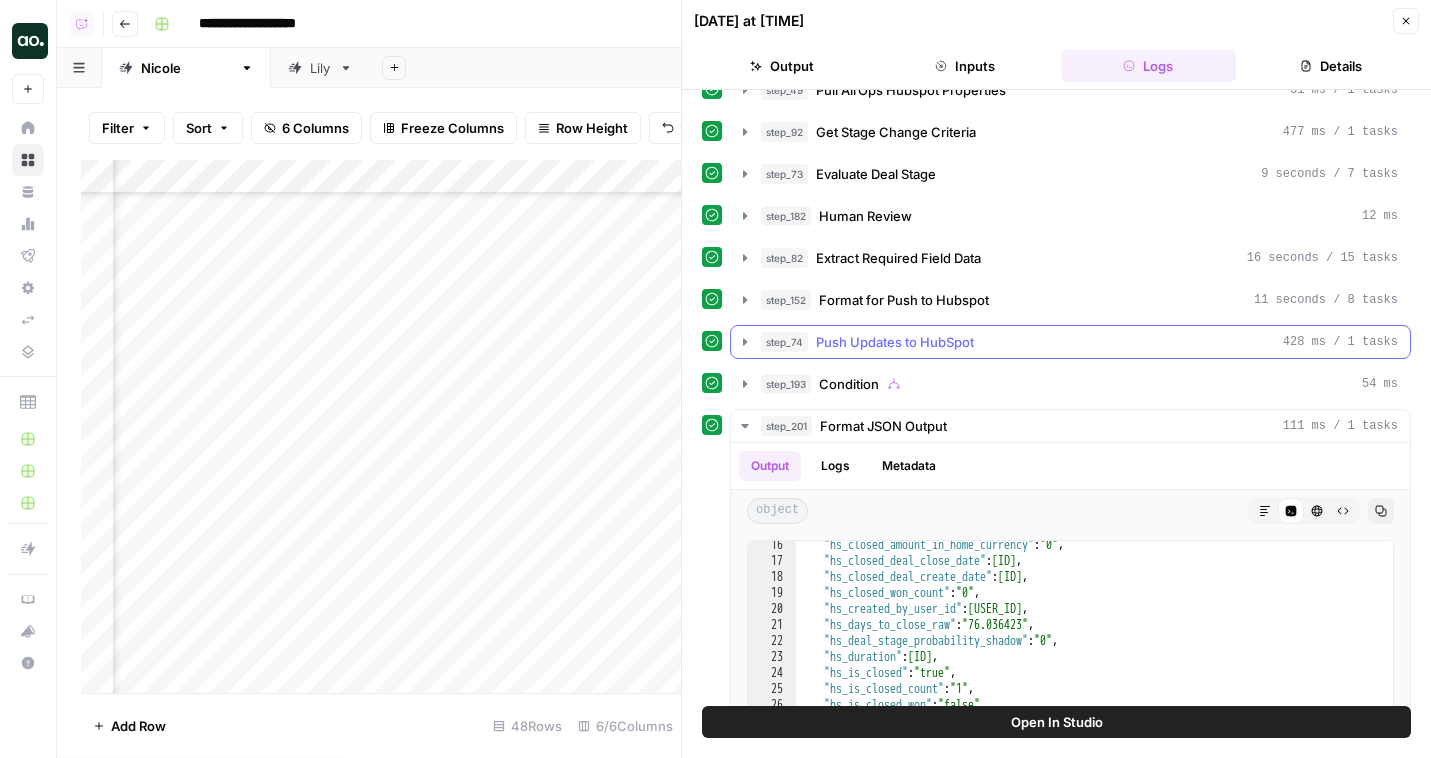 click on "Push Updates to HubSpot" at bounding box center [895, 342] 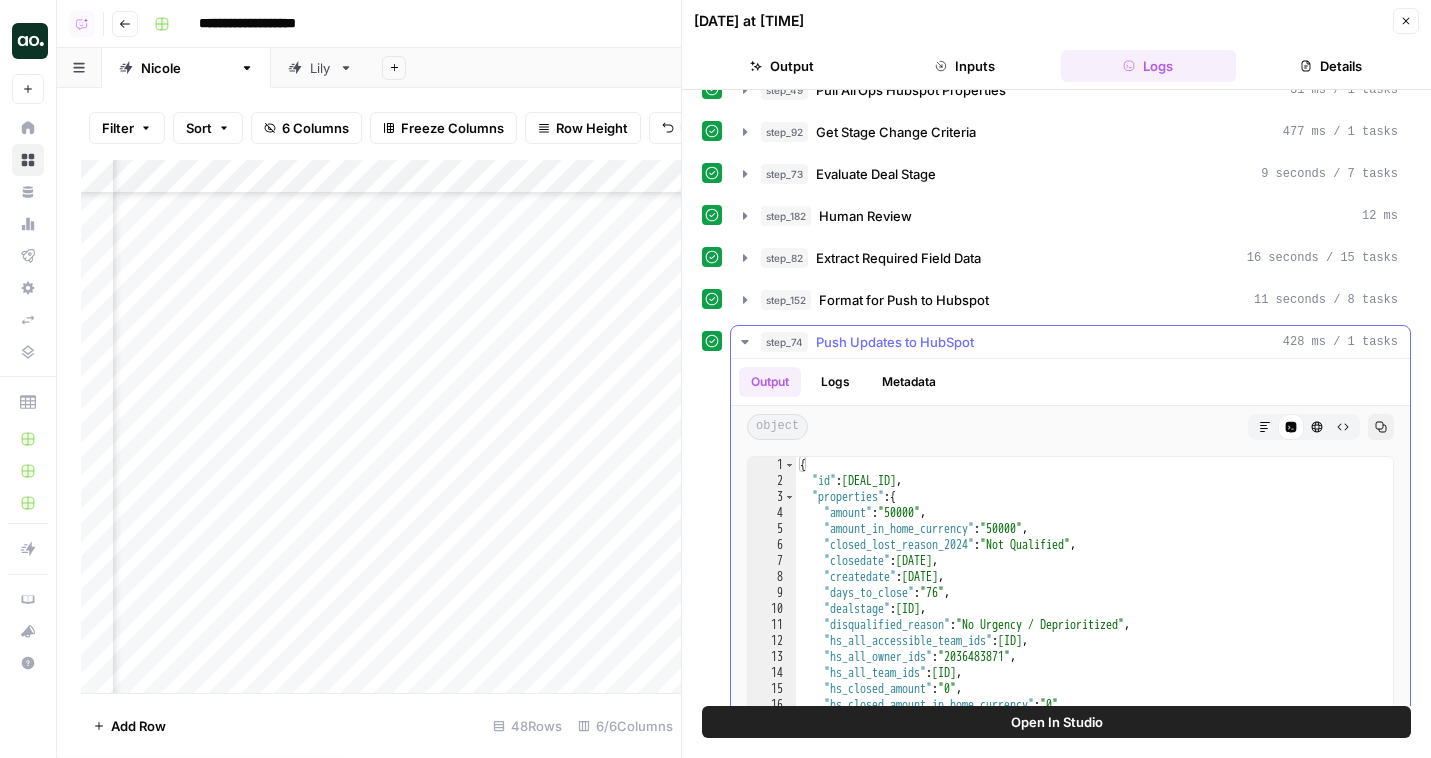 click on "Push Updates to HubSpot" at bounding box center (895, 342) 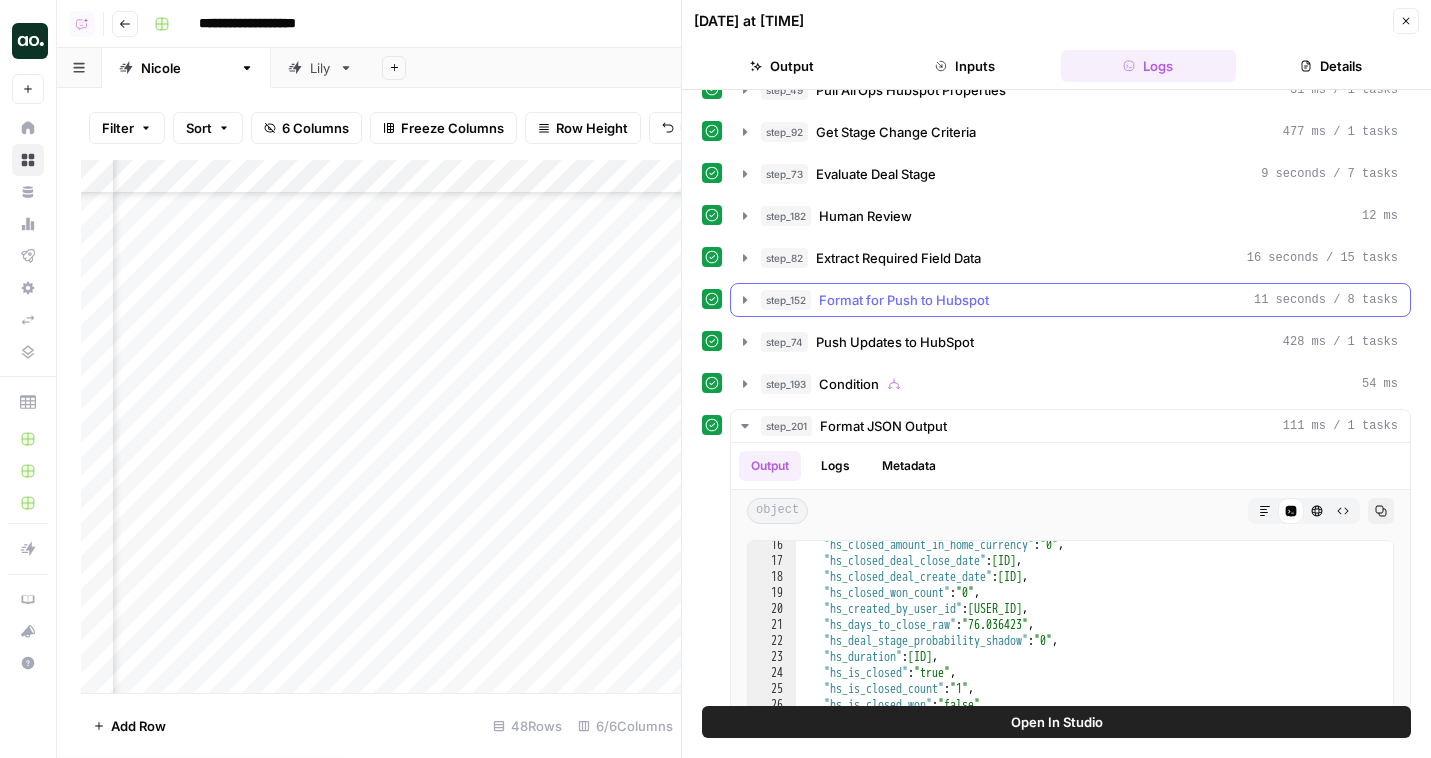 click on "step_152 Format for Push to Hubspot 11 seconds / 8 tasks" at bounding box center [1070, 300] 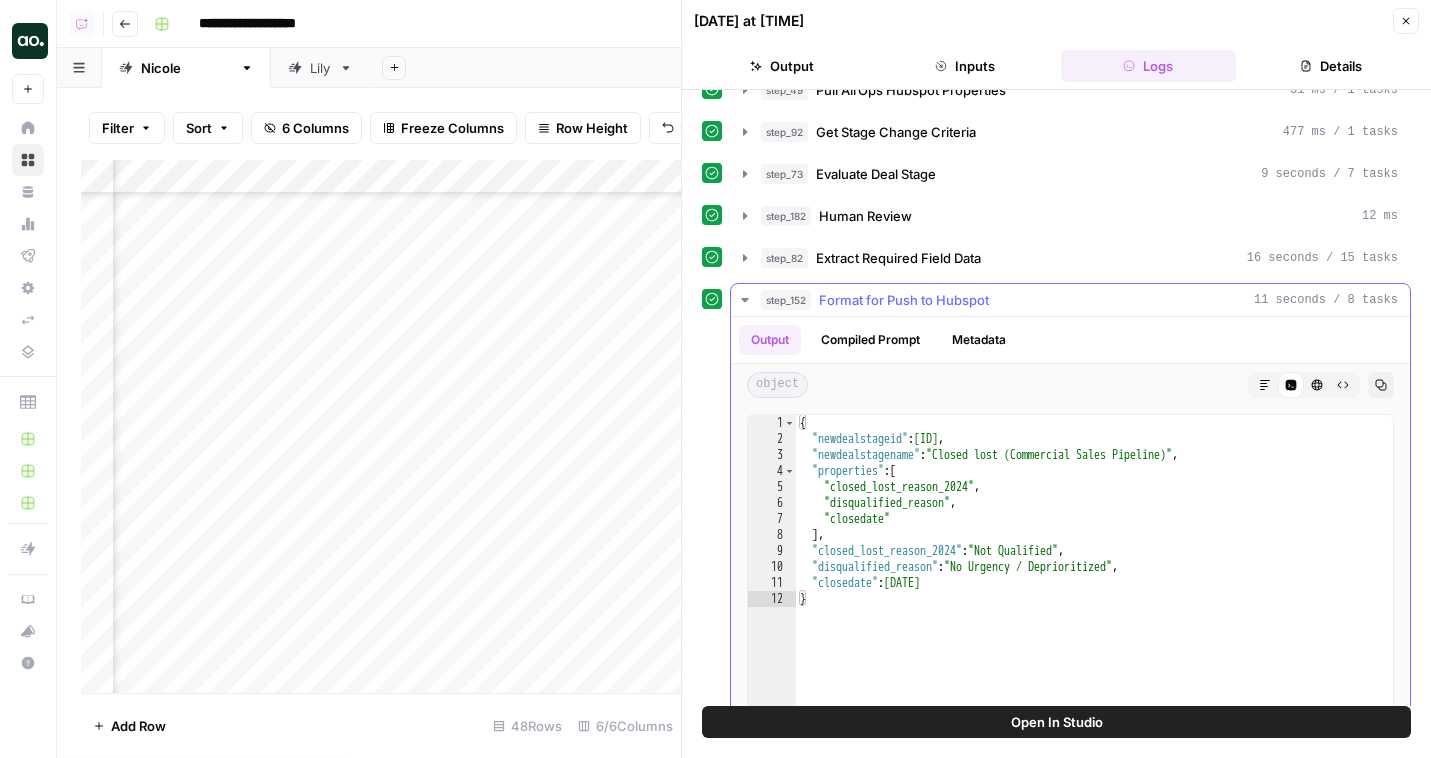 click on "step_152 Format for Push to Hubspot 11 seconds / 8 tasks" at bounding box center [1070, 300] 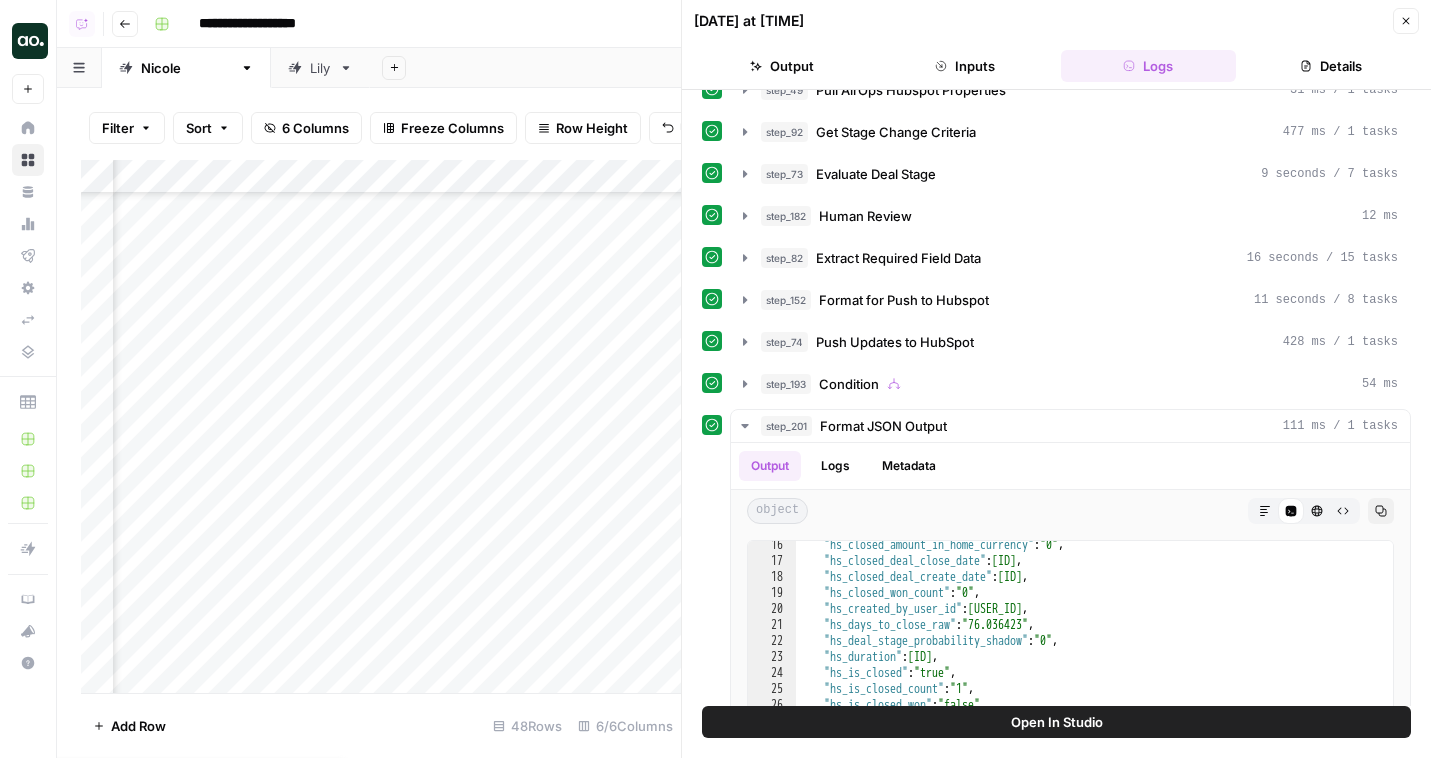 scroll, scrollTop: 566, scrollLeft: 522, axis: both 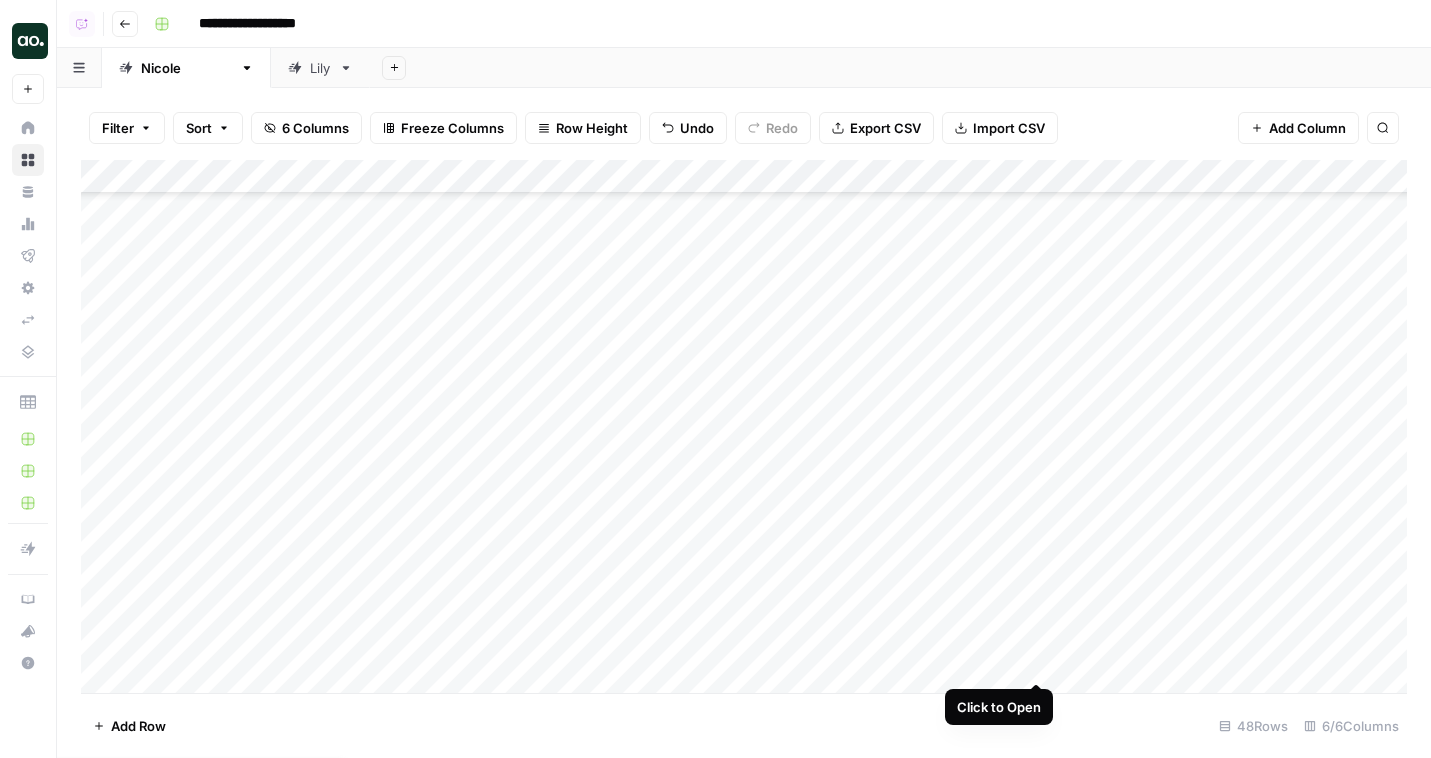 click on "Add Column" at bounding box center (744, 426) 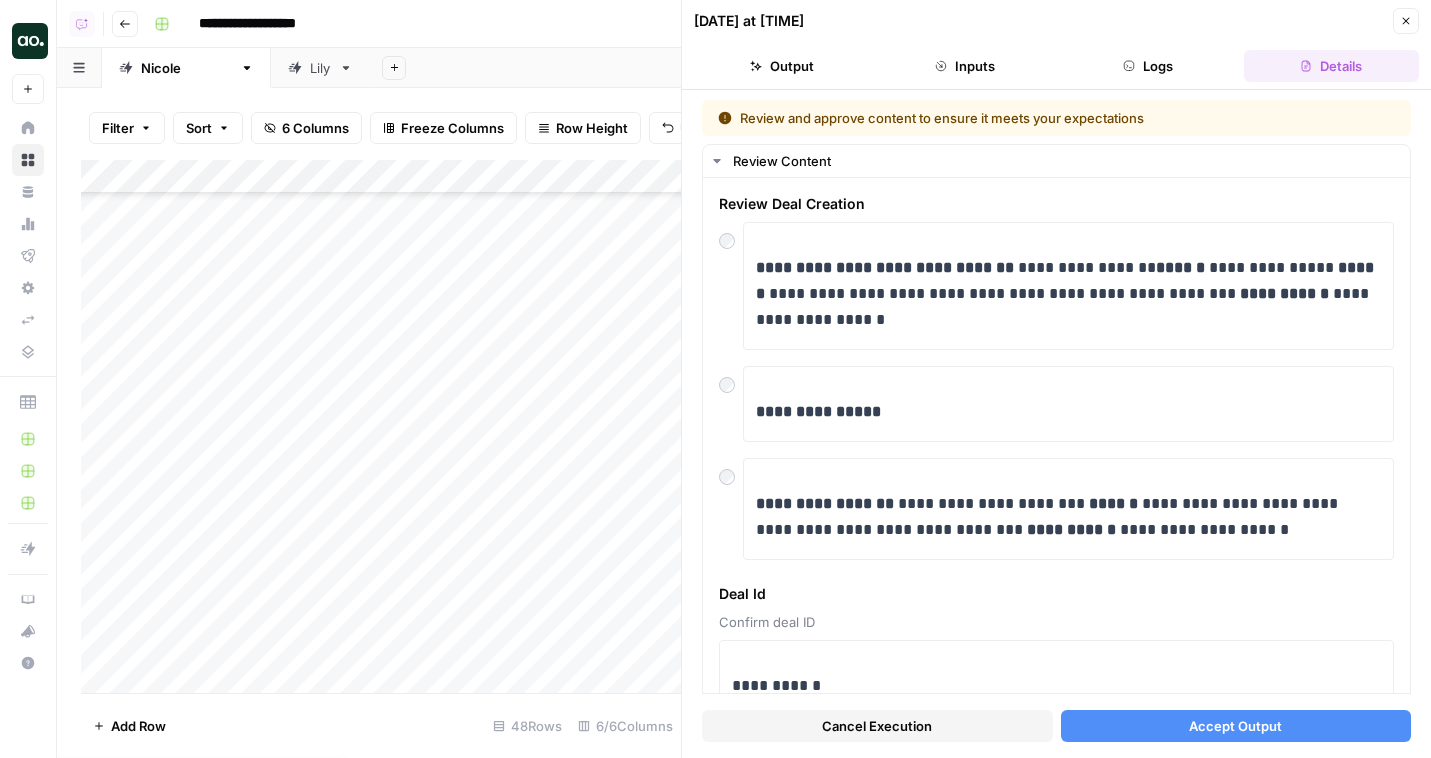 click on "Accept Output" at bounding box center [1236, 726] 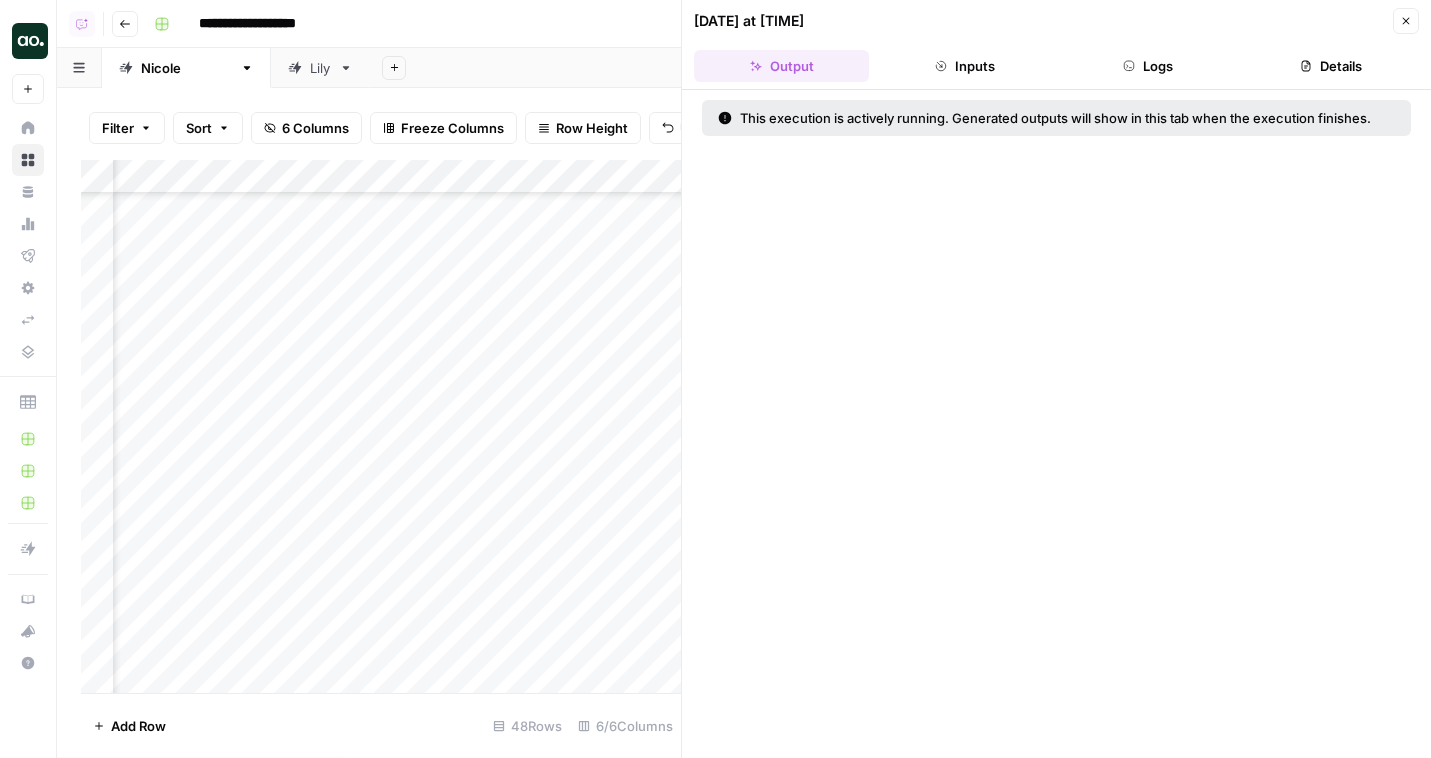scroll, scrollTop: 1039, scrollLeft: 124, axis: both 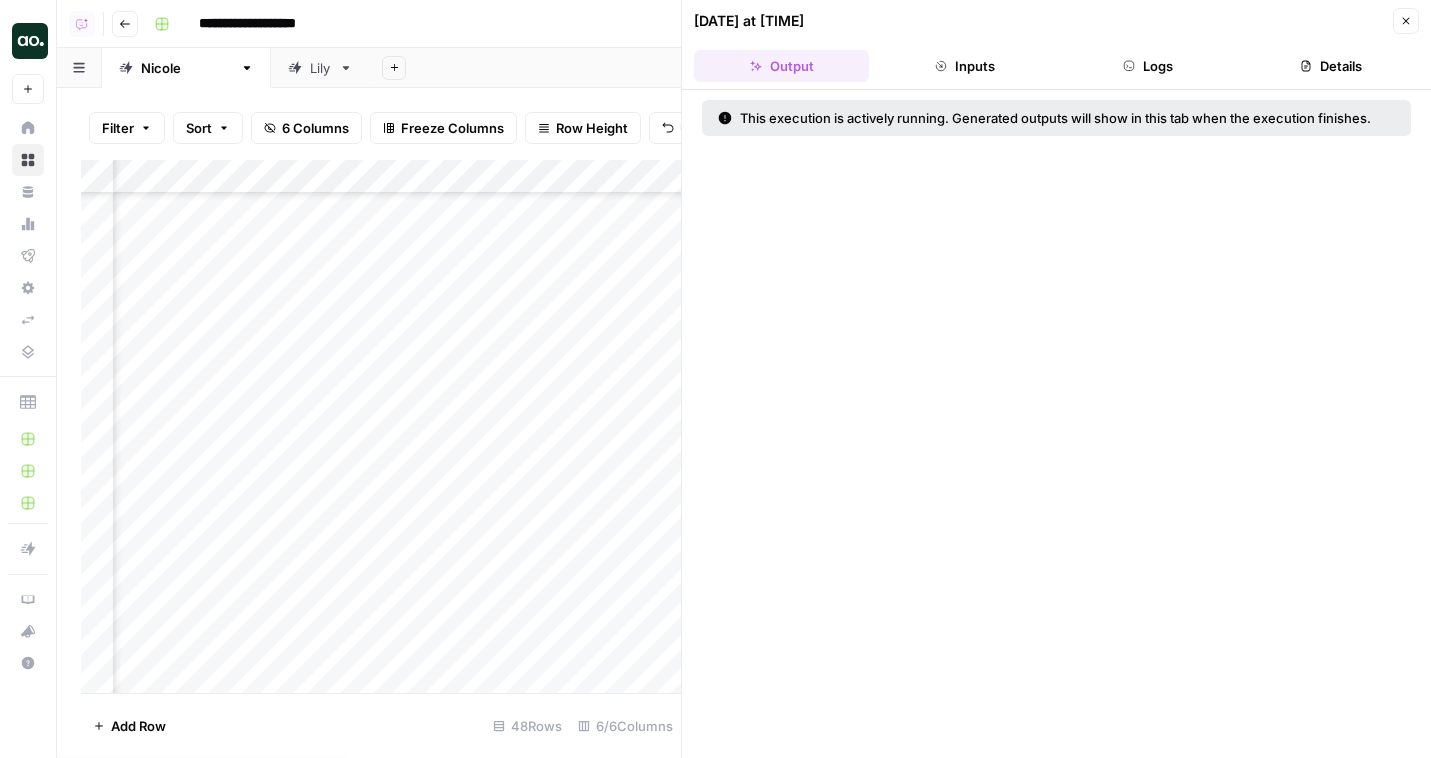 click on "Add Column" at bounding box center (381, 426) 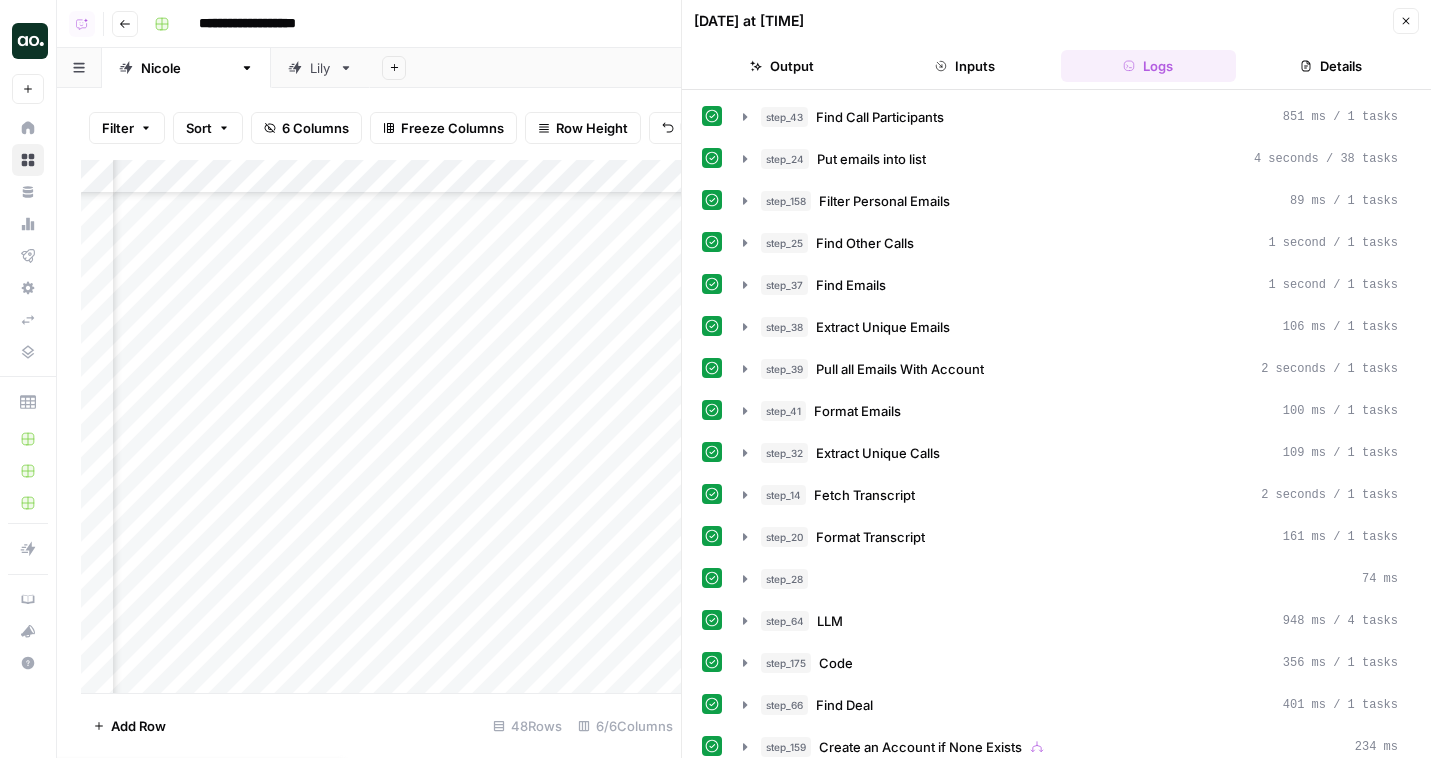 click on "Add Column" at bounding box center (381, 426) 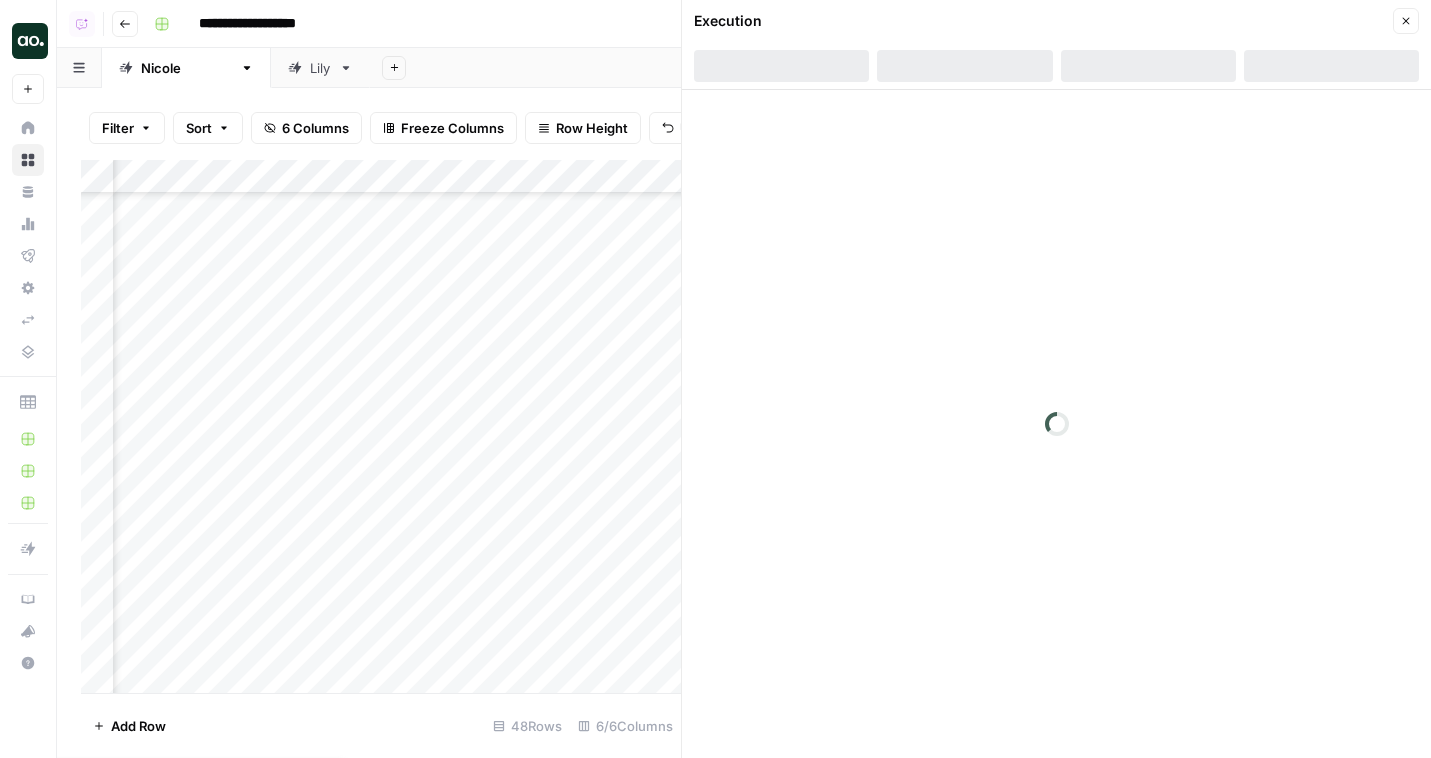 click at bounding box center [730, 564] 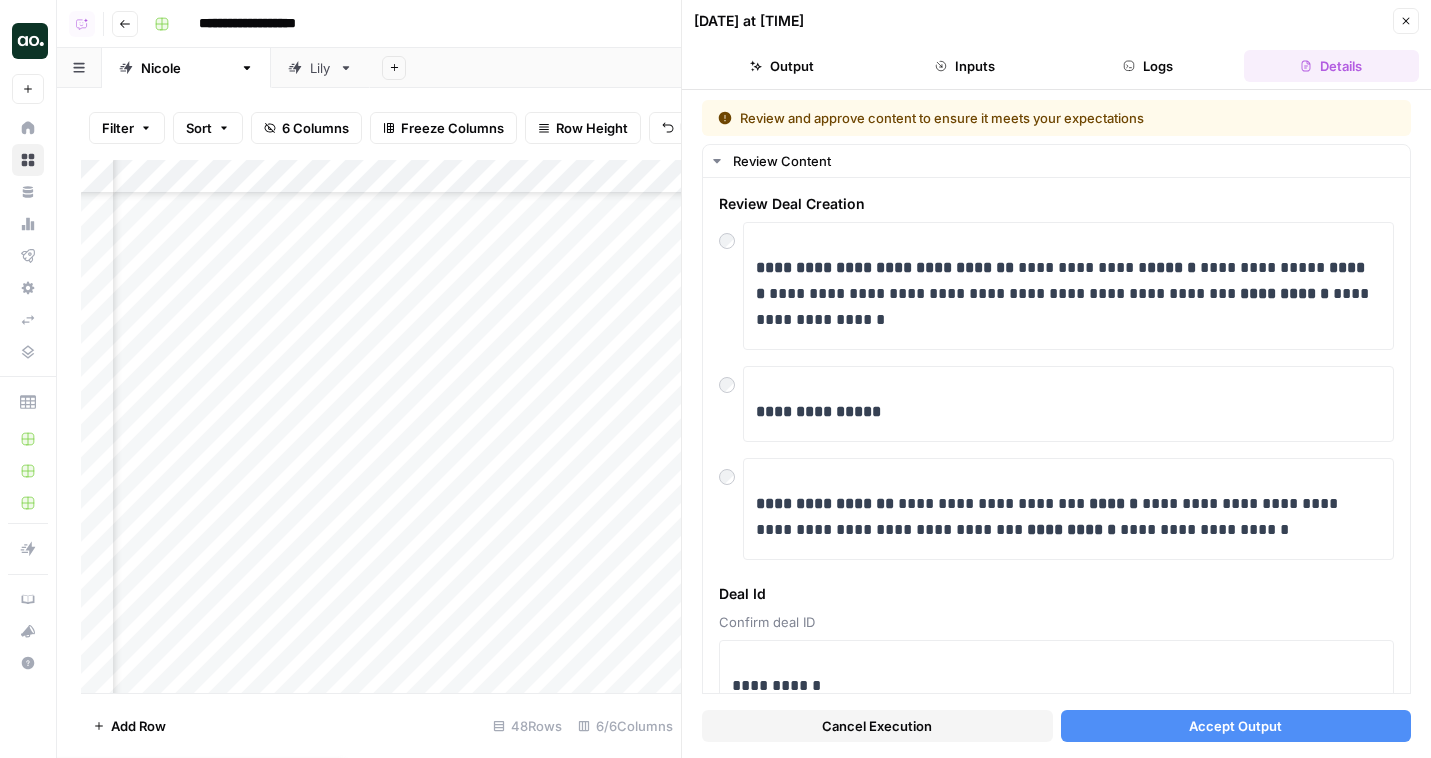 click on "Accept Output" at bounding box center (1236, 726) 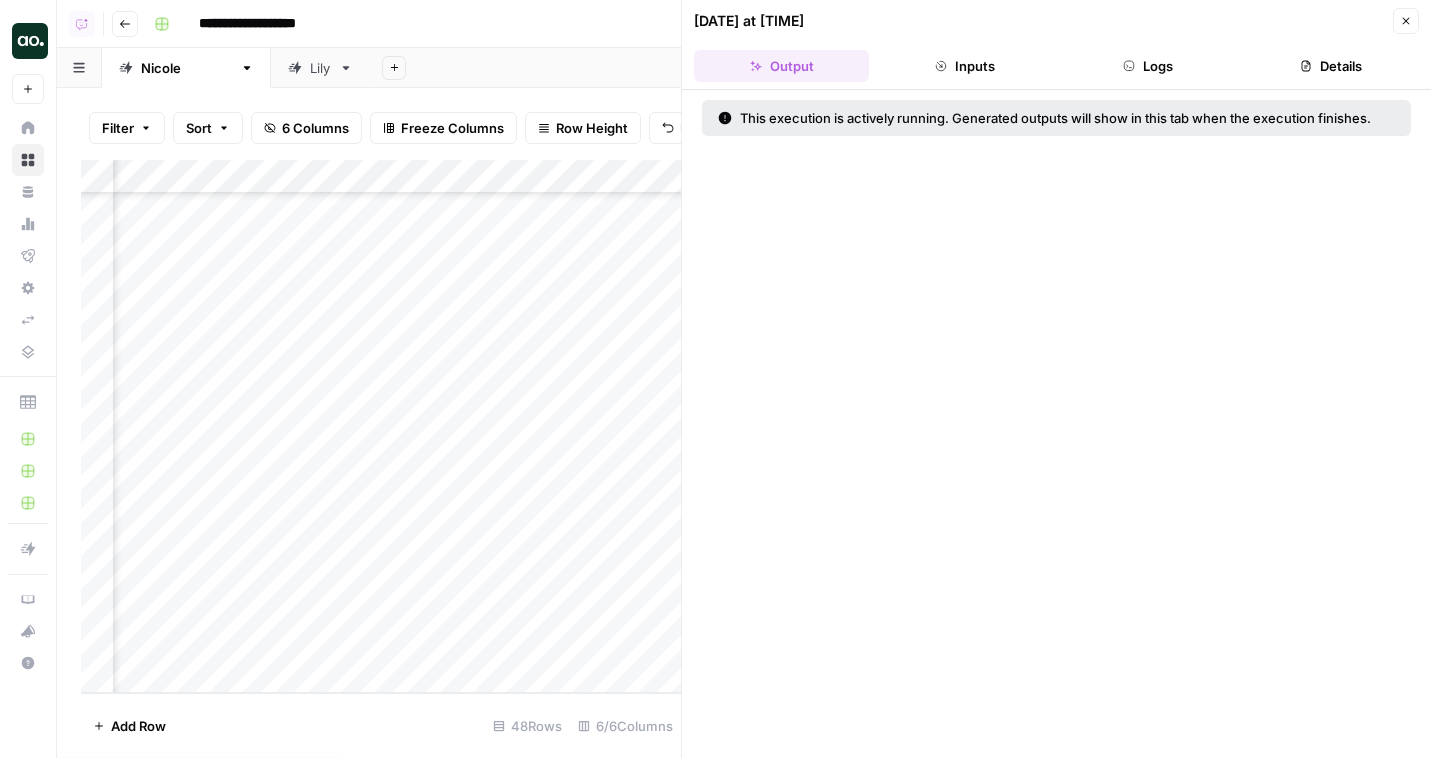 scroll, scrollTop: 1165, scrollLeft: 148, axis: both 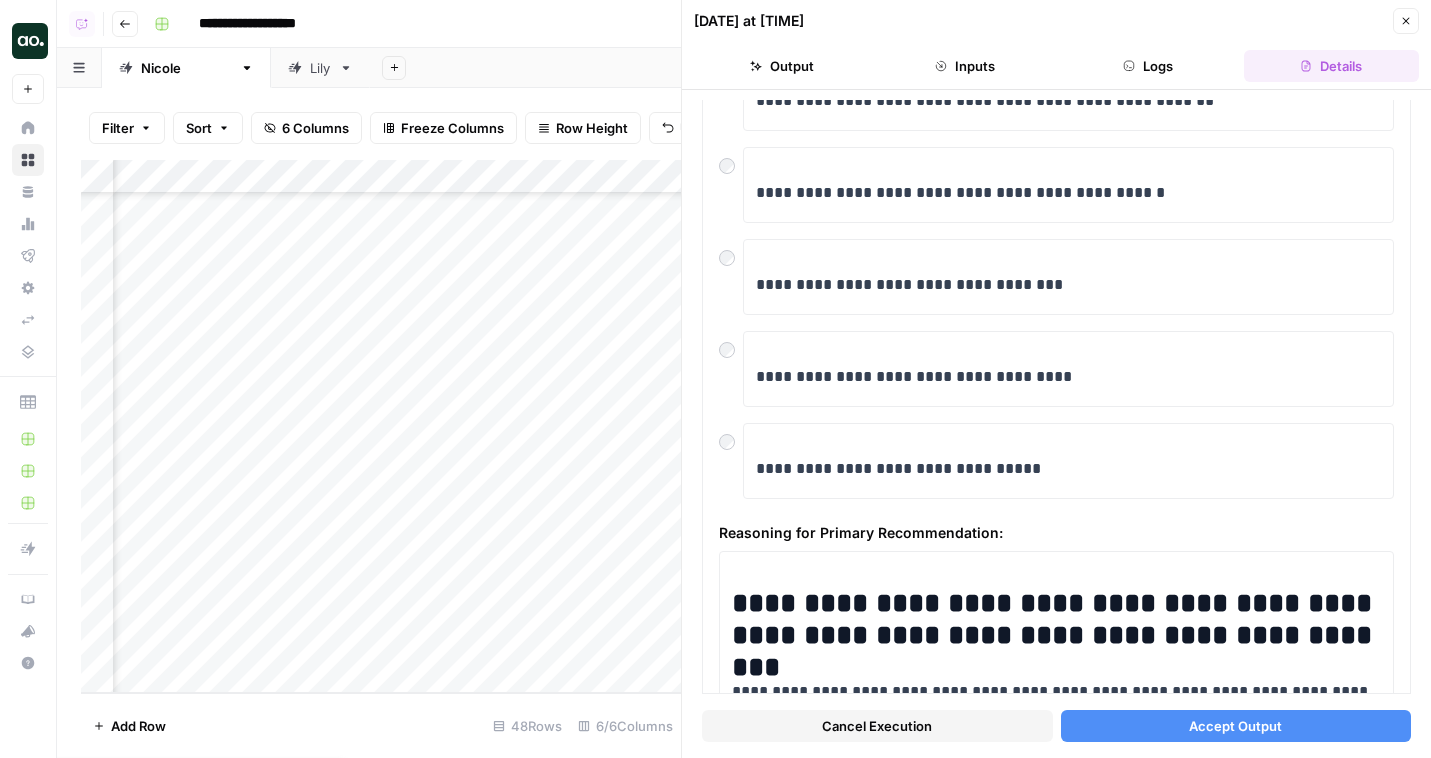 click on "Accept Output" at bounding box center [1236, 726] 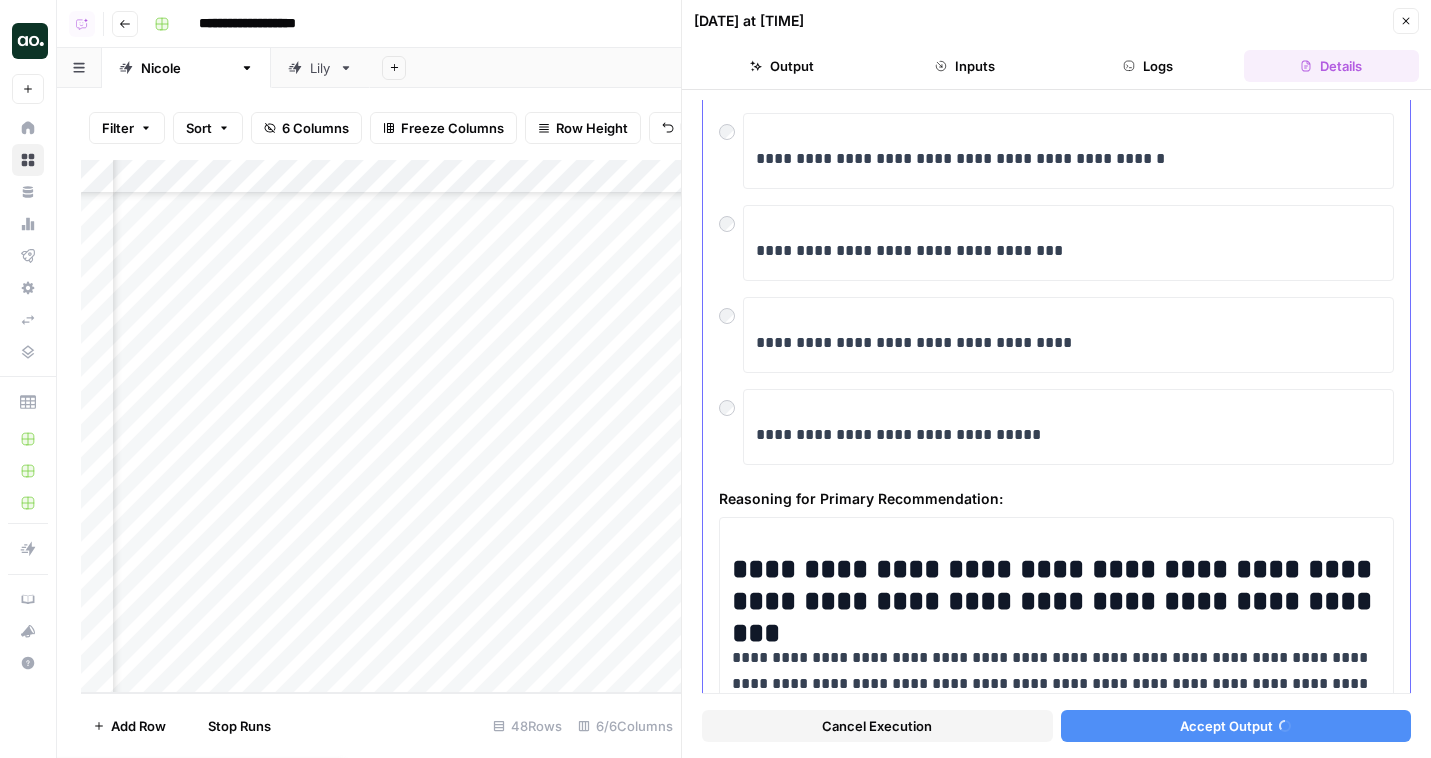 scroll, scrollTop: 0, scrollLeft: 0, axis: both 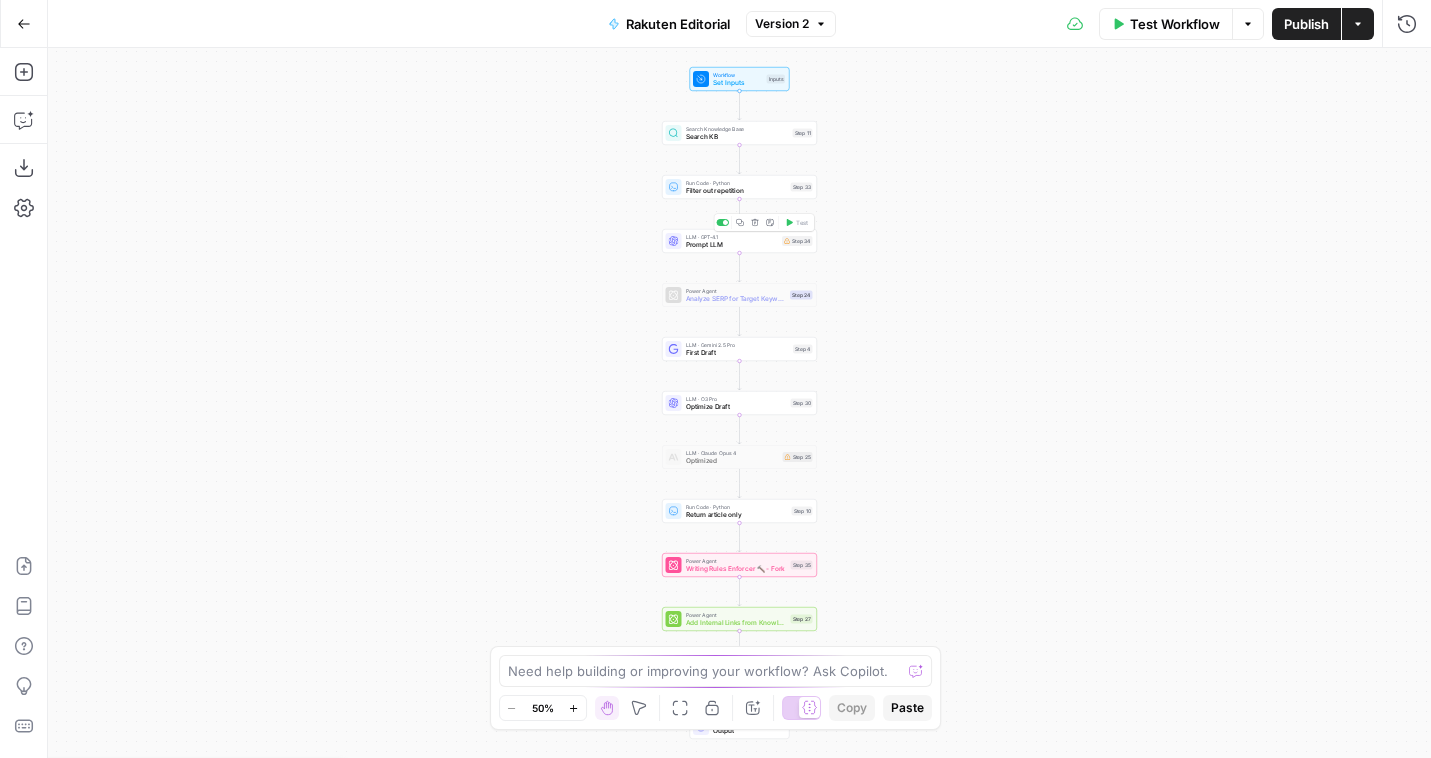 click 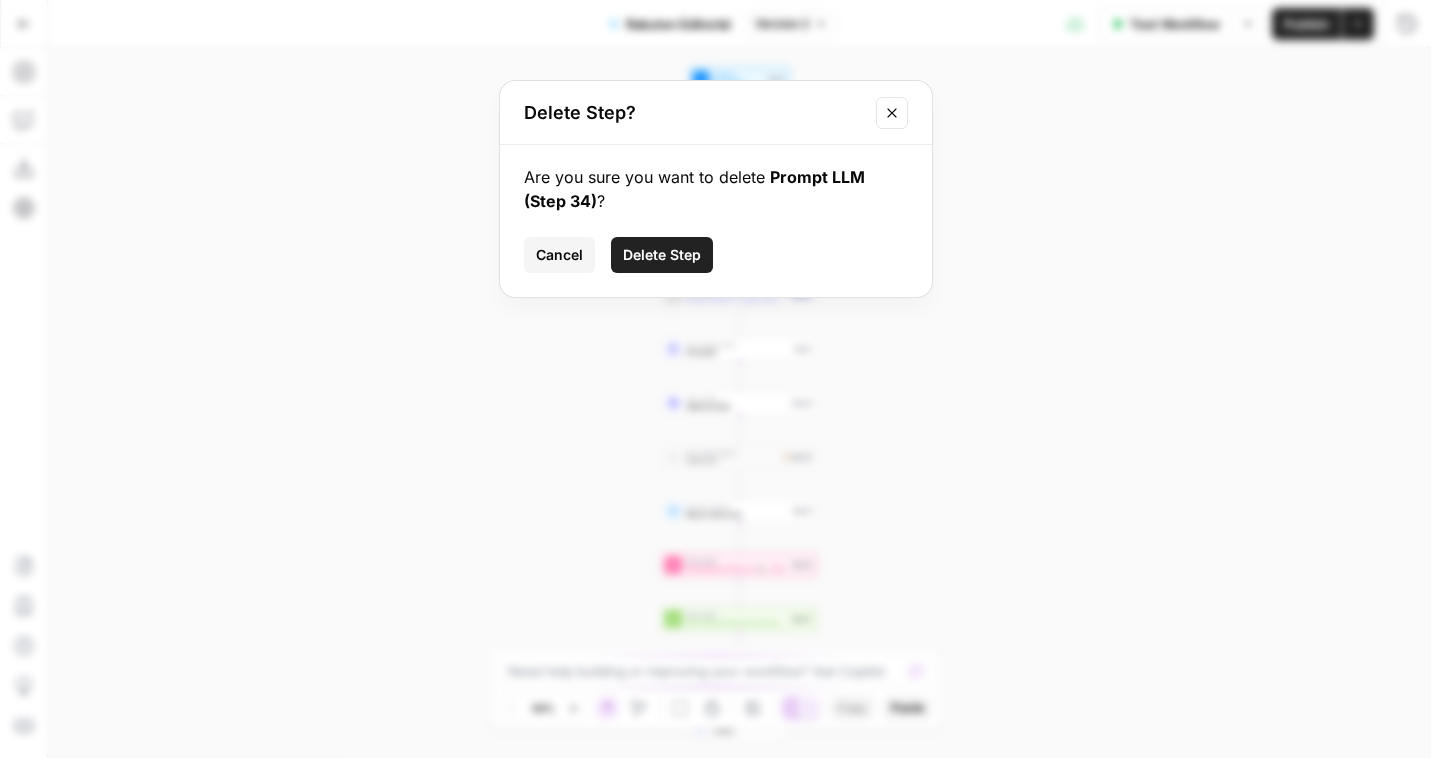 click on "Delete Step" at bounding box center (662, 255) 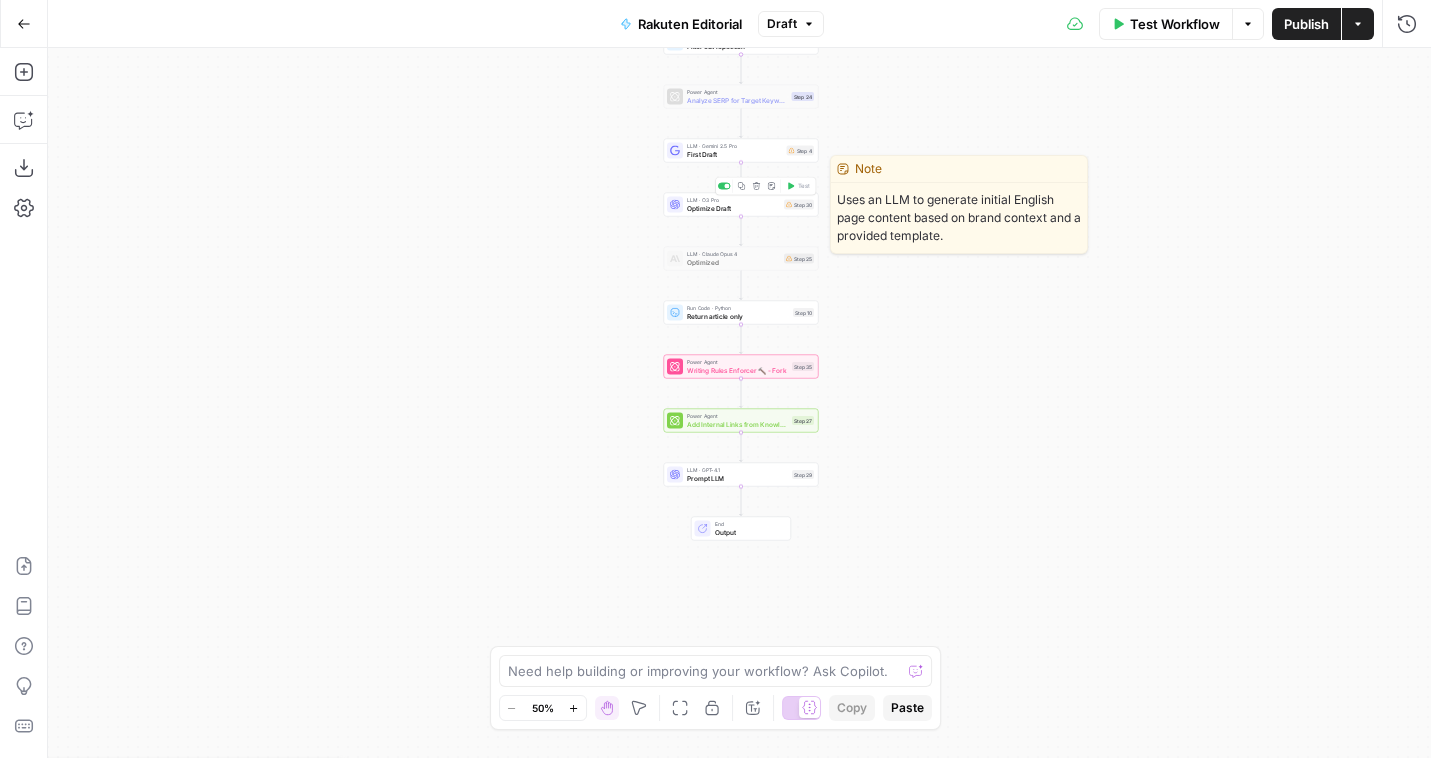 click on "LLM · Gemini 2.5 Pro First Draft  Step 4 Copy step Delete step Edit Note Test" at bounding box center [741, 151] 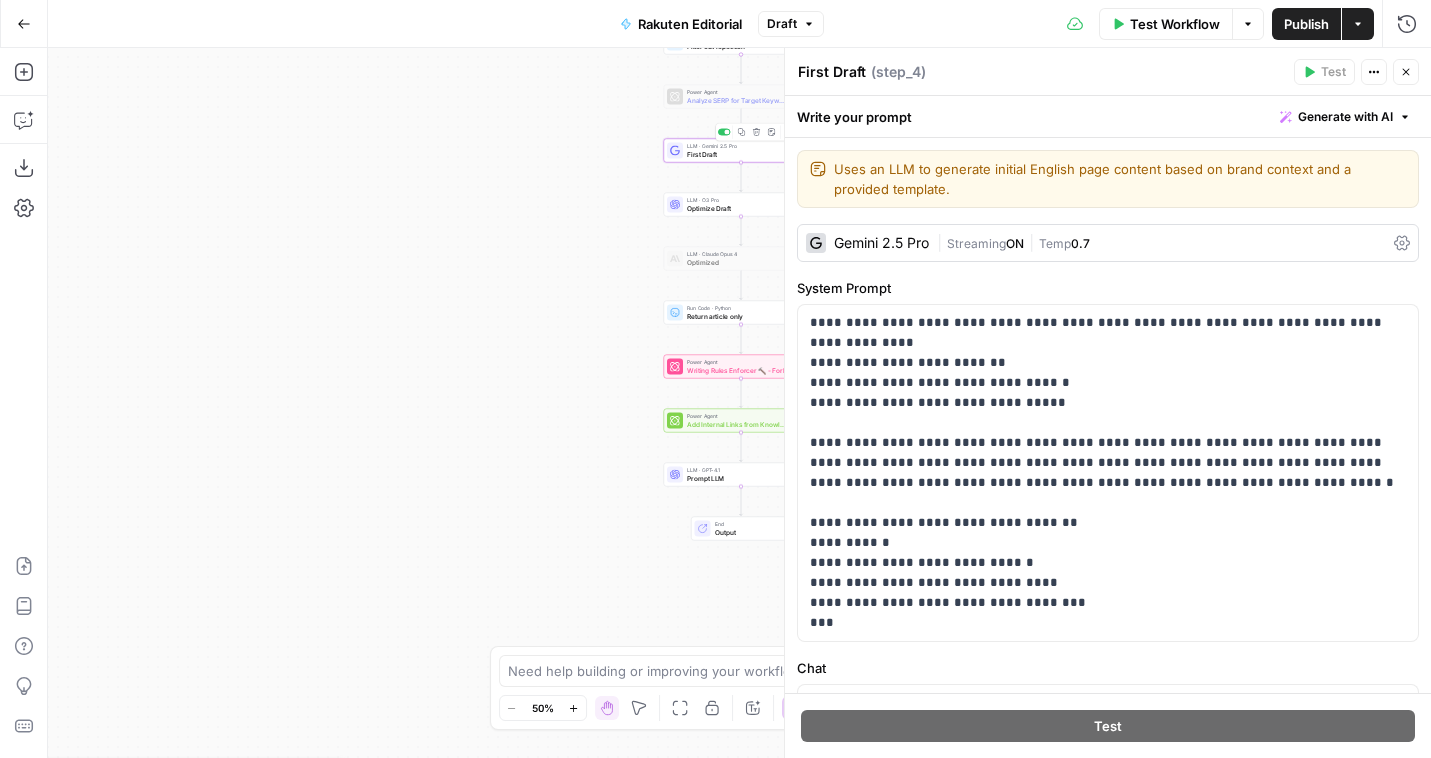 scroll, scrollTop: 807, scrollLeft: 0, axis: vertical 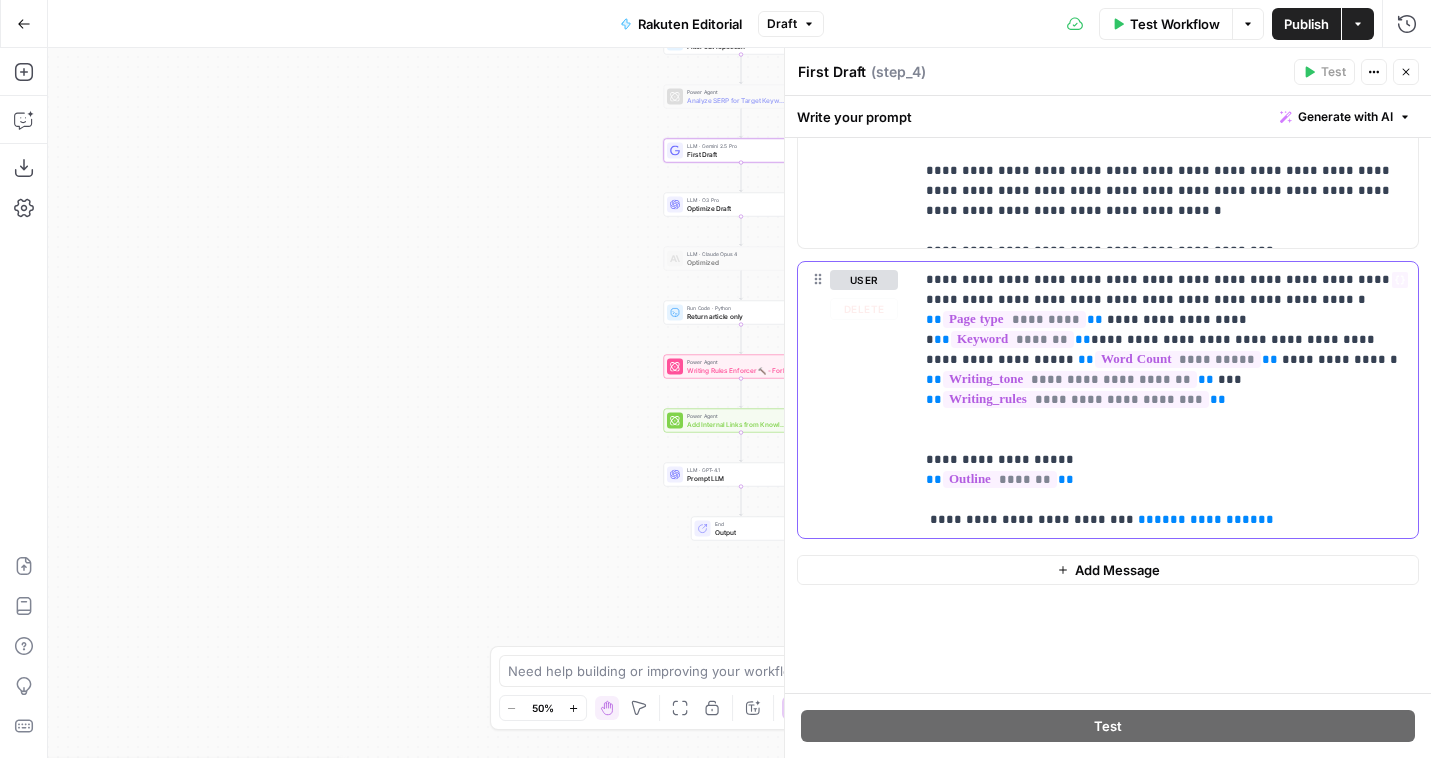click on "**********" at bounding box center [1166, 400] 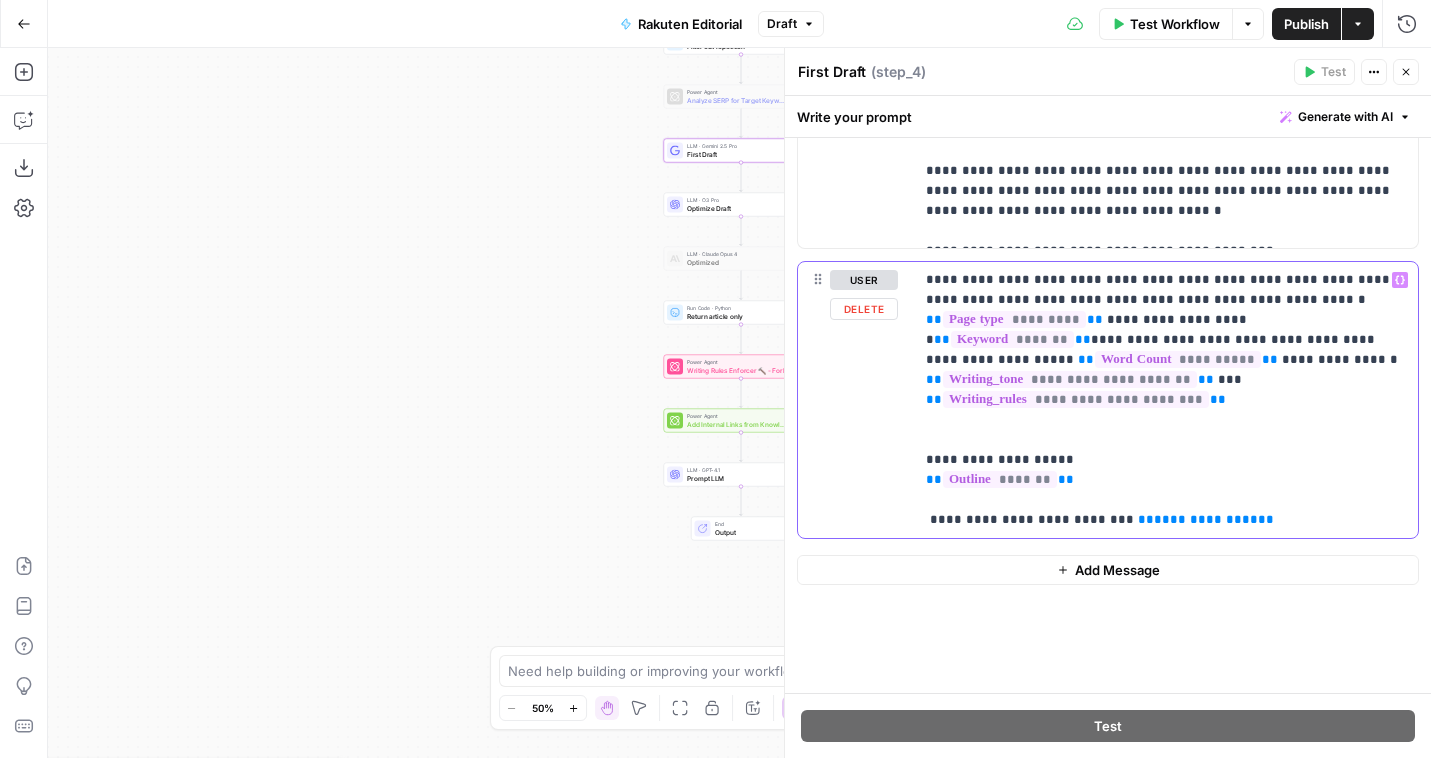 click on "**********" at bounding box center (1166, 400) 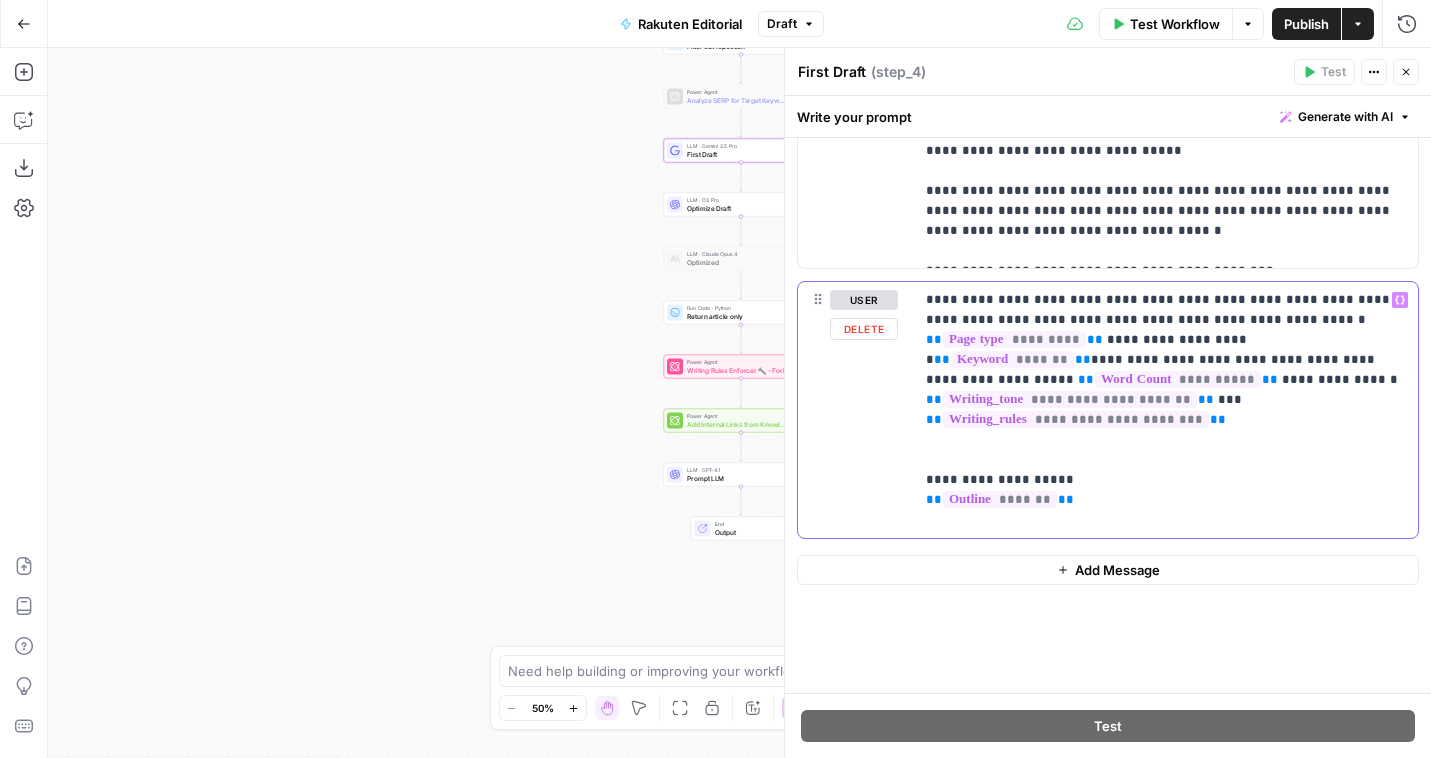 scroll, scrollTop: 2536, scrollLeft: 0, axis: vertical 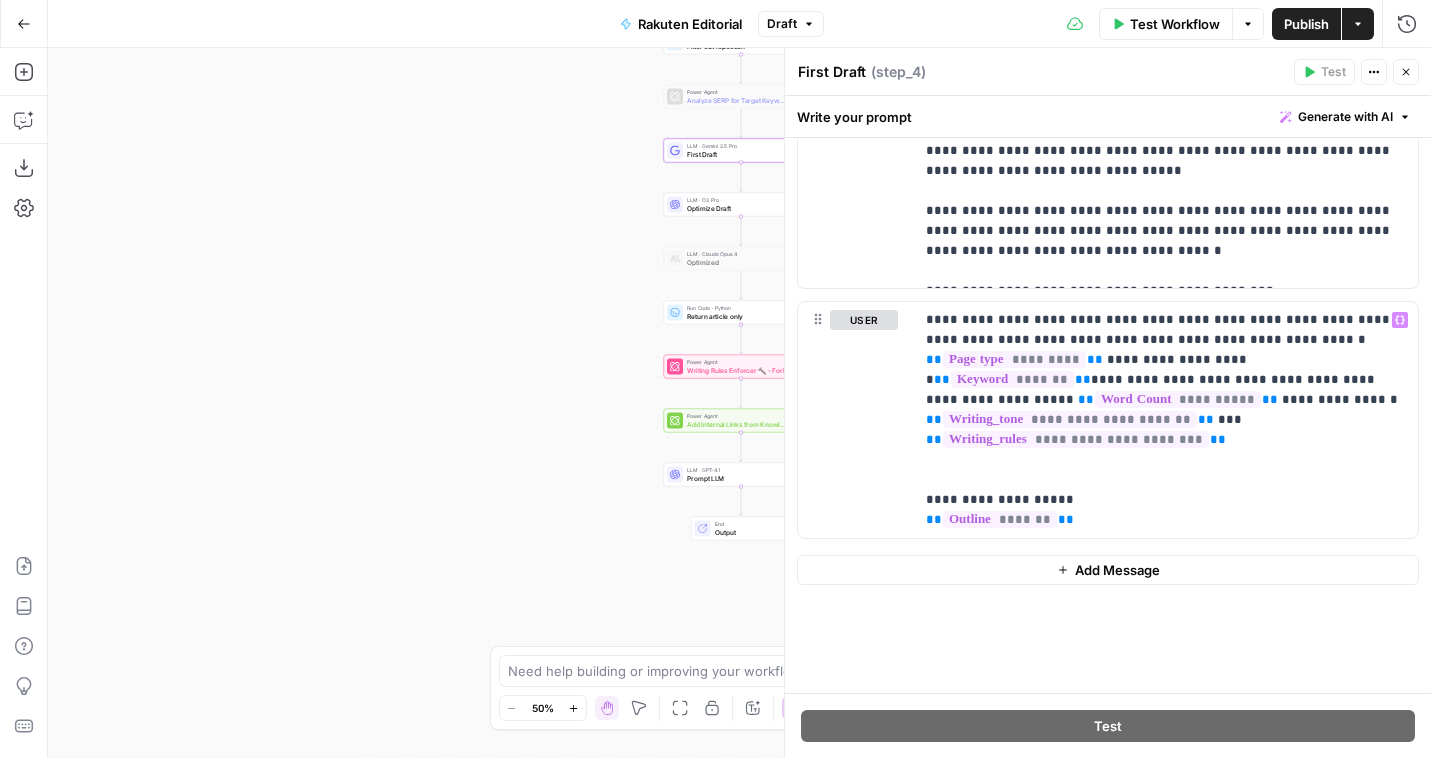 click on "Optimize Draft" at bounding box center (733, 208) 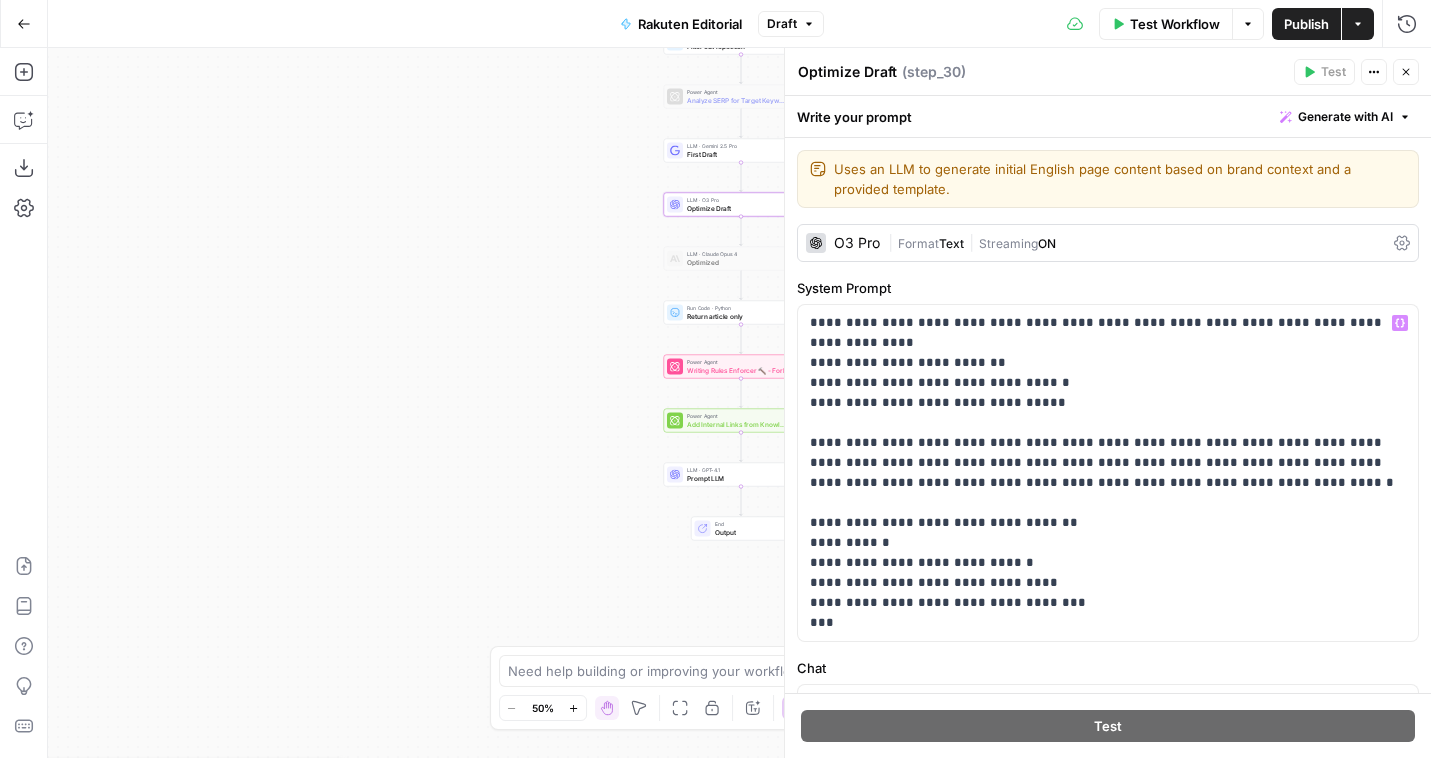 scroll, scrollTop: 2012, scrollLeft: 0, axis: vertical 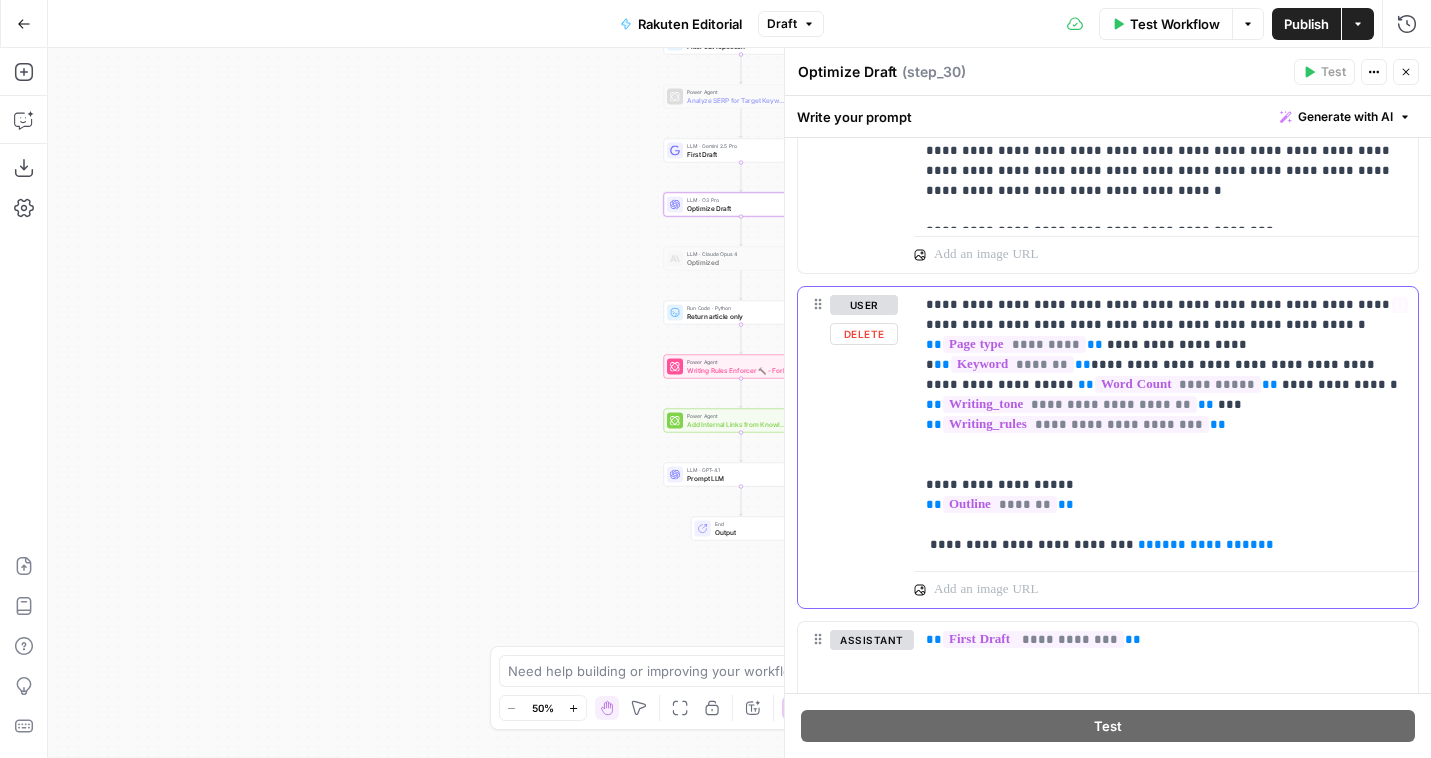 click on "**********" at bounding box center (1166, 425) 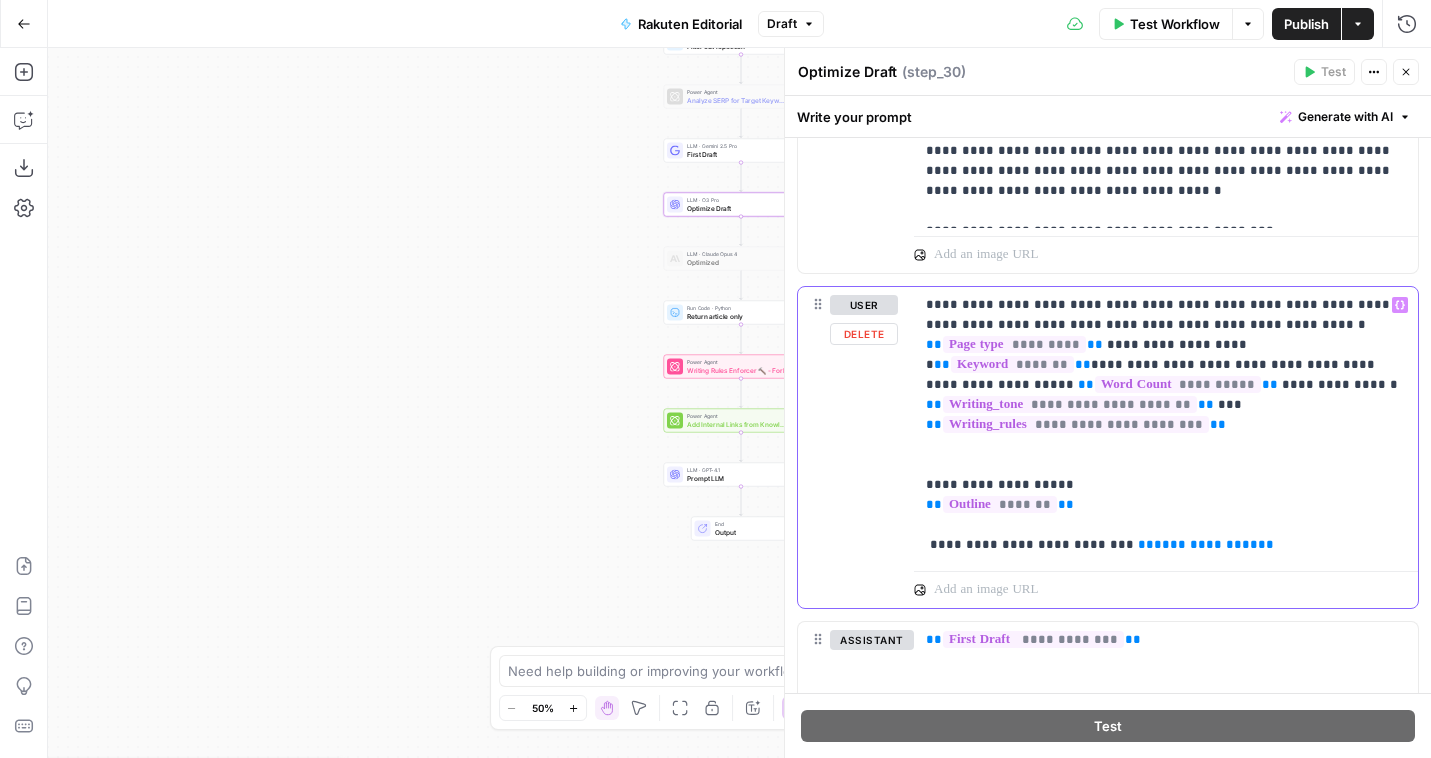 click on "**********" at bounding box center [1166, 425] 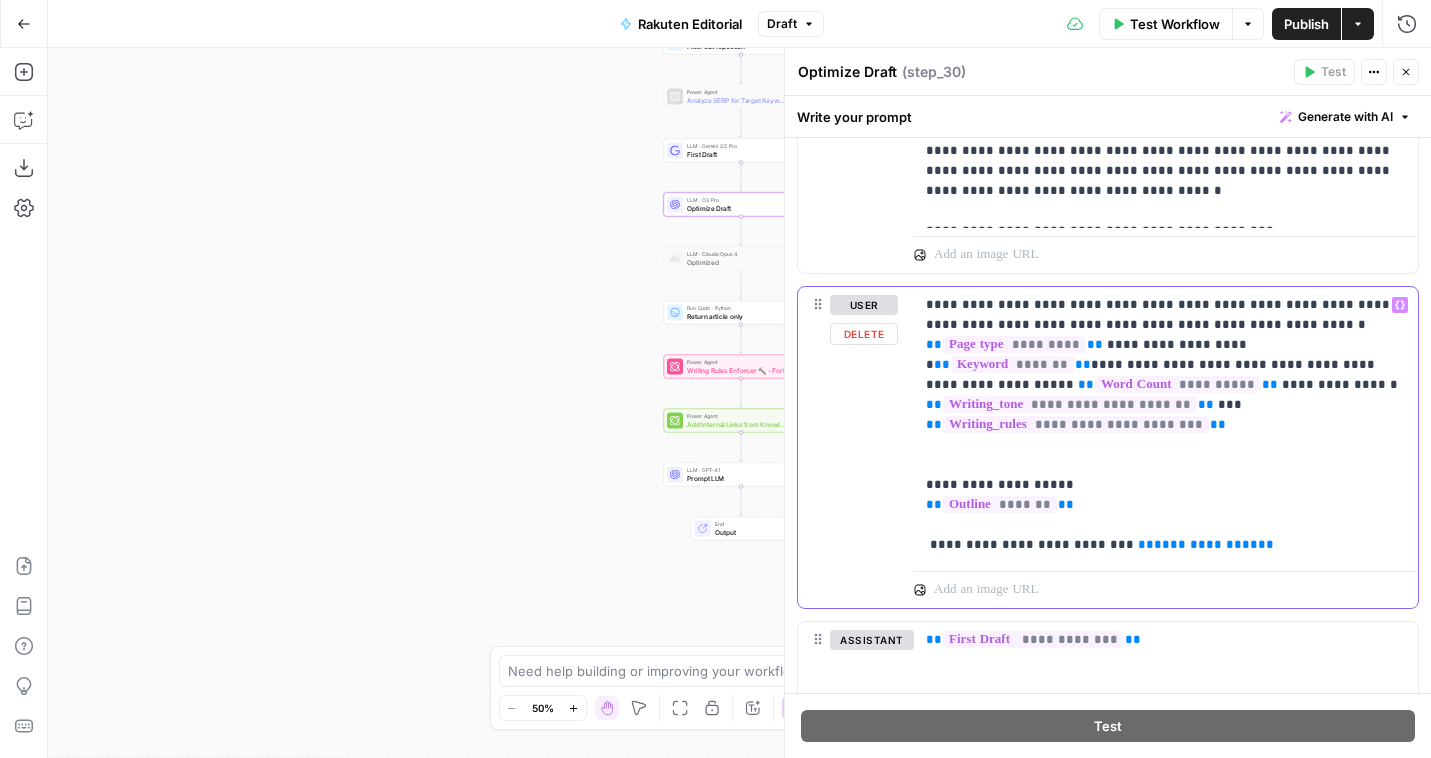 click on "**********" at bounding box center [1166, 425] 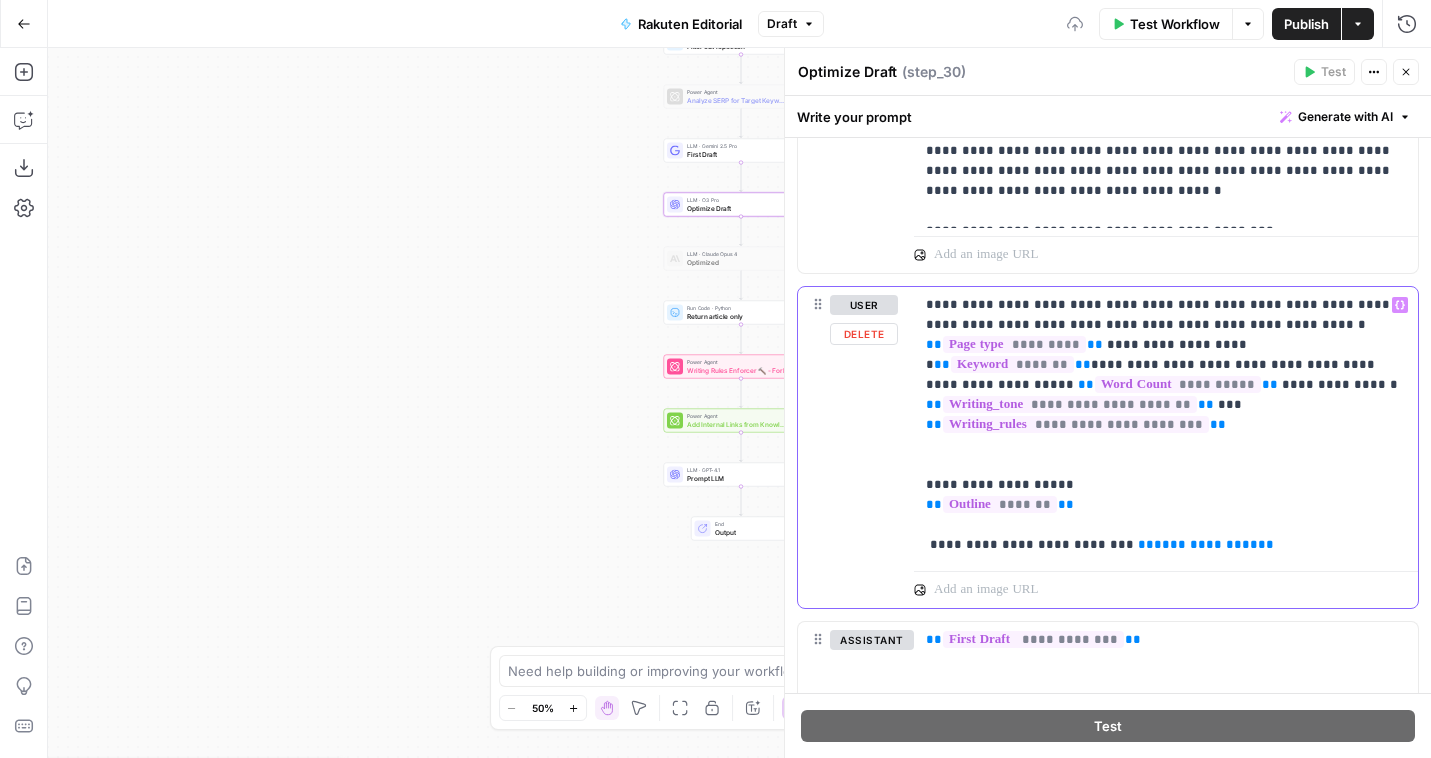 drag, startPoint x: 1265, startPoint y: 546, endPoint x: 1261, endPoint y: 514, distance: 32.24903 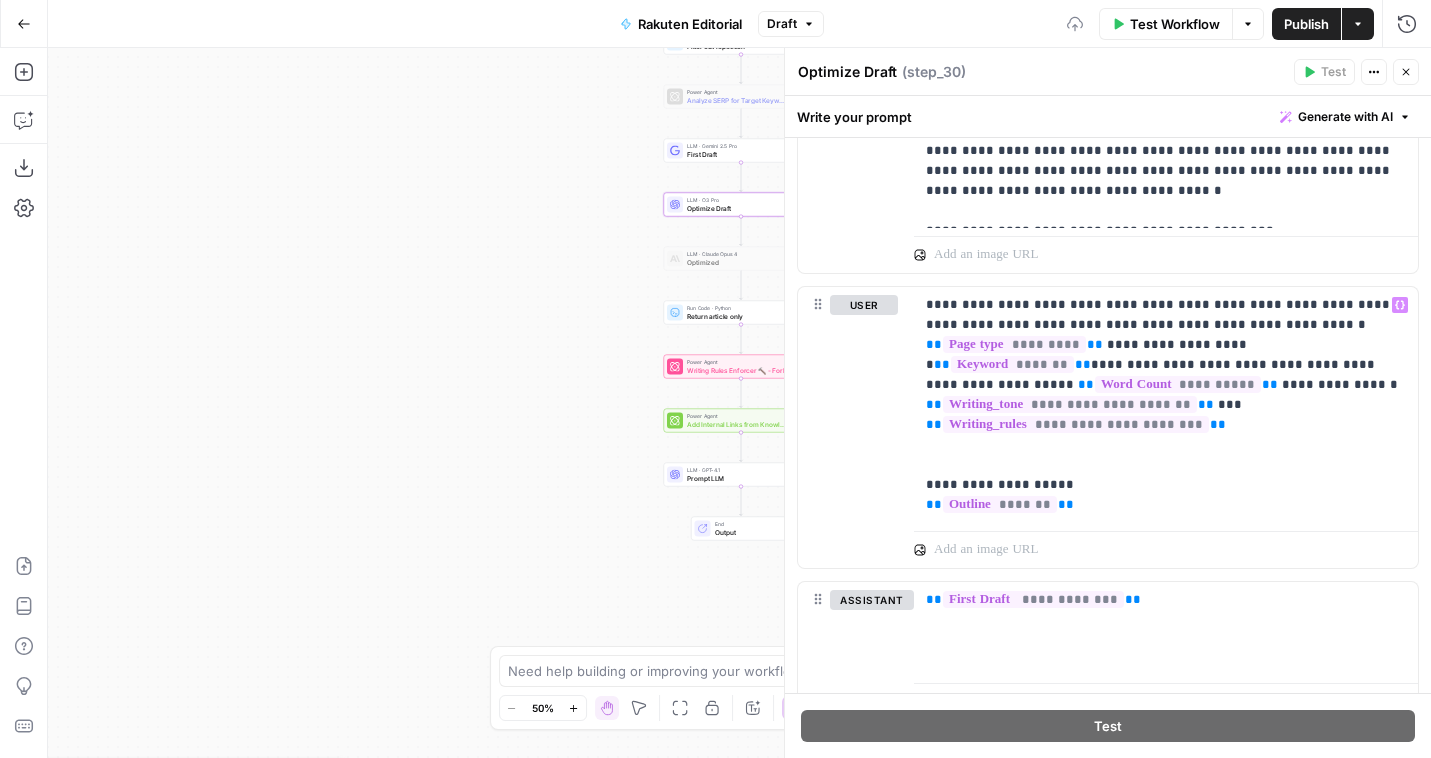 click on "Publish" at bounding box center (1306, 24) 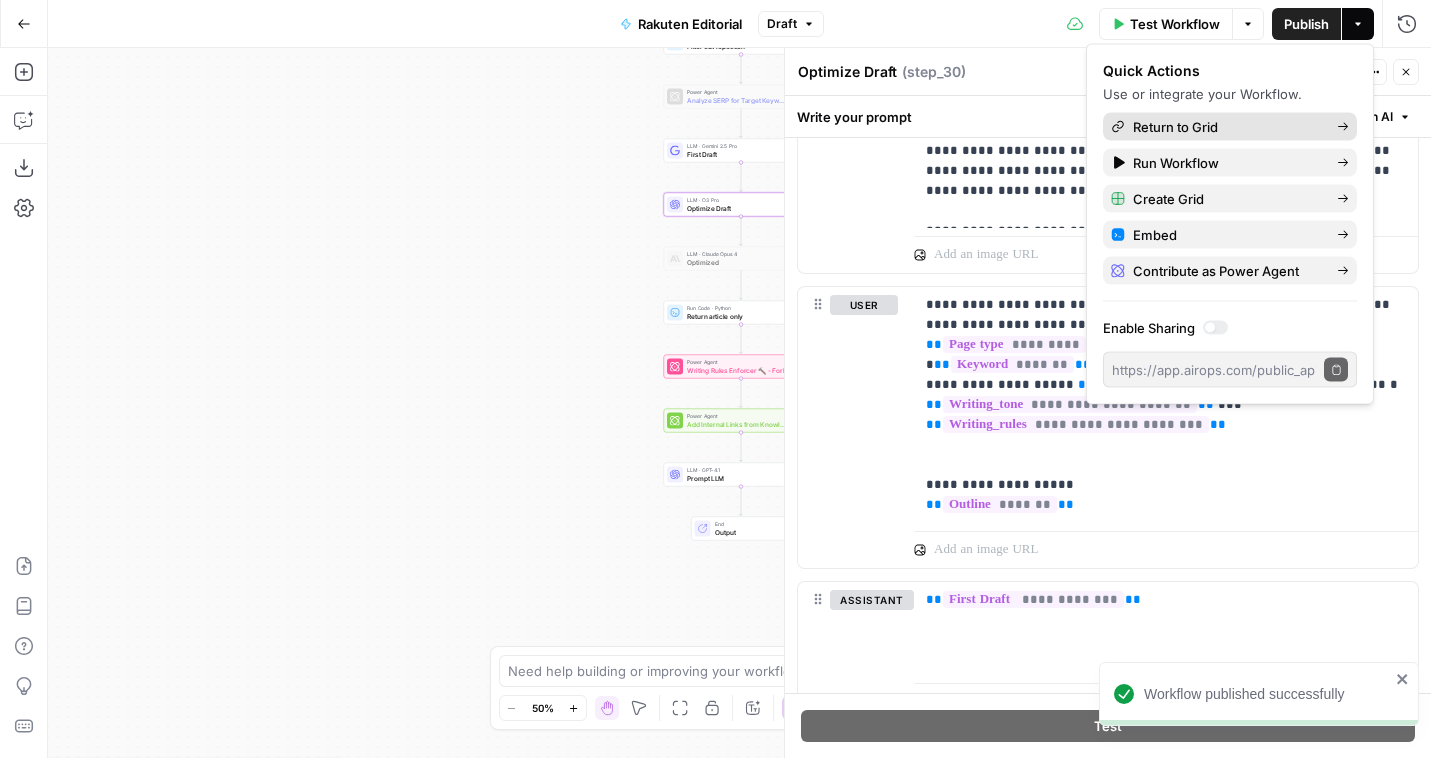 click on "Return to Grid" at bounding box center (1227, 127) 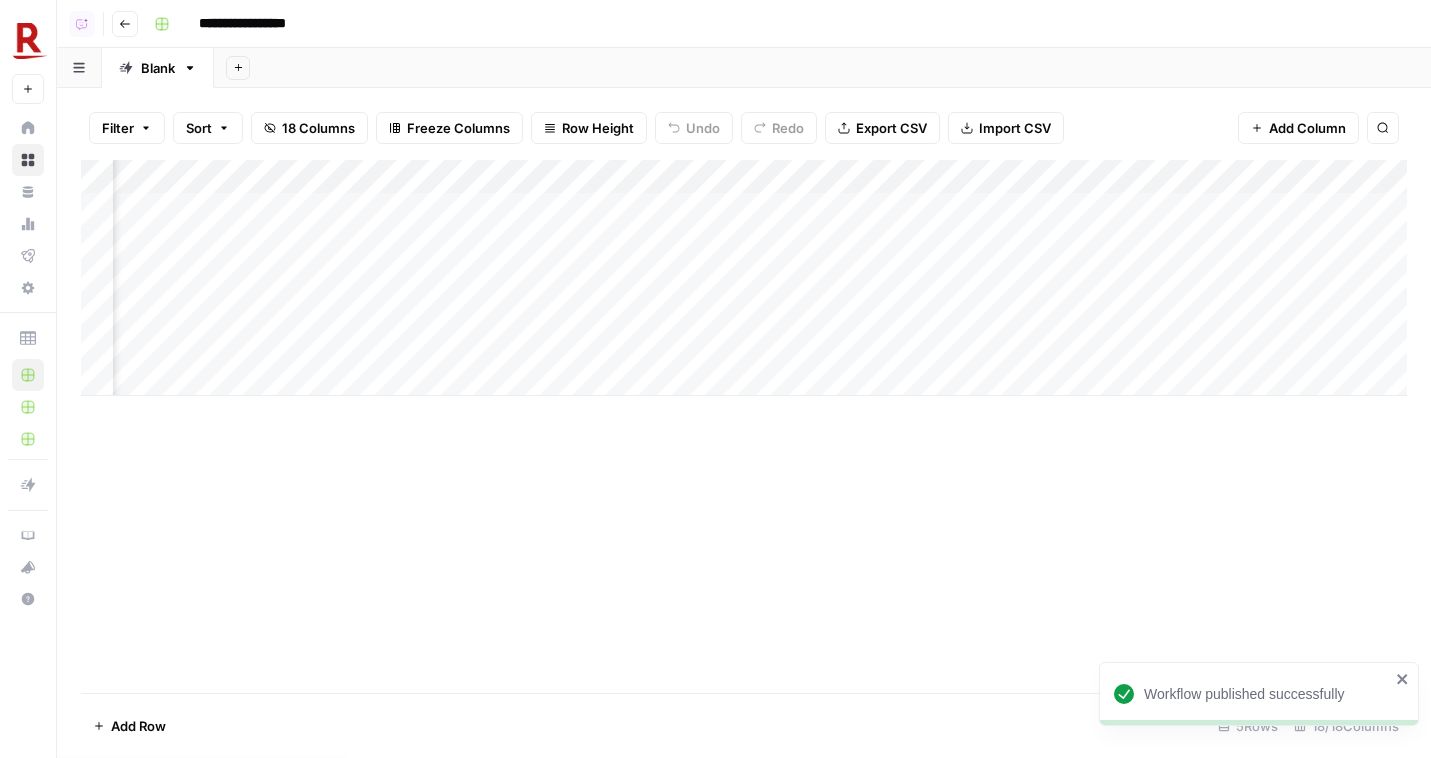 scroll, scrollTop: 0, scrollLeft: 2199, axis: horizontal 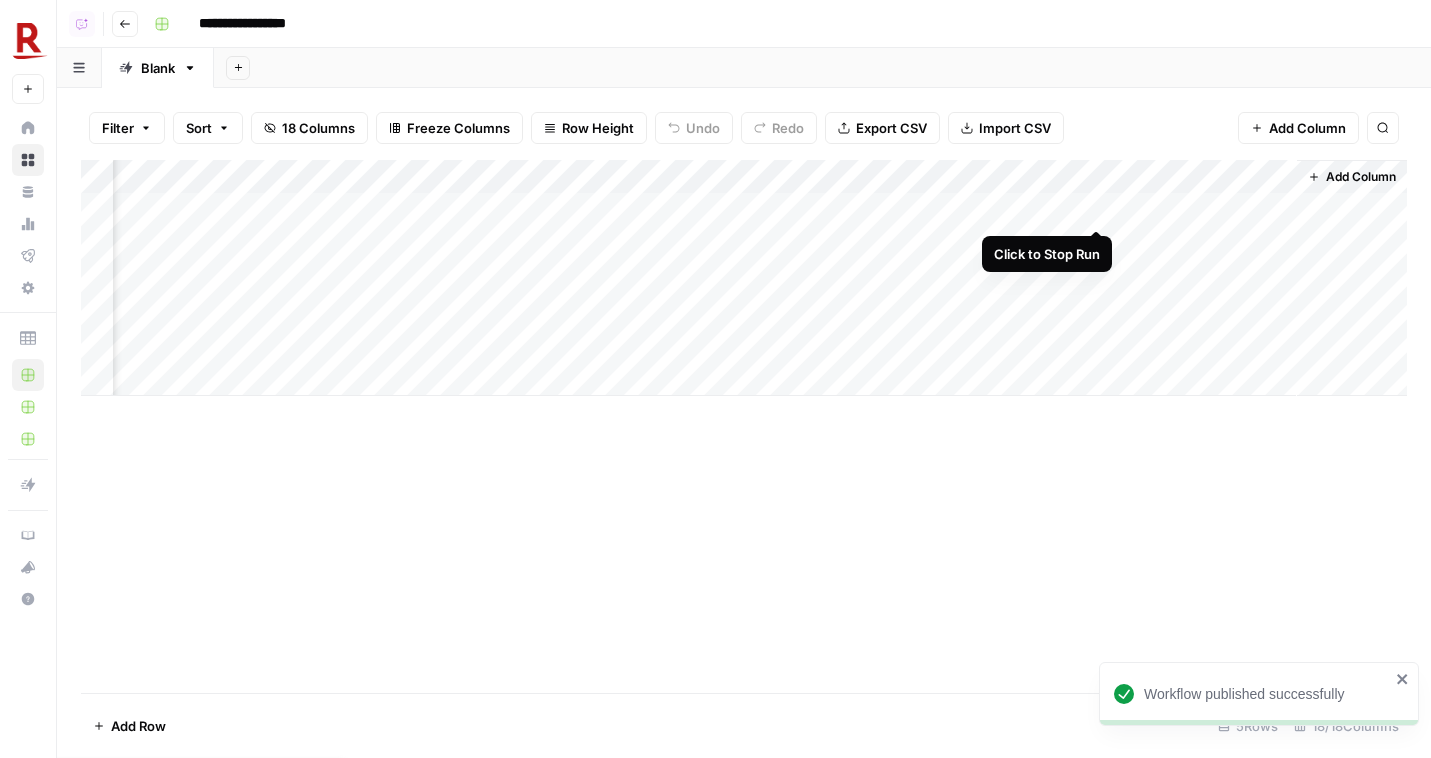 click on "Add Column" at bounding box center (744, 278) 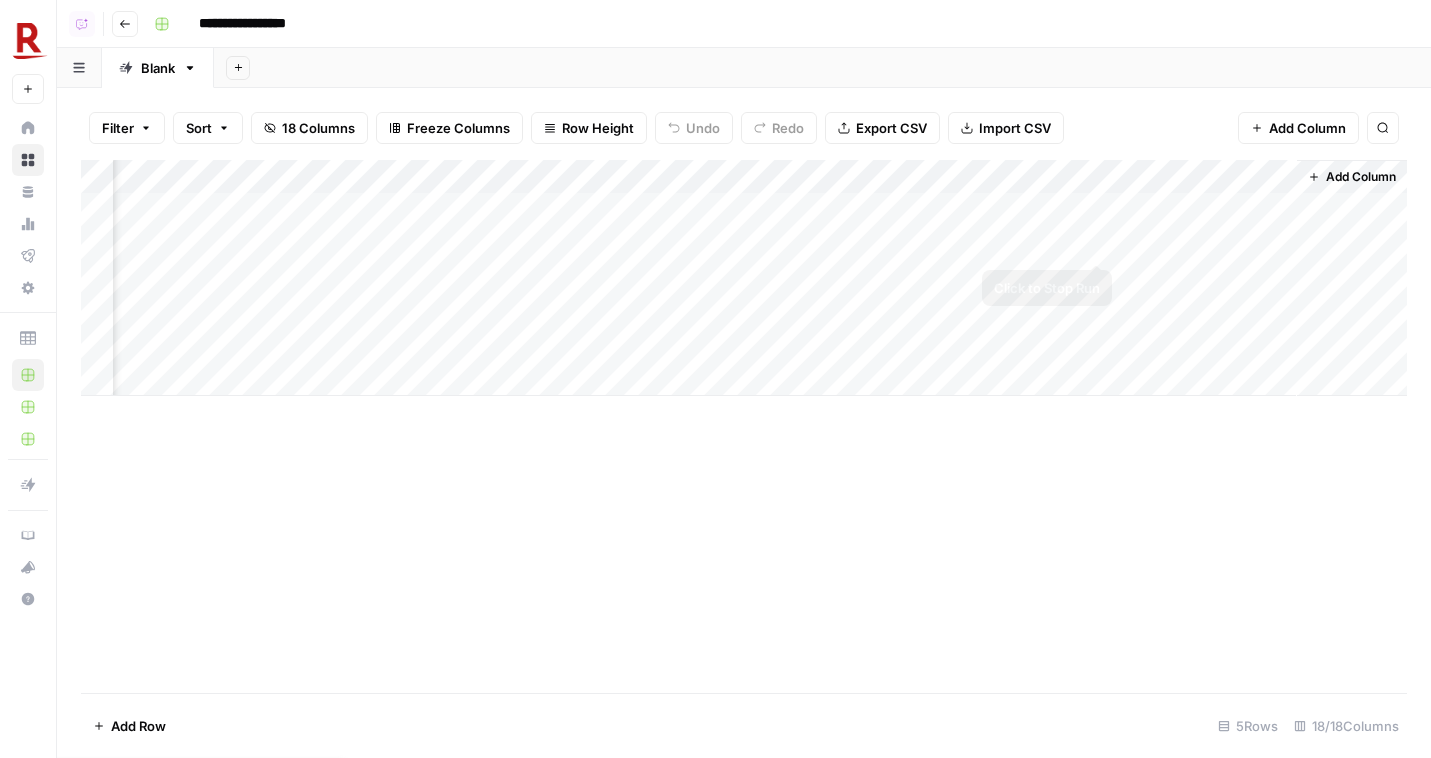 click on "Add Column" at bounding box center (744, 278) 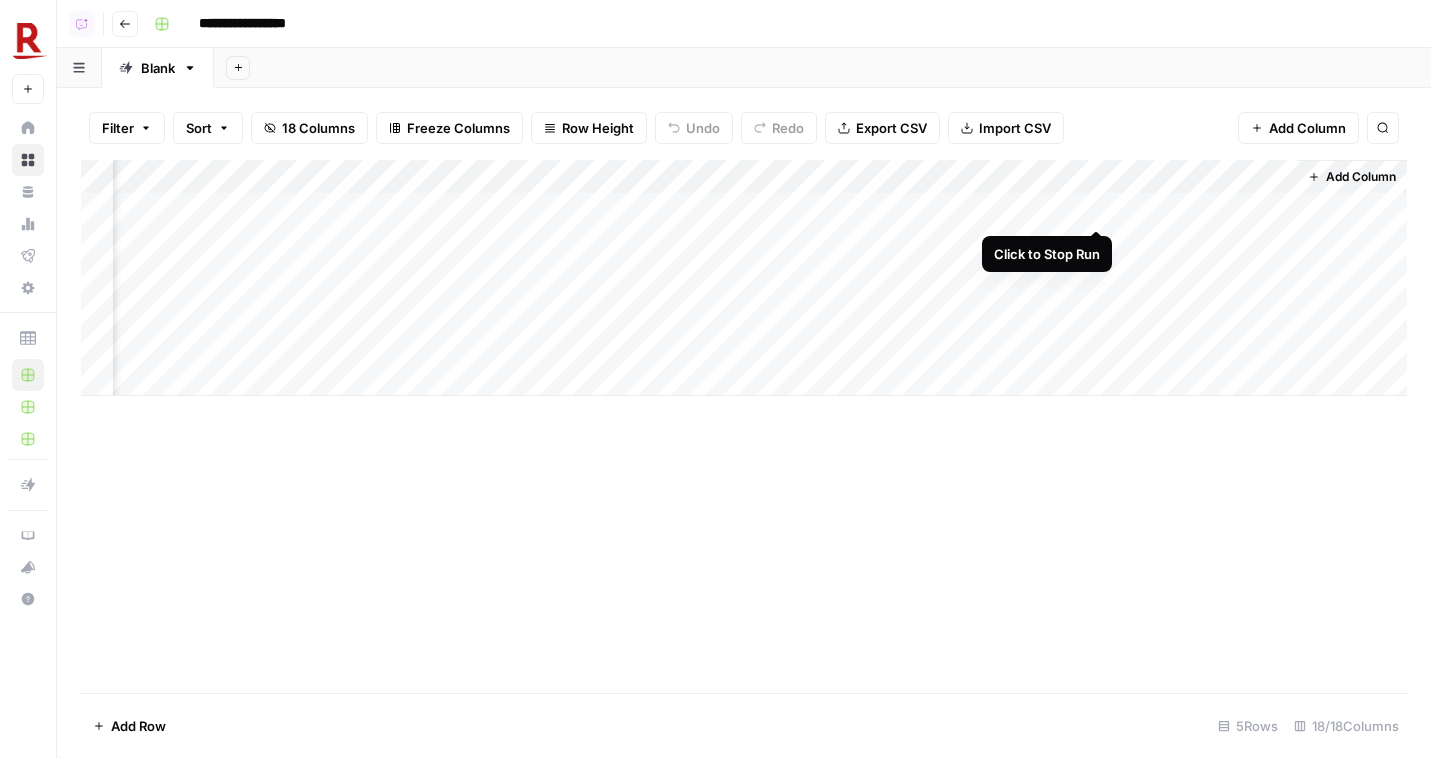 click on "Add Column" at bounding box center (744, 278) 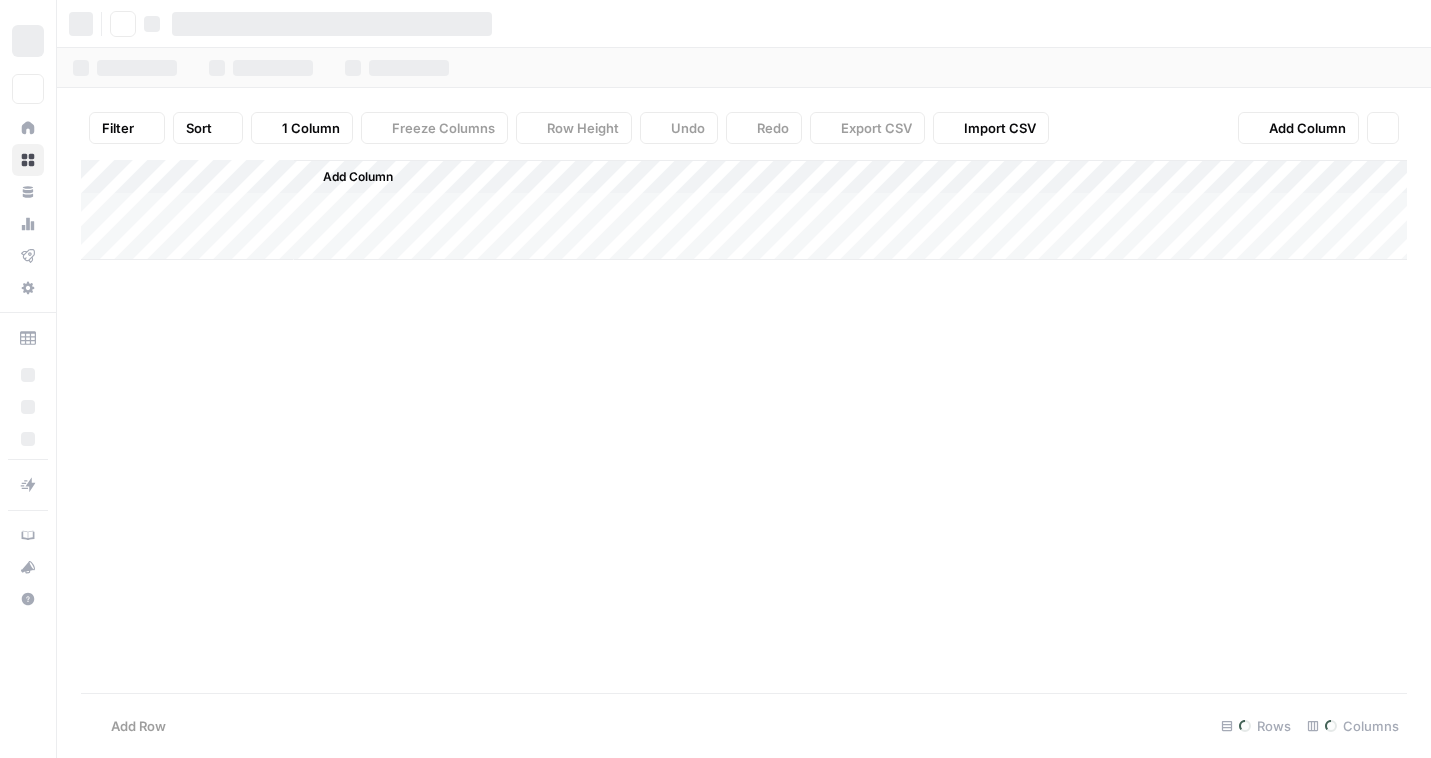 scroll, scrollTop: 0, scrollLeft: 0, axis: both 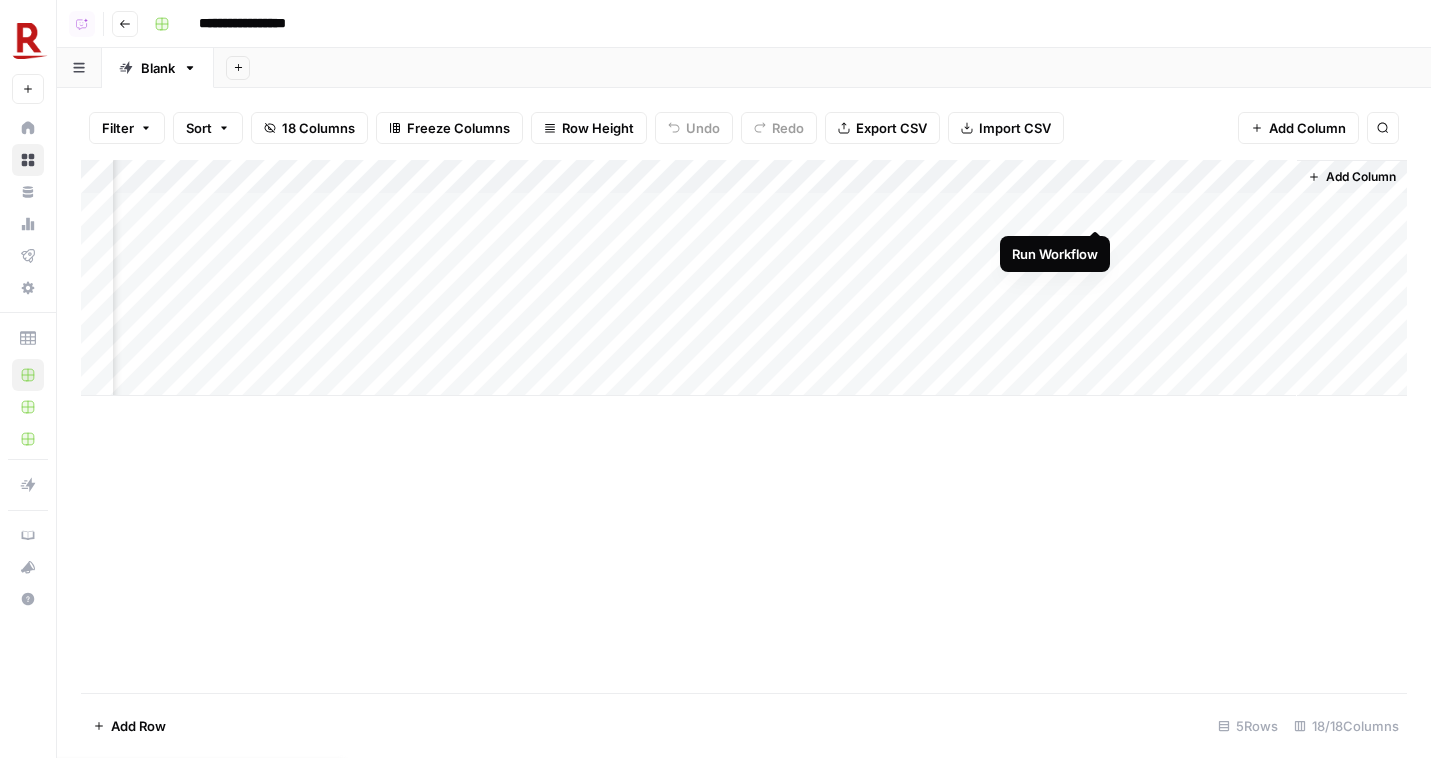 click on "Add Column" at bounding box center [744, 278] 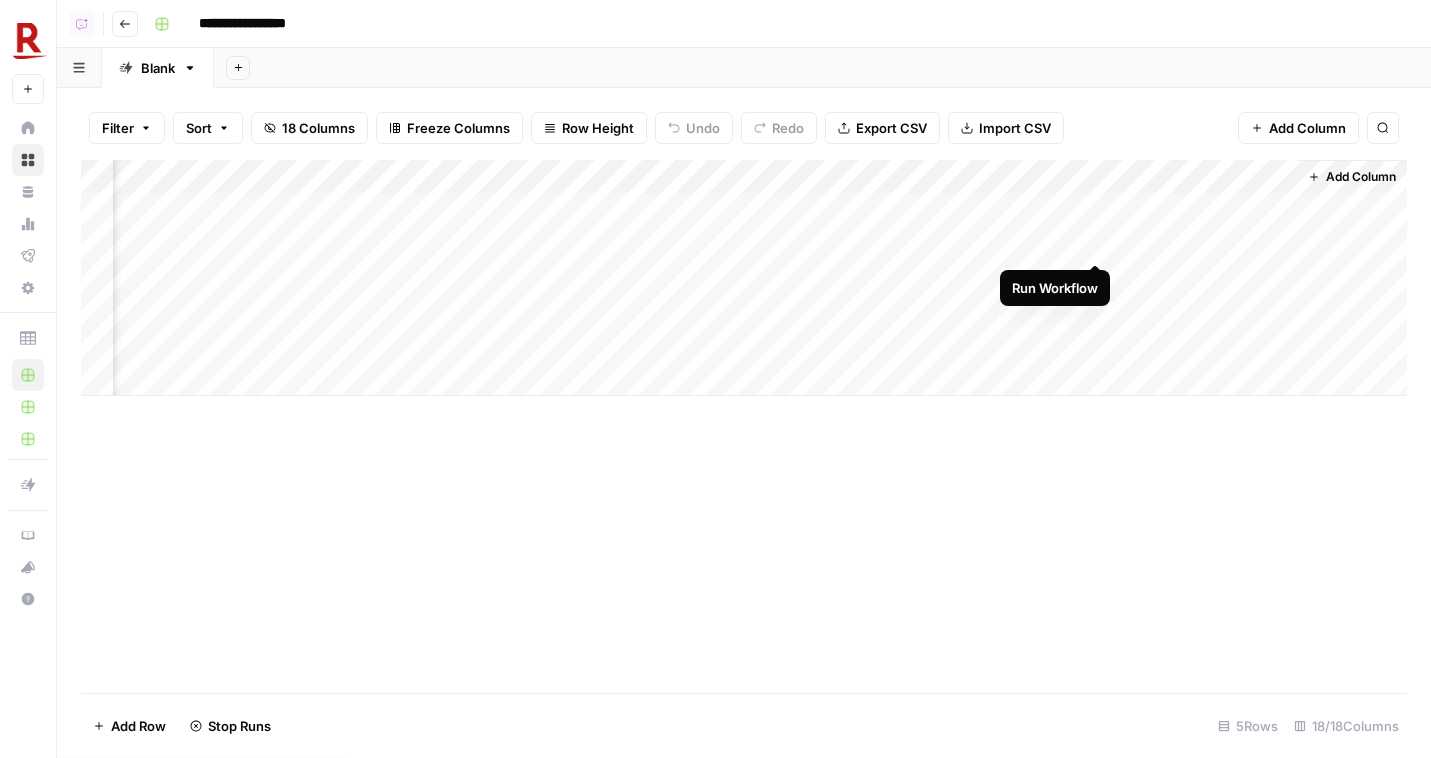 click on "Add Column" at bounding box center [744, 278] 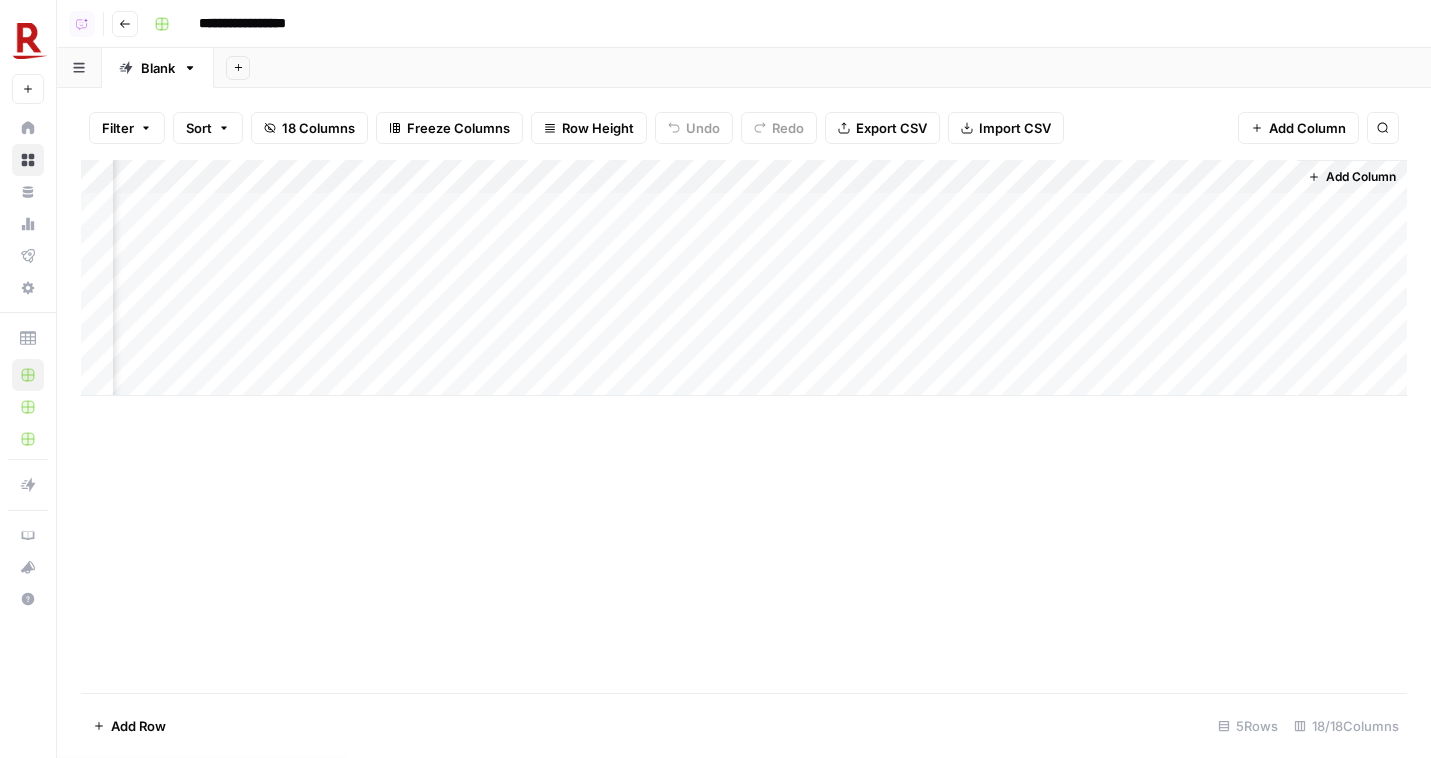 click on "Add Column" at bounding box center [744, 278] 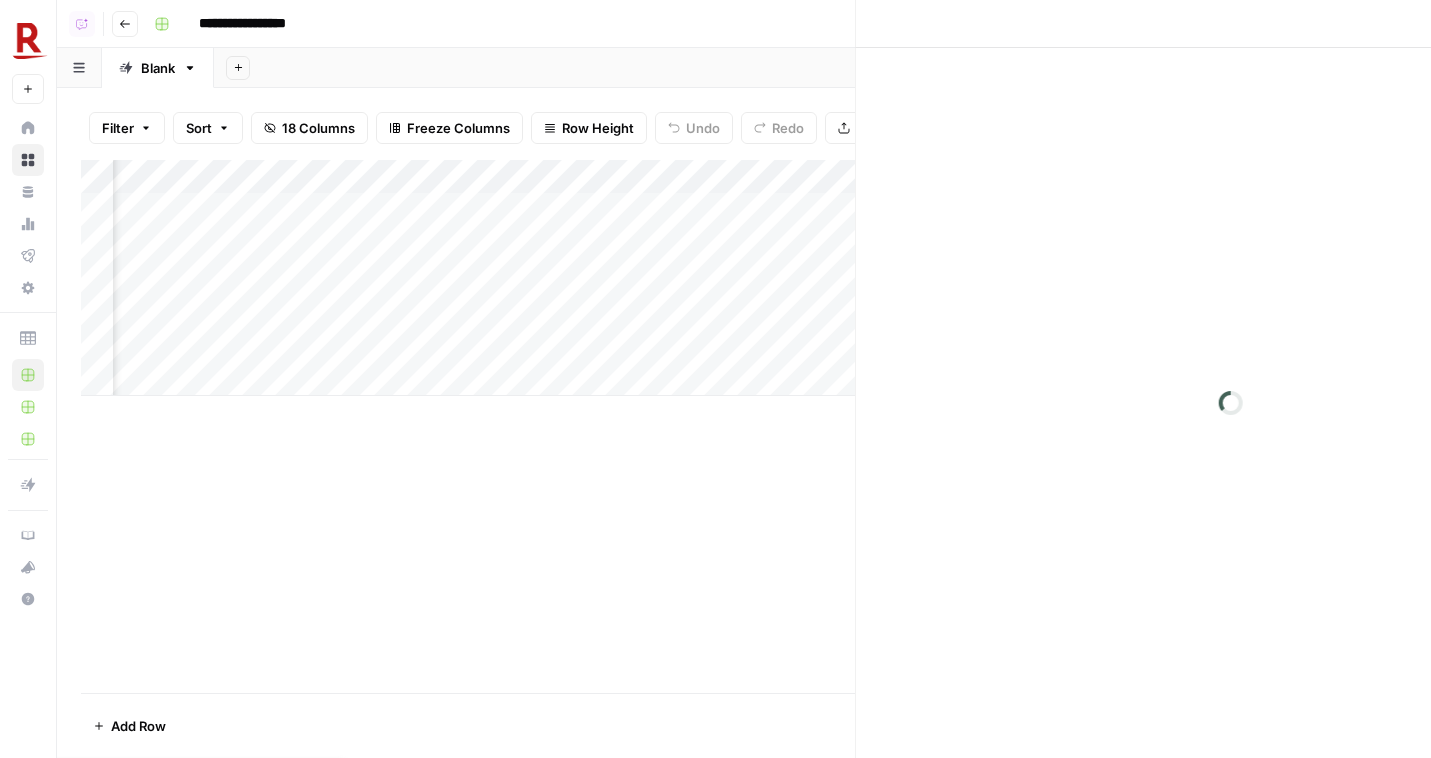scroll, scrollTop: 0, scrollLeft: 2195, axis: horizontal 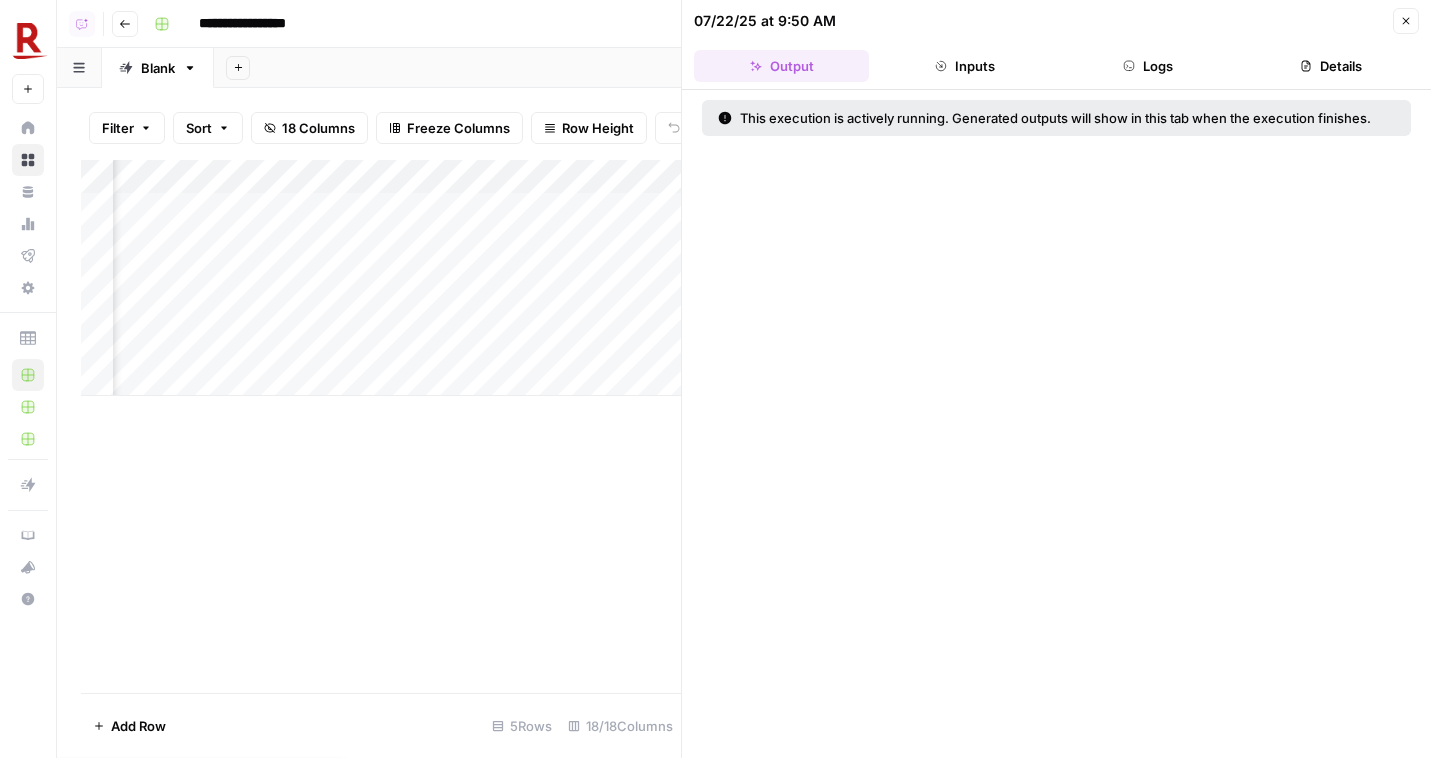 click on "Logs" at bounding box center (1148, 66) 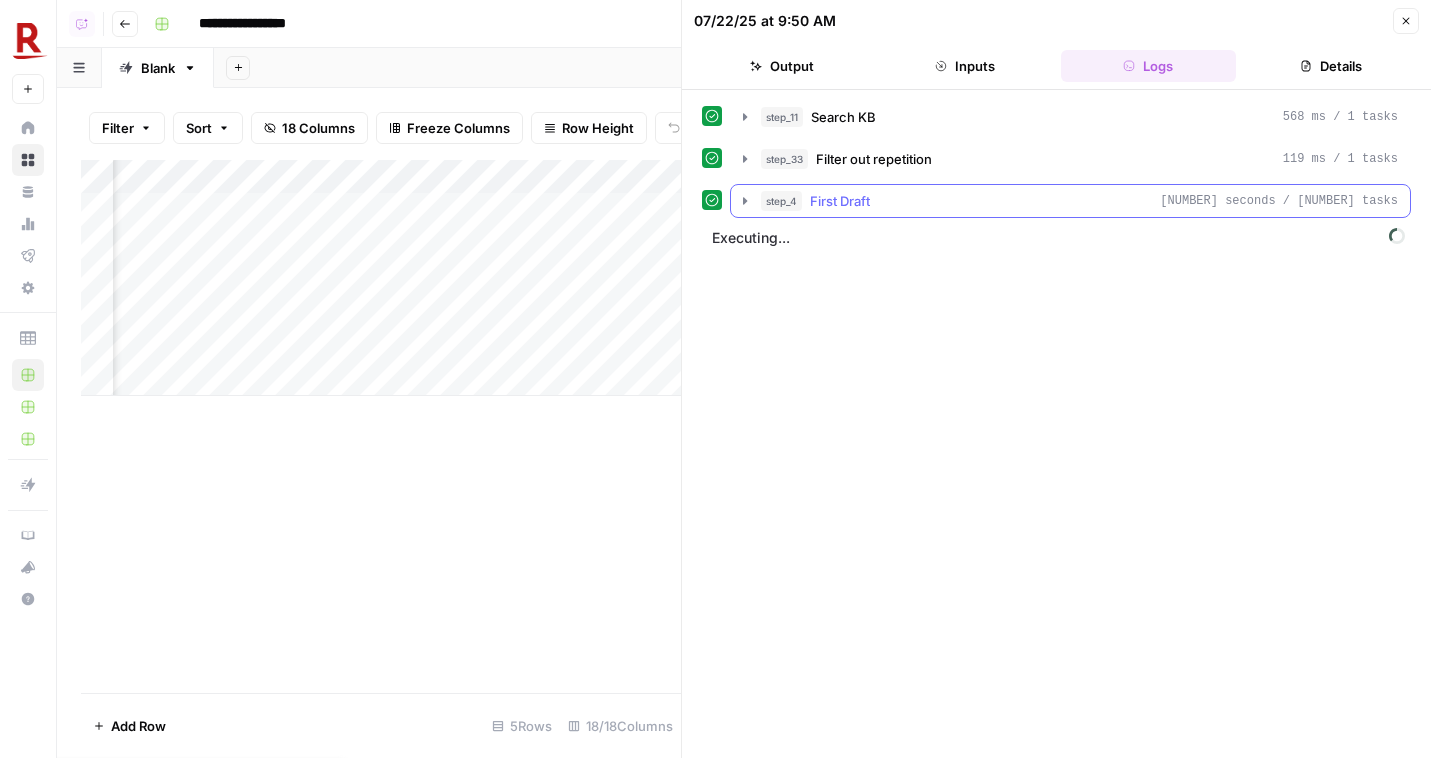 click on "step_4 First Draft  40 seconds / 11 tasks" at bounding box center (1070, 201) 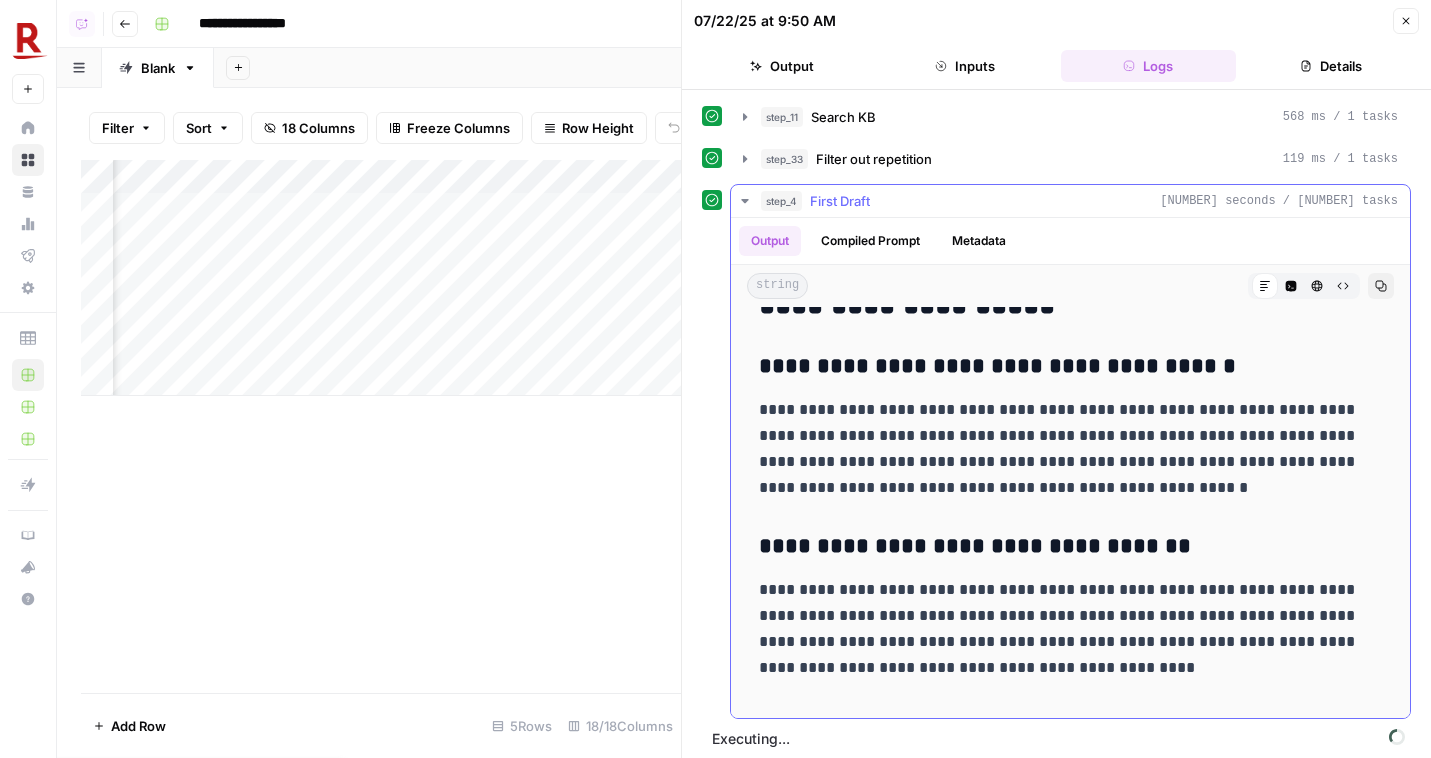 scroll, scrollTop: 3900, scrollLeft: 0, axis: vertical 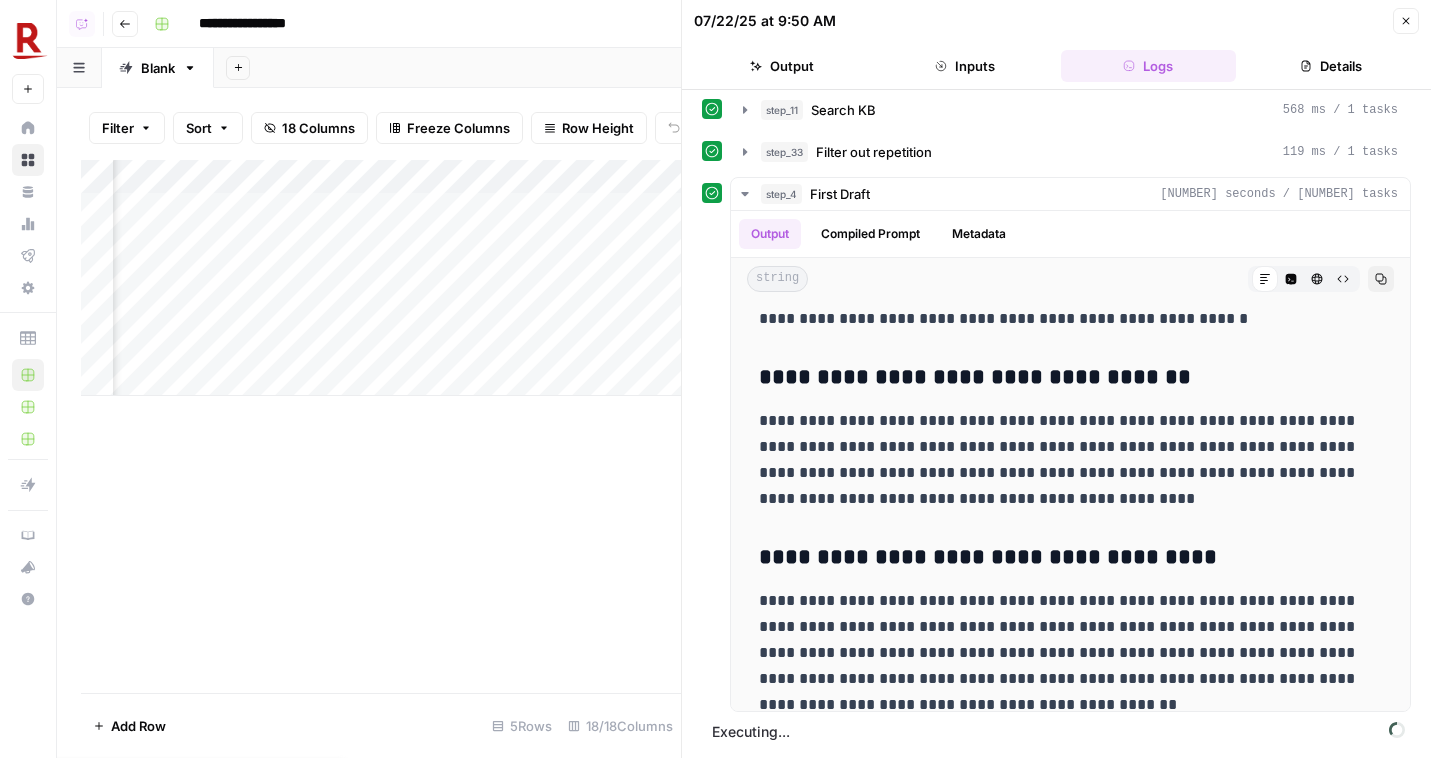 click on "Add Column" at bounding box center (381, 426) 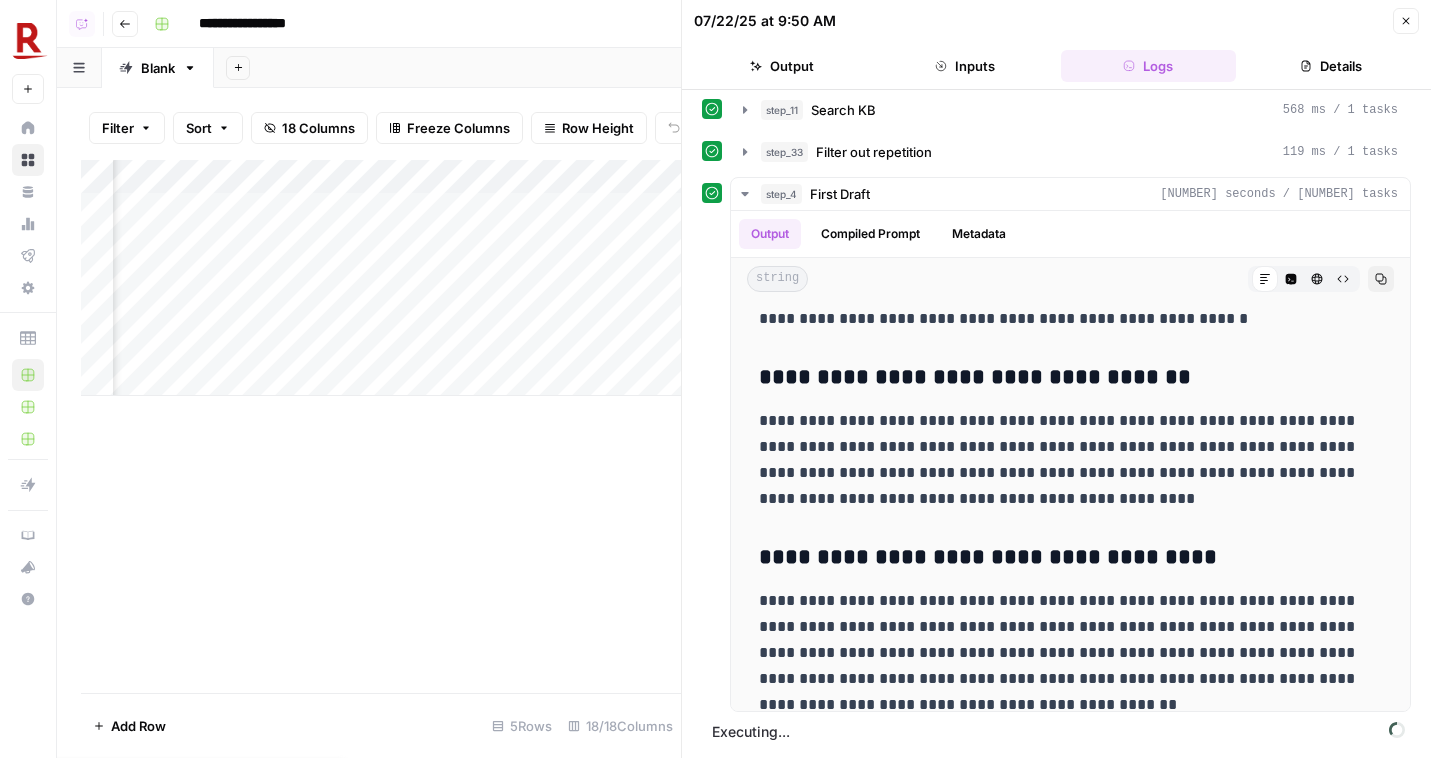 click on "07/22/25 at 9:50 AM Close" at bounding box center (1056, 21) 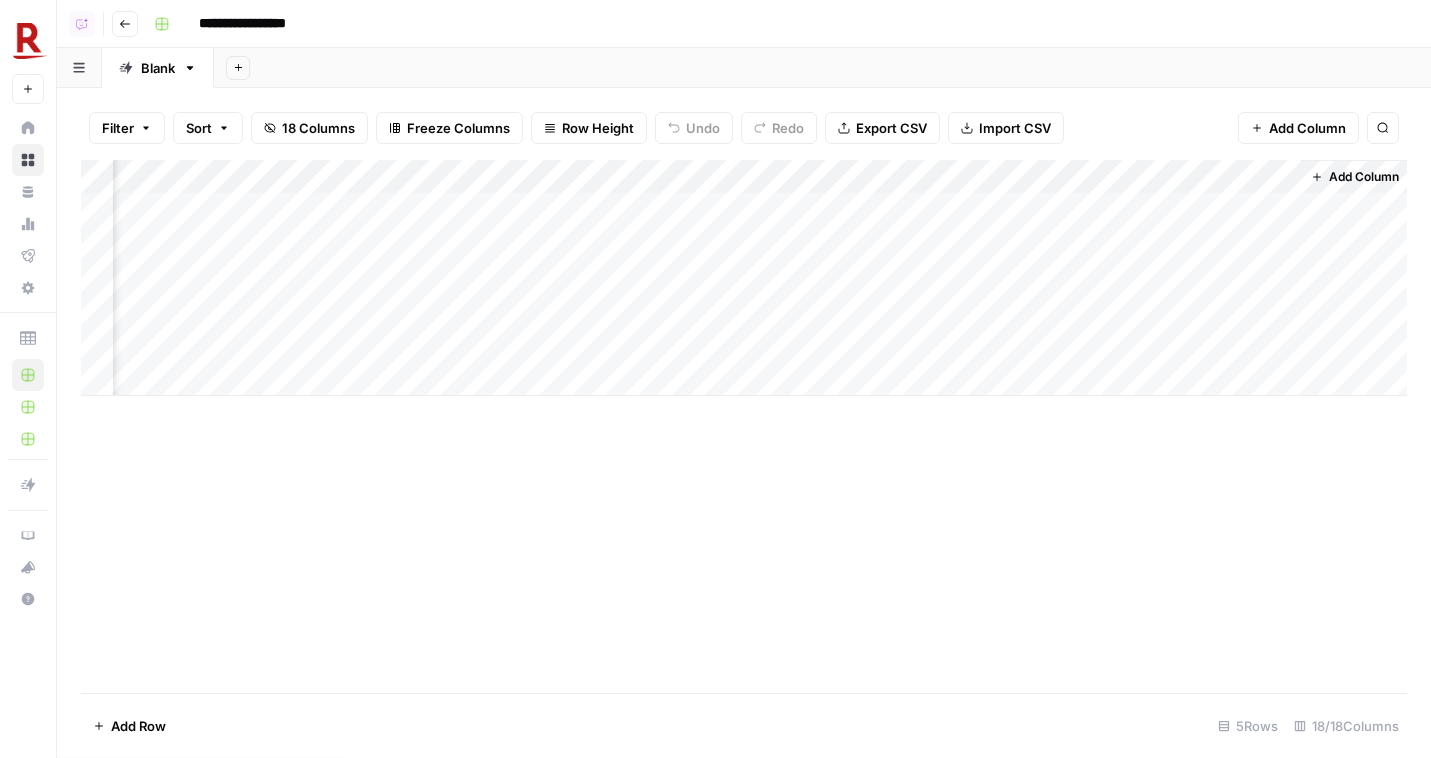 scroll, scrollTop: 0, scrollLeft: 2175, axis: horizontal 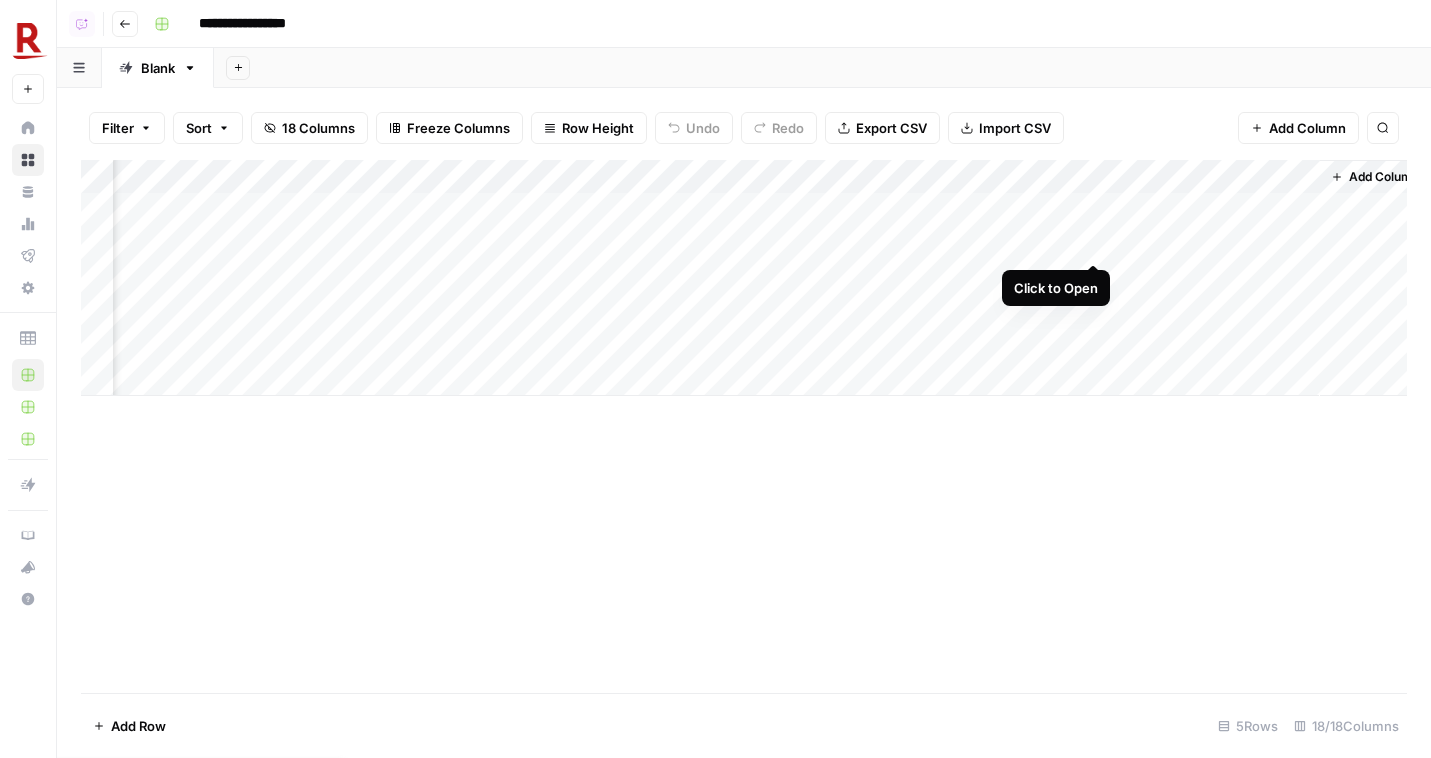 click on "Add Column" at bounding box center (744, 278) 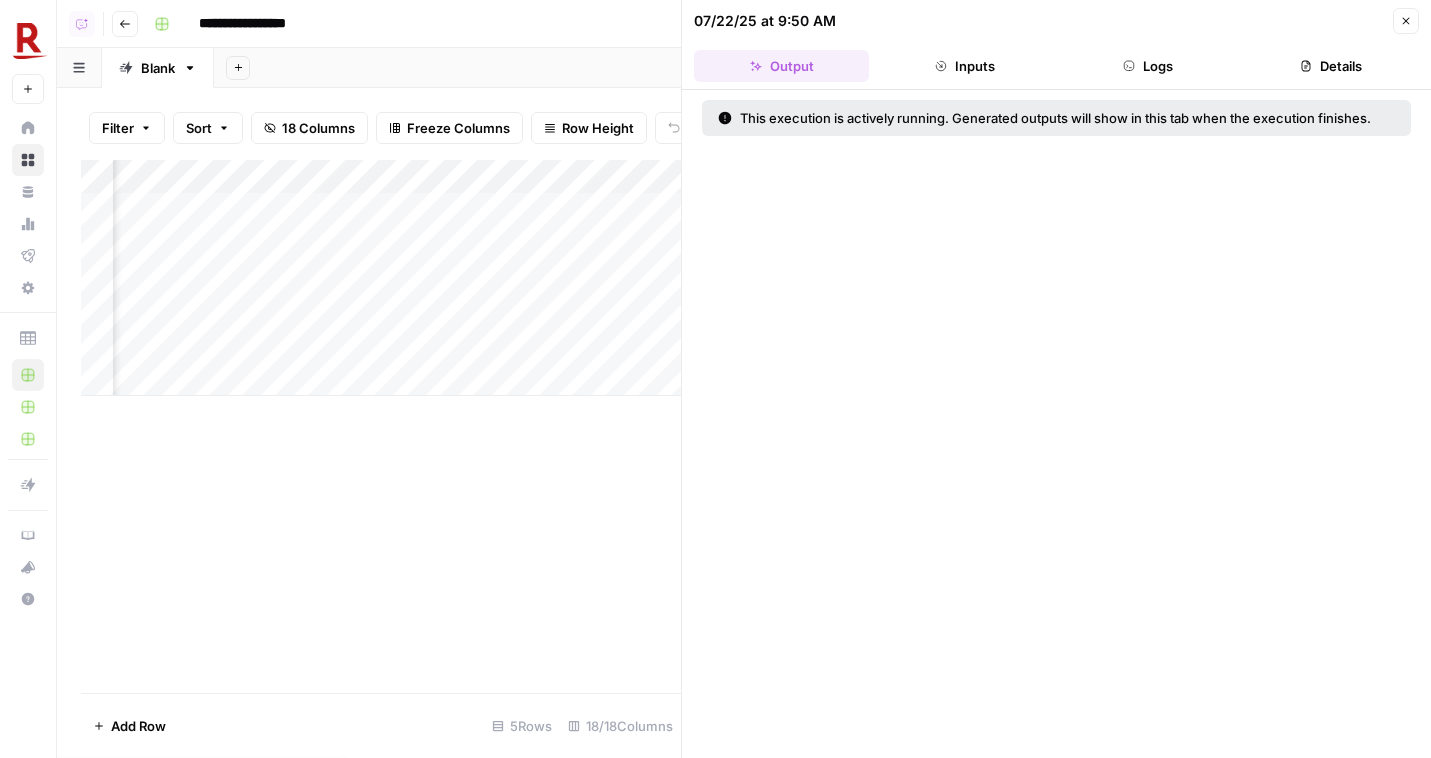 click on "Logs" at bounding box center [1148, 66] 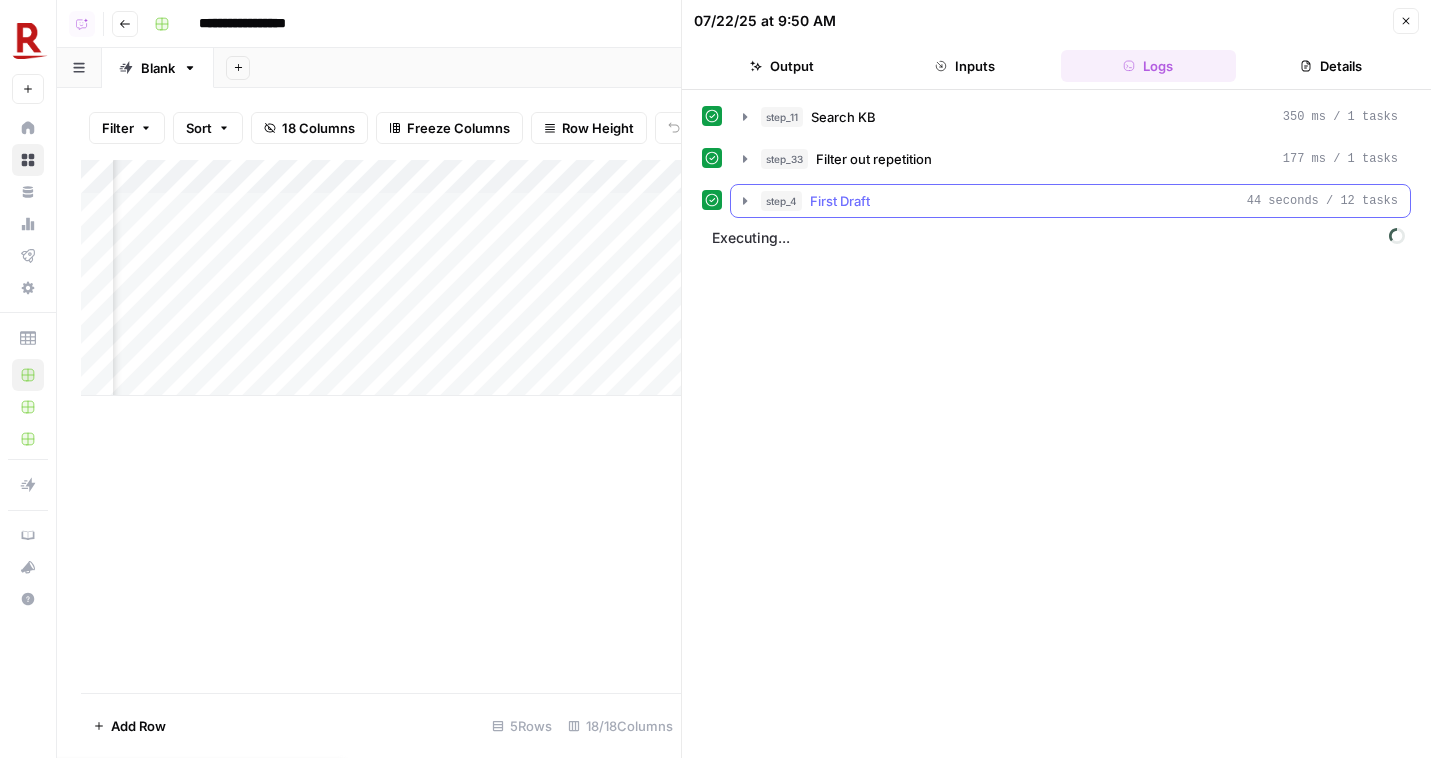 click on "step_4 First Draft  44 seconds / 12 tasks" at bounding box center [1079, 201] 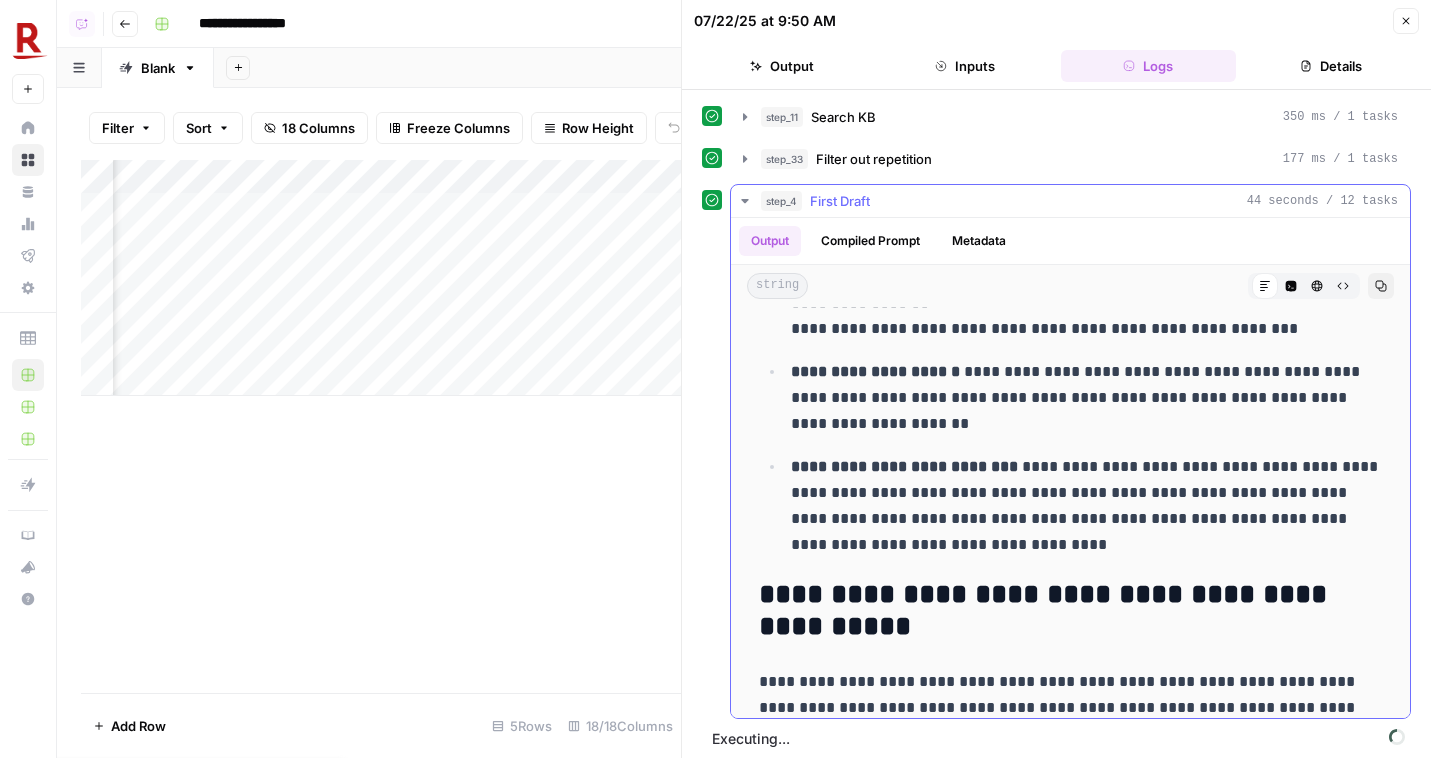 scroll, scrollTop: 3639, scrollLeft: 0, axis: vertical 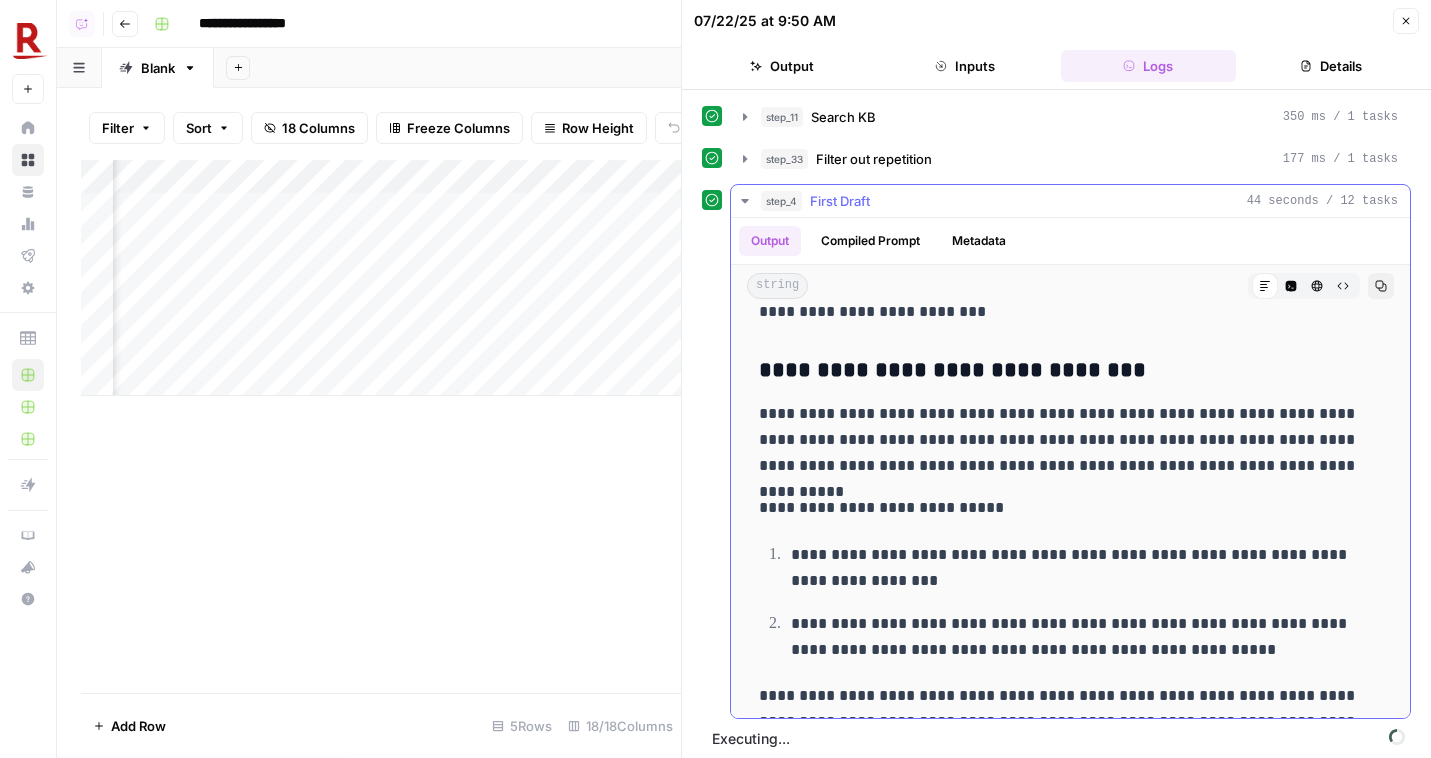 click on "step_4 First Draft  44 seconds / 12 tasks" at bounding box center [1079, 201] 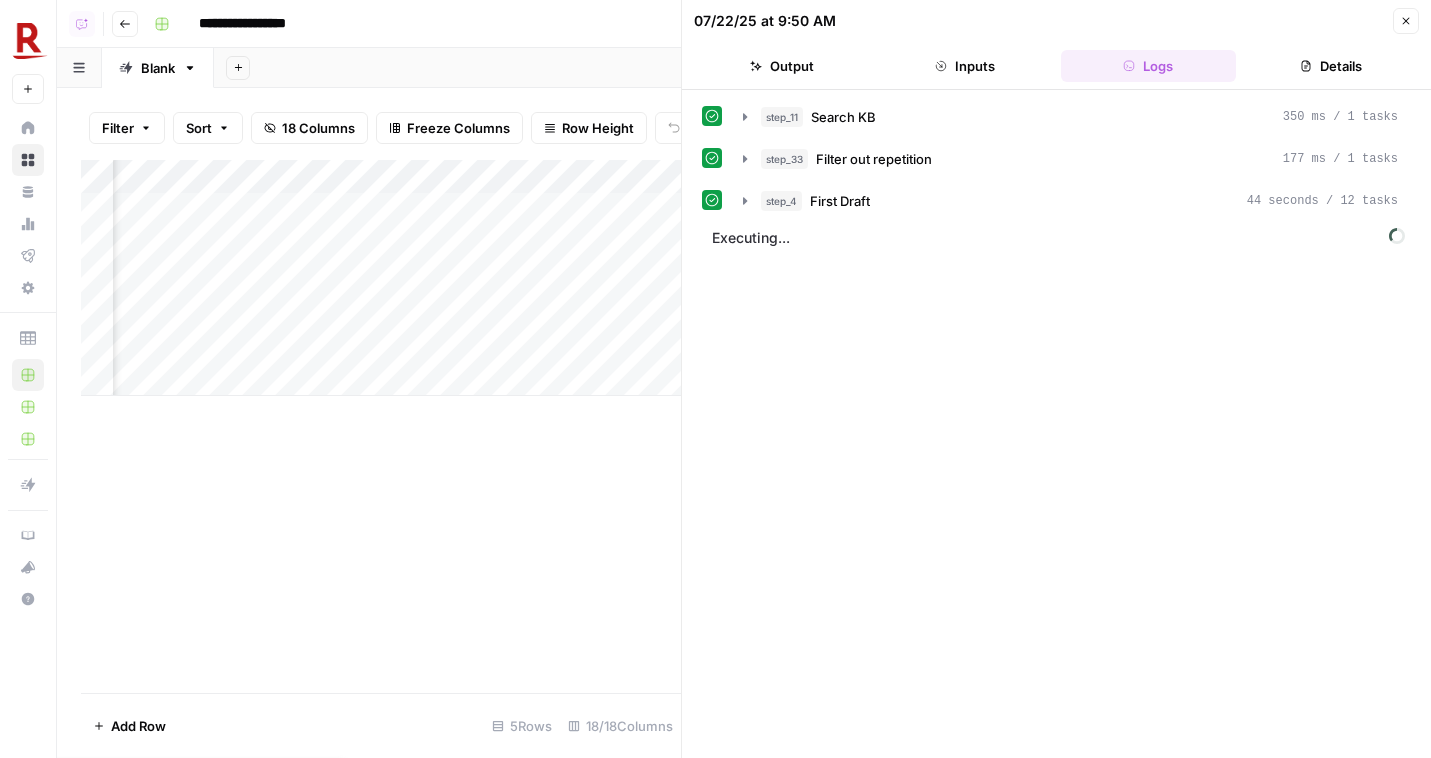 click on "Close" at bounding box center [1406, 21] 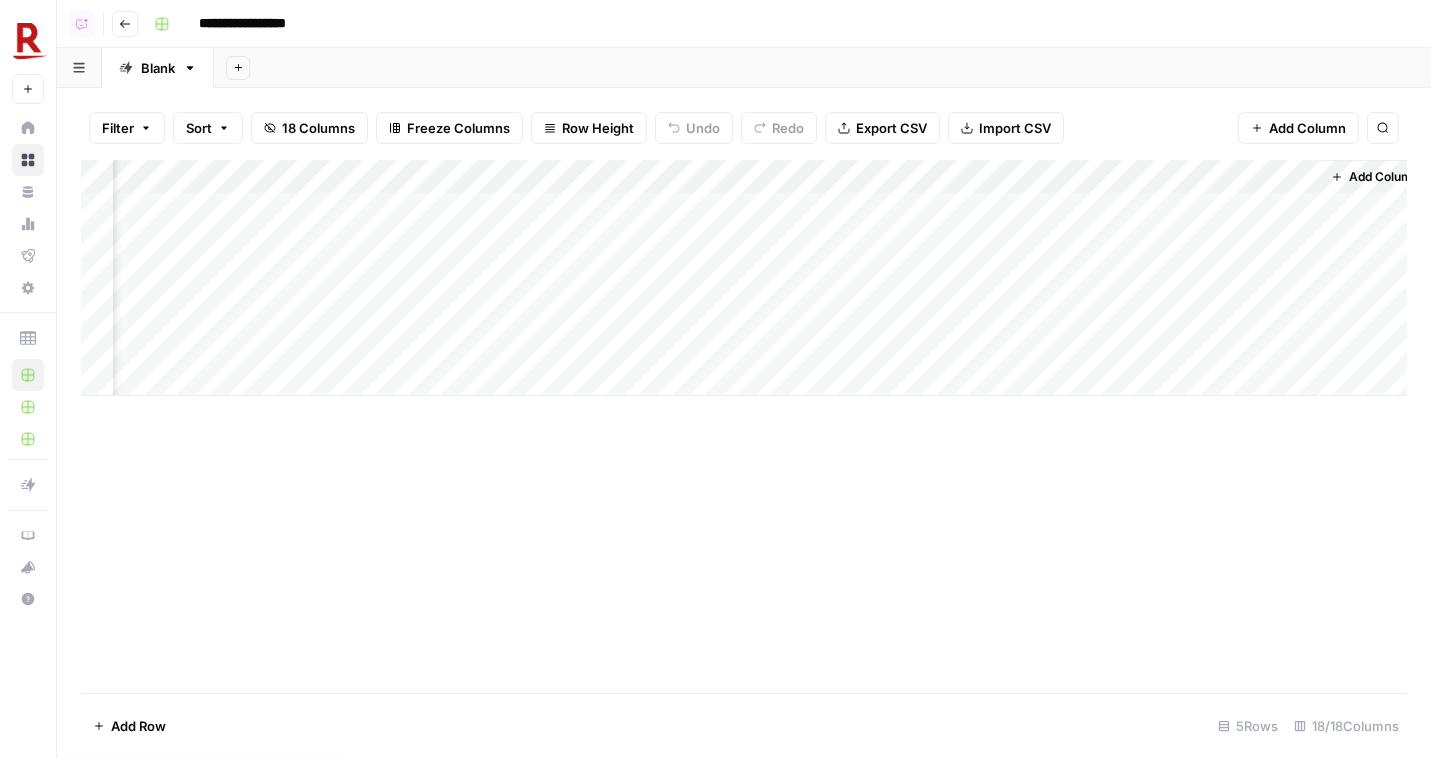 click on "Add Column" at bounding box center [744, 278] 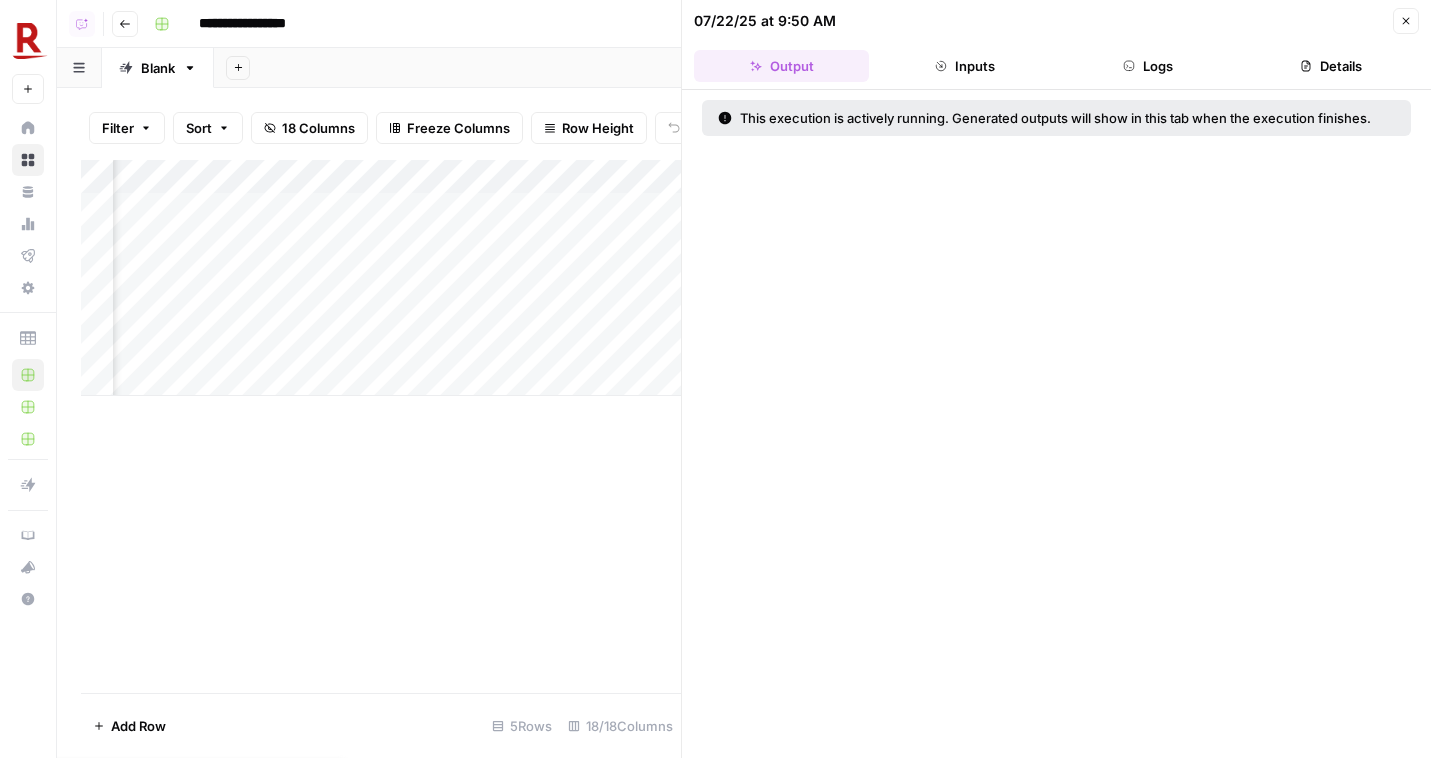 click on "Close" at bounding box center [1406, 21] 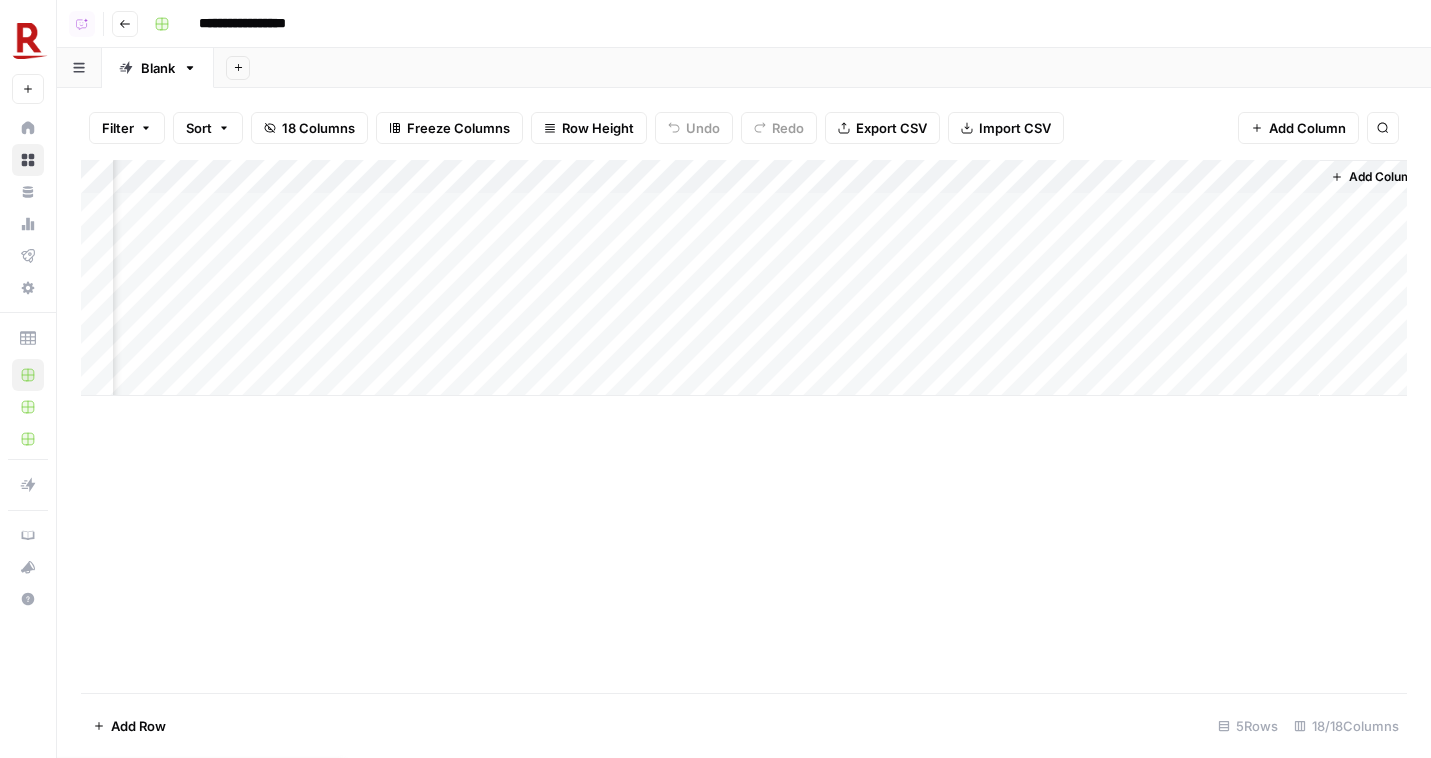 click on "Add Column" at bounding box center [744, 278] 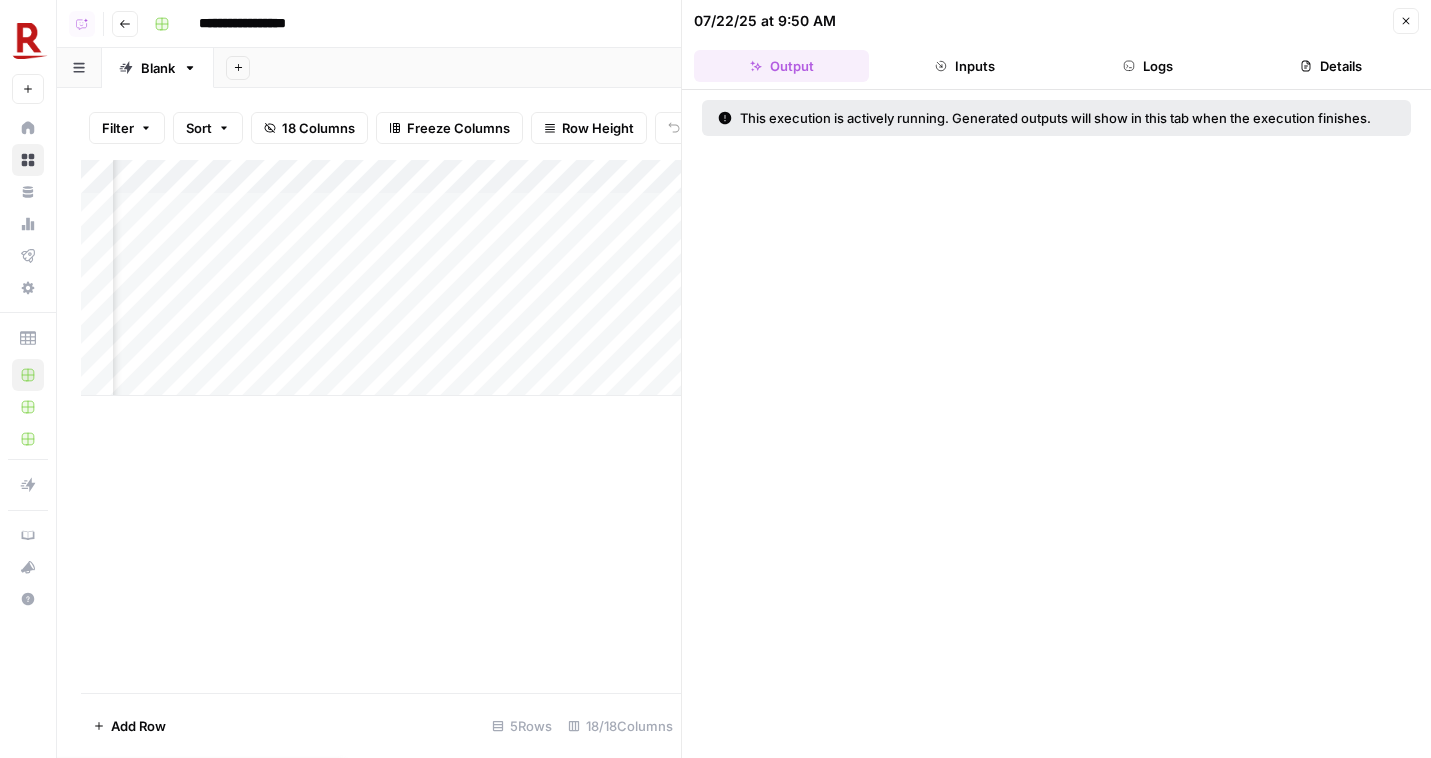 click on "Logs" at bounding box center [1148, 66] 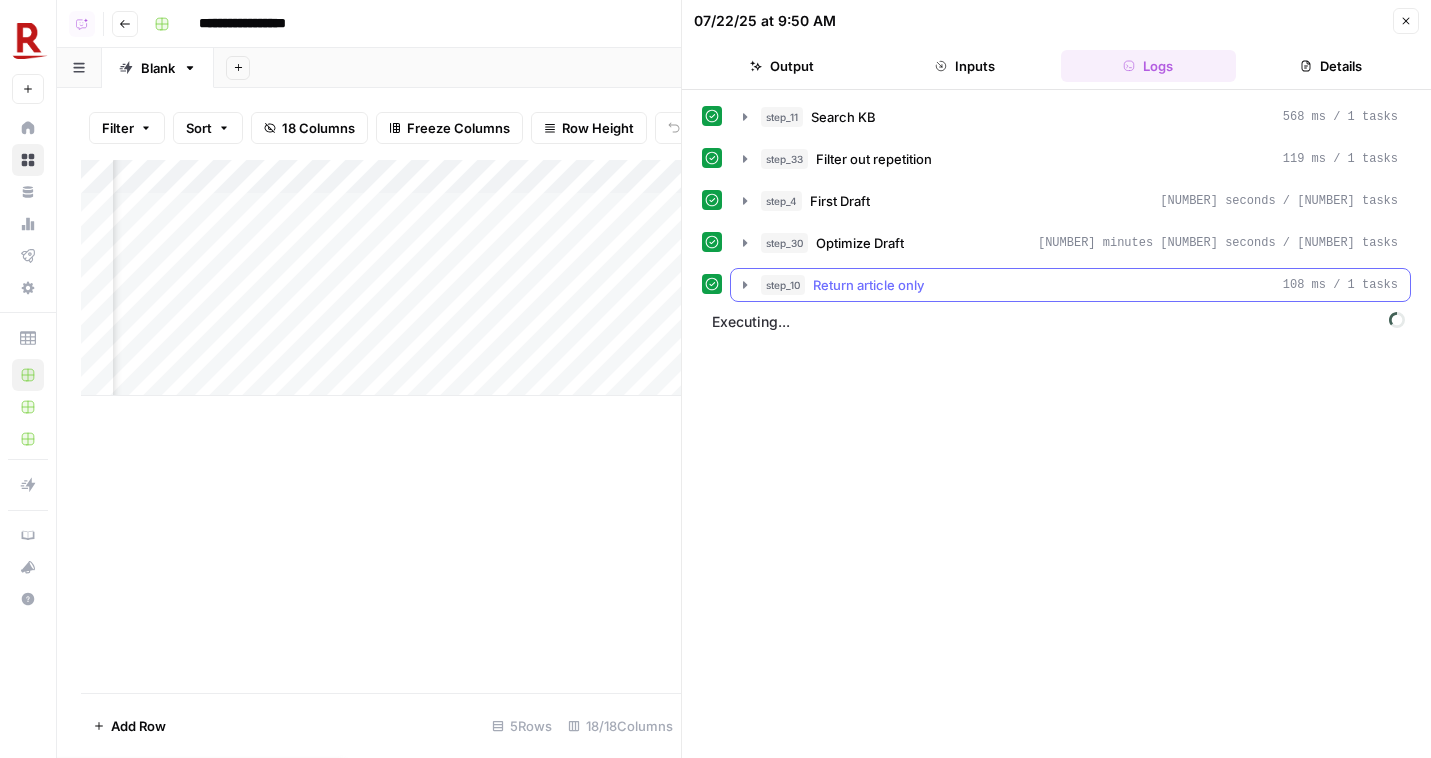 click on "step_10 Return article only 108 ms / 1 tasks" at bounding box center [1079, 285] 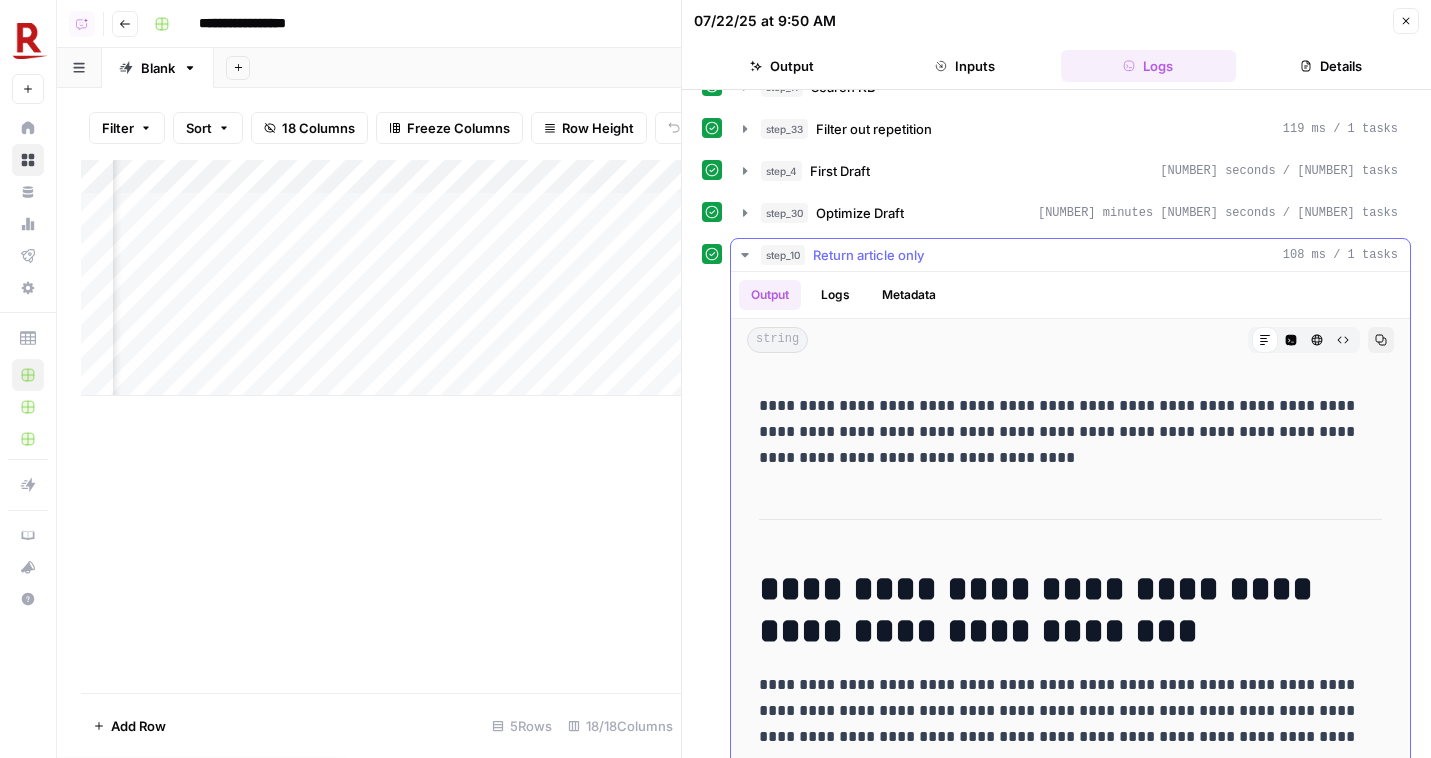 scroll, scrollTop: 34, scrollLeft: 0, axis: vertical 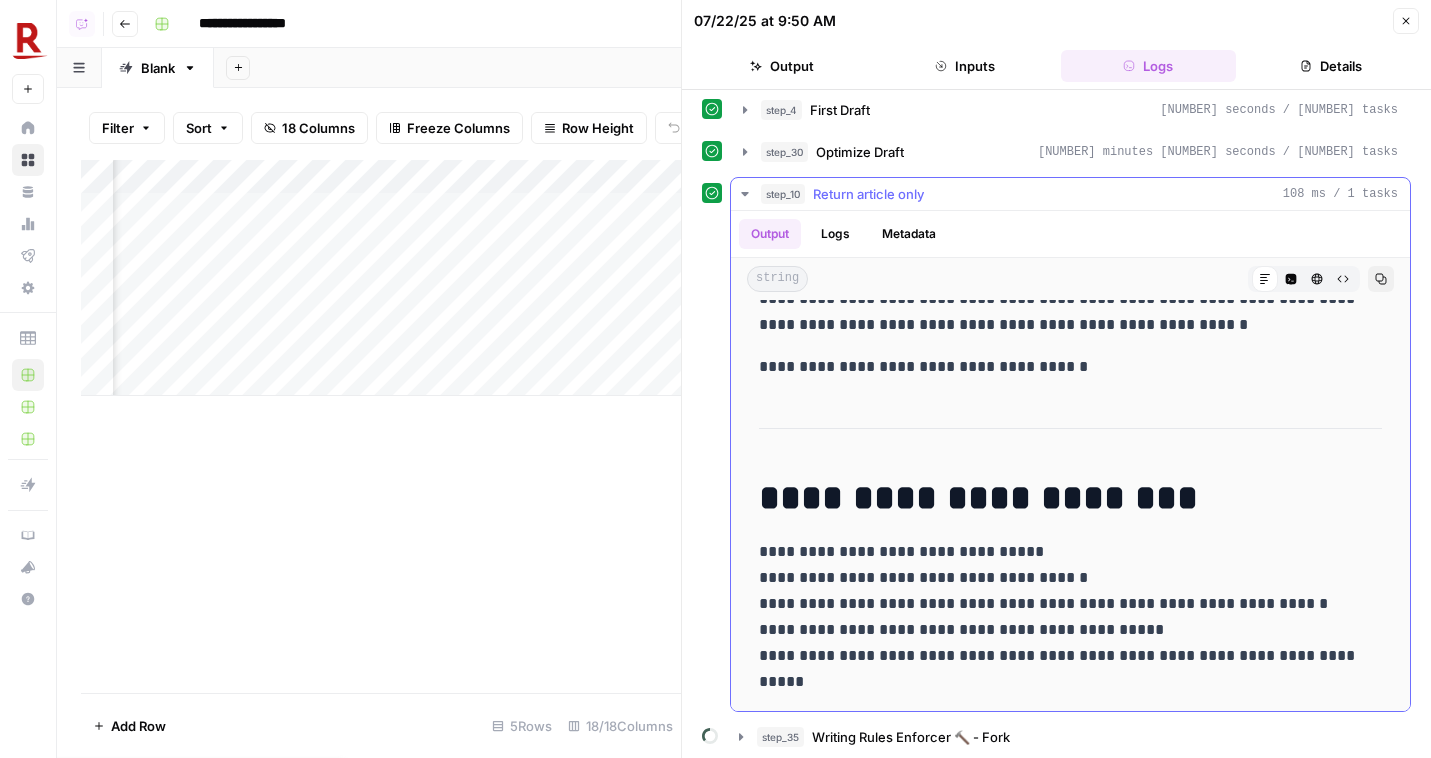 click on "step_10 Return article only 108 ms / 1 tasks" at bounding box center (1079, 194) 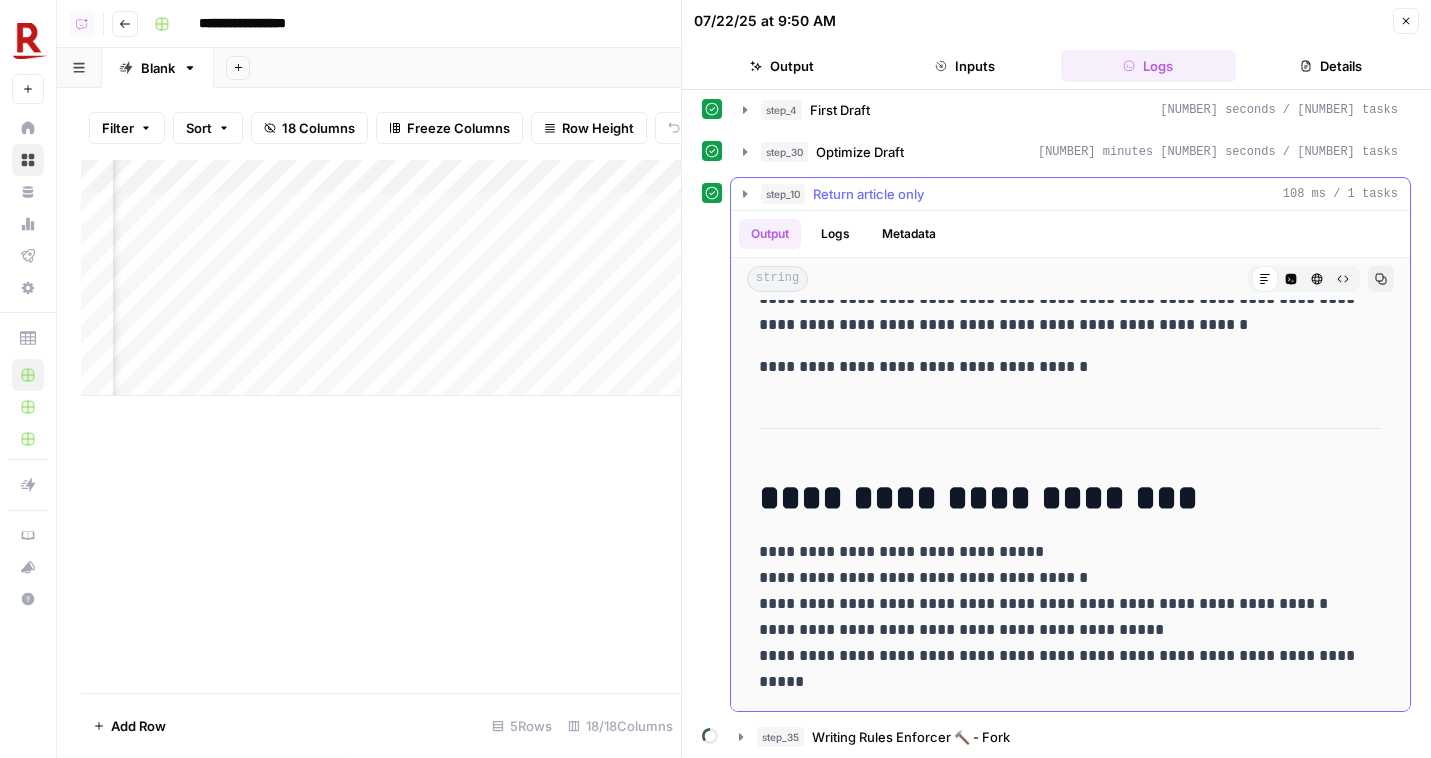 scroll, scrollTop: 0, scrollLeft: 0, axis: both 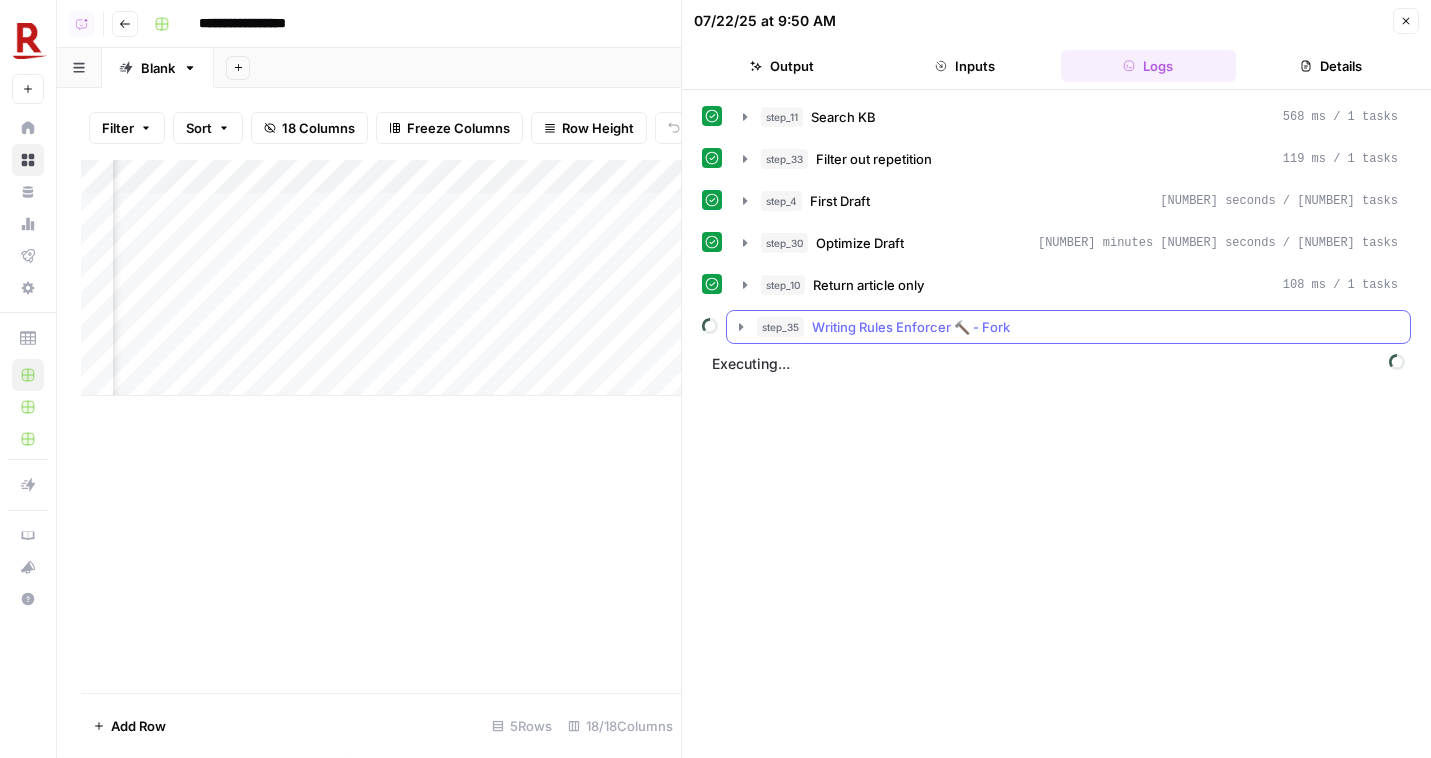 click on "Writing Rules Enforcer 🔨 - Fork" at bounding box center (911, 327) 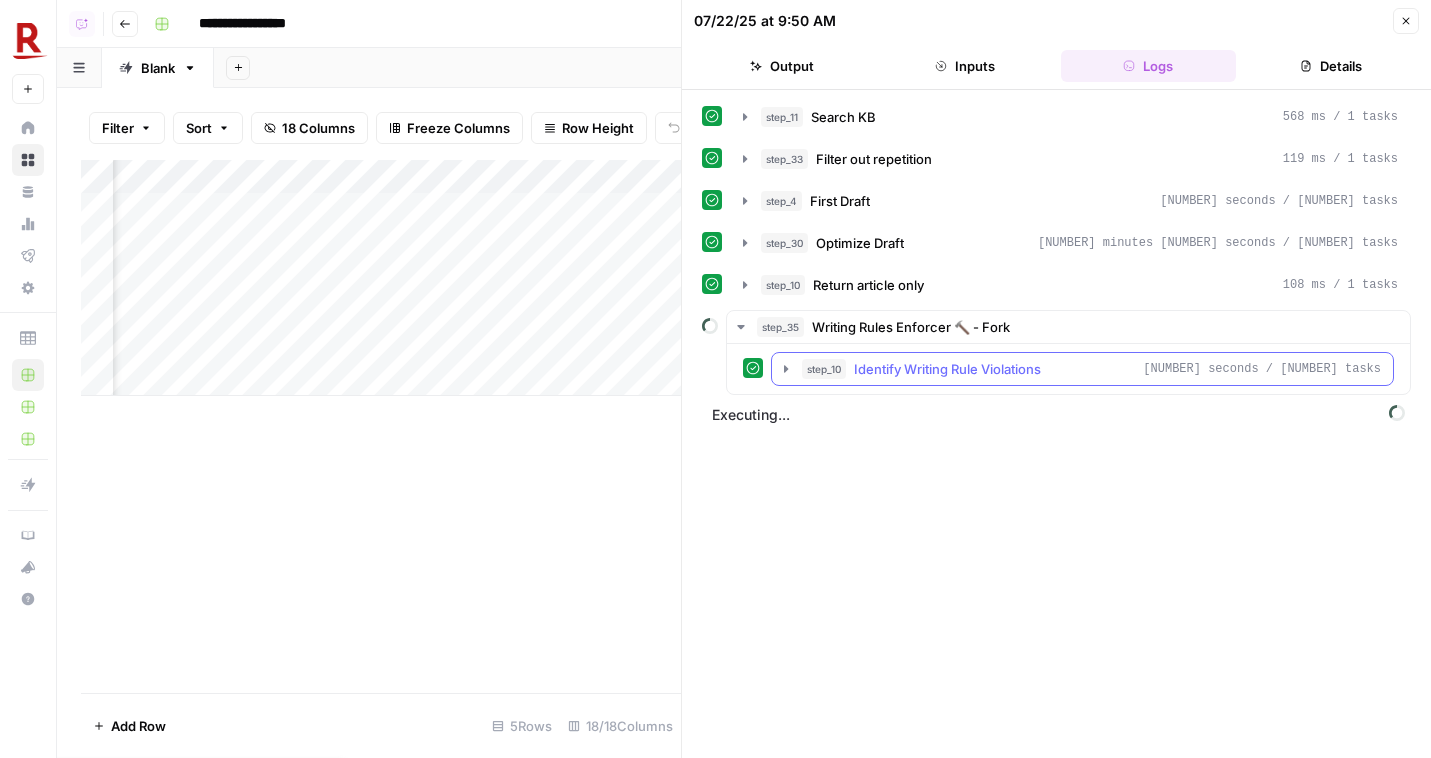 click on "Identify Writing Rule Violations" at bounding box center [947, 369] 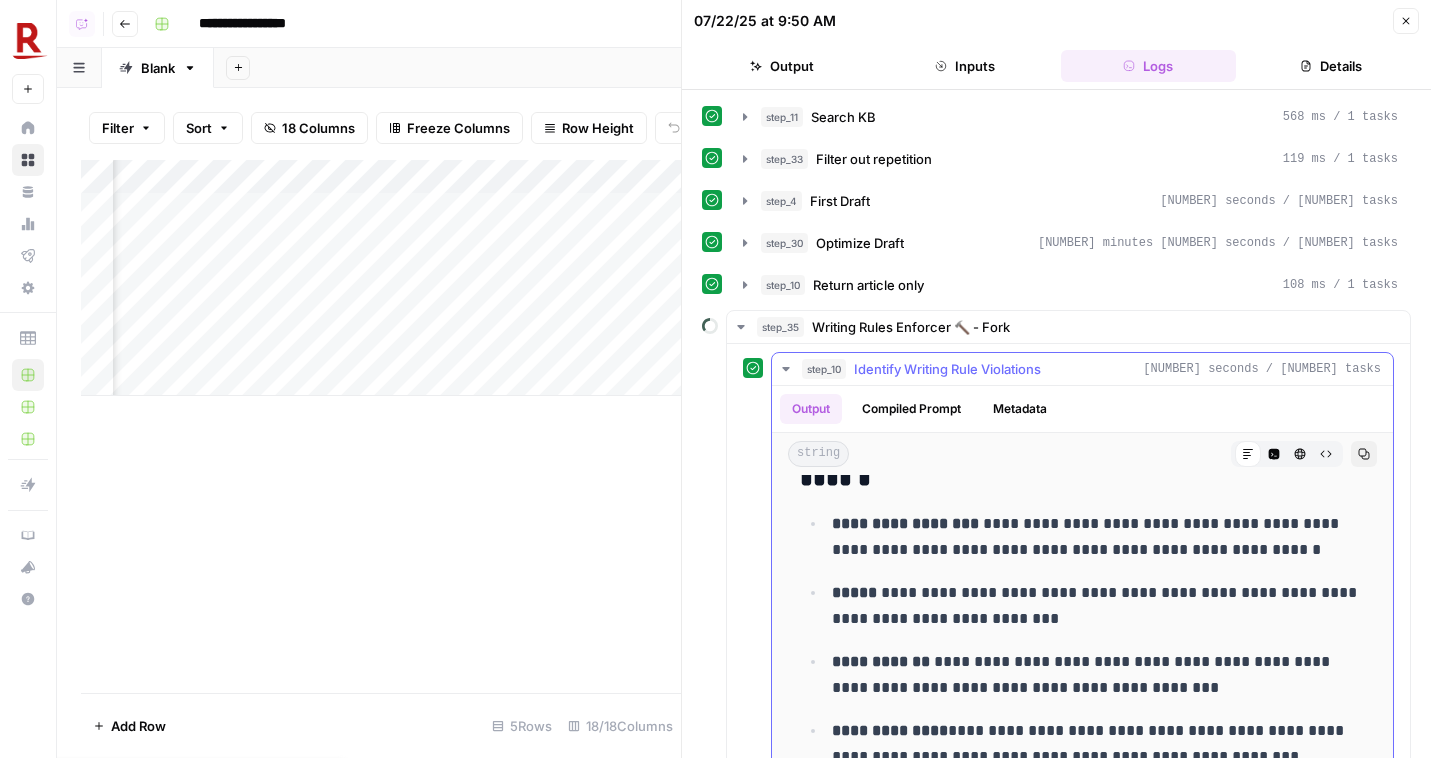 scroll, scrollTop: 1660, scrollLeft: 0, axis: vertical 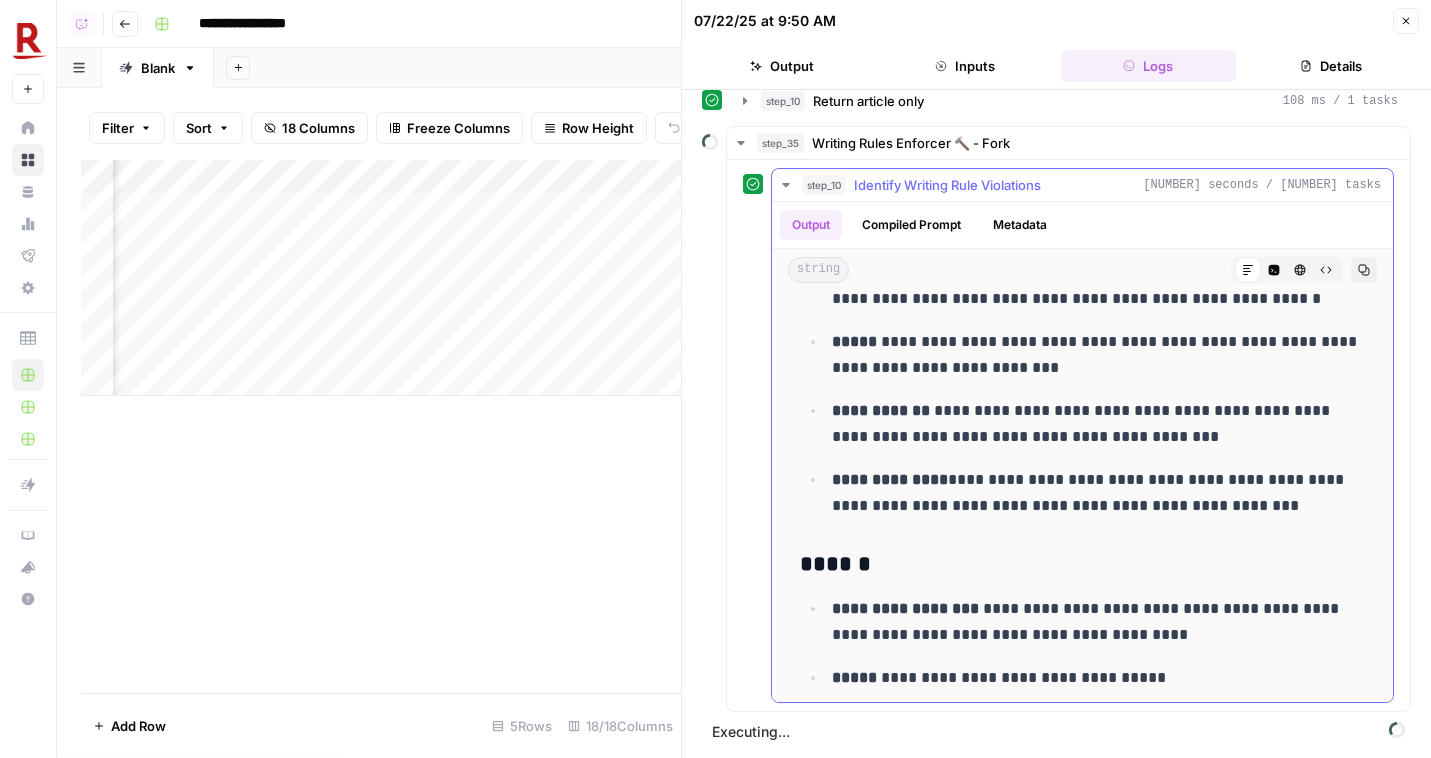 click on "Identify Writing Rule Violations" at bounding box center (947, 185) 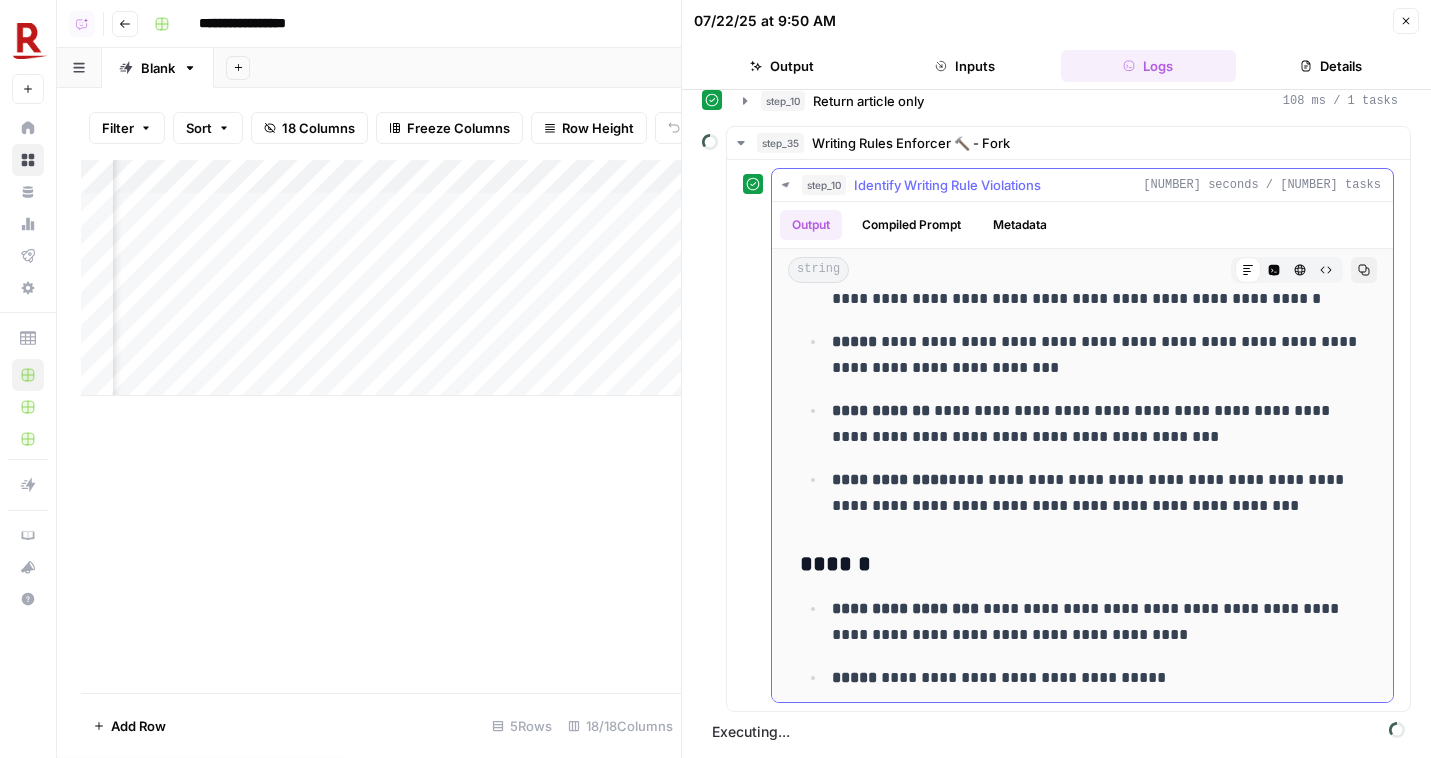 scroll, scrollTop: 0, scrollLeft: 0, axis: both 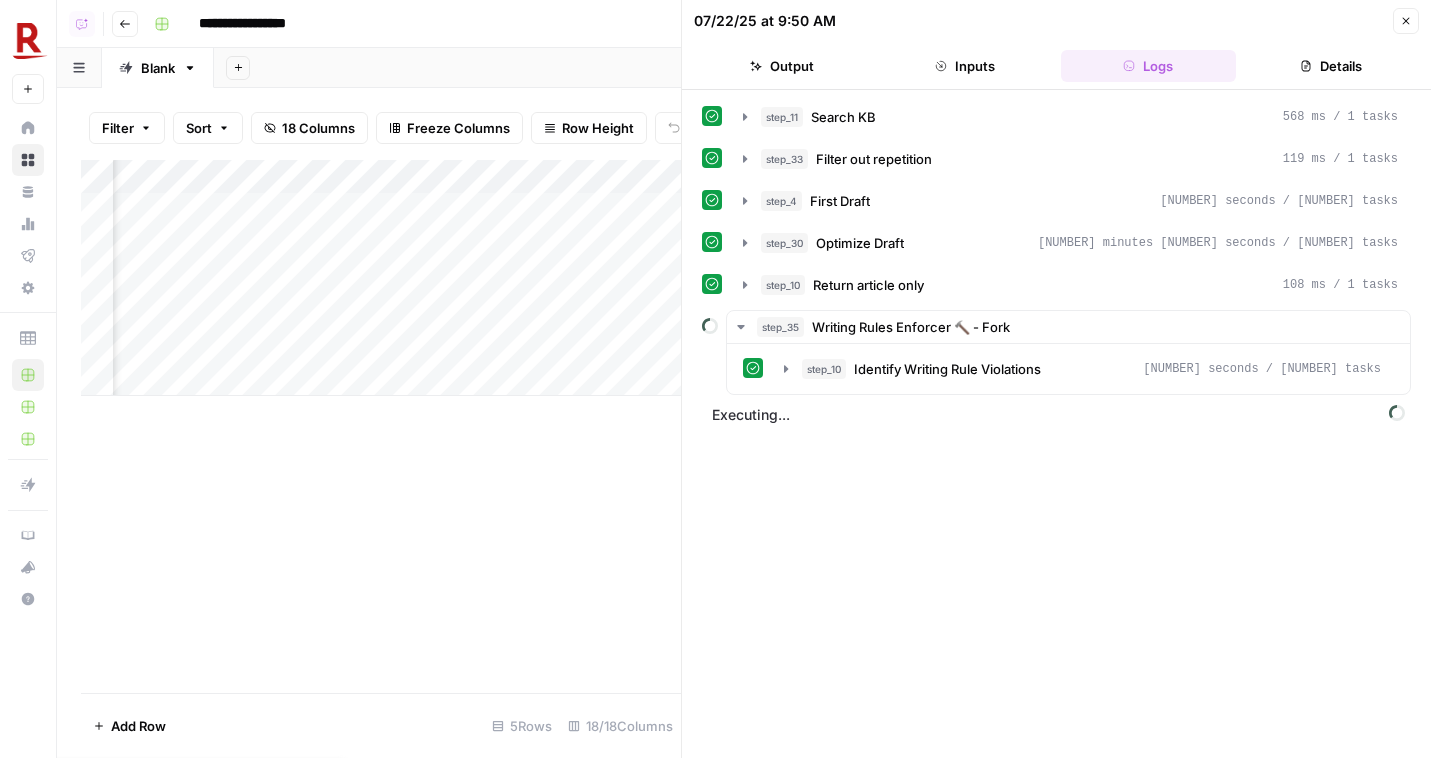 click on "Close" at bounding box center [1406, 21] 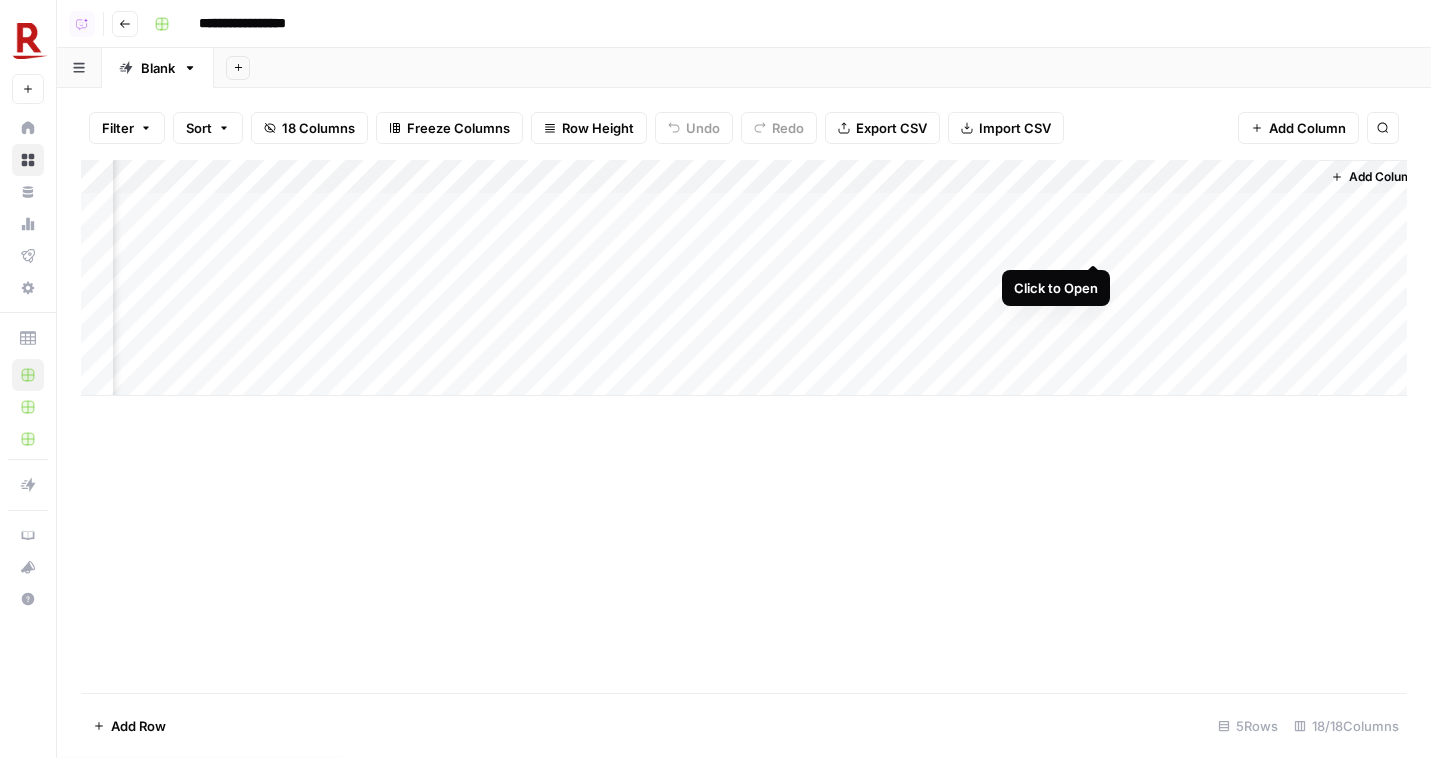 click on "Add Column" at bounding box center (744, 278) 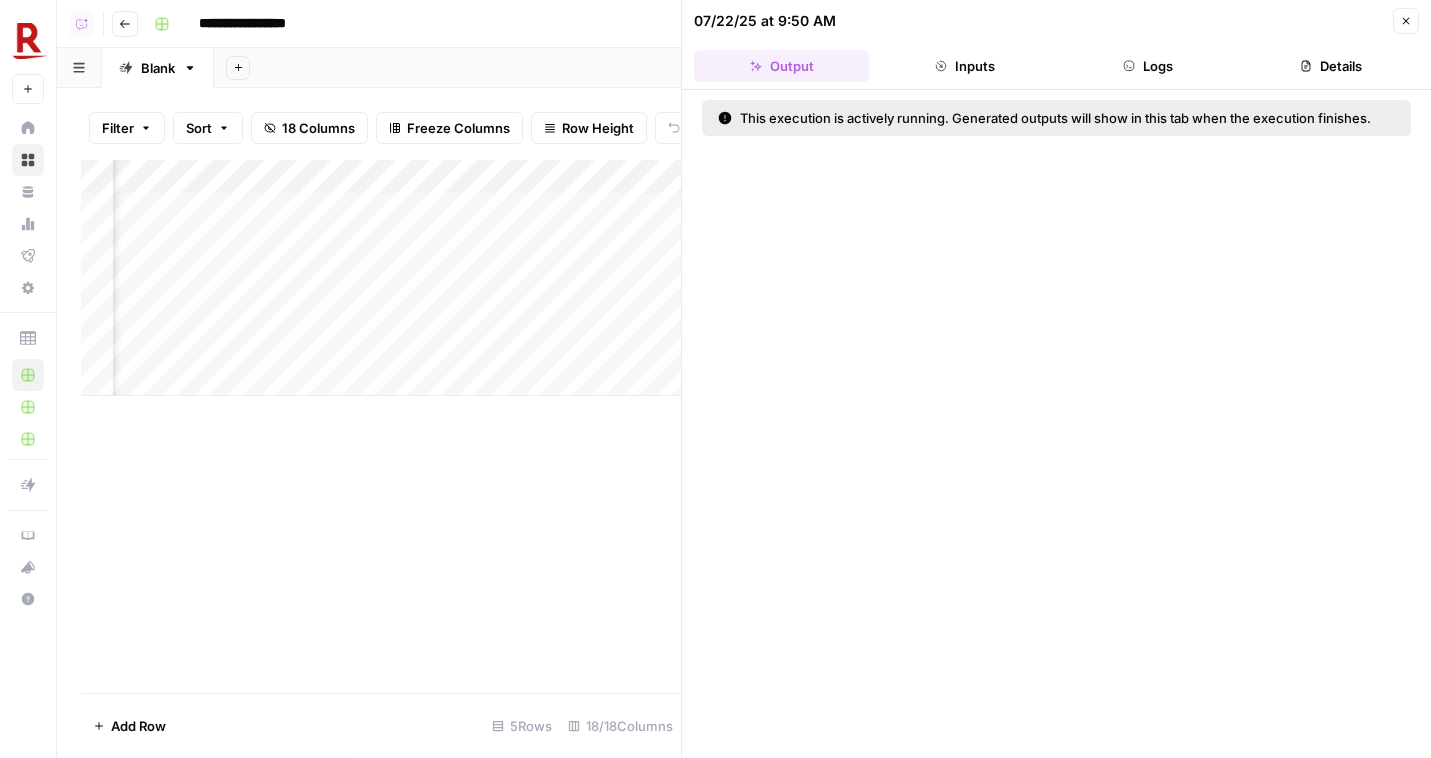 click on "Close" at bounding box center [1406, 21] 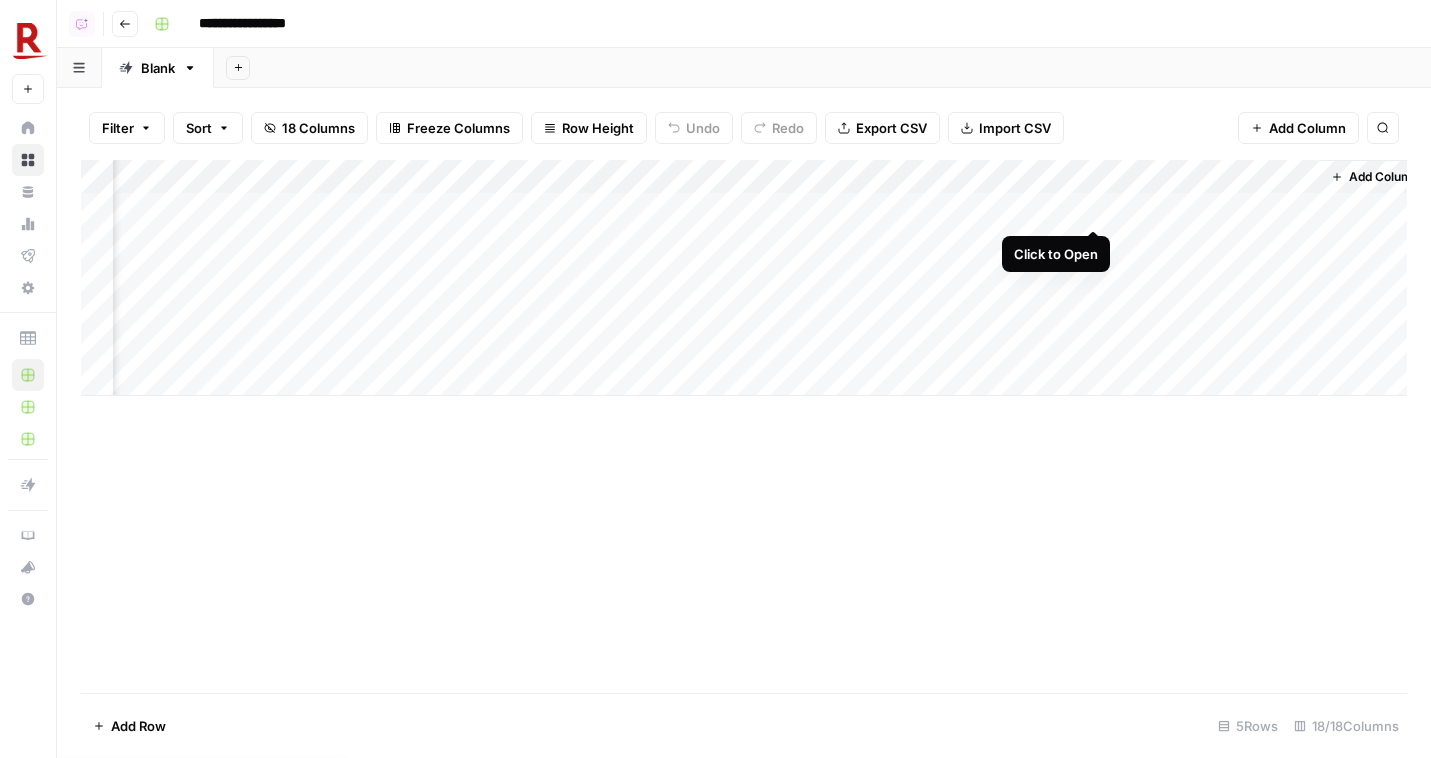 click on "Add Column" at bounding box center (744, 278) 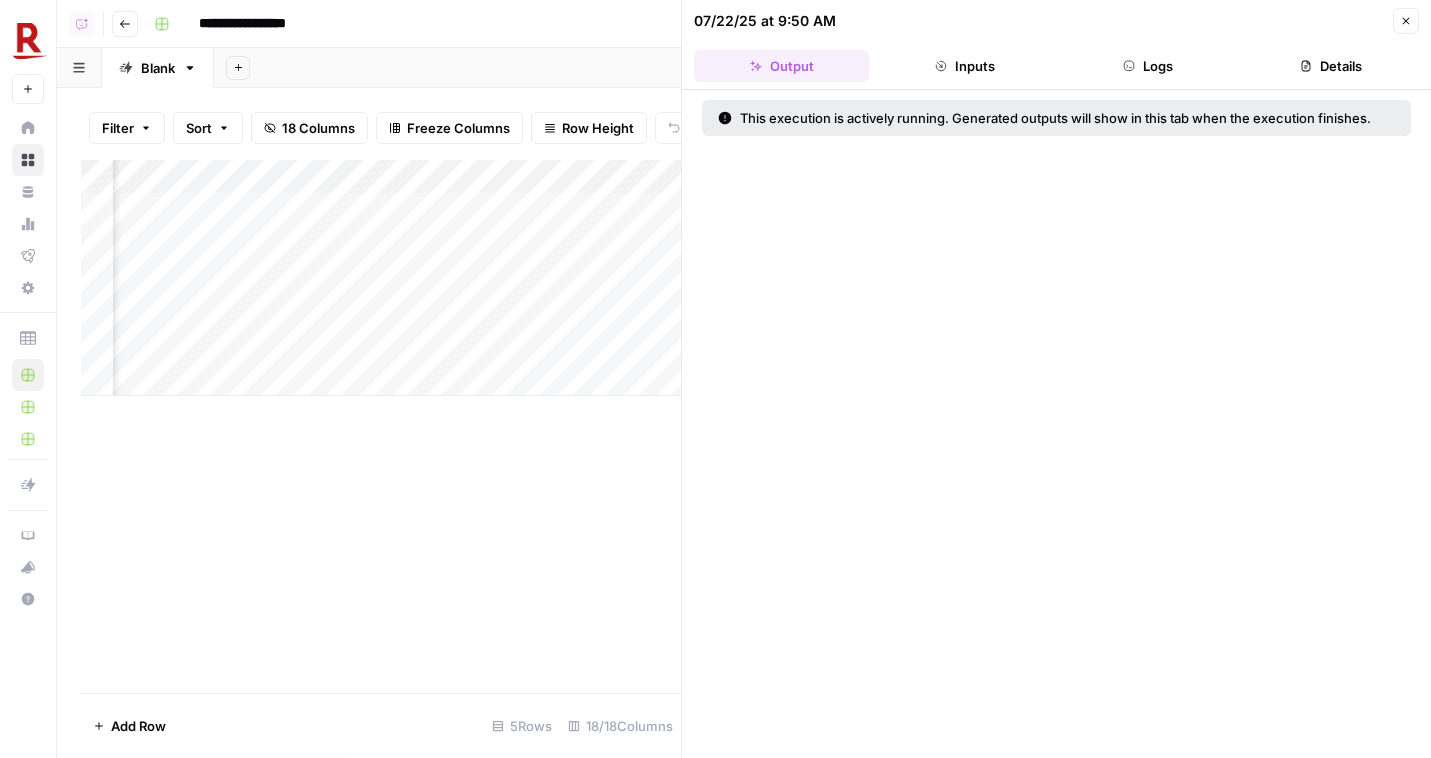 click on "Logs" at bounding box center [1148, 66] 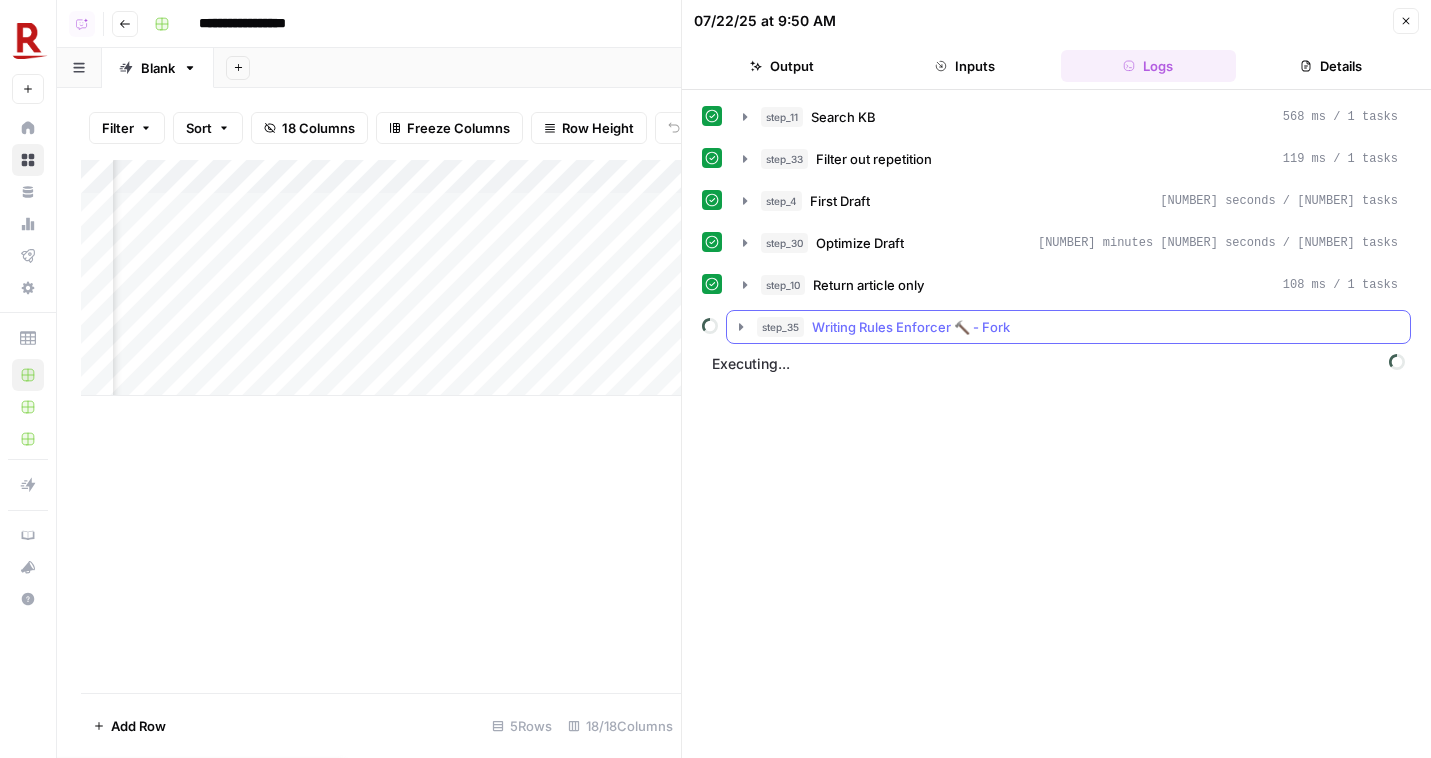 click on "step_35 Writing Rules Enforcer 🔨 - Fork" at bounding box center (1077, 327) 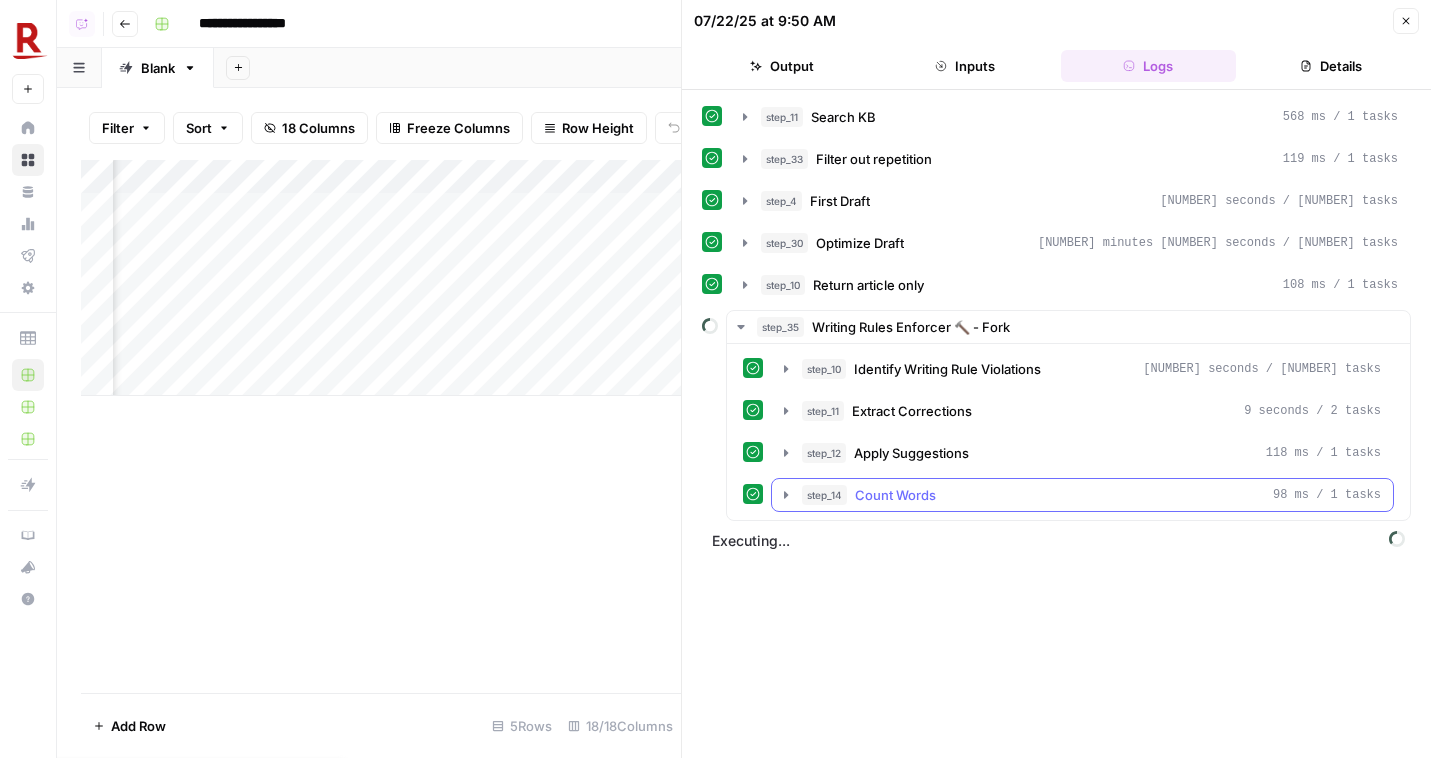 click on "step_14 Count Words 98 ms / 1 tasks" at bounding box center [1082, 495] 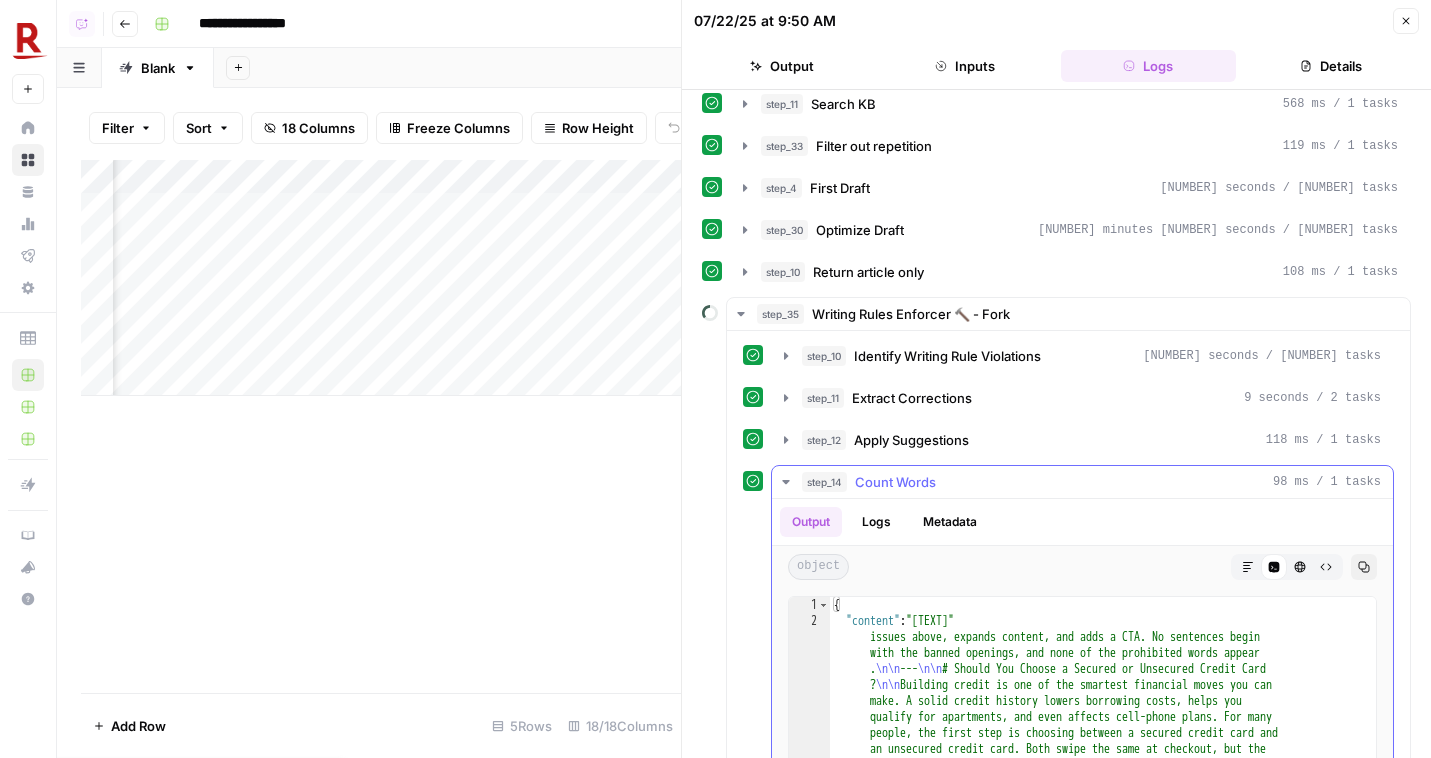 scroll, scrollTop: 86, scrollLeft: 0, axis: vertical 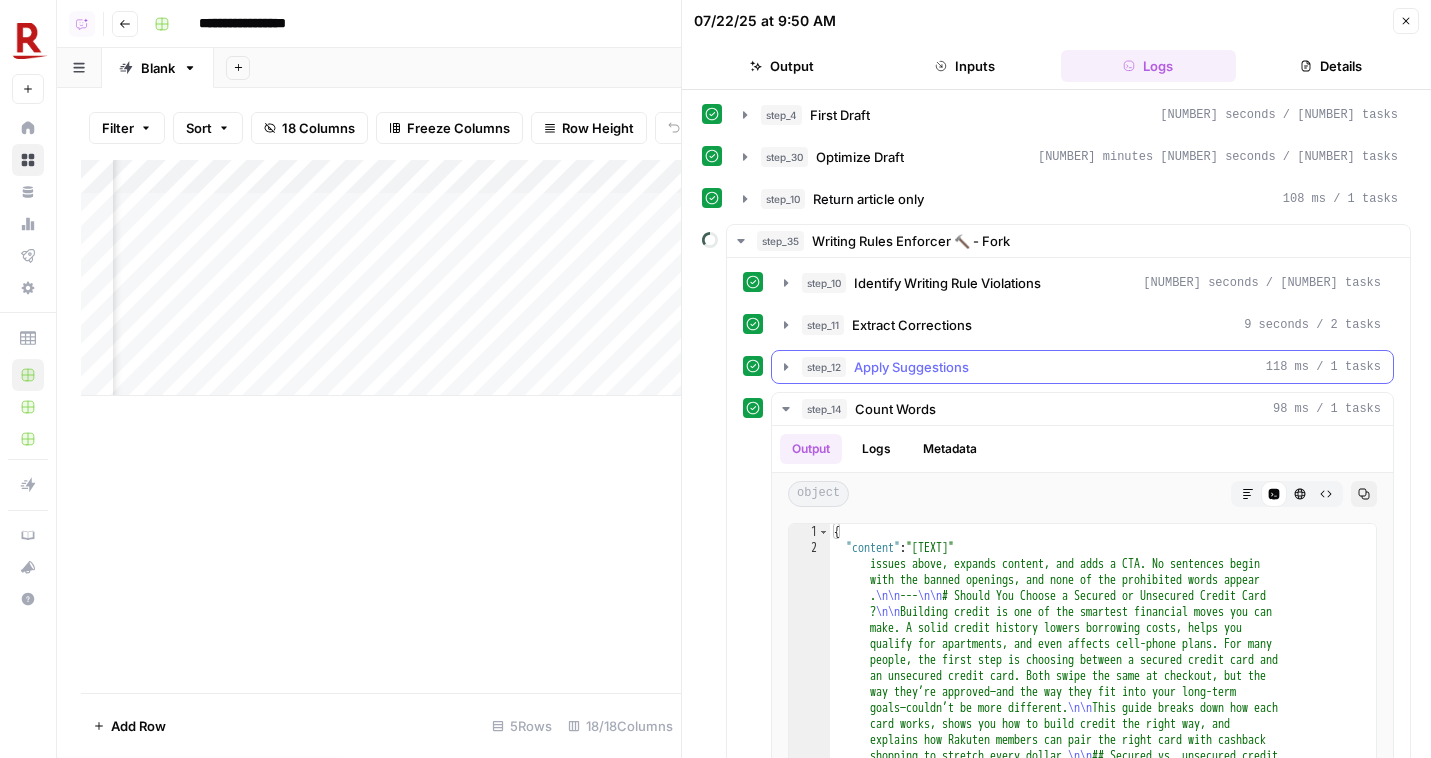 click on "Apply Suggestions" at bounding box center (911, 367) 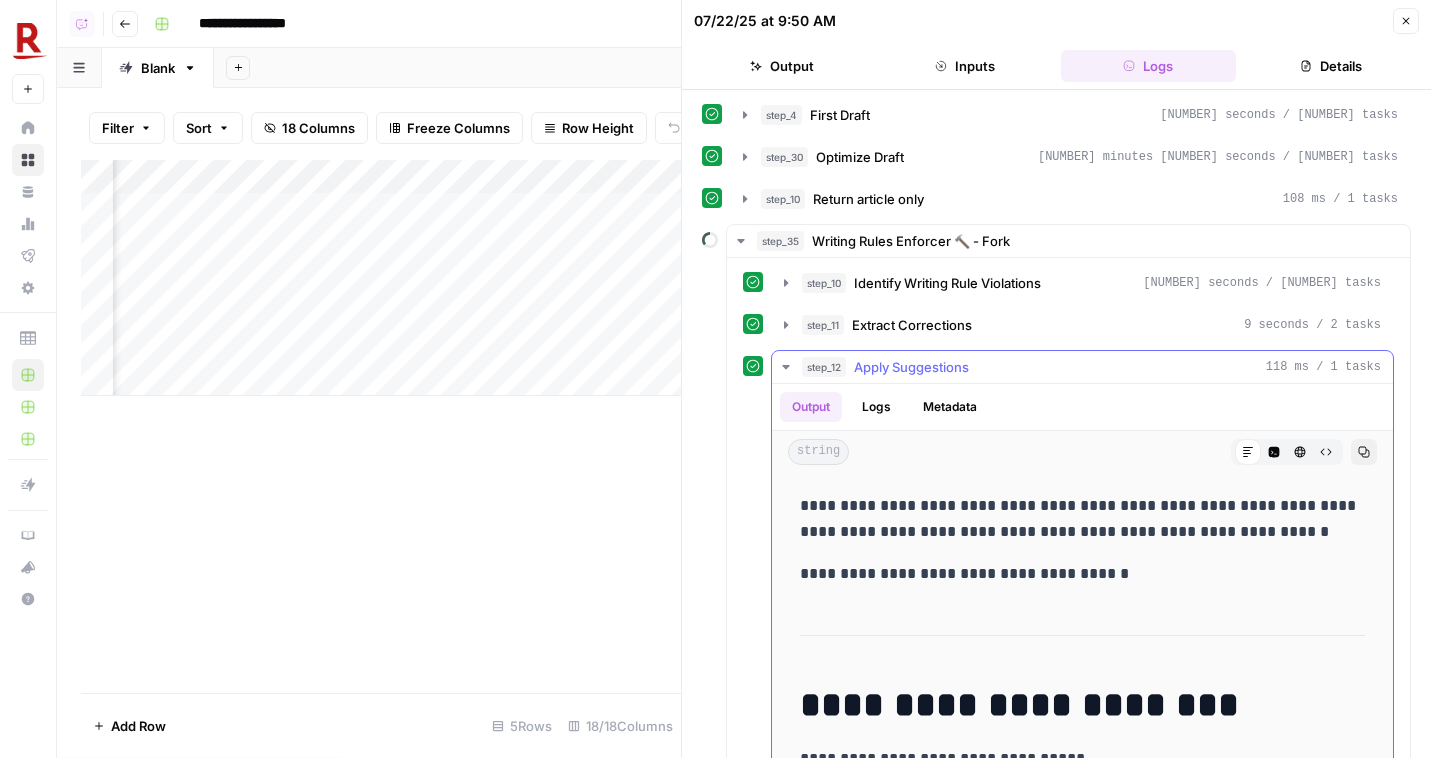 scroll, scrollTop: 5043, scrollLeft: 0, axis: vertical 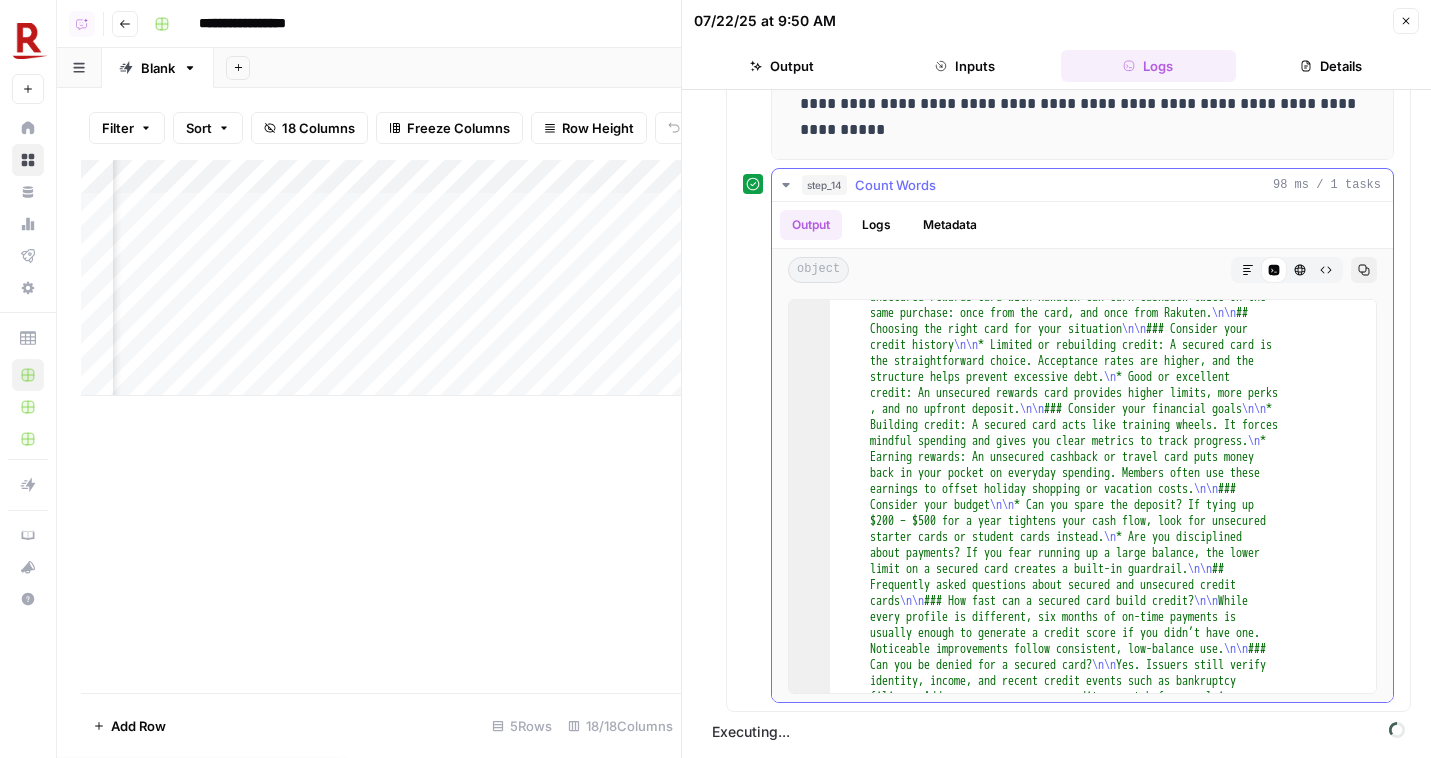 click on "step_14 Count Words 98 ms / 1 tasks" at bounding box center (1091, 185) 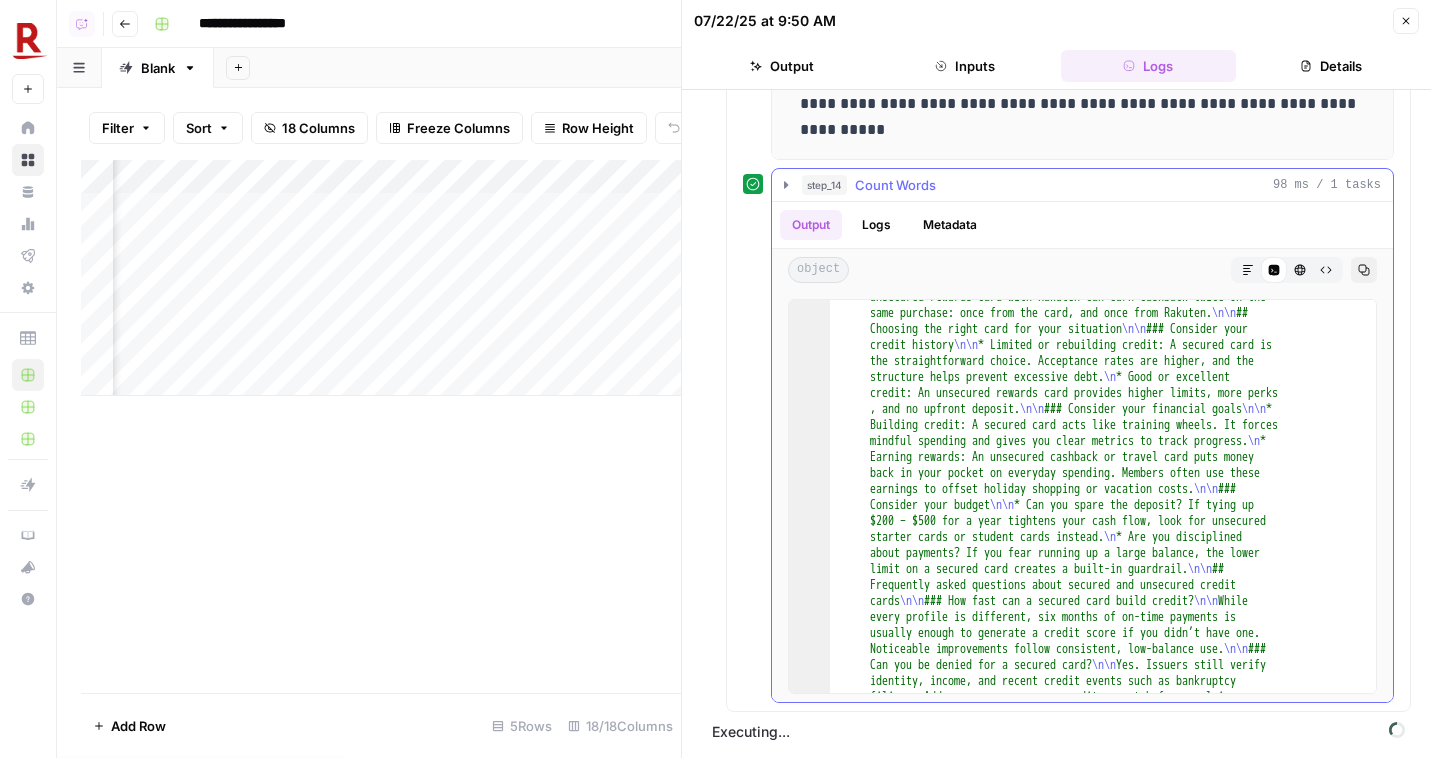 scroll, scrollTop: 310, scrollLeft: 0, axis: vertical 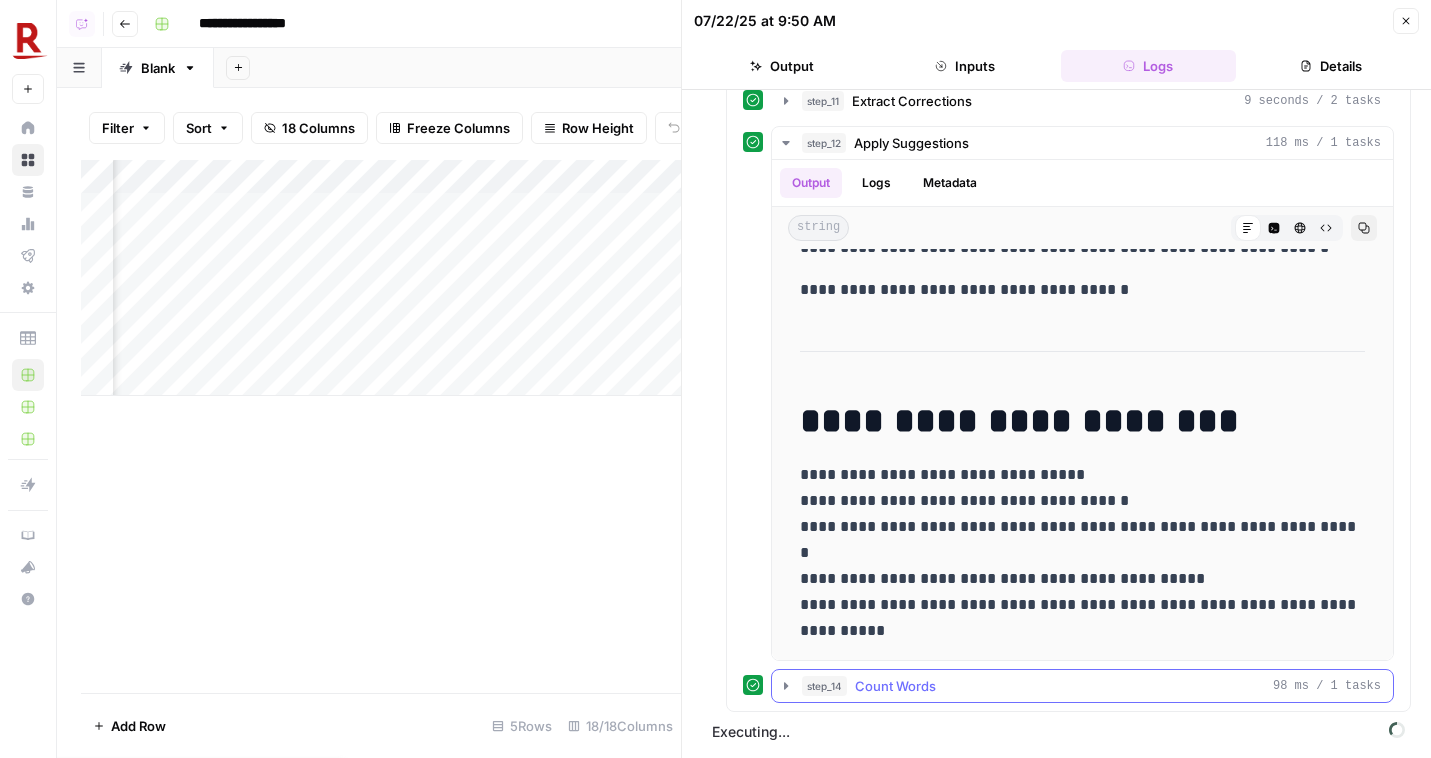 click on "Count Words" at bounding box center [895, 686] 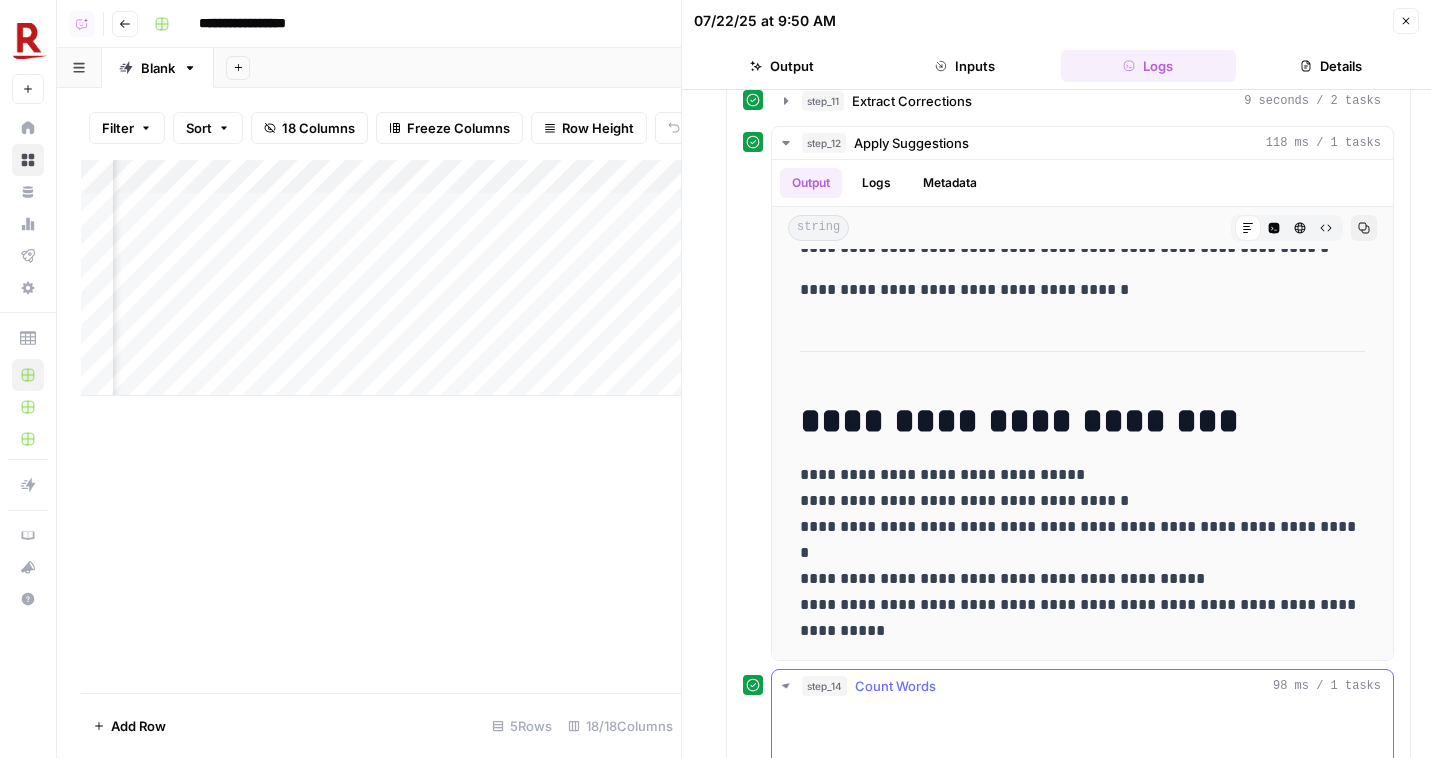 scroll, scrollTop: 811, scrollLeft: 0, axis: vertical 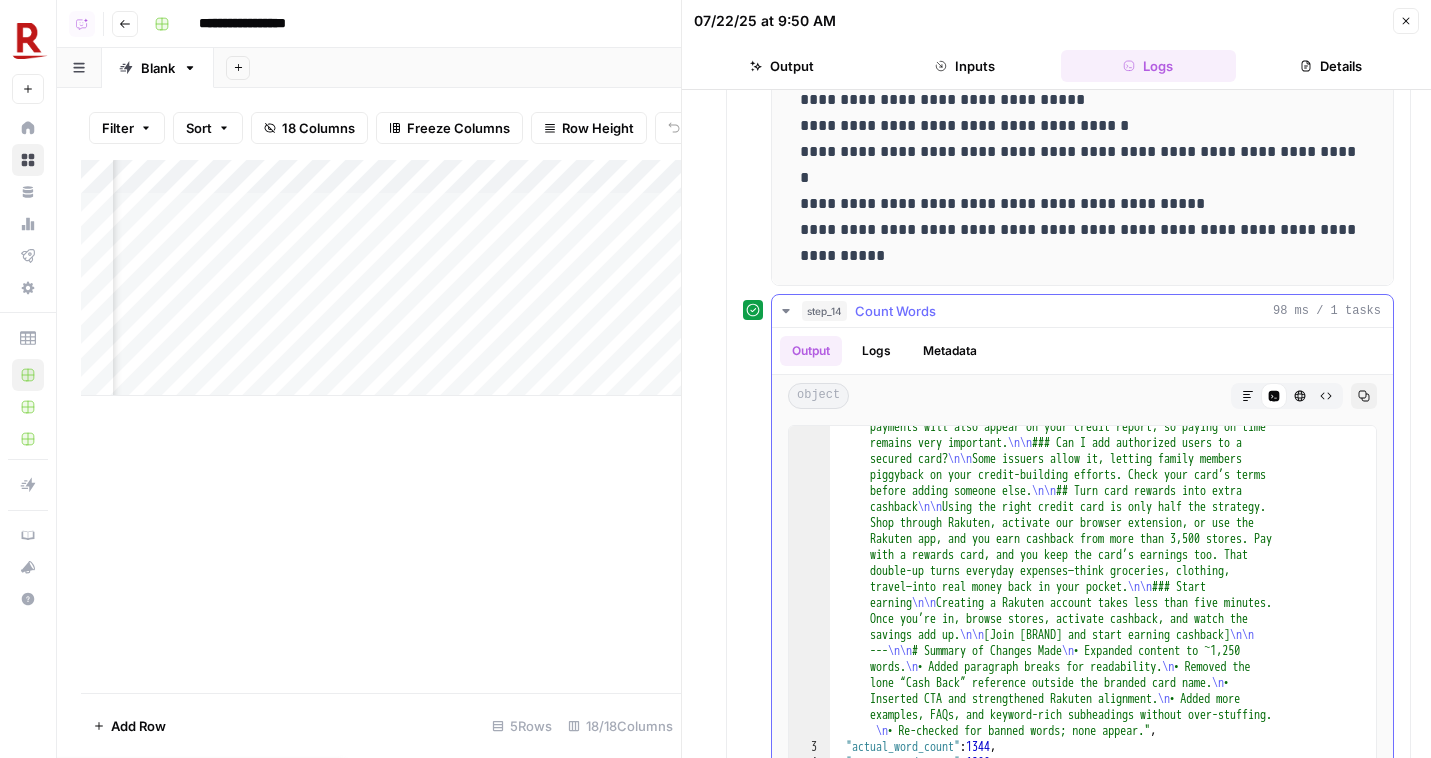 click on "Count Words" at bounding box center [895, 311] 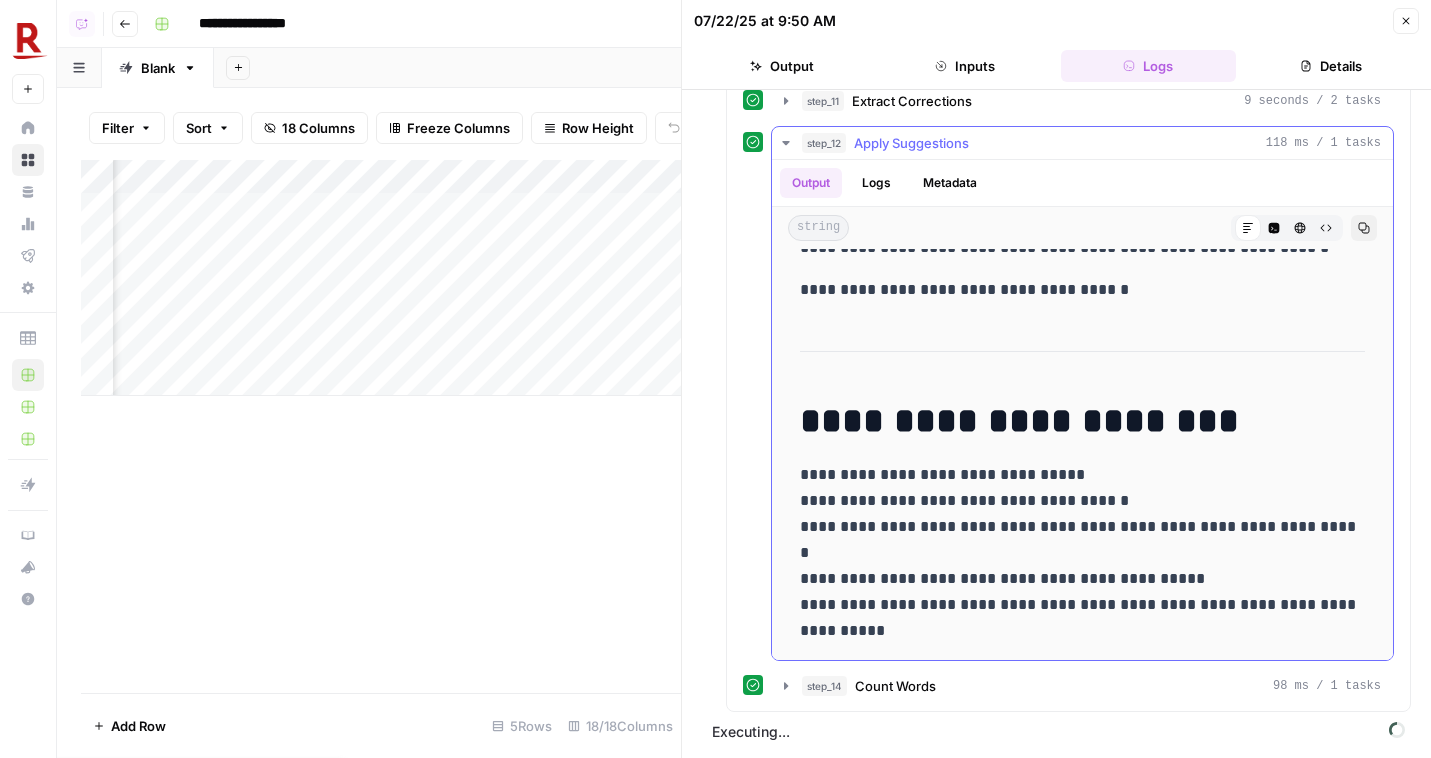 scroll, scrollTop: 352, scrollLeft: 0, axis: vertical 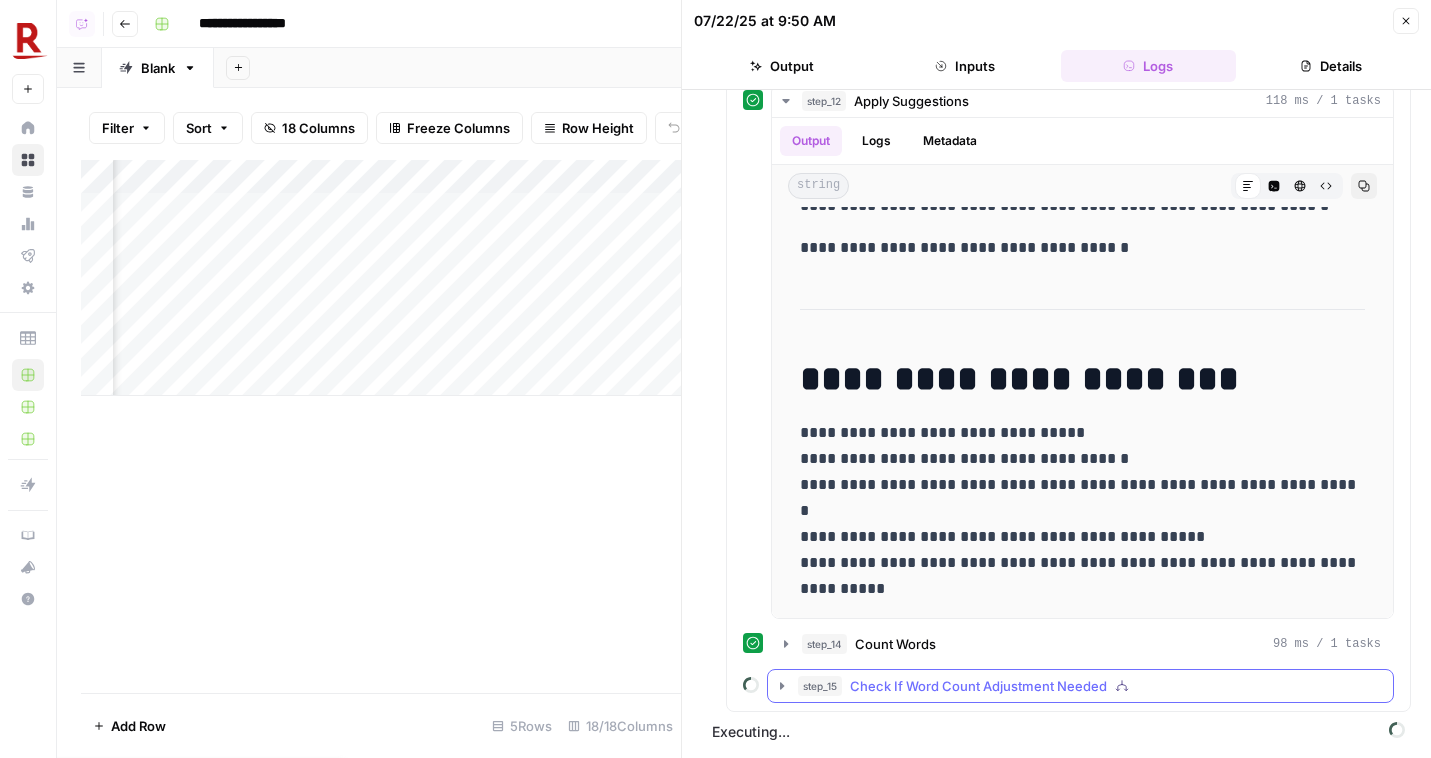 click on "Check If Word Count Adjustment Needed" at bounding box center (978, 686) 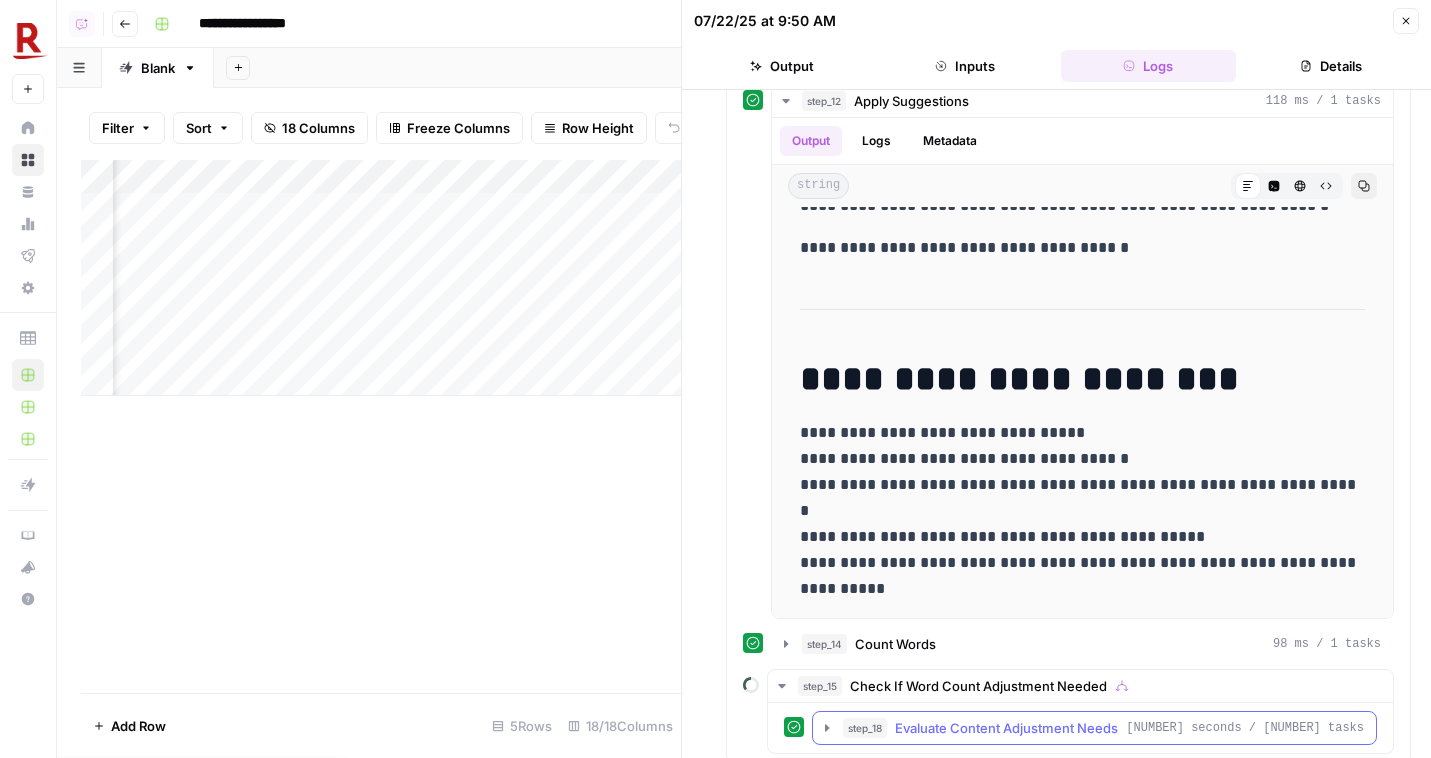 scroll, scrollTop: 403, scrollLeft: 0, axis: vertical 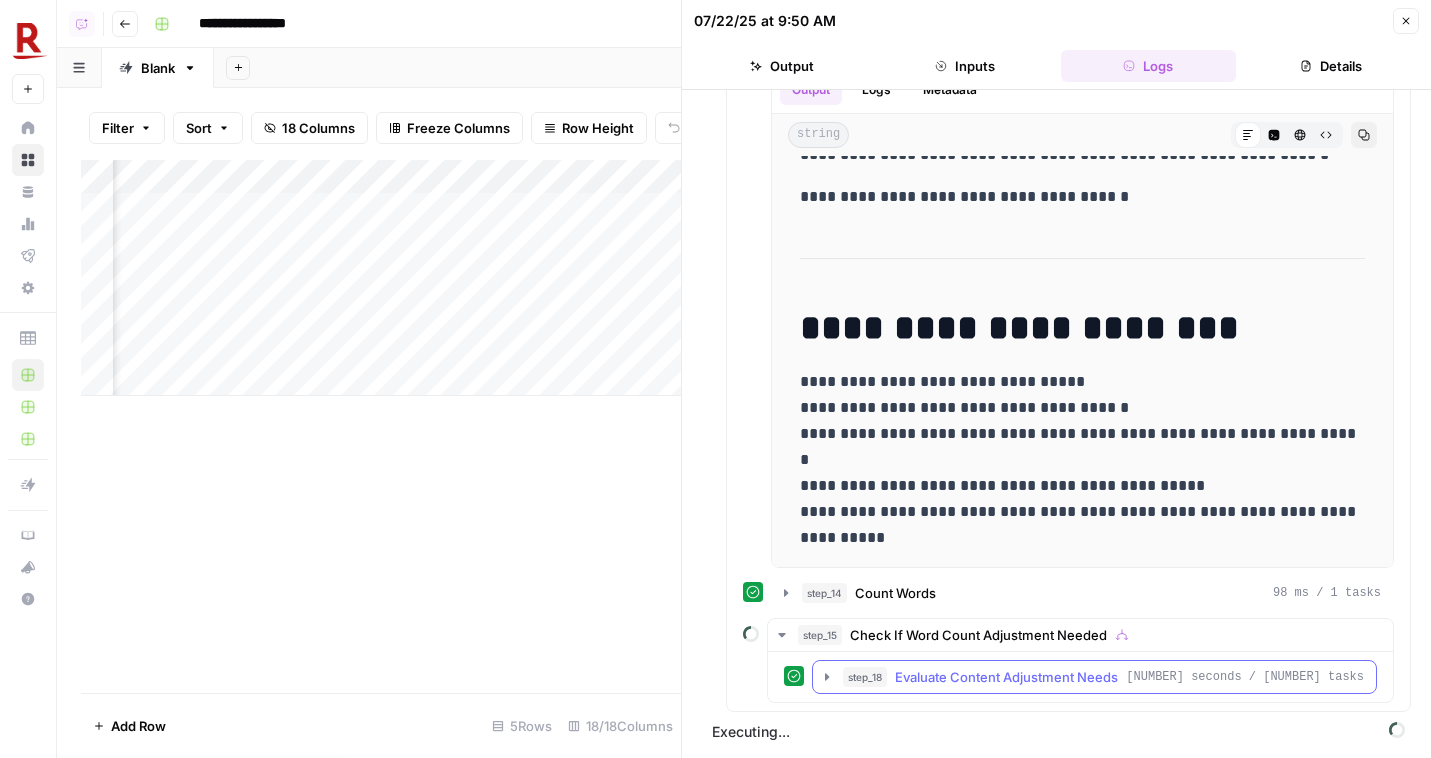 click on "Evaluate Content Adjustment Needs" at bounding box center (1006, 677) 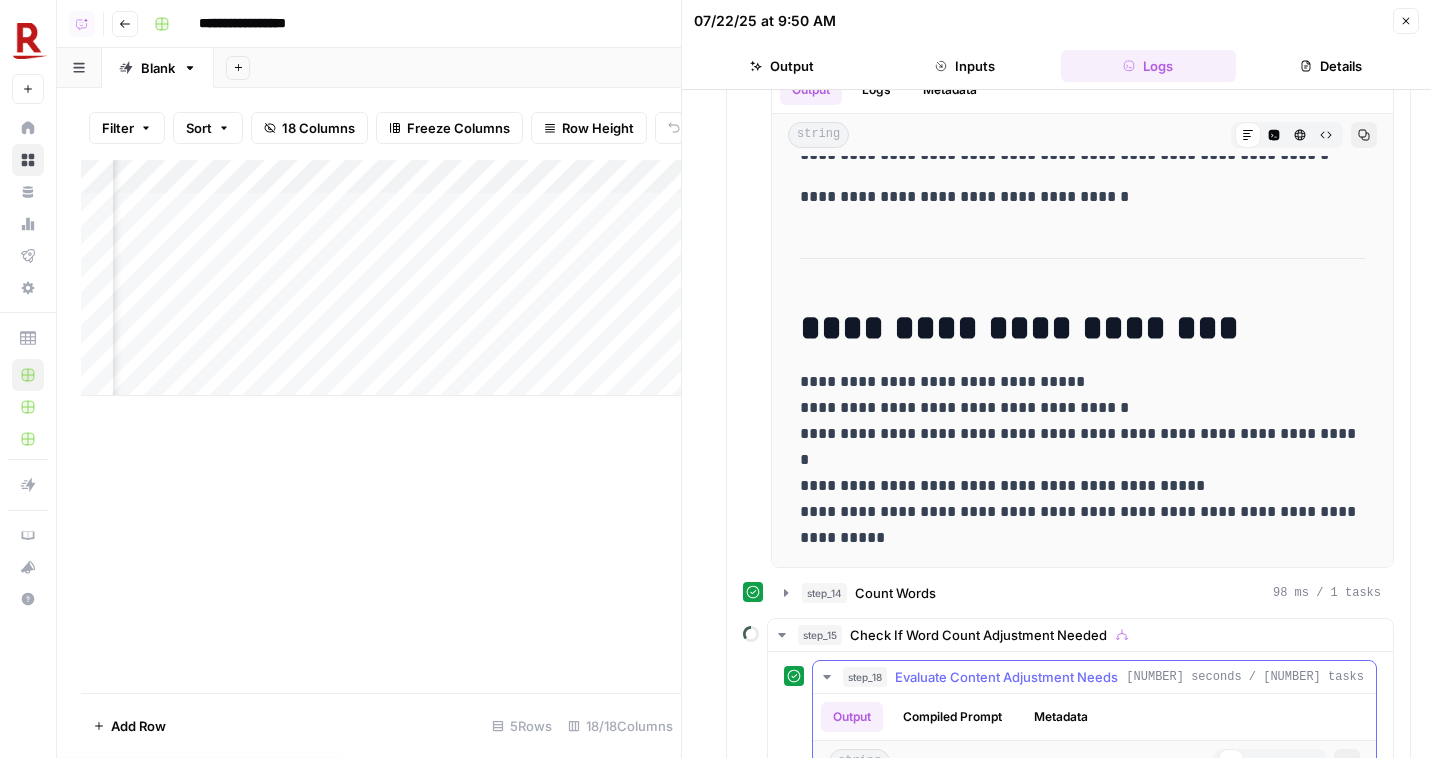 scroll, scrollTop: 904, scrollLeft: 0, axis: vertical 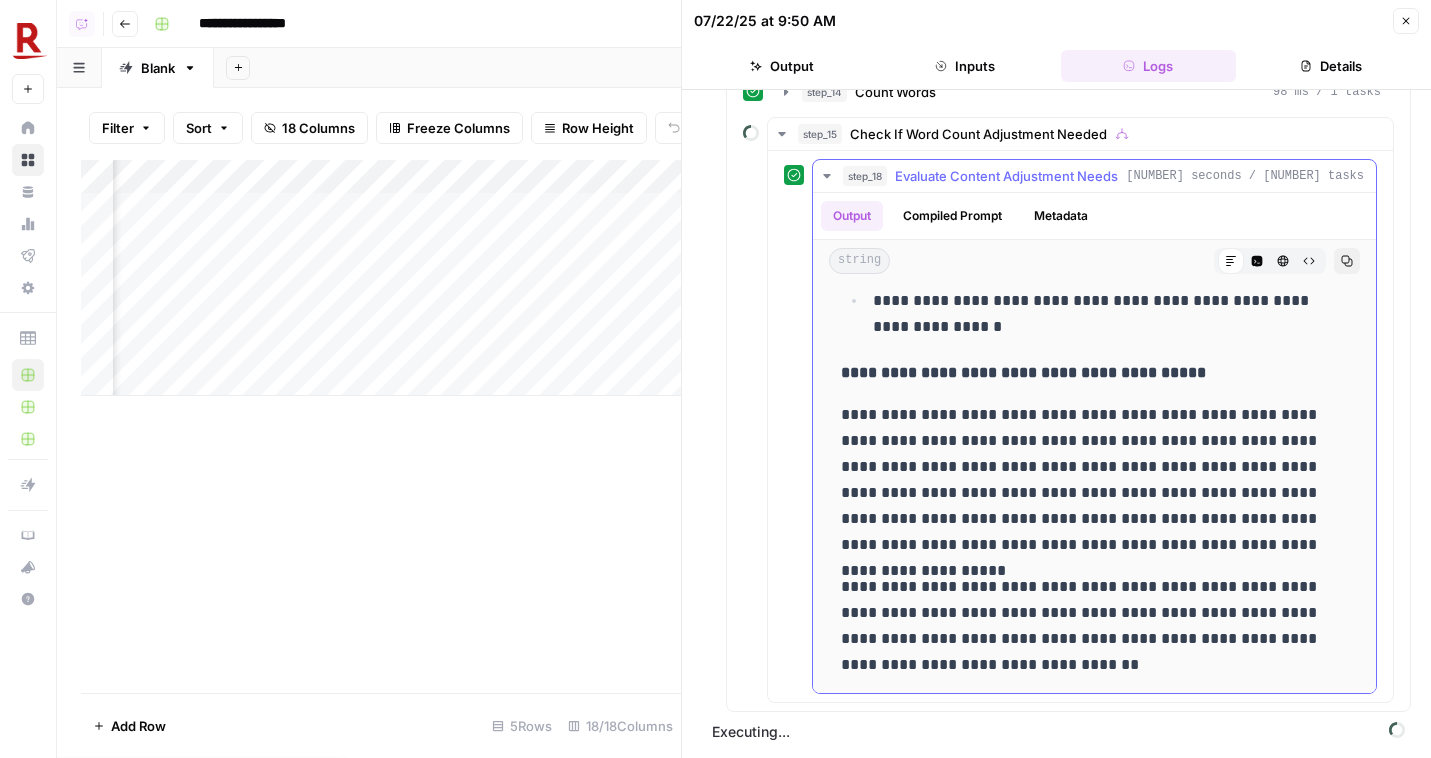 click on "step_18 Evaluate Content Adjustment Needs 32 seconds / 15 tasks" at bounding box center (1094, 176) 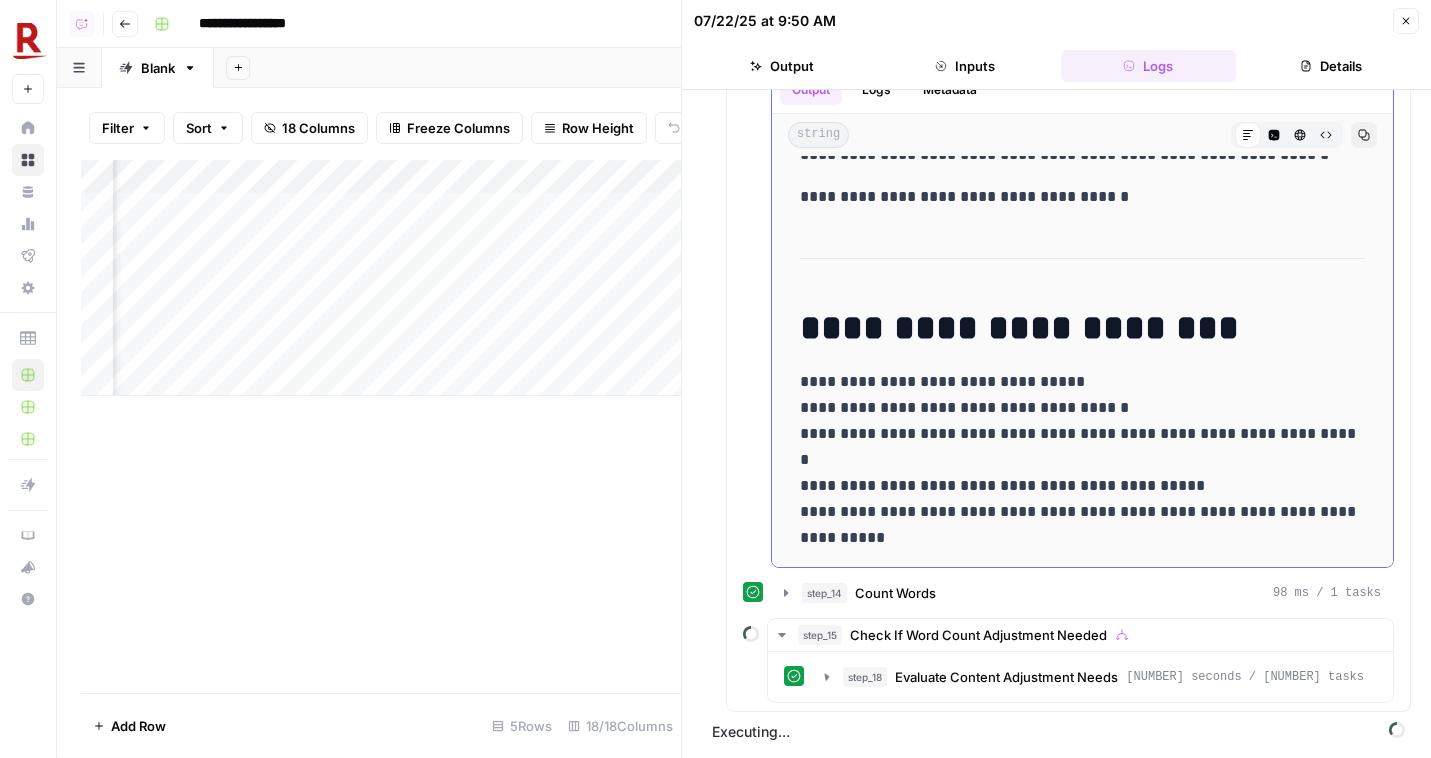 scroll, scrollTop: 403, scrollLeft: 0, axis: vertical 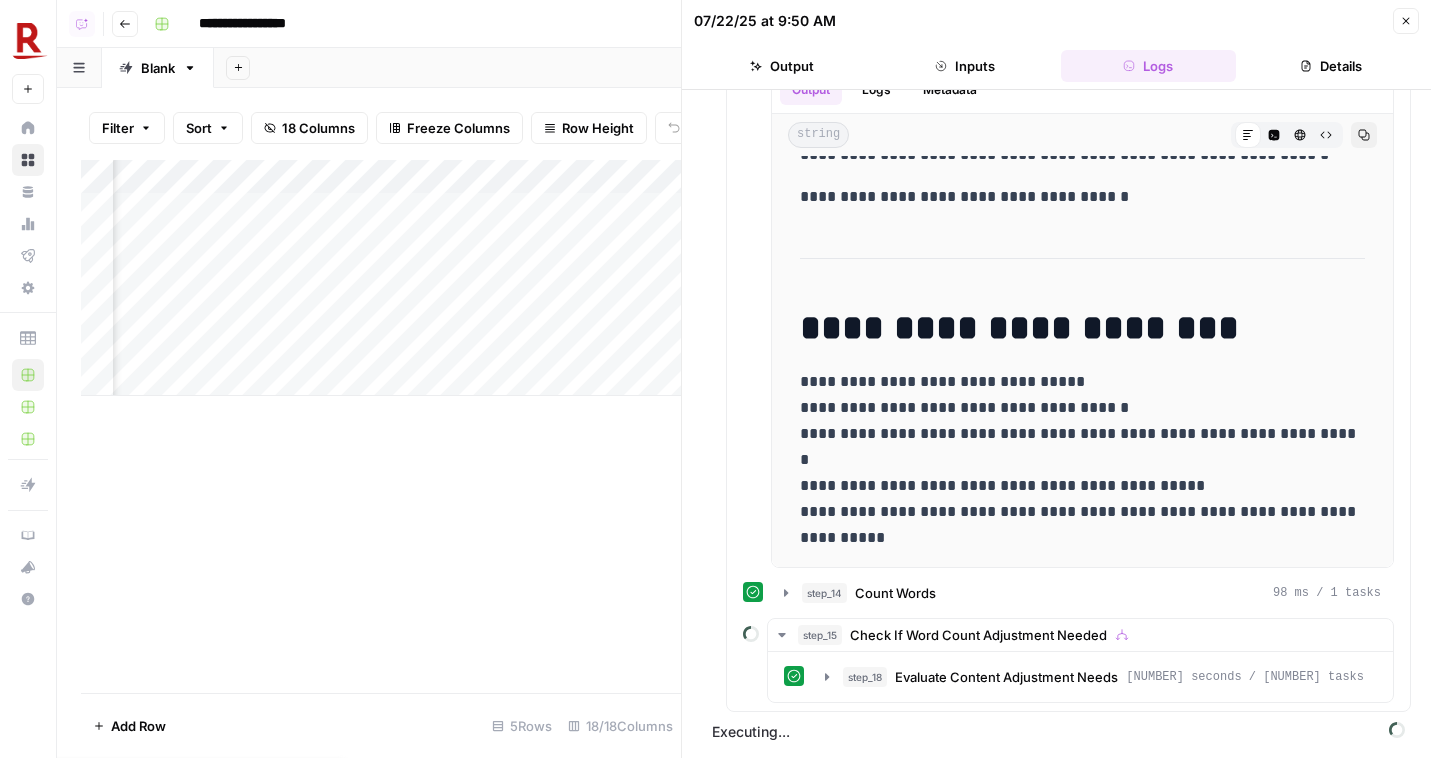 click on "Close" at bounding box center (1406, 21) 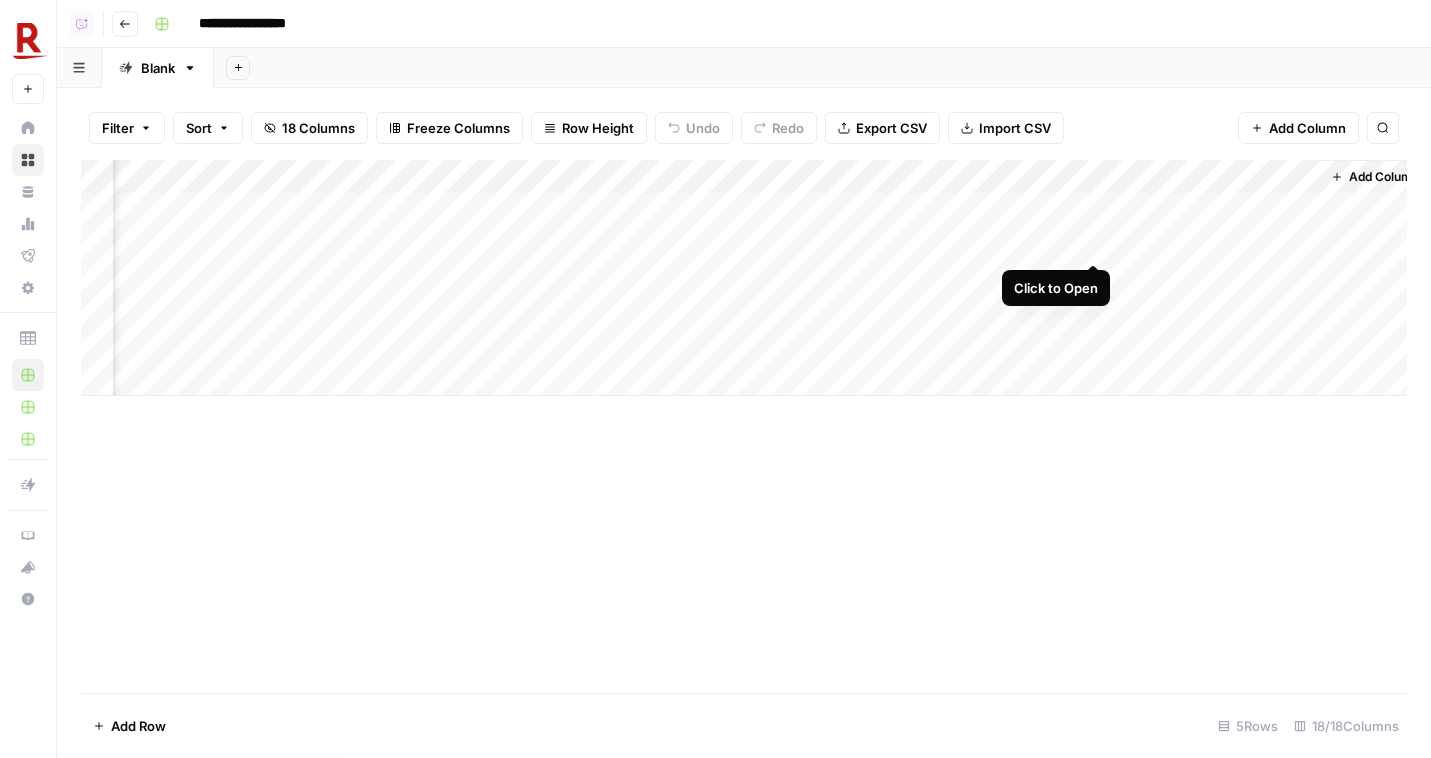 click on "Add Column" at bounding box center (744, 278) 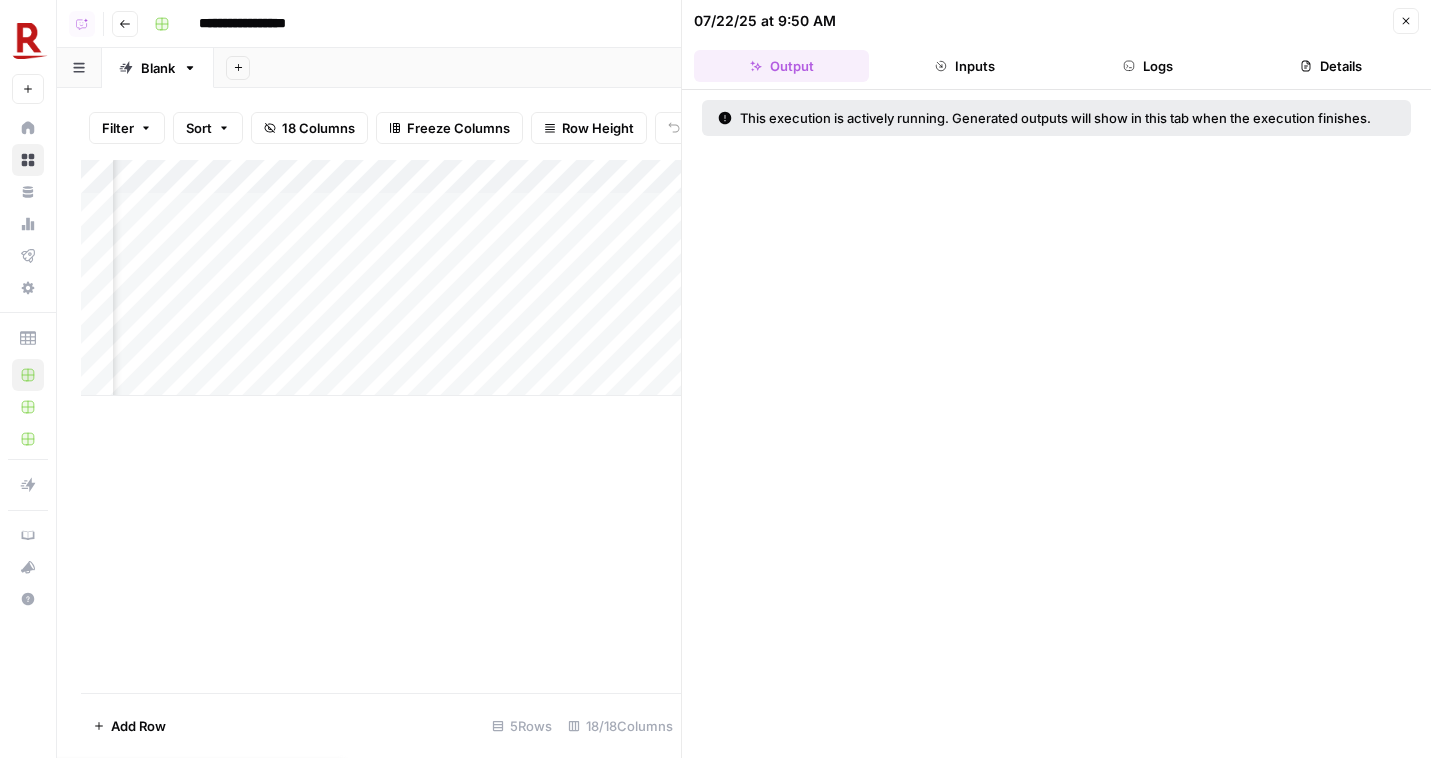 click on "Logs" at bounding box center (1148, 66) 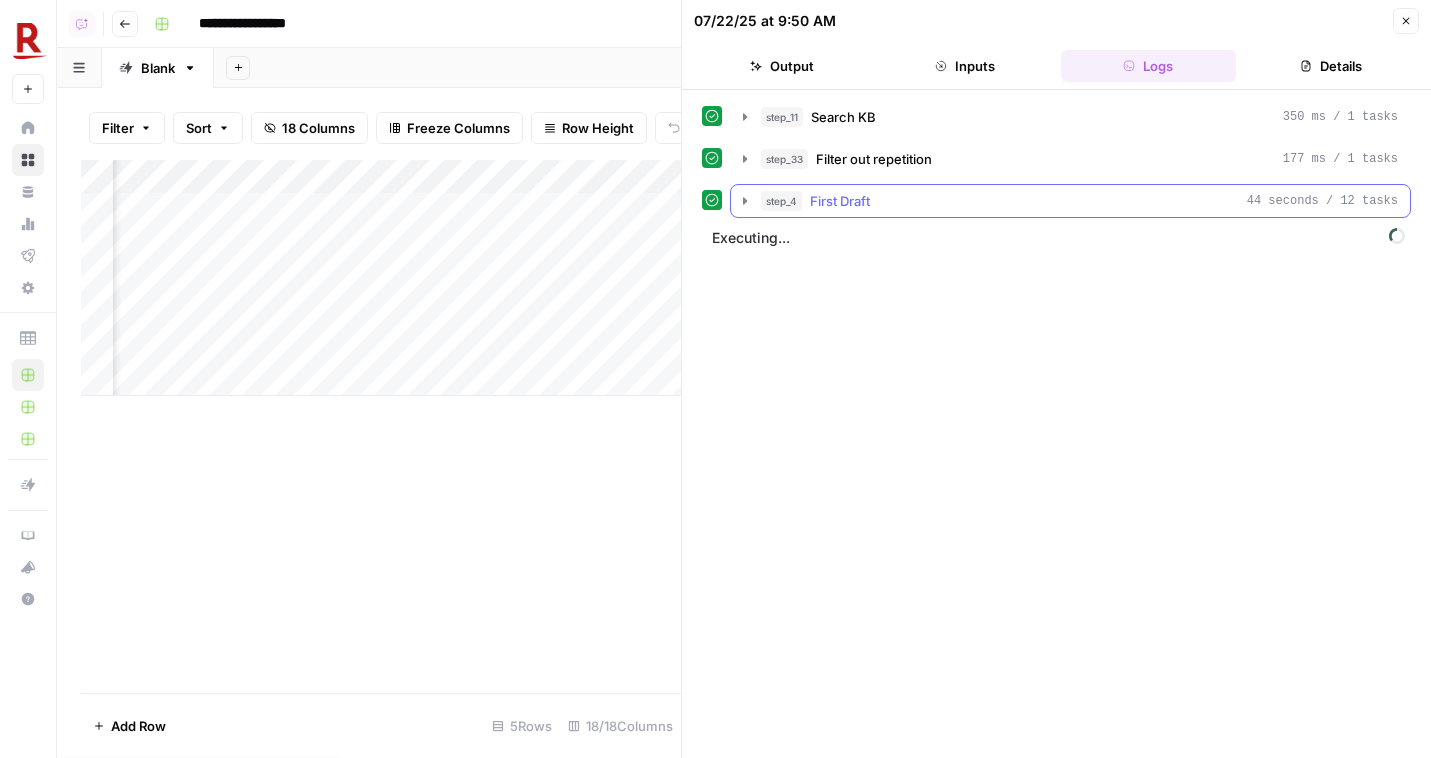 click on "step_4 First Draft  44 seconds / 12 tasks" at bounding box center (1079, 201) 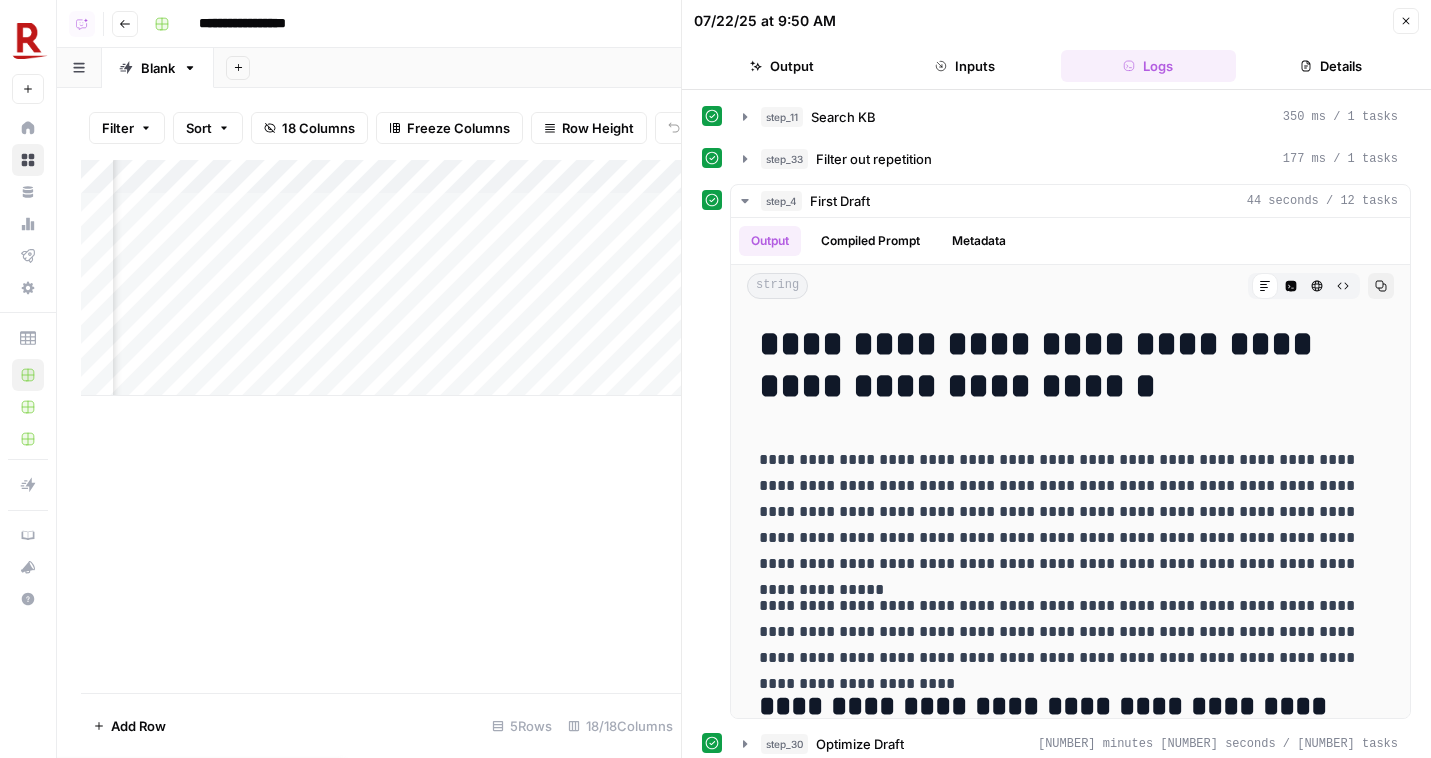 click on "**********" at bounding box center [1056, 451] 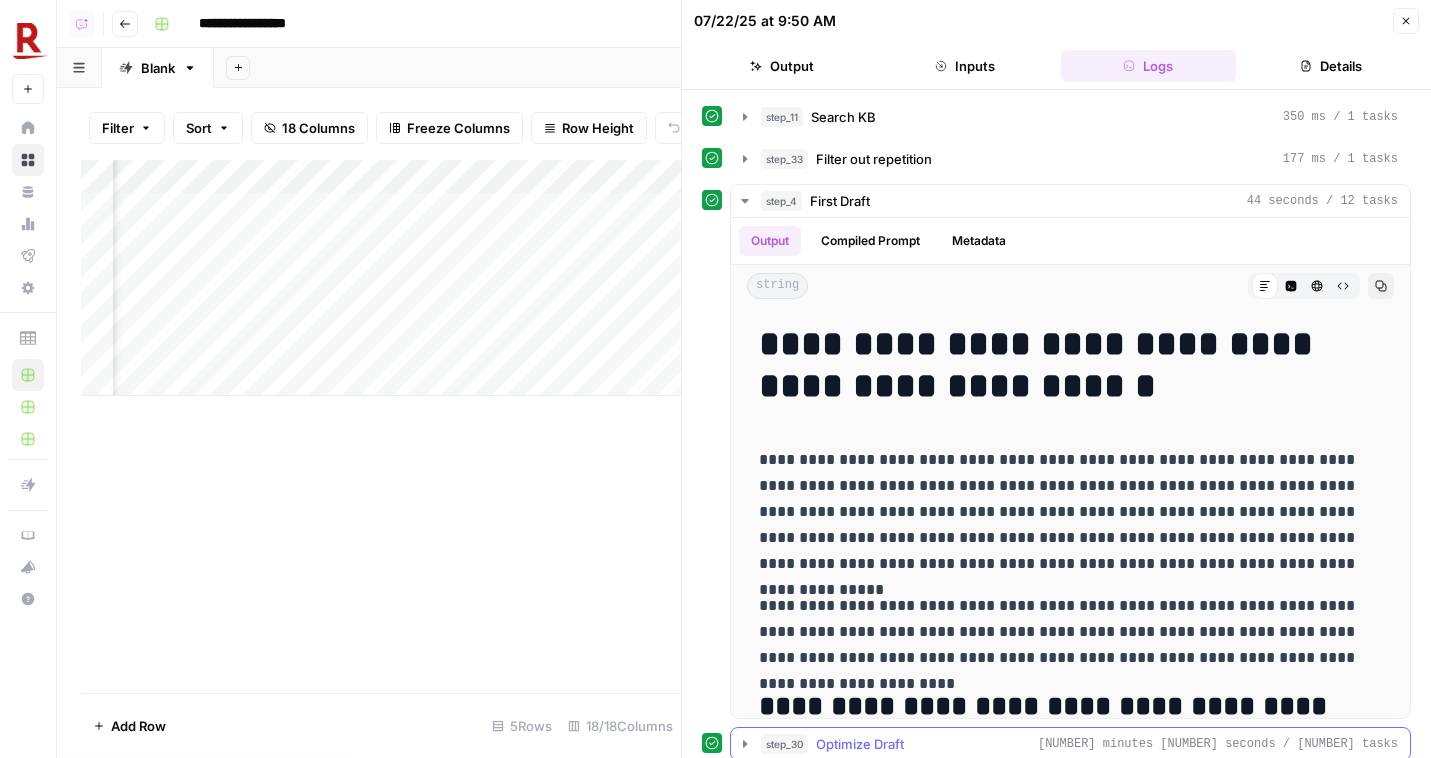 click on "step_30 Optimize Draft 5 minutes 48 seconds / 205 tasks" at bounding box center (1079, 744) 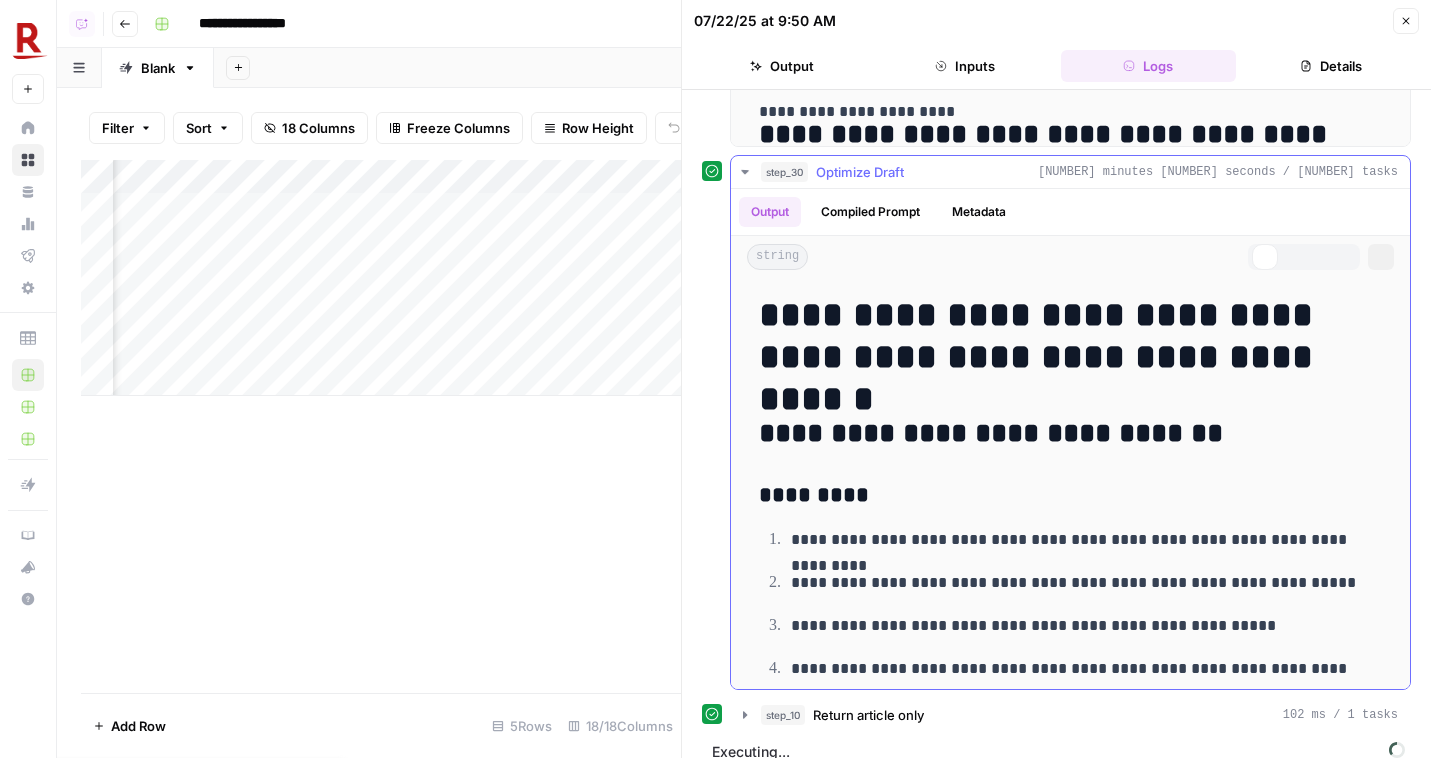 scroll, scrollTop: 592, scrollLeft: 0, axis: vertical 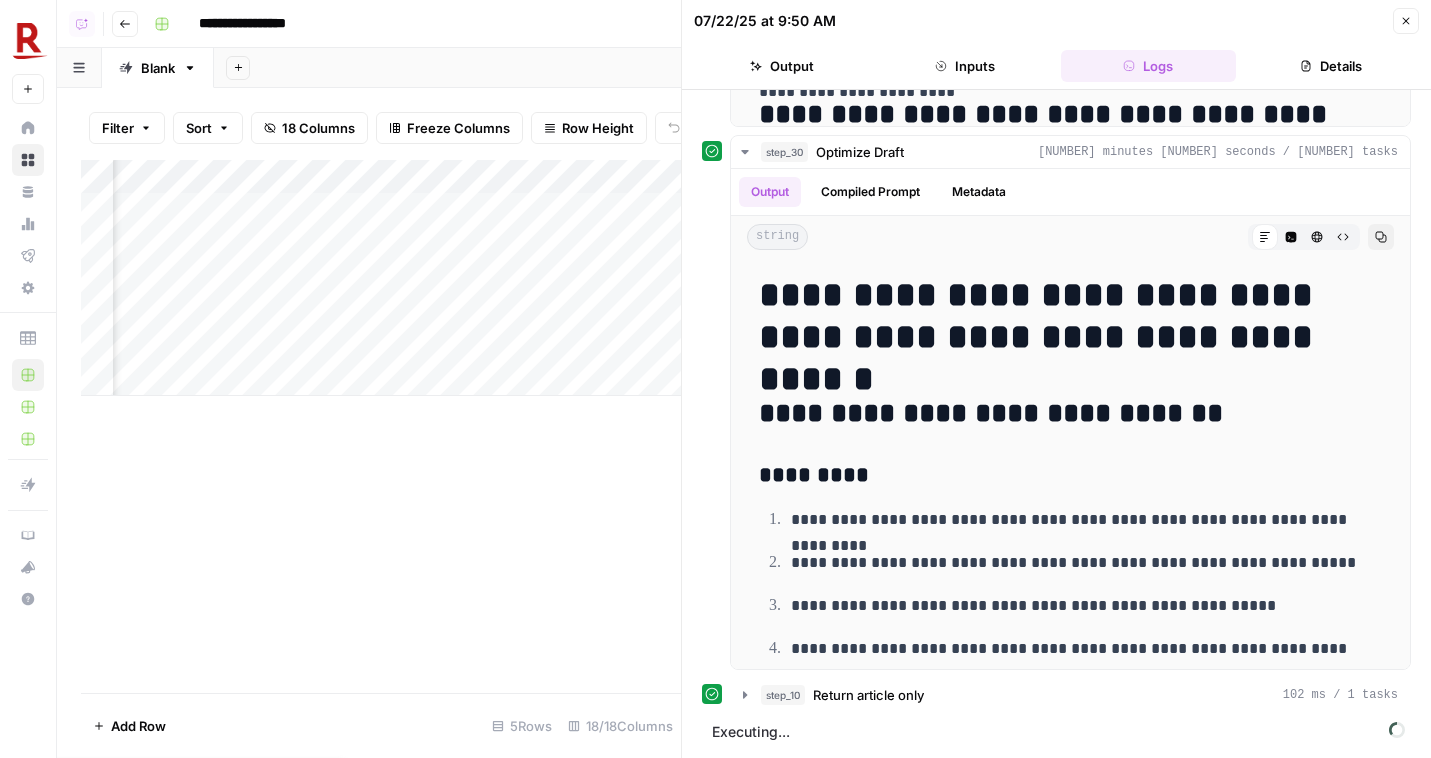 click on "Close" at bounding box center [1406, 21] 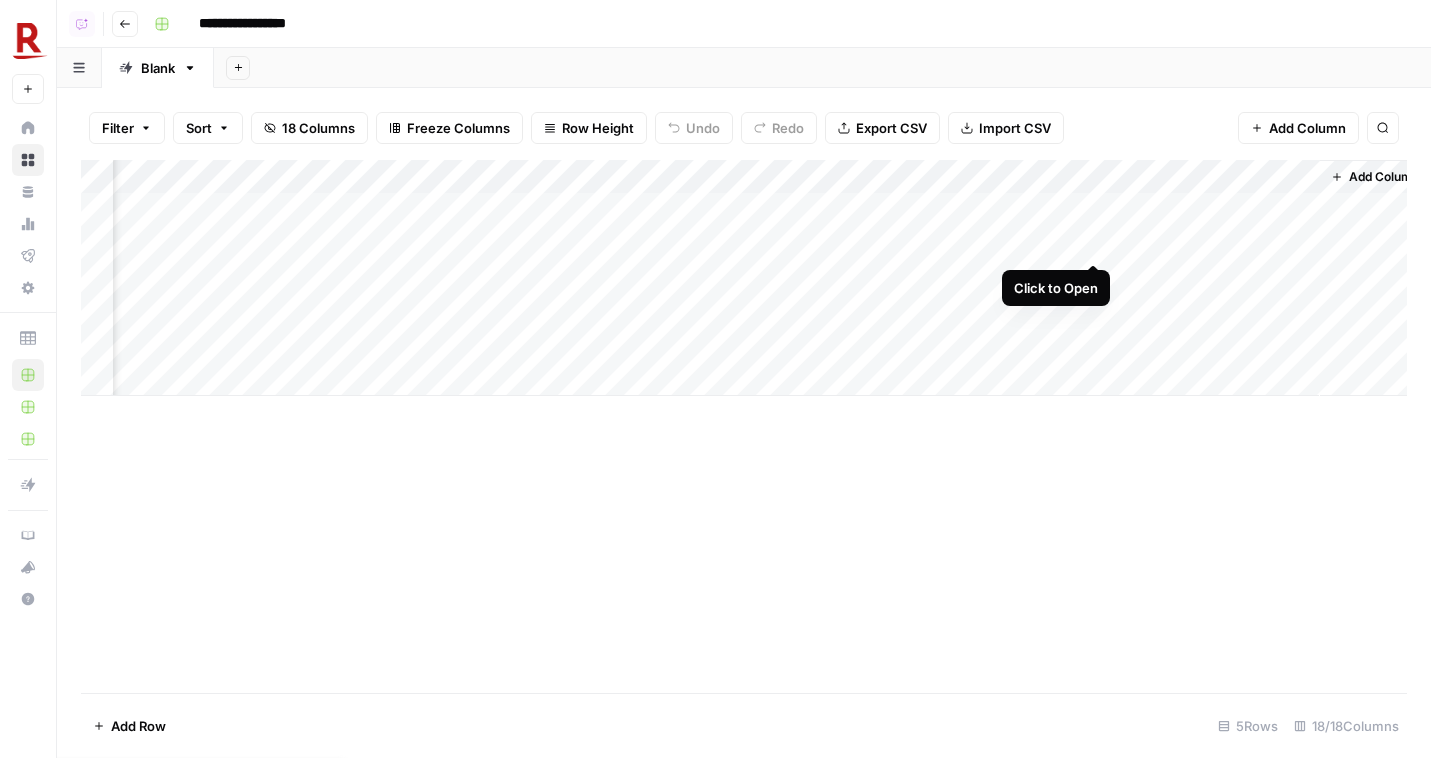 click on "Add Column" at bounding box center (744, 278) 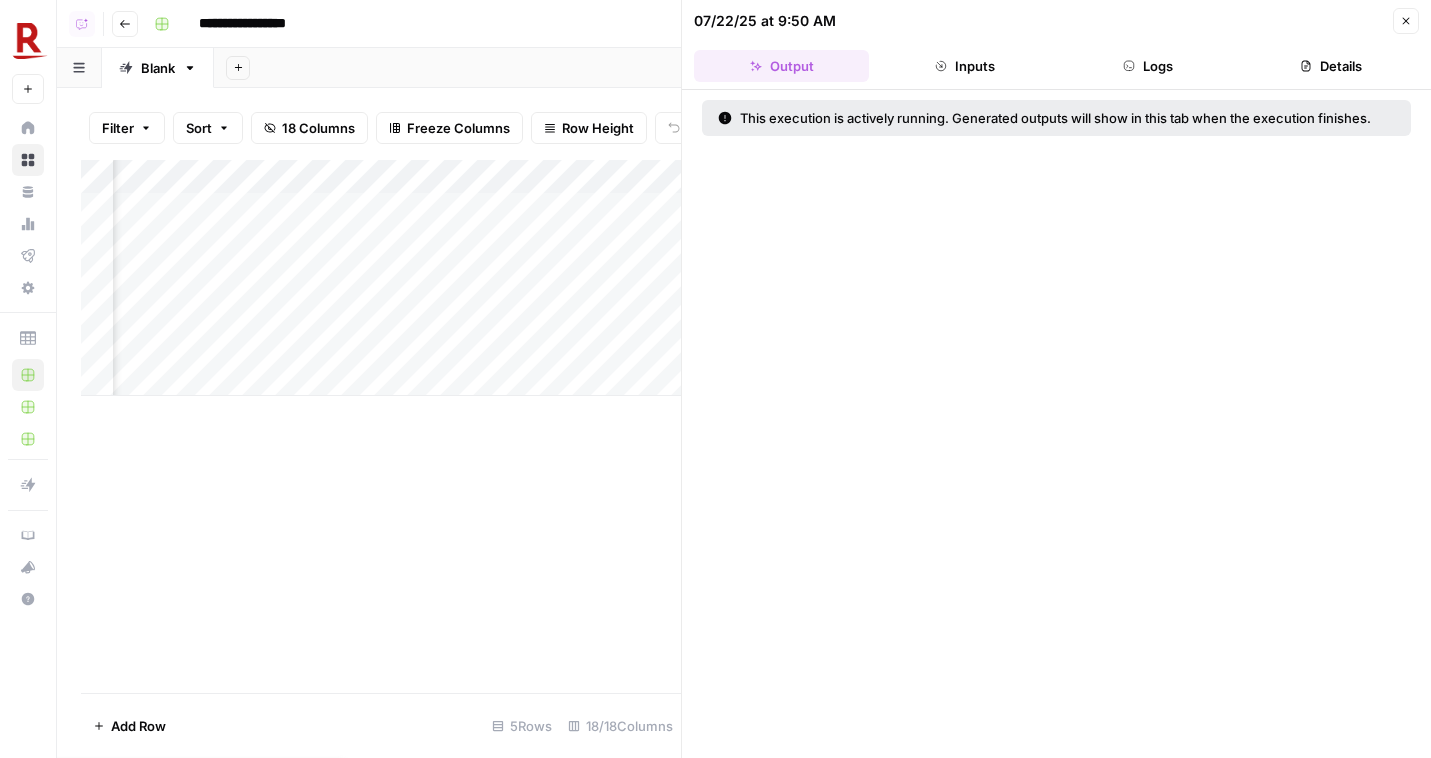 click on "Logs" at bounding box center [1148, 66] 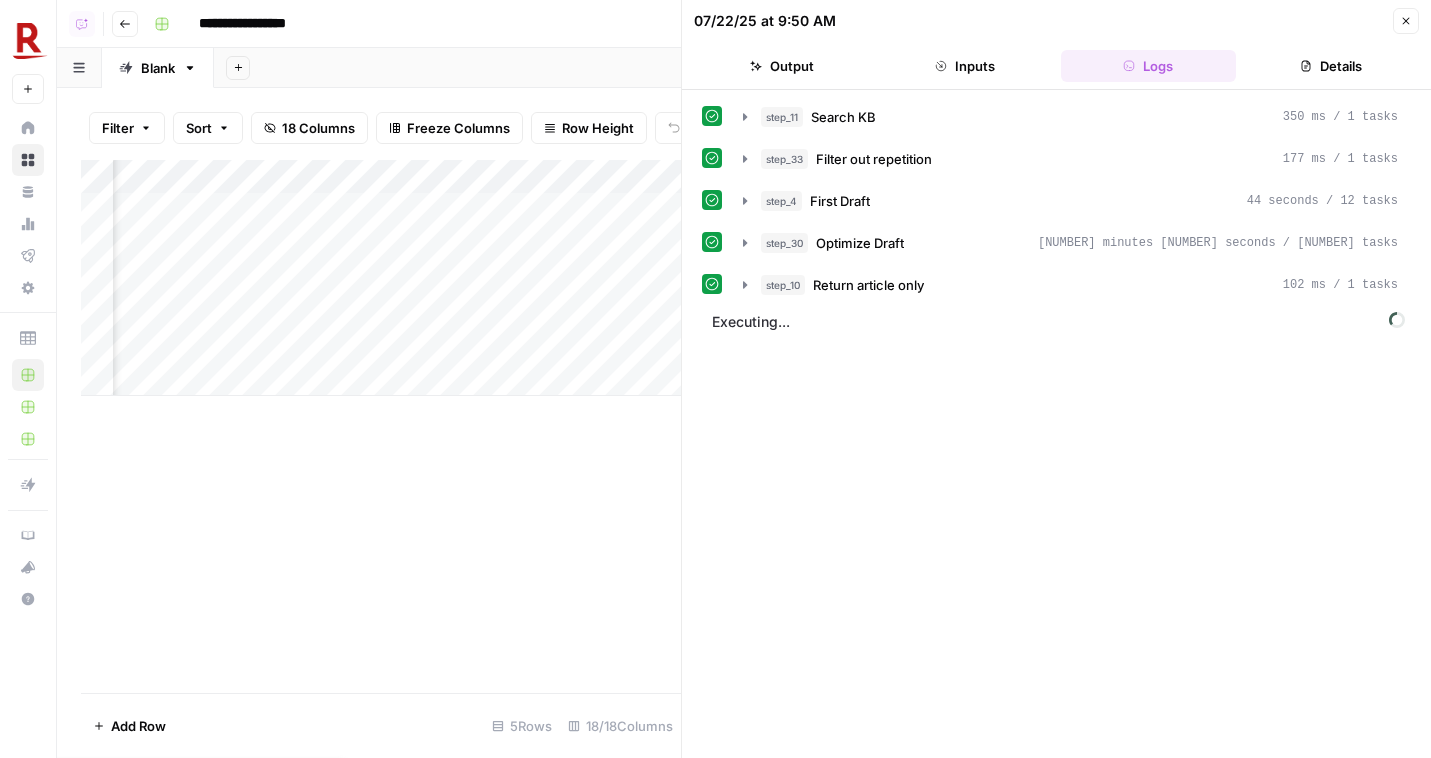 click on "Executing..." at bounding box center [1058, 322] 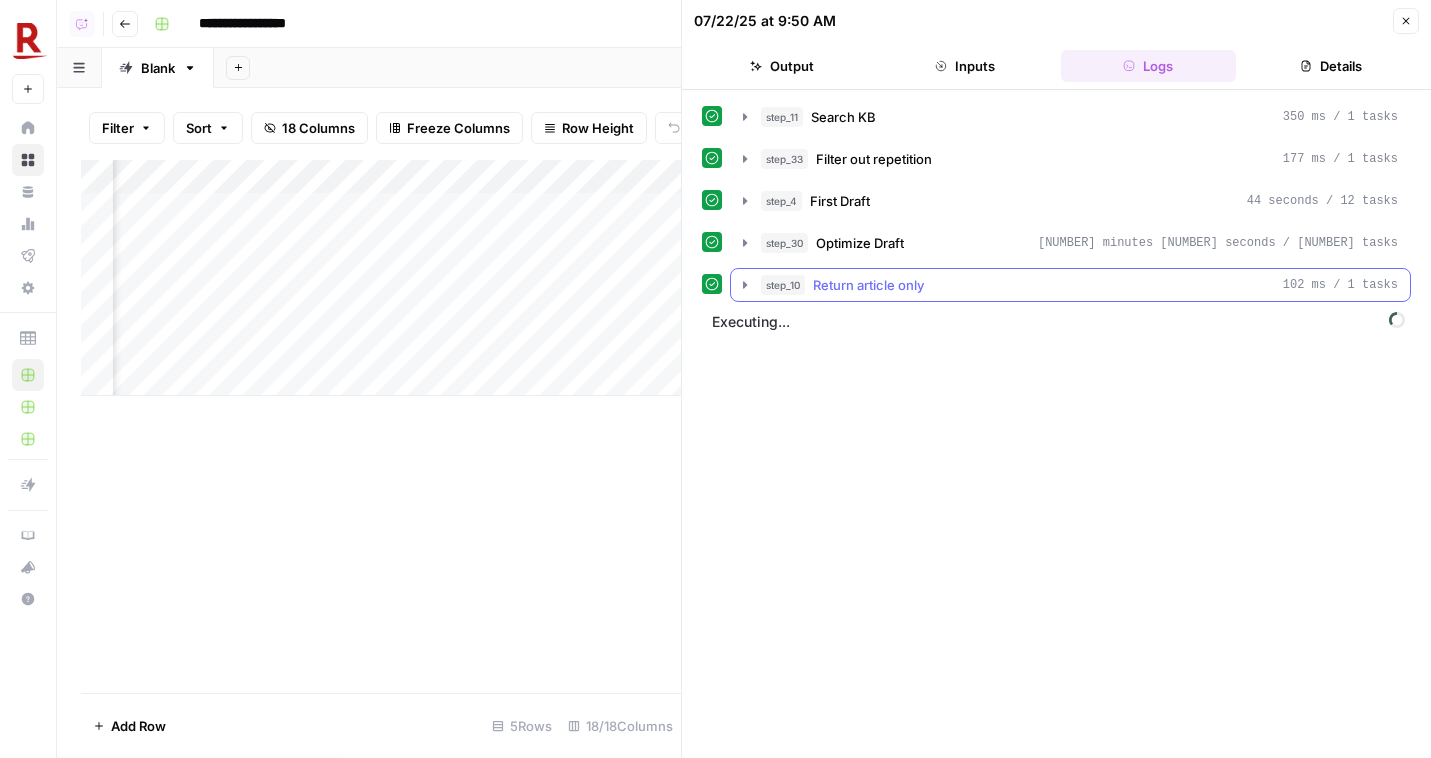click on "Return article only" at bounding box center [868, 285] 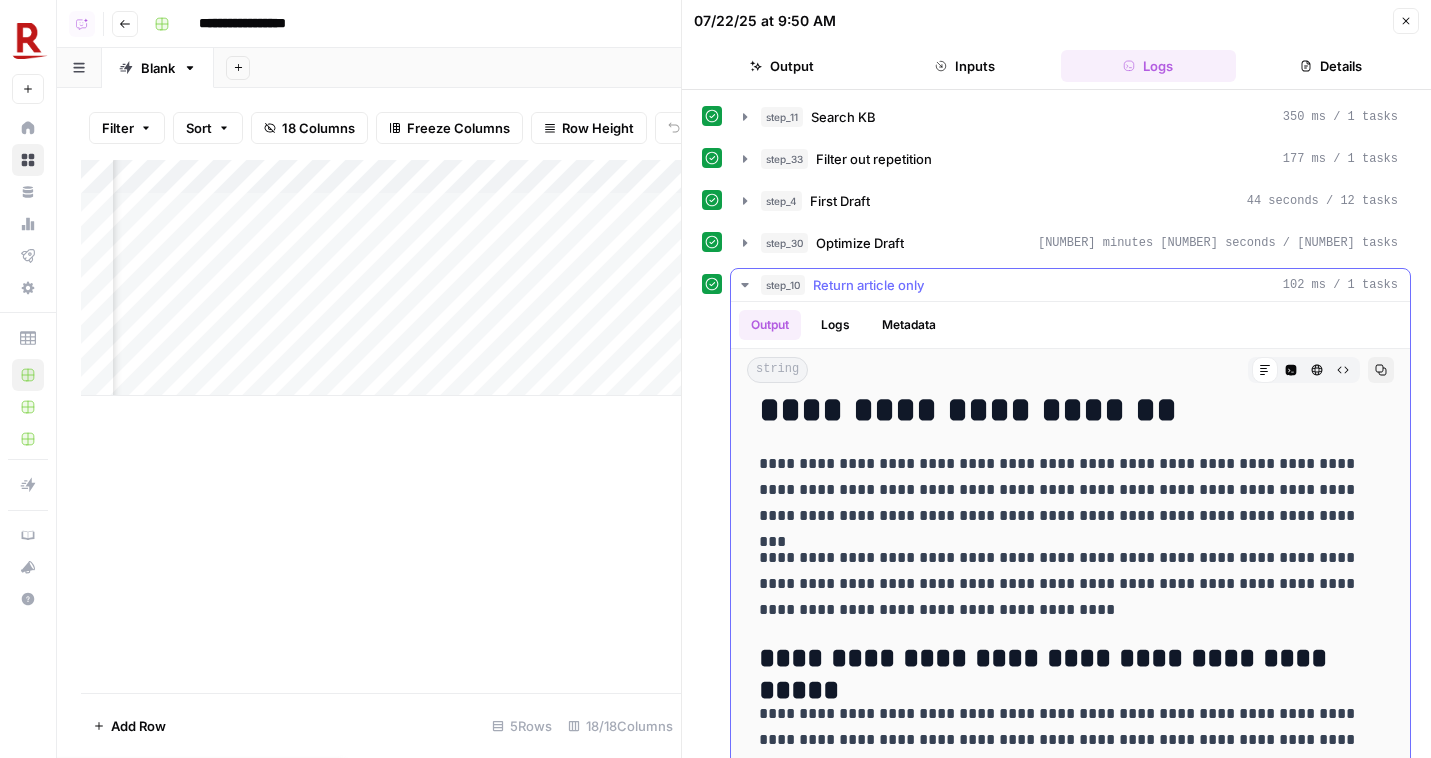 scroll, scrollTop: 273, scrollLeft: 0, axis: vertical 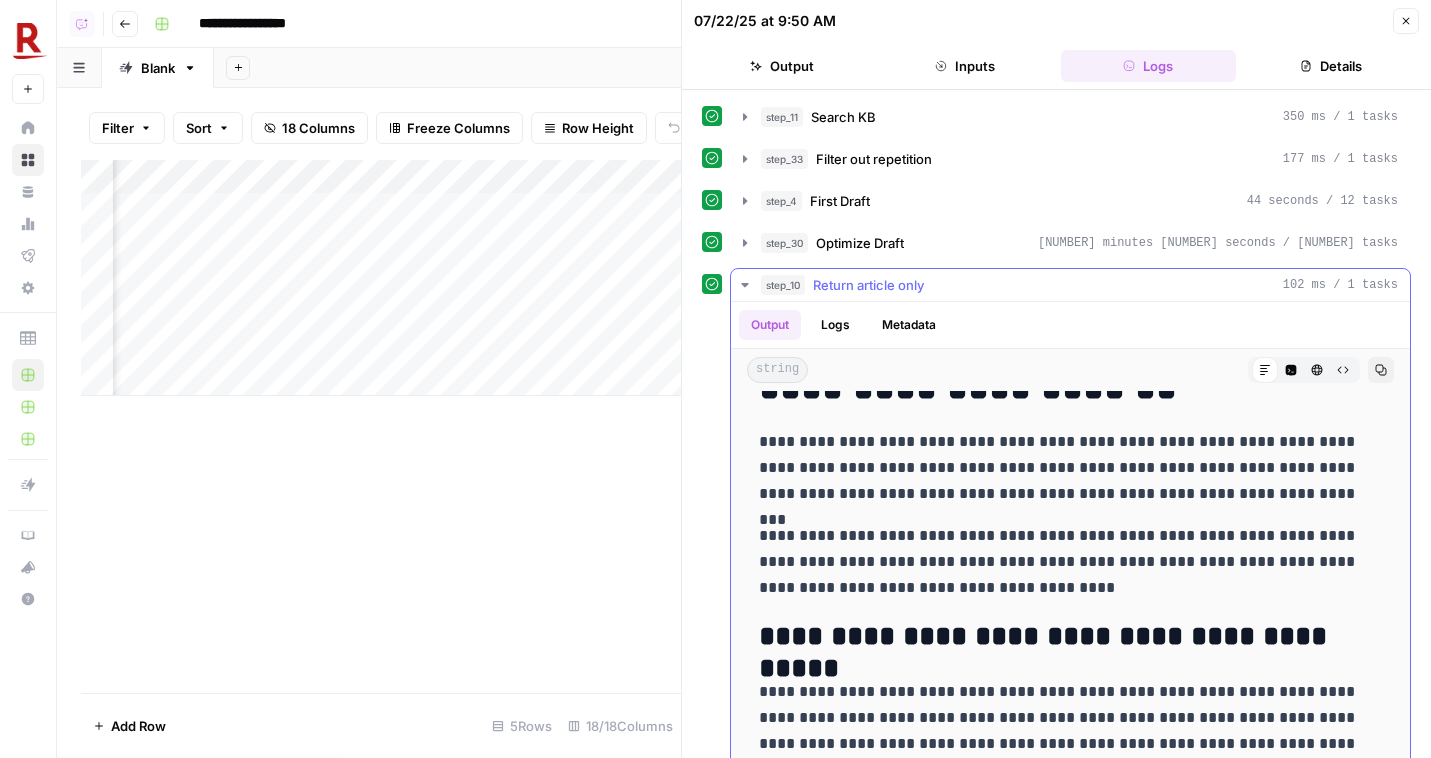 click on "step_10 Return article only 102 ms / 1 tasks" at bounding box center (1079, 285) 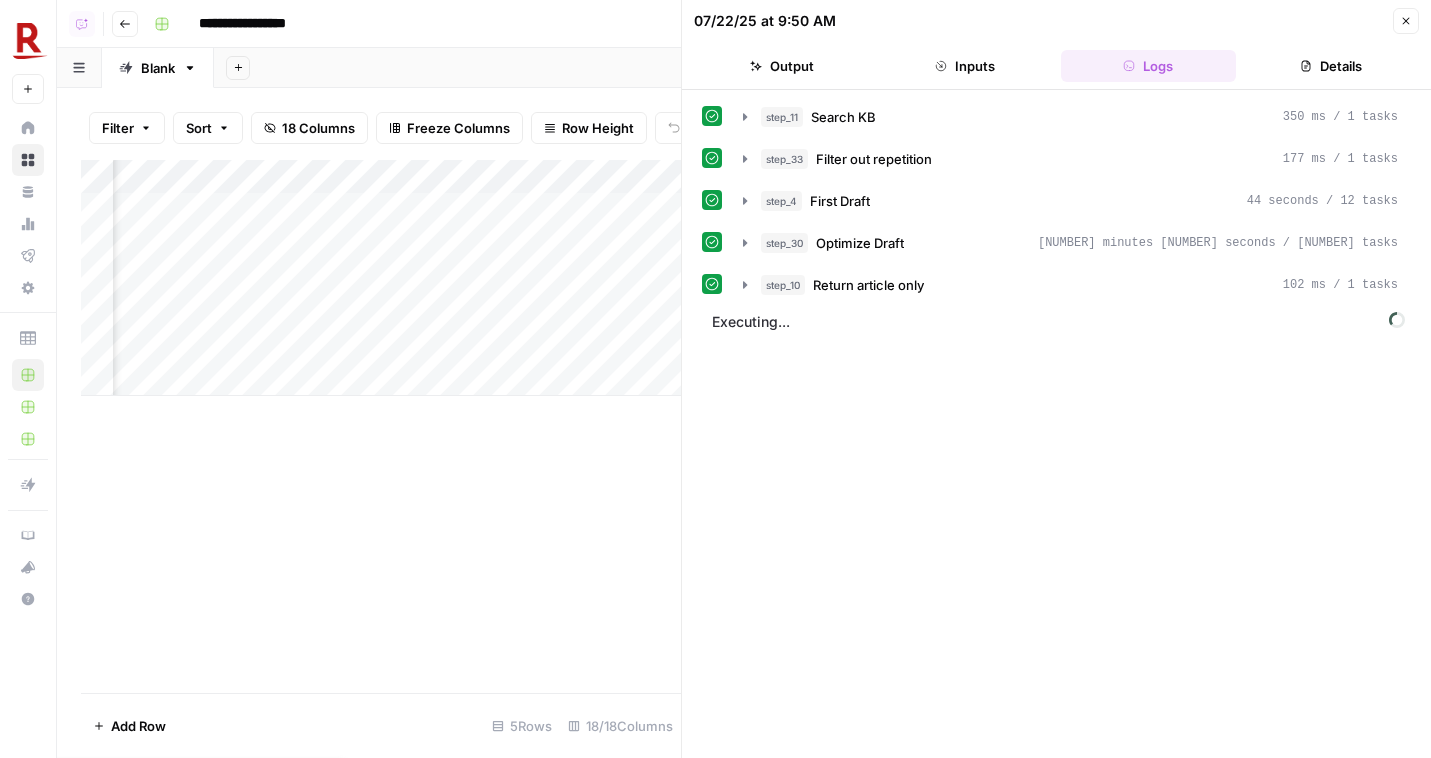 click on "Close" at bounding box center (1406, 21) 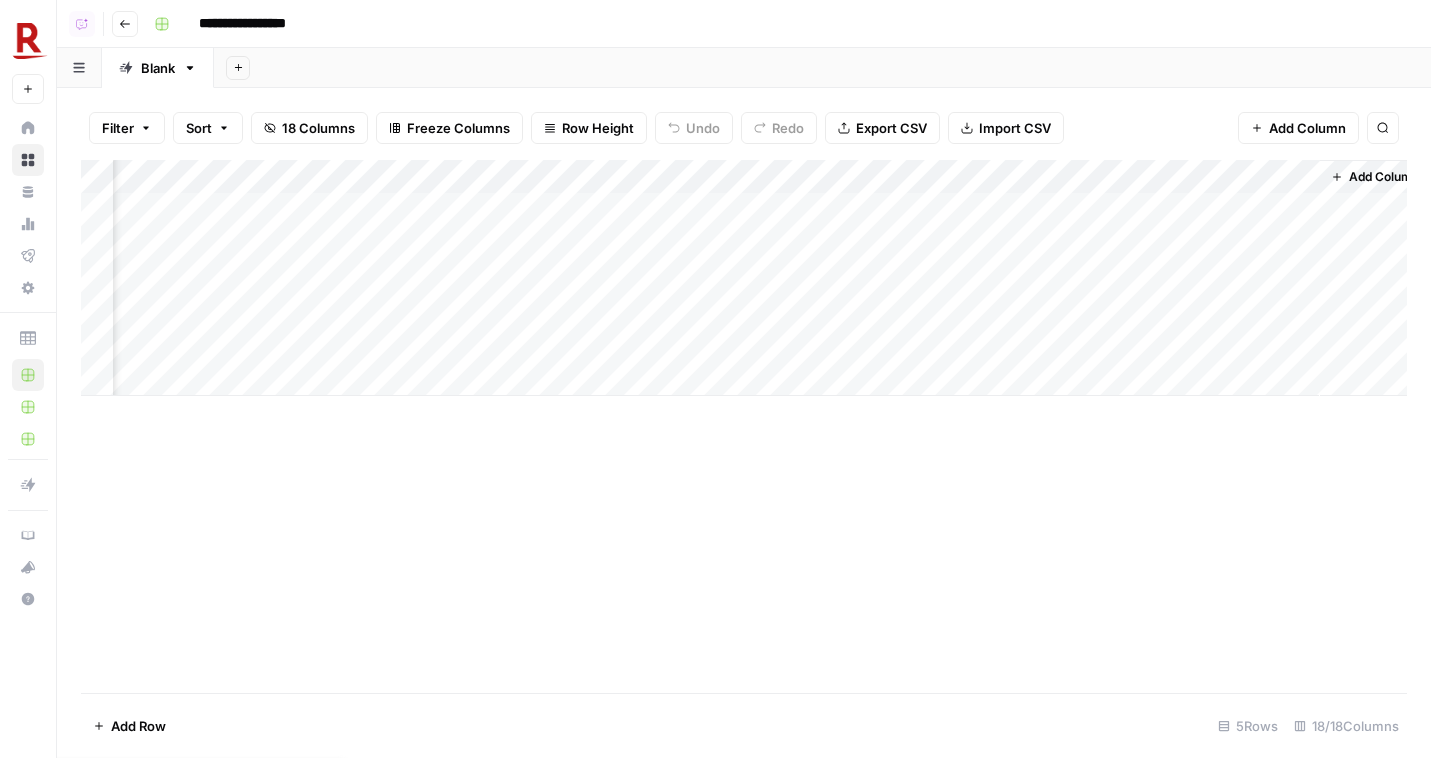 click on "Add Column" at bounding box center [744, 278] 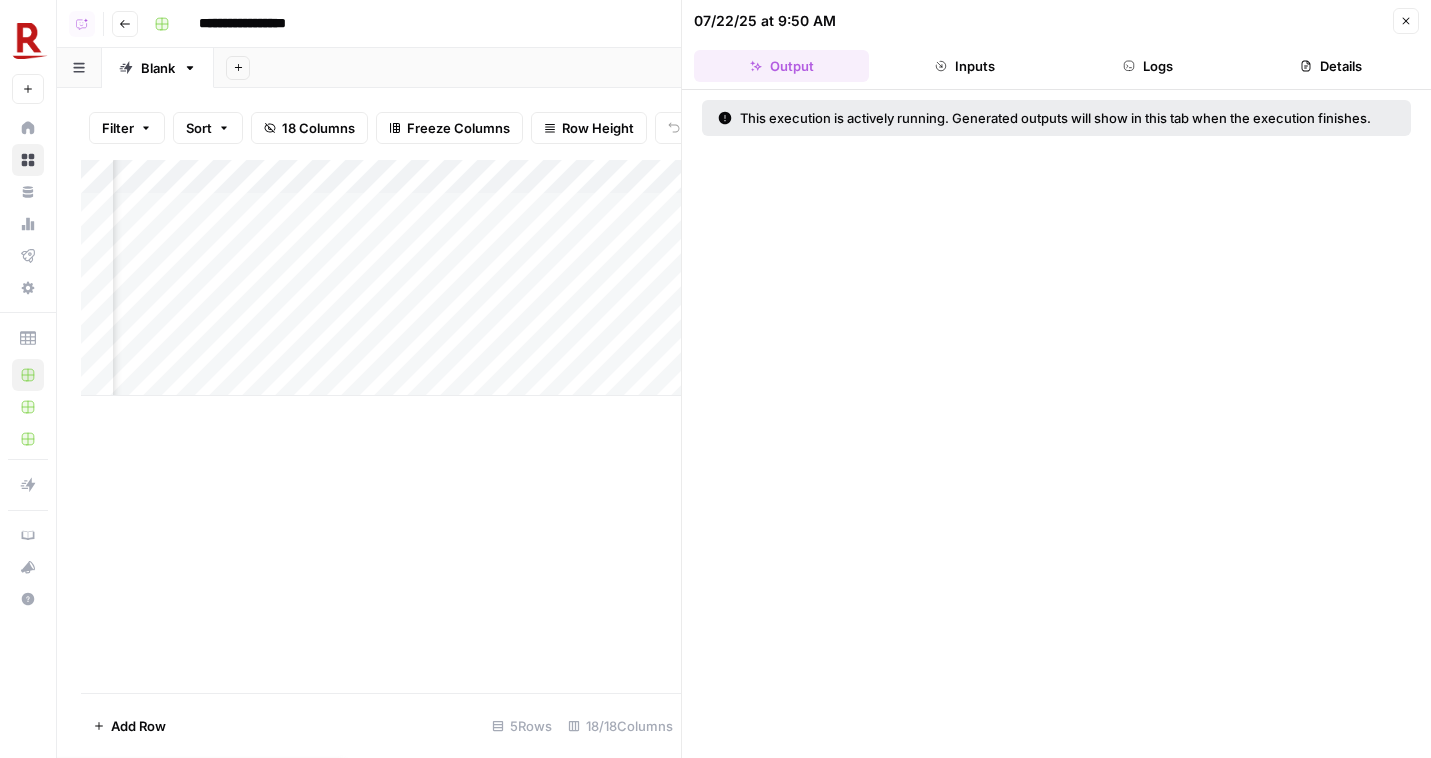 click on "Logs" at bounding box center (1148, 66) 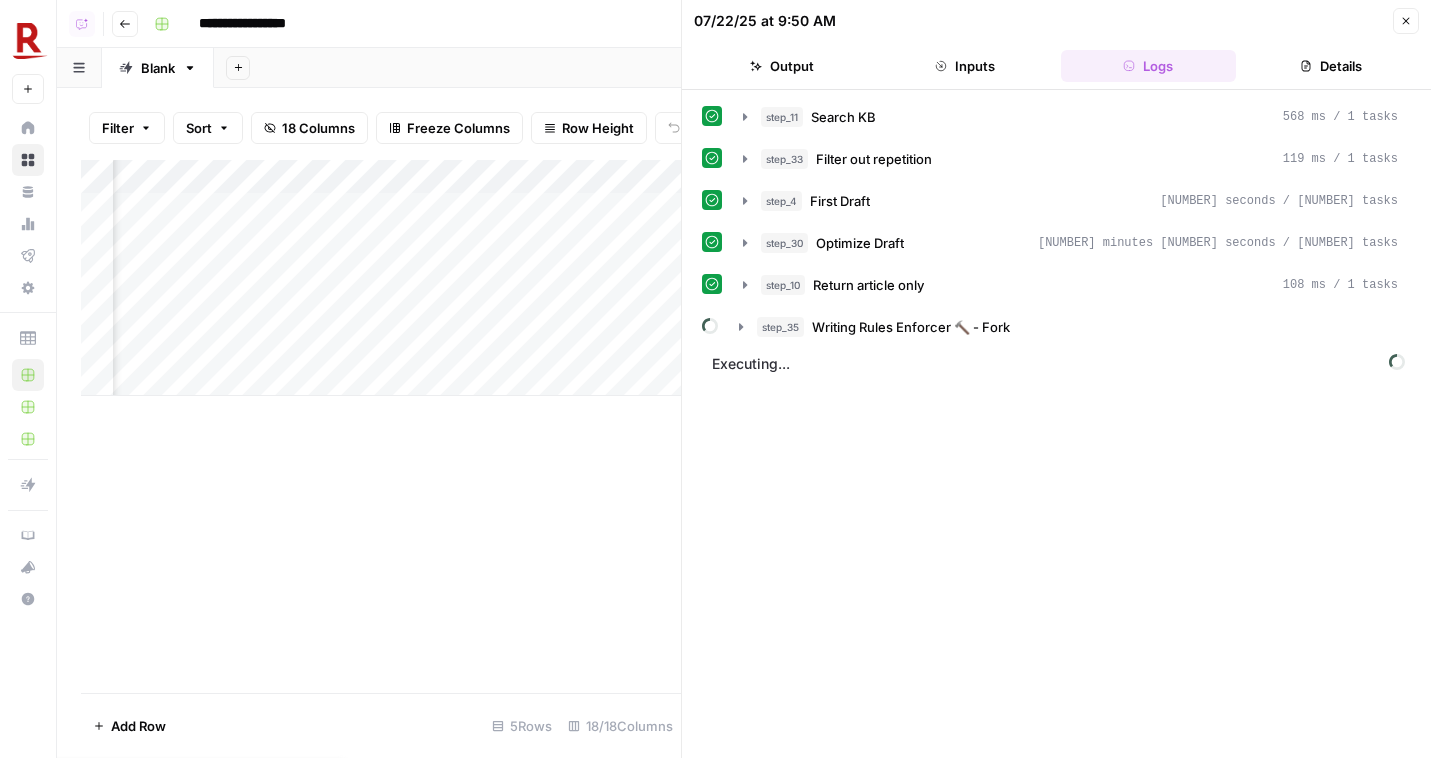 click on "Writing Rules Enforcer 🔨 - Fork" at bounding box center [911, 327] 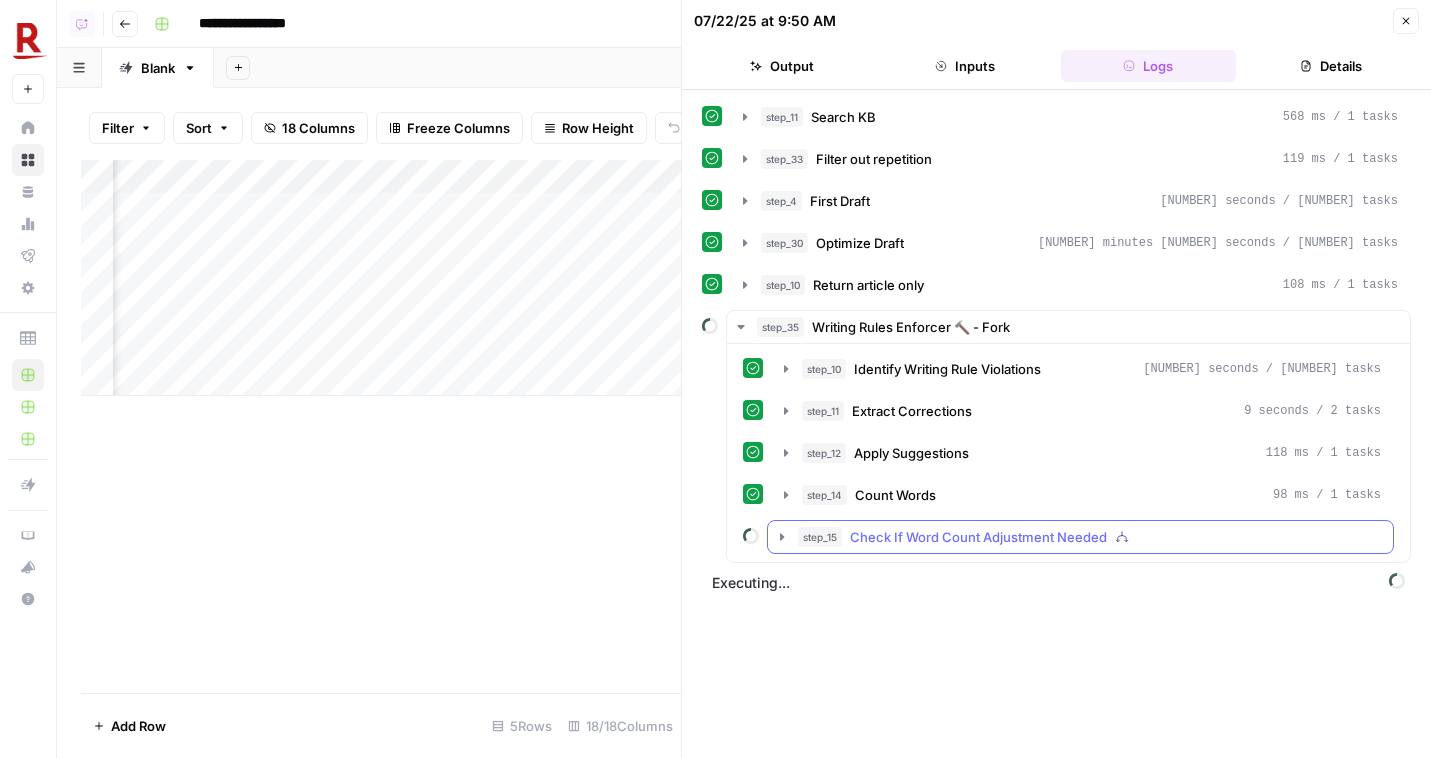 click on "Check If Word Count Adjustment Needed" at bounding box center [978, 537] 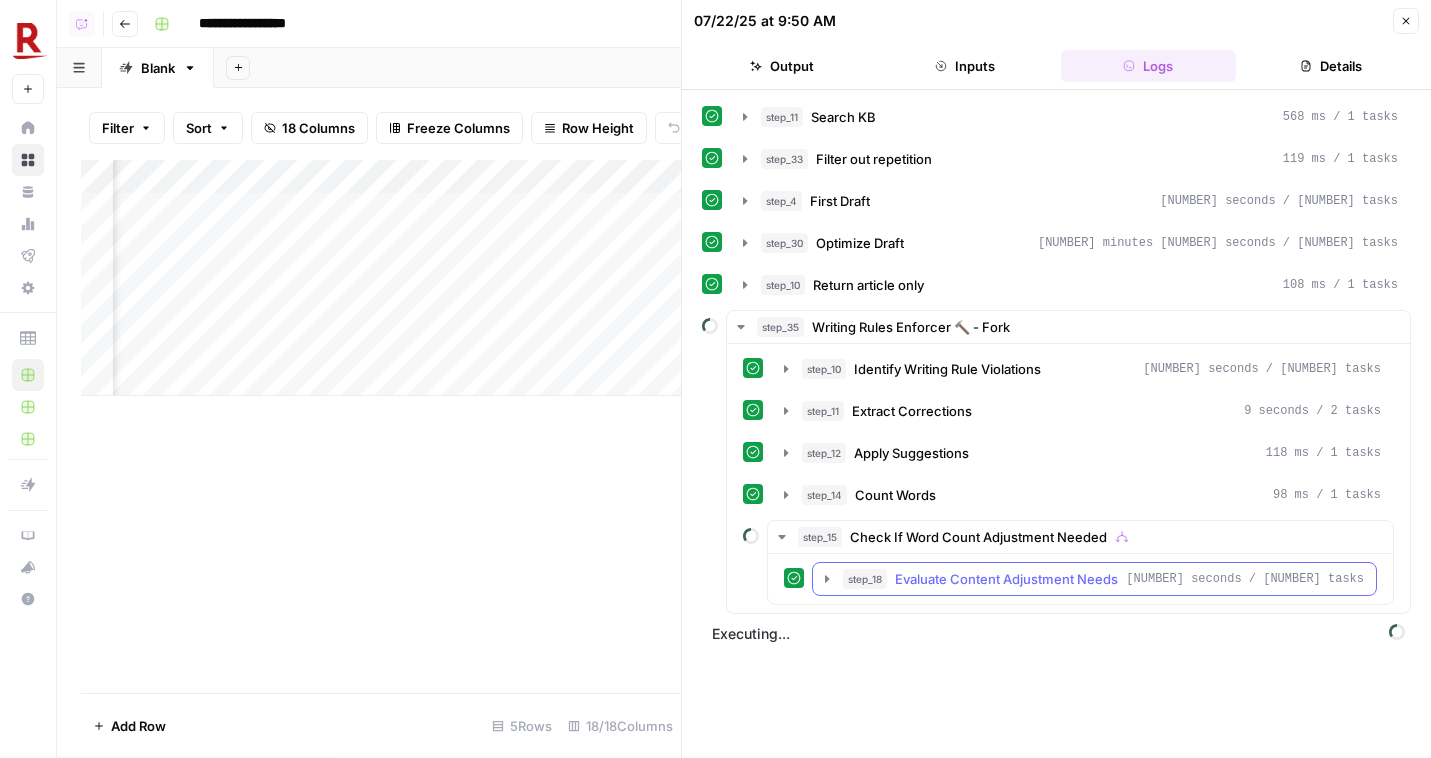click on "step_18" at bounding box center [865, 579] 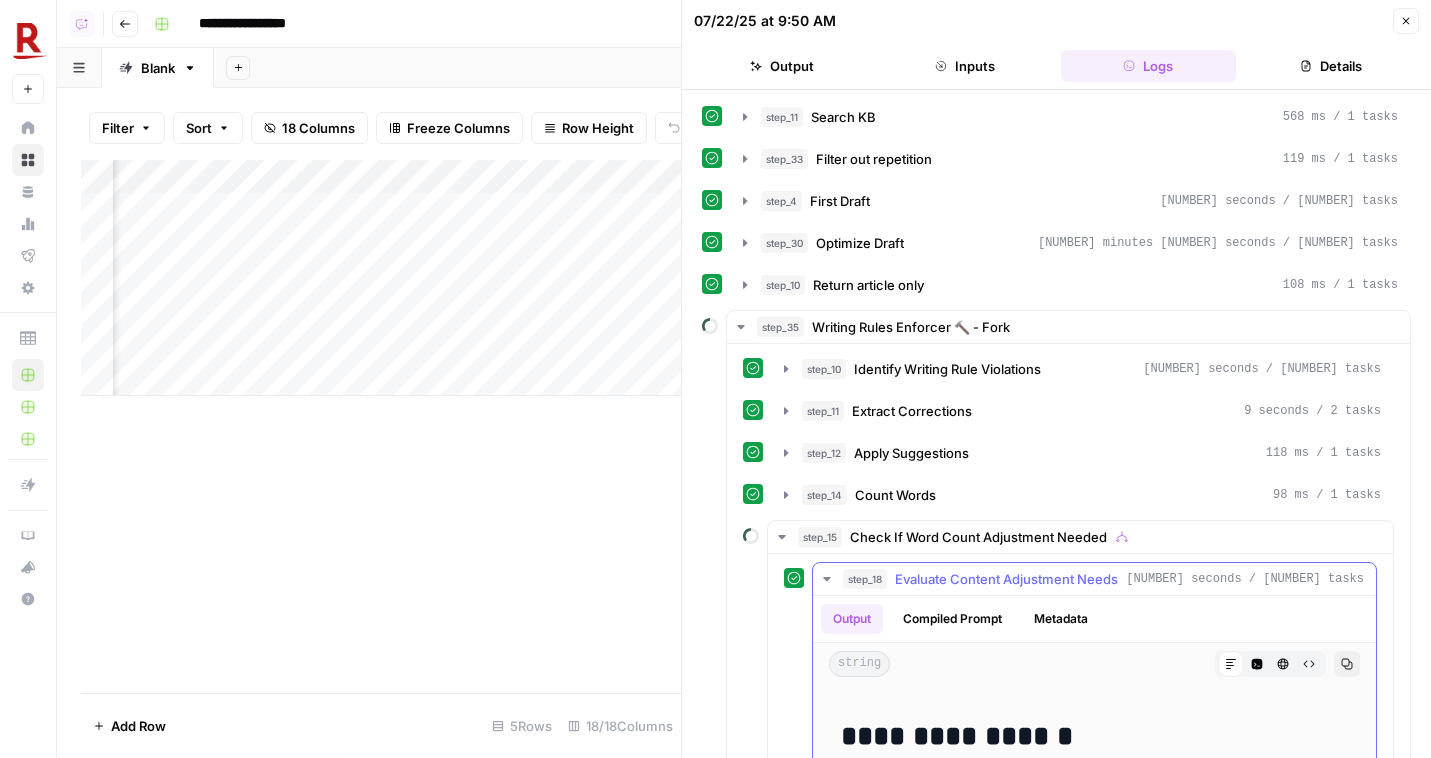scroll, scrollTop: 71, scrollLeft: 0, axis: vertical 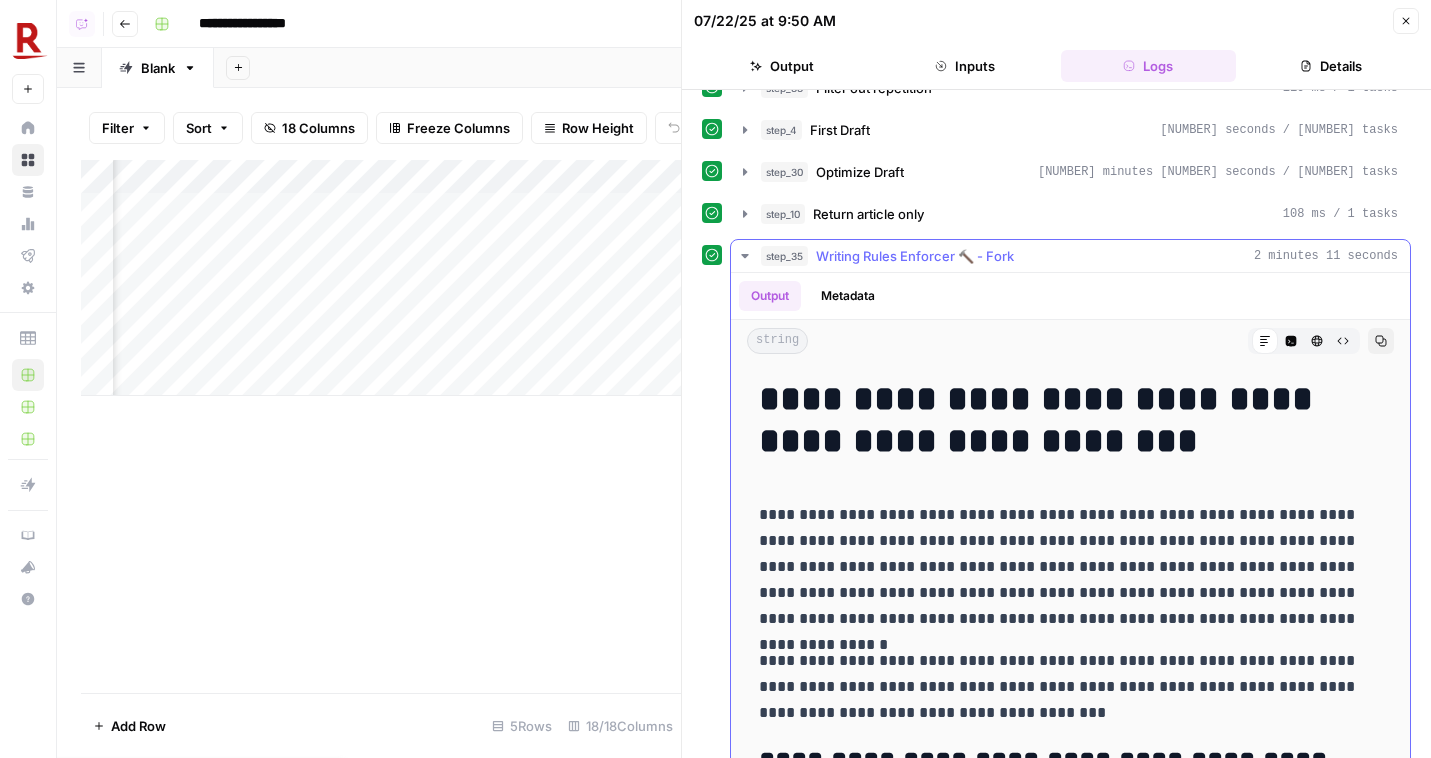 click on "Writing Rules Enforcer 🔨 - Fork" at bounding box center (915, 256) 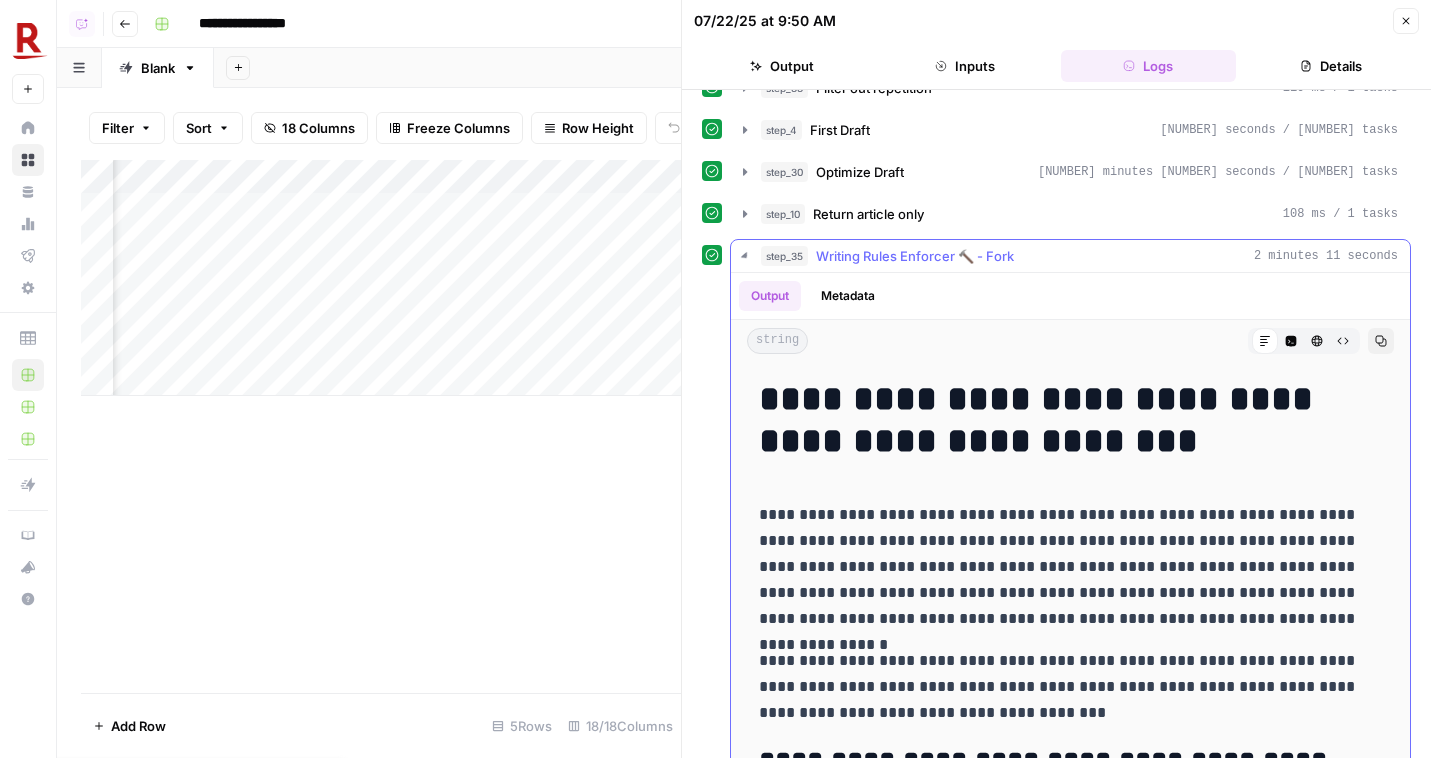 scroll, scrollTop: 0, scrollLeft: 0, axis: both 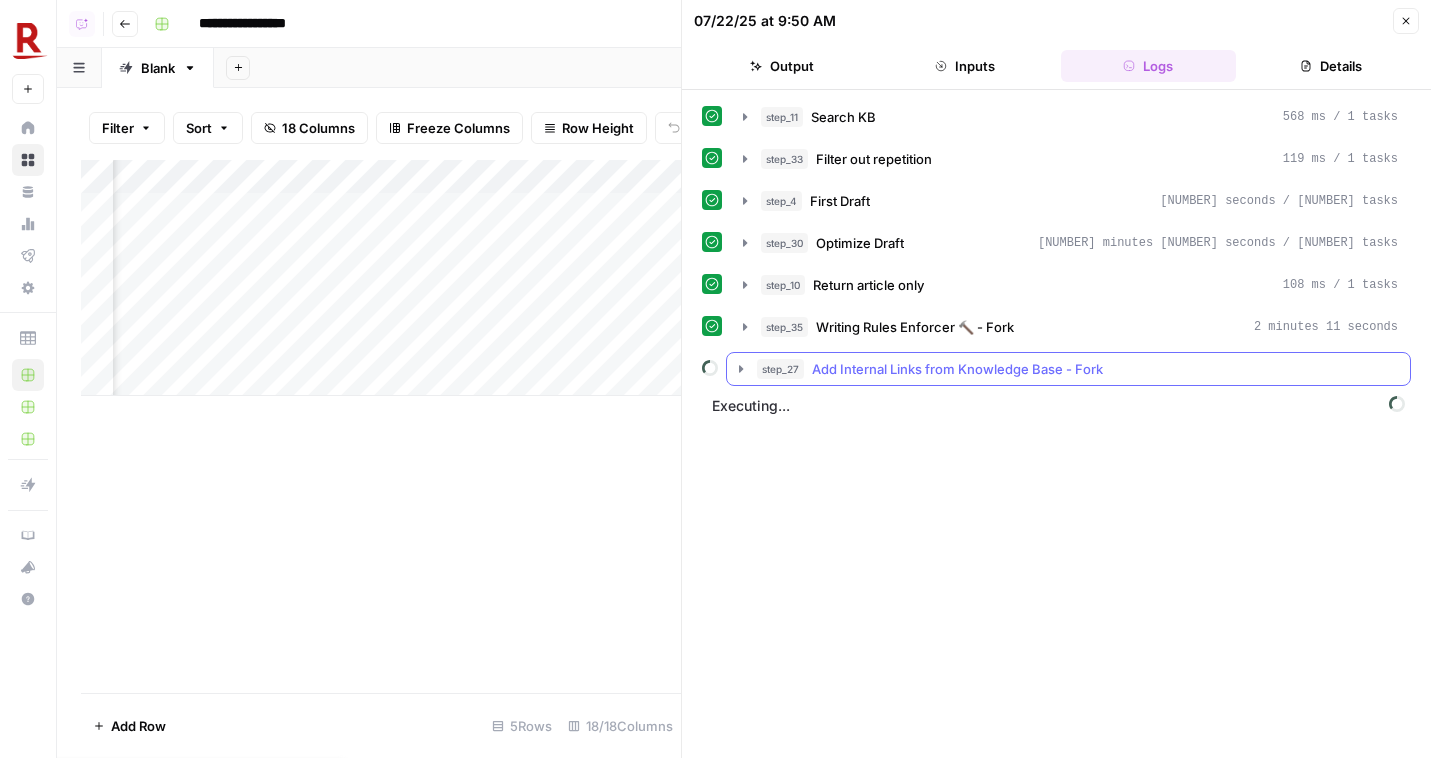 click on "step_27 Add Internal Links from Knowledge Base - Fork" at bounding box center (1068, 369) 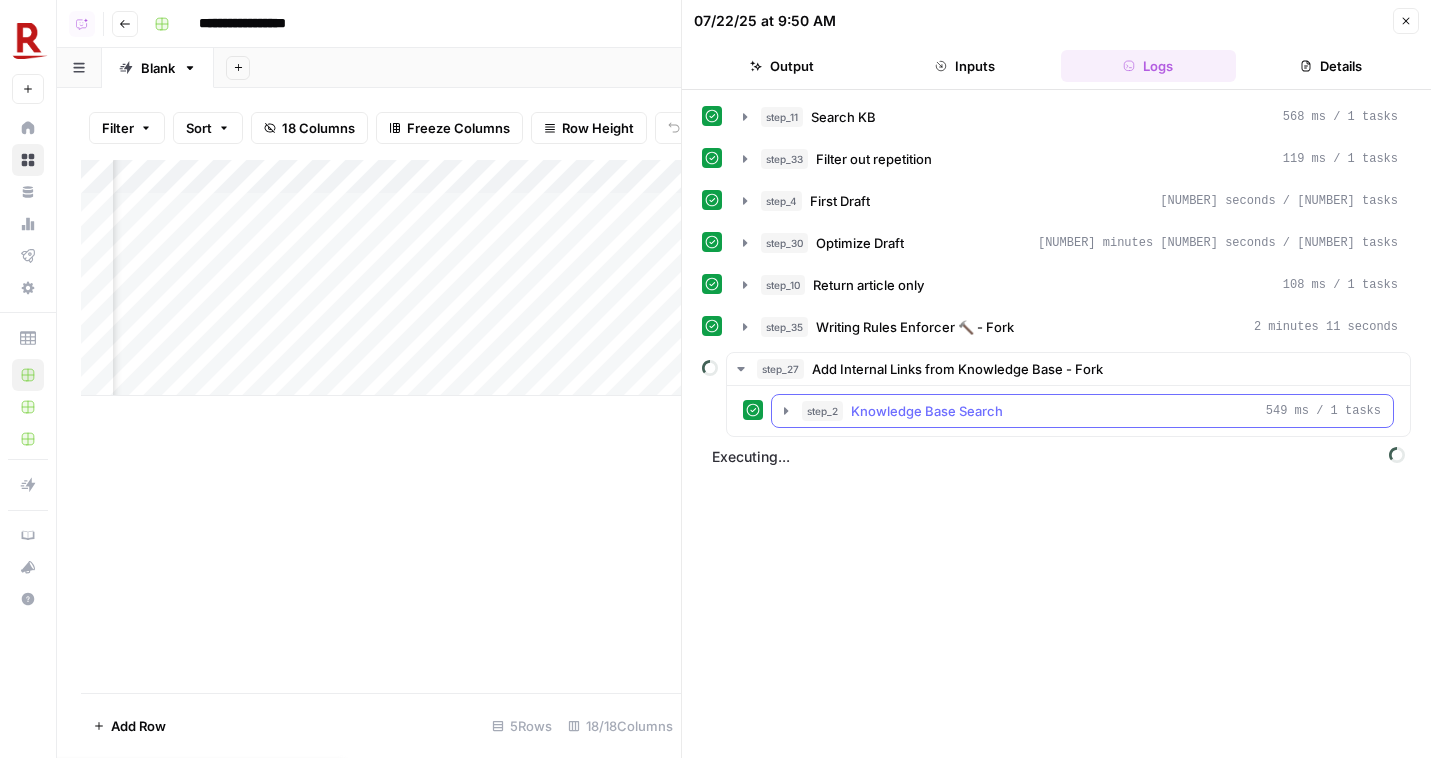 click on "Knowledge Base Search" at bounding box center [927, 411] 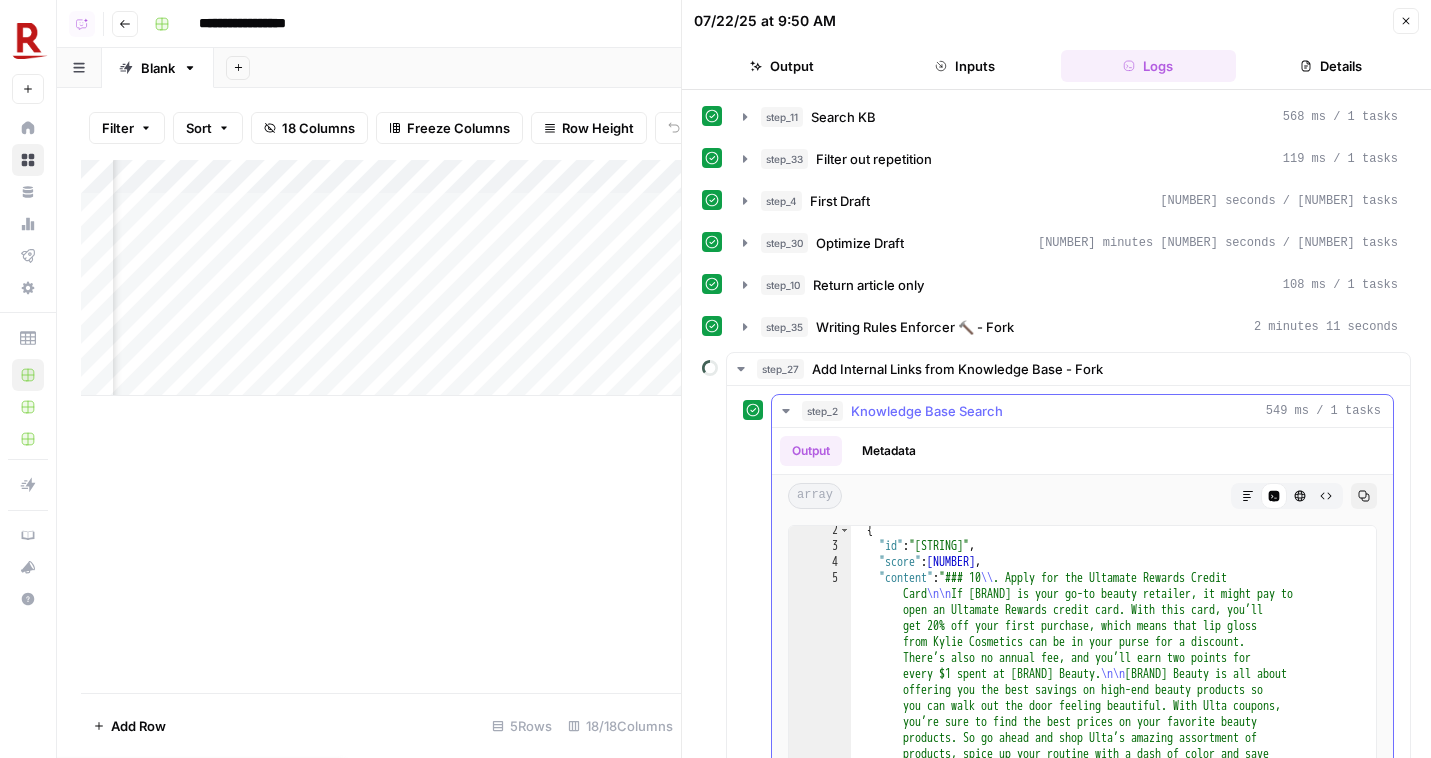 scroll, scrollTop: 43, scrollLeft: 0, axis: vertical 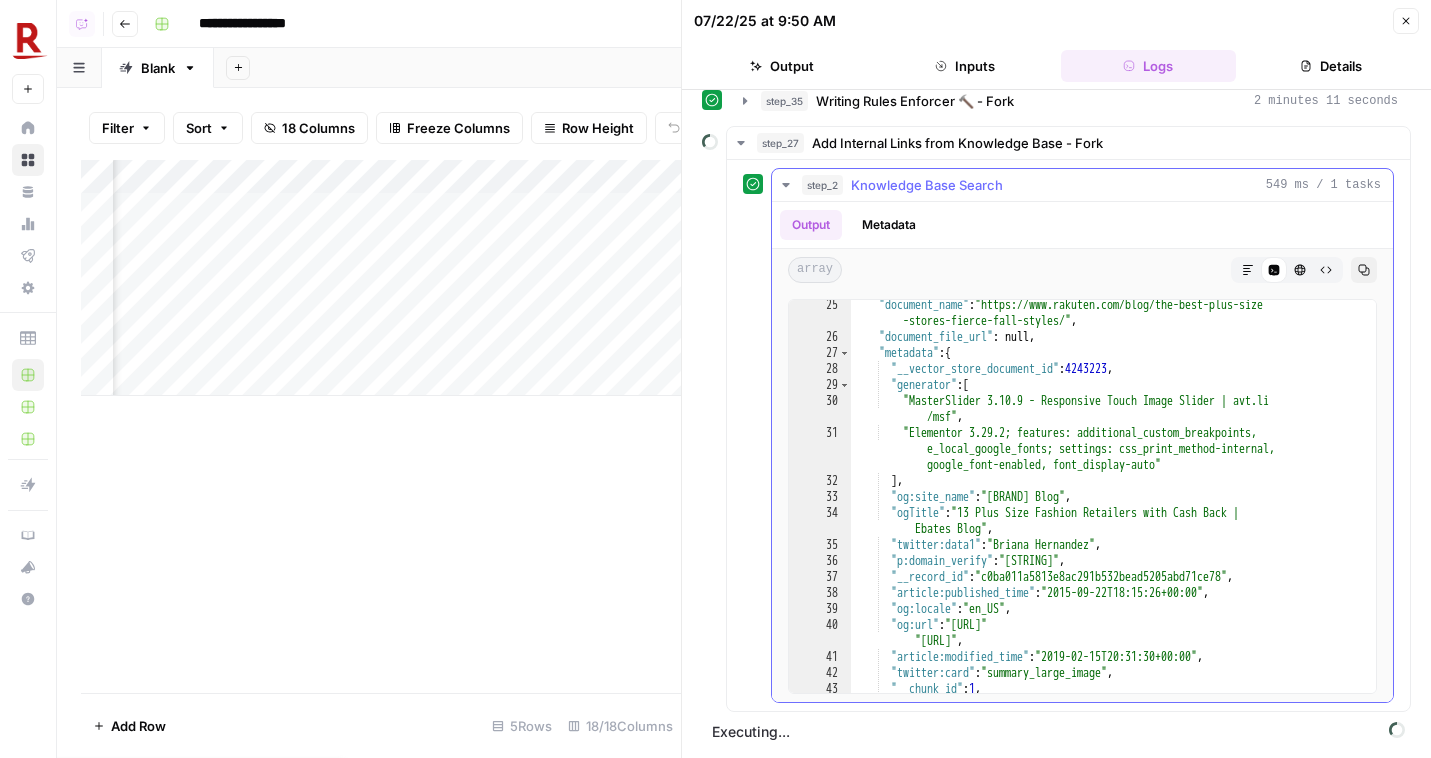 click on "Knowledge Base Search" at bounding box center [927, 185] 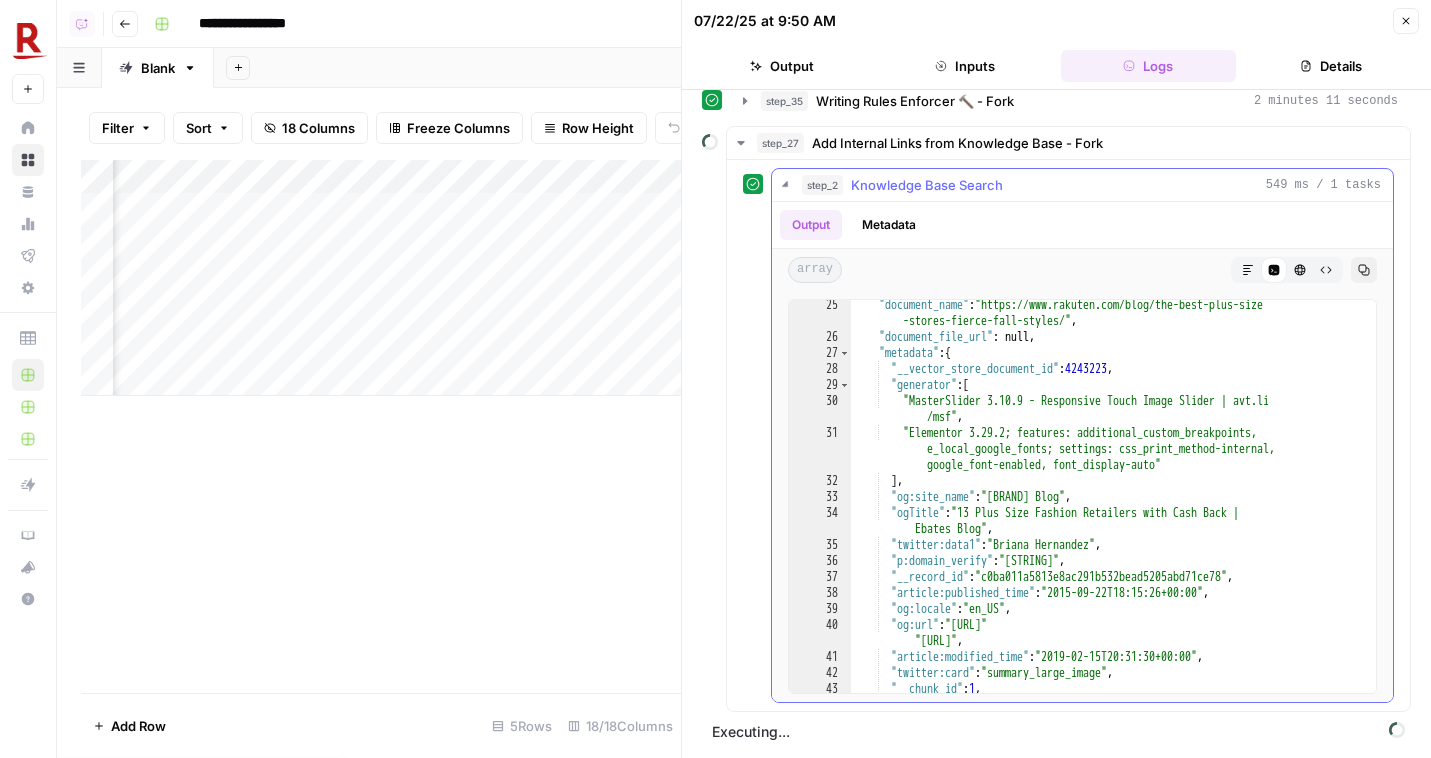 scroll, scrollTop: 0, scrollLeft: 0, axis: both 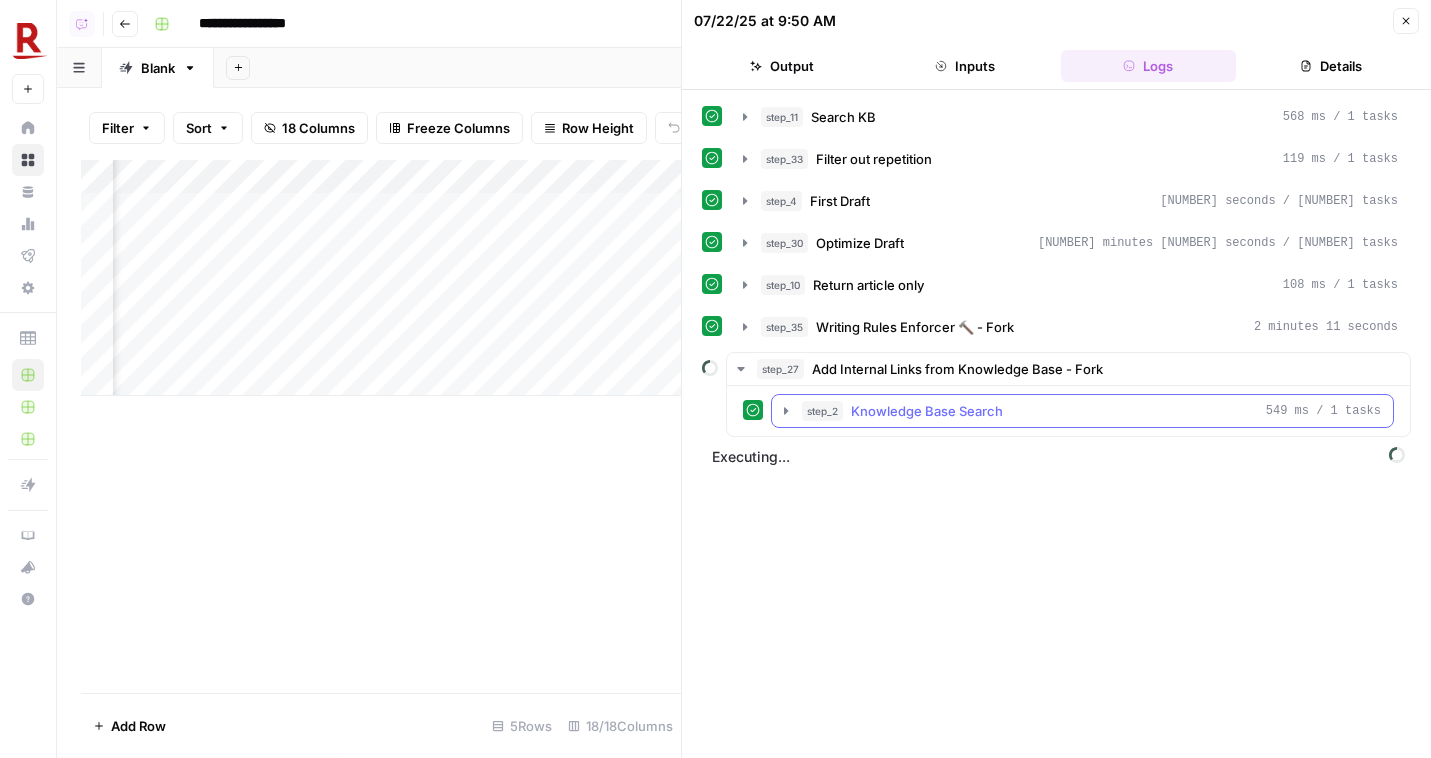click on "Knowledge Base Search" at bounding box center [927, 411] 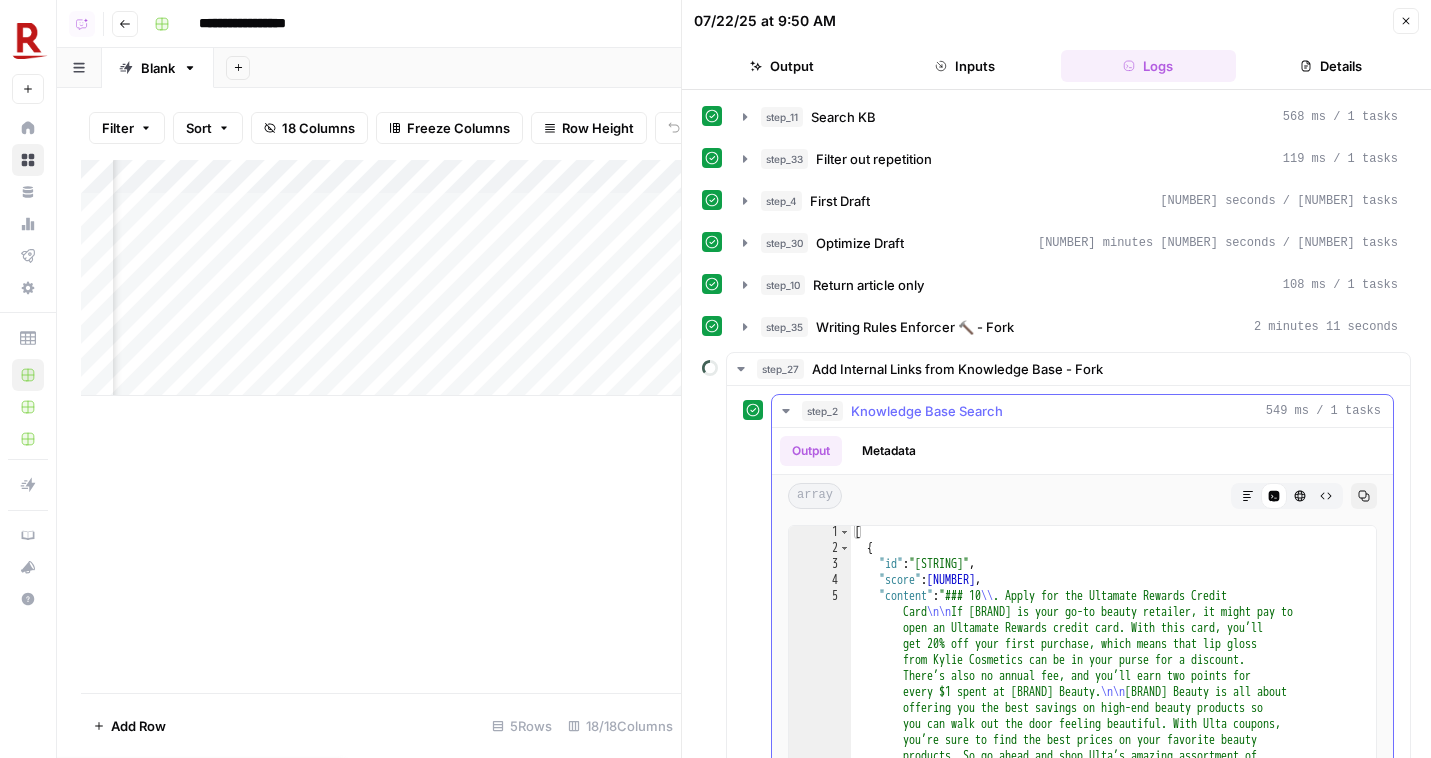 scroll, scrollTop: 48, scrollLeft: 0, axis: vertical 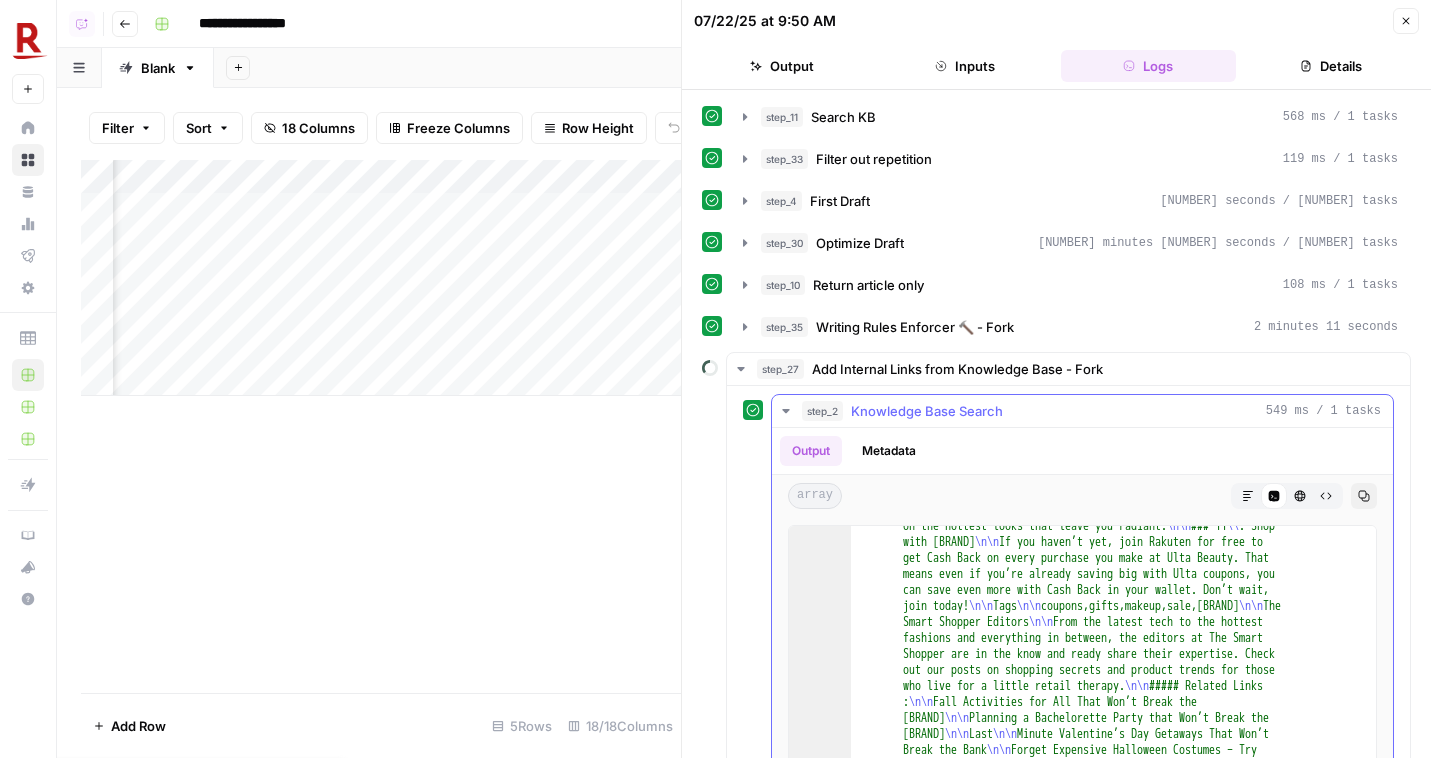 click on "Knowledge Base Search" at bounding box center [927, 411] 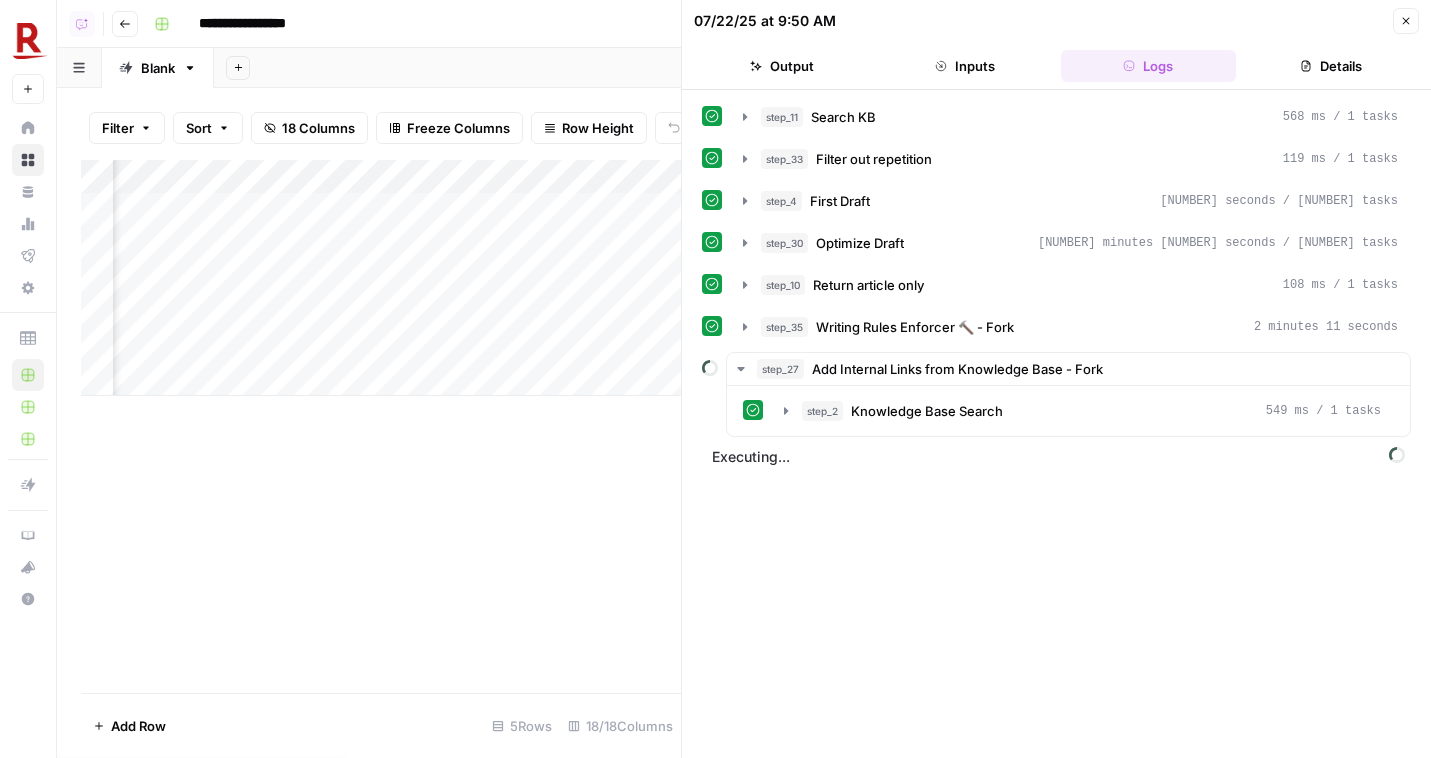 click 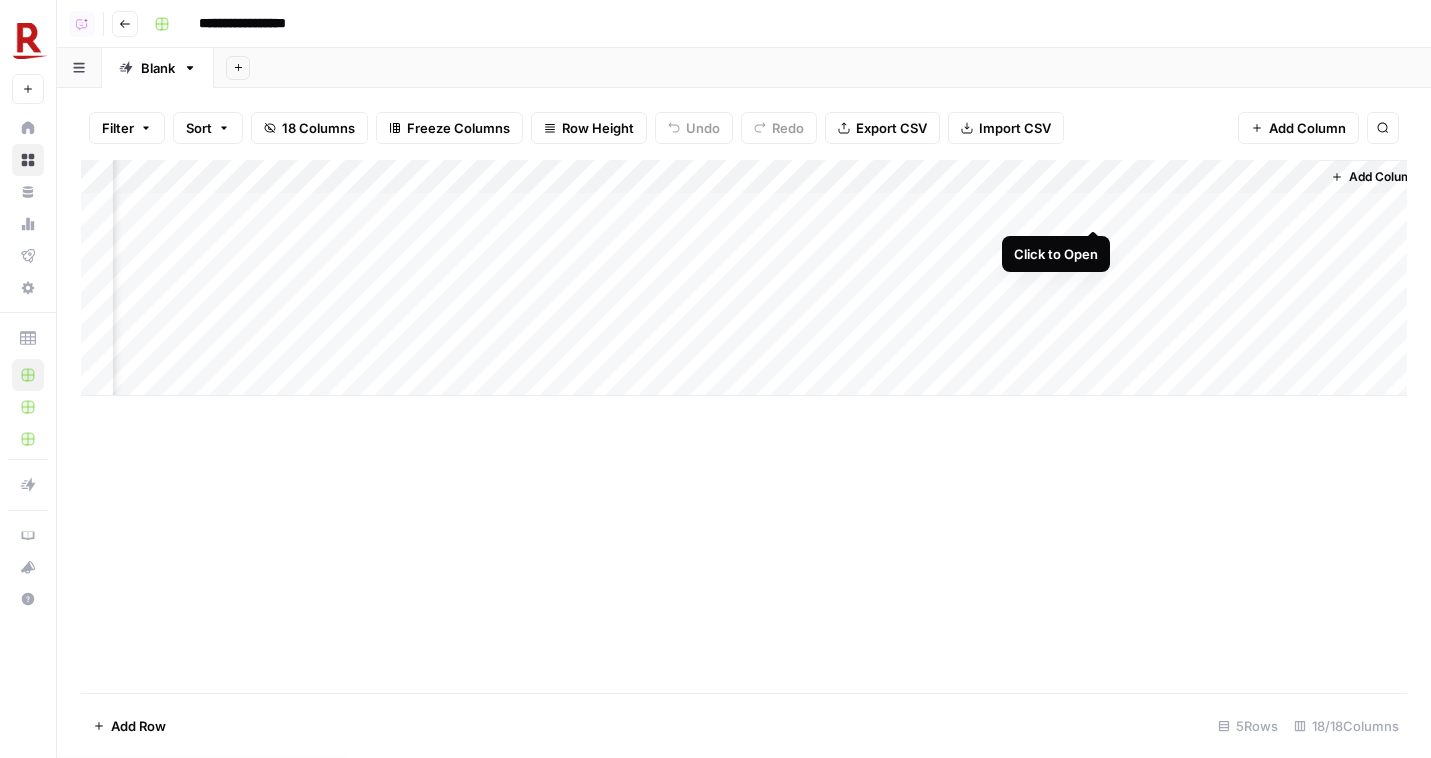 click on "Add Column" at bounding box center (744, 278) 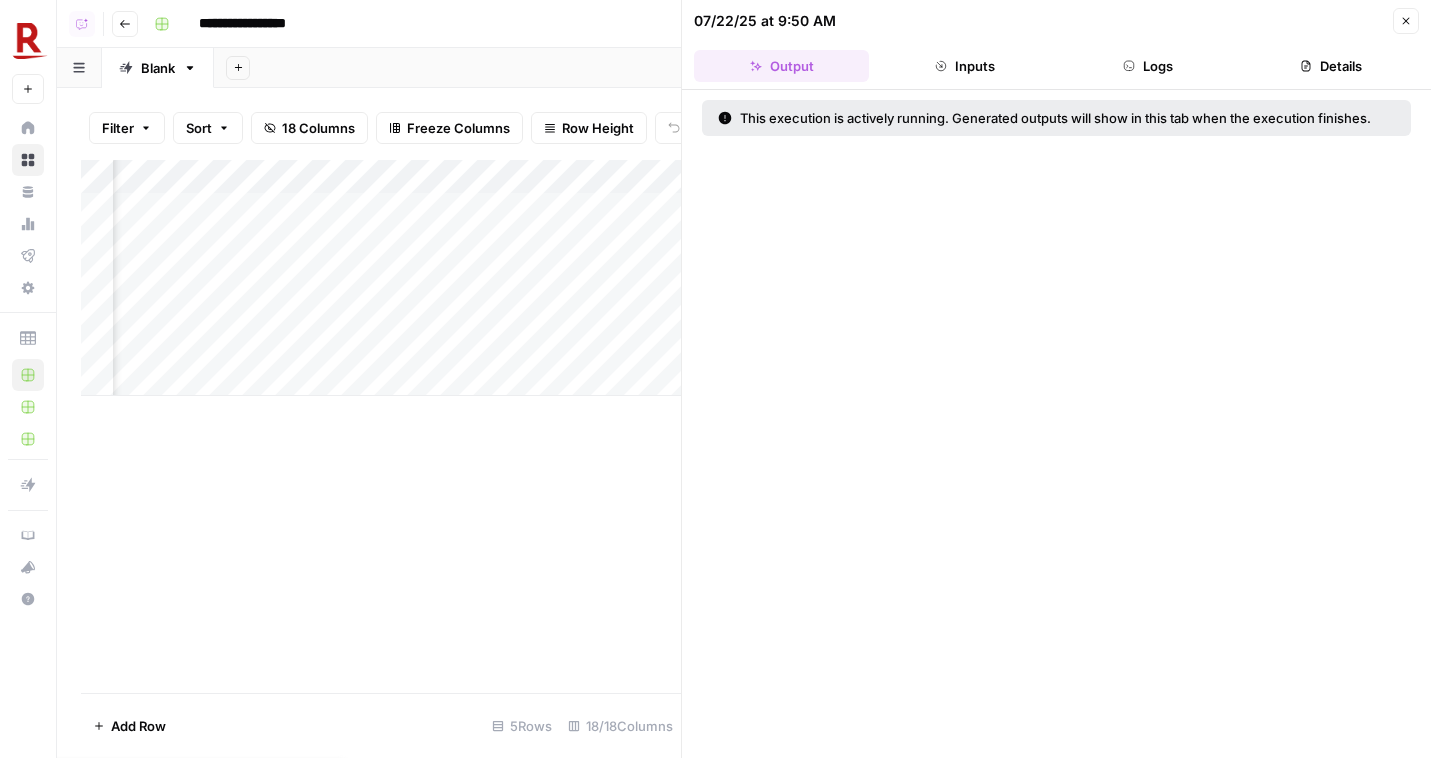 click on "Logs" at bounding box center [1148, 66] 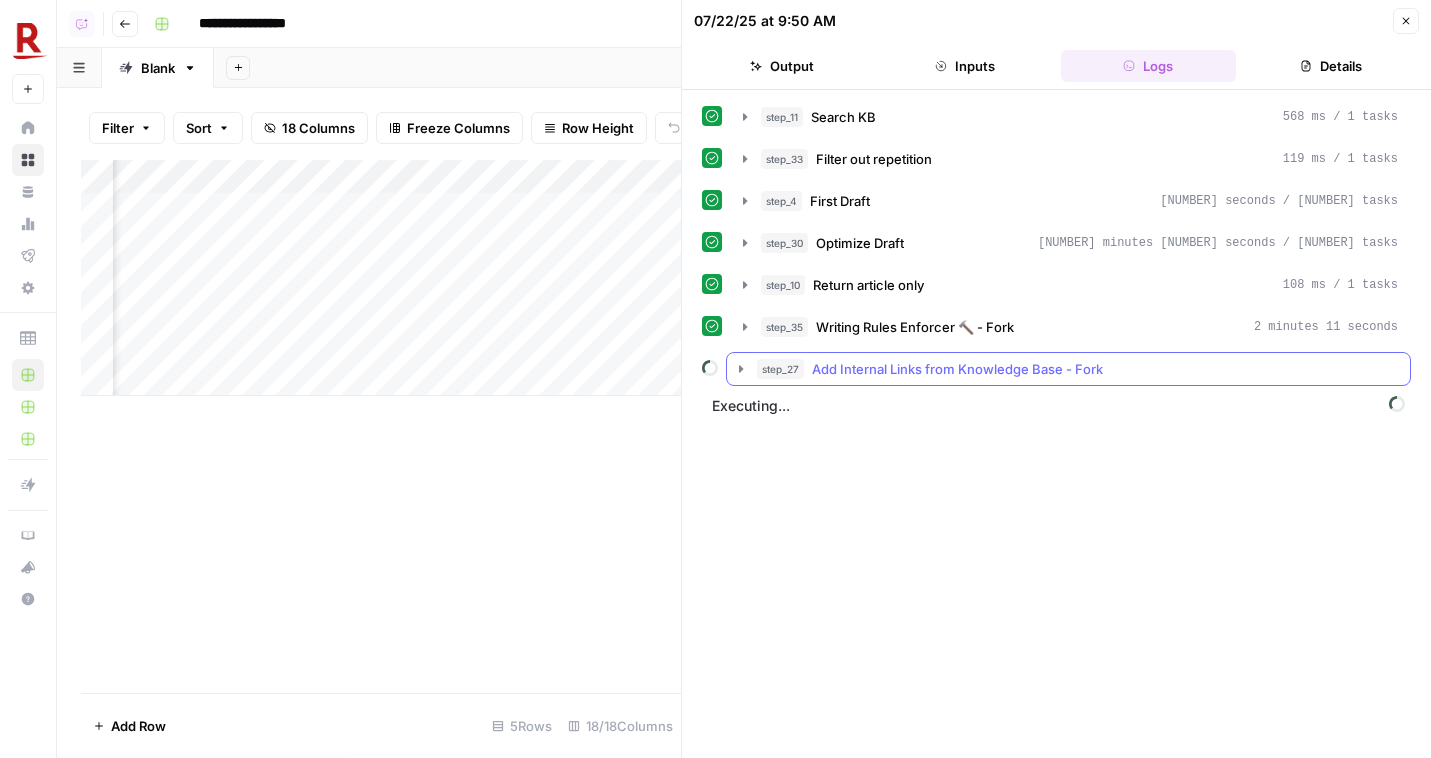 click on "Add Internal Links from Knowledge Base - Fork" at bounding box center [957, 369] 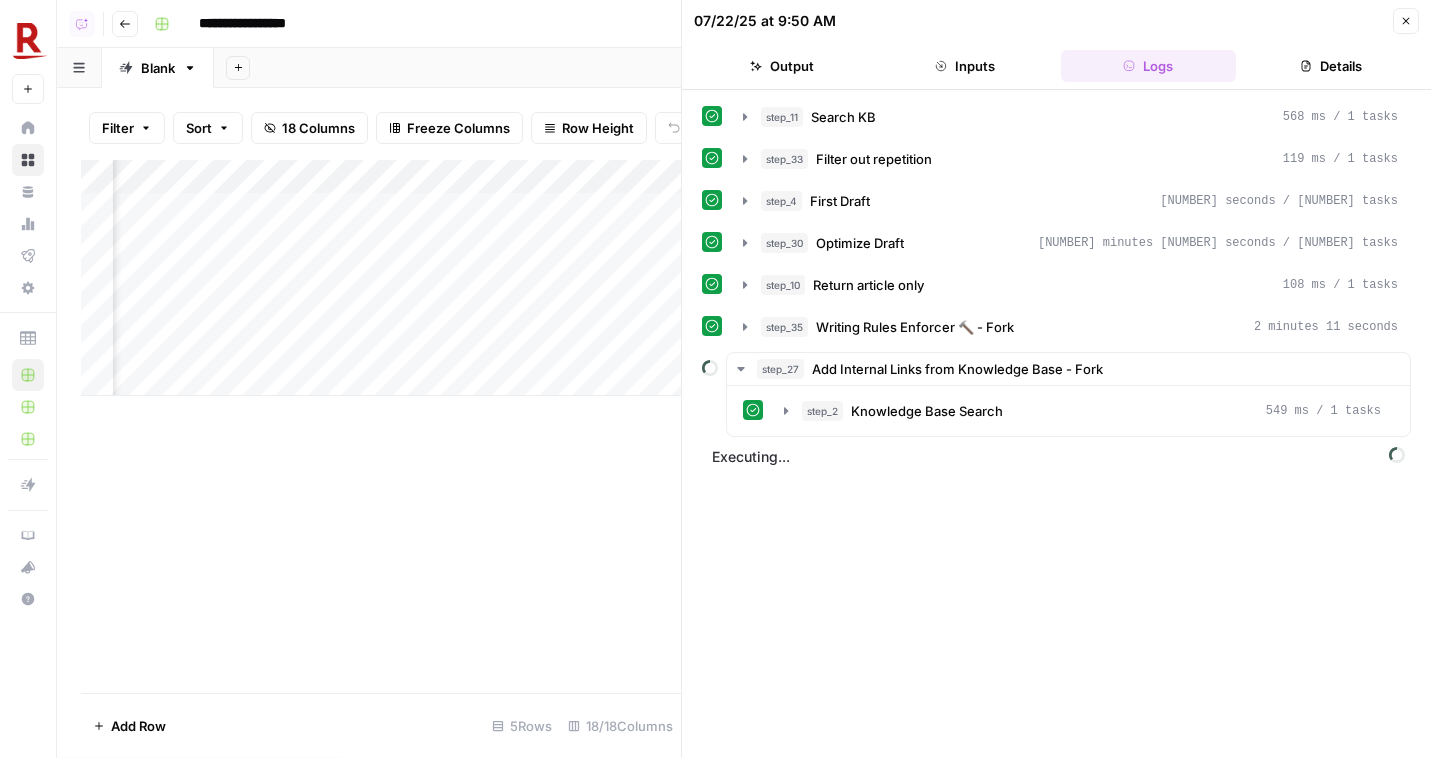 click on "Close" at bounding box center [1406, 21] 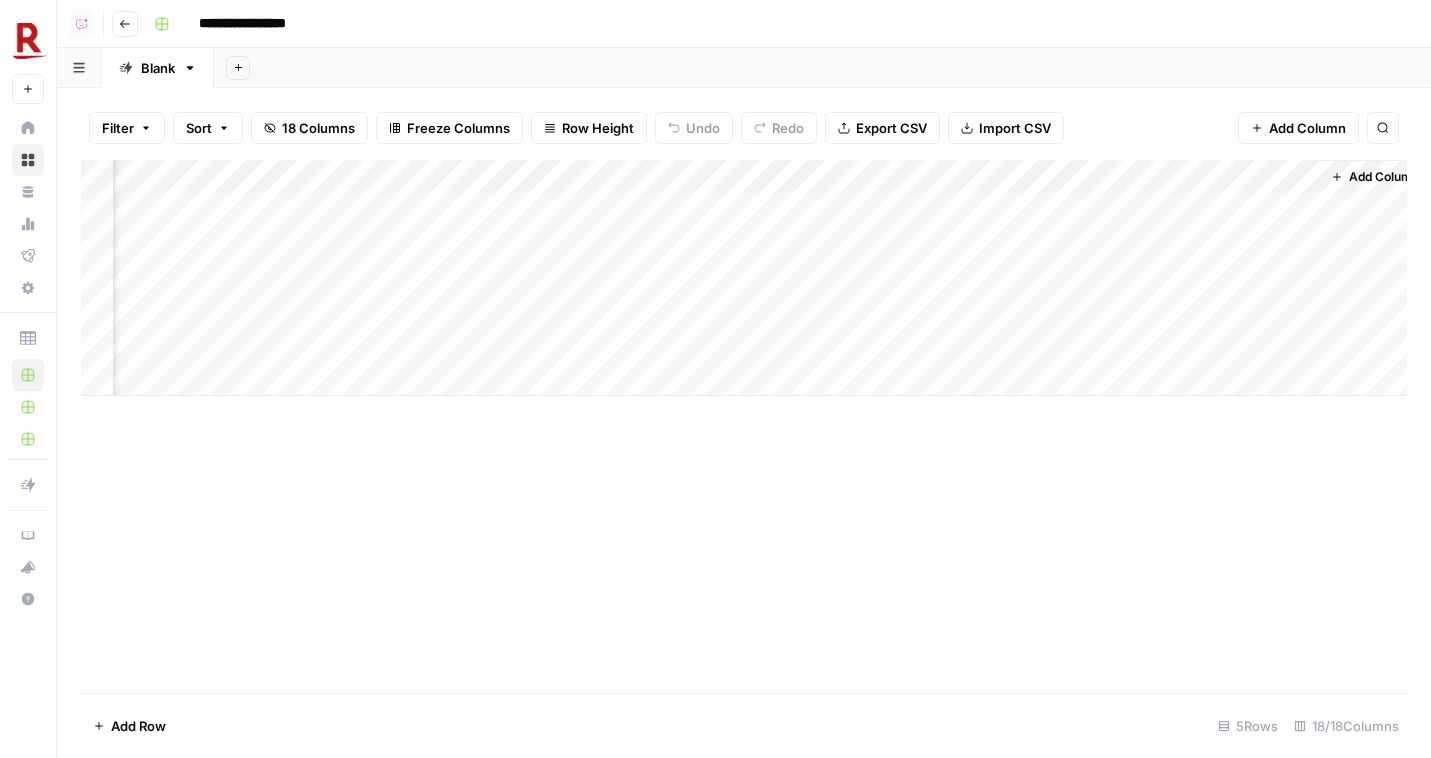 click on "Add Column" at bounding box center [744, 278] 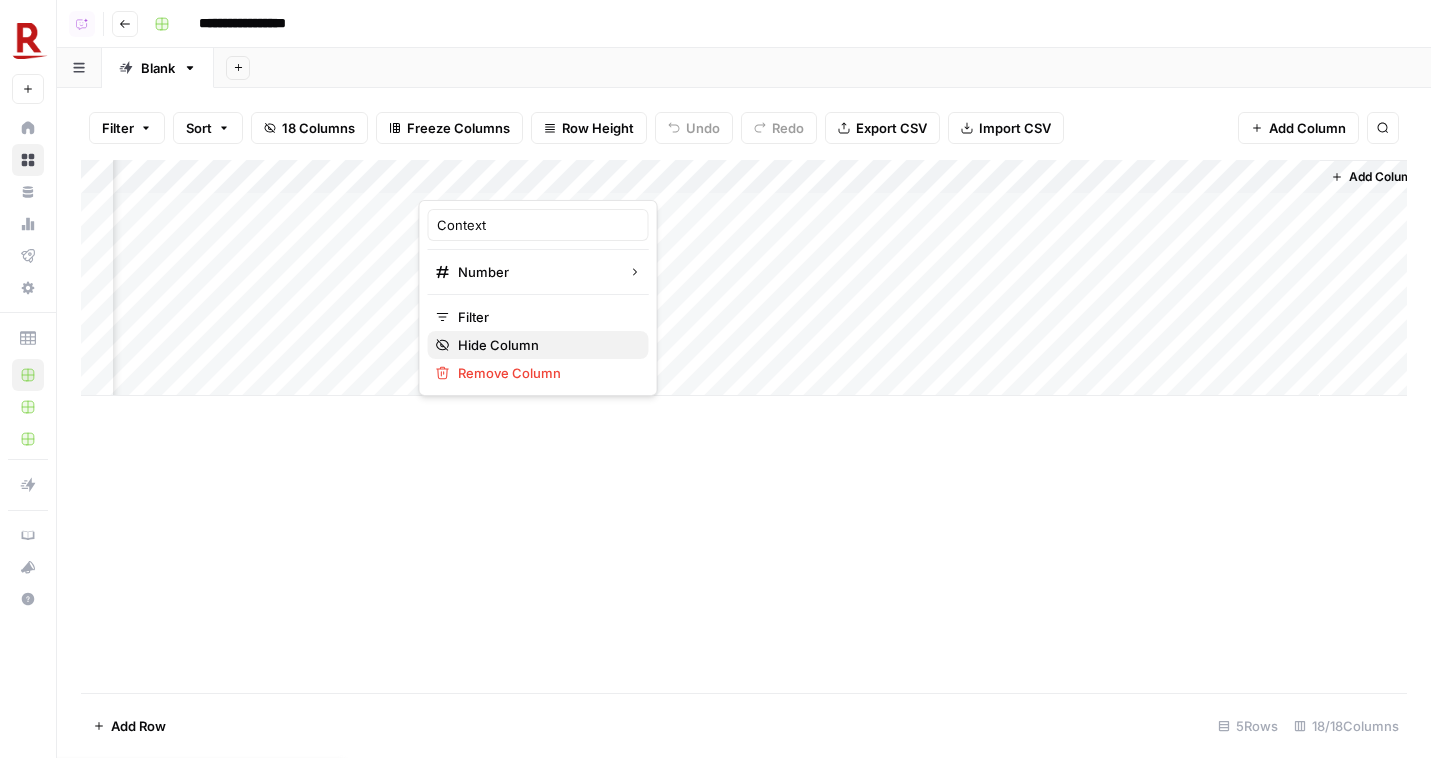 click on "Hide Column" at bounding box center (538, 345) 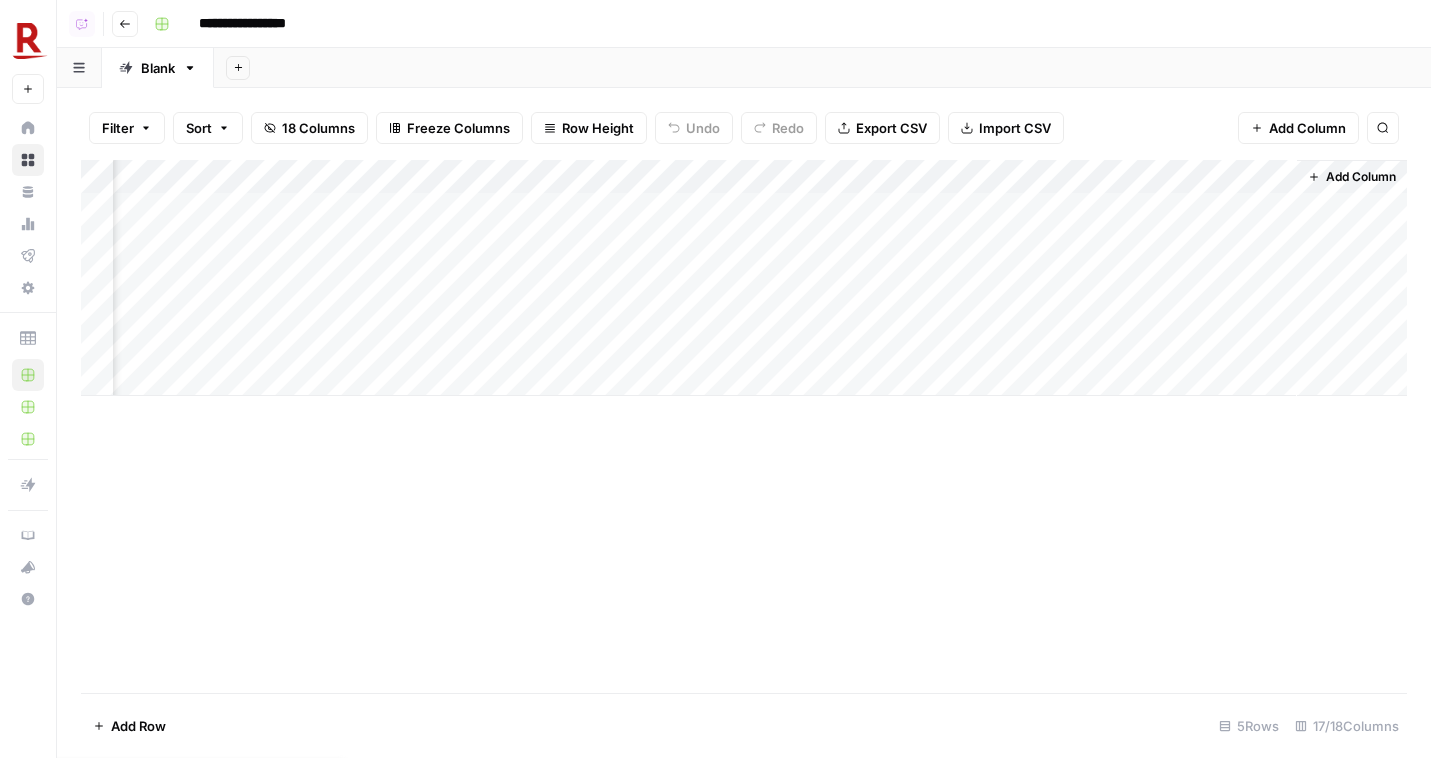 scroll, scrollTop: 0, scrollLeft: 2019, axis: horizontal 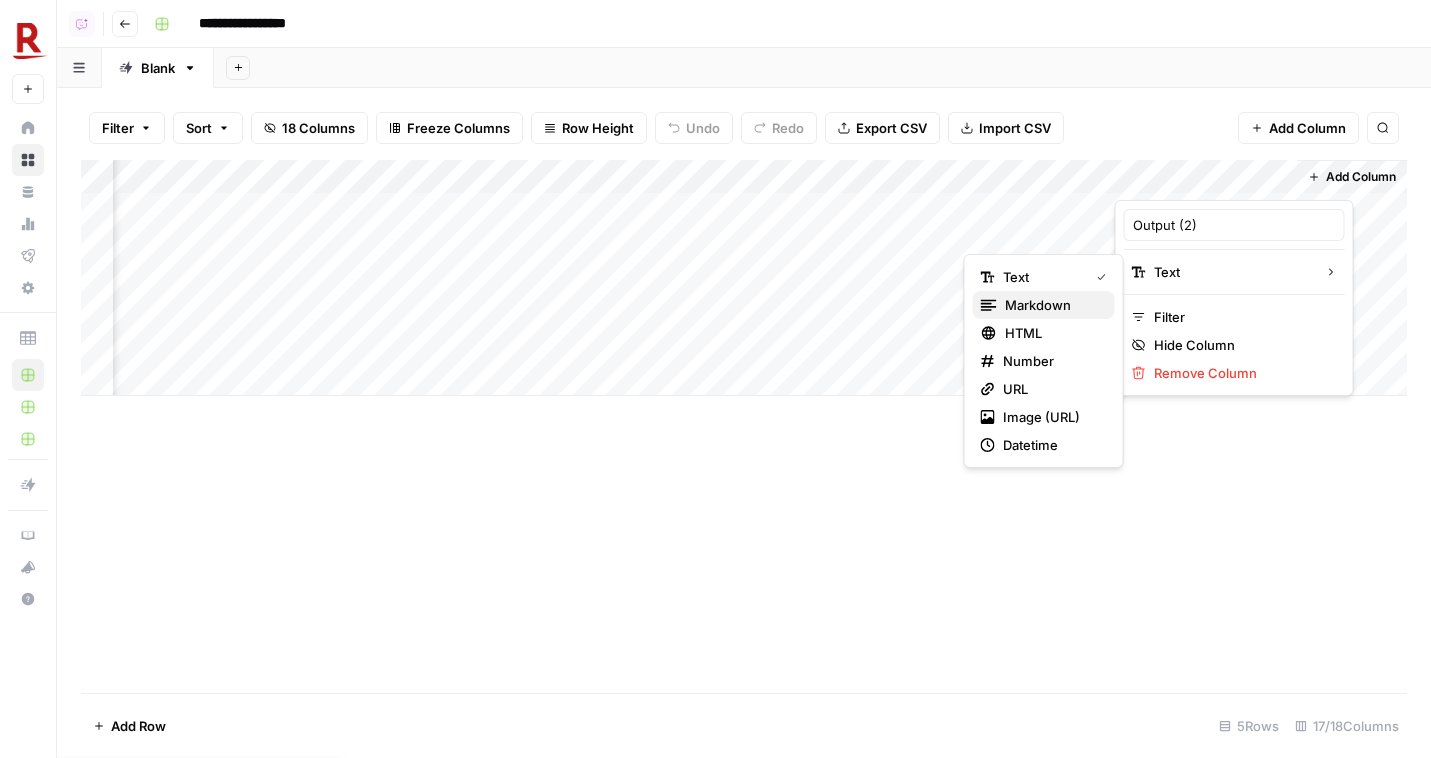 click on "markdown" at bounding box center (1052, 305) 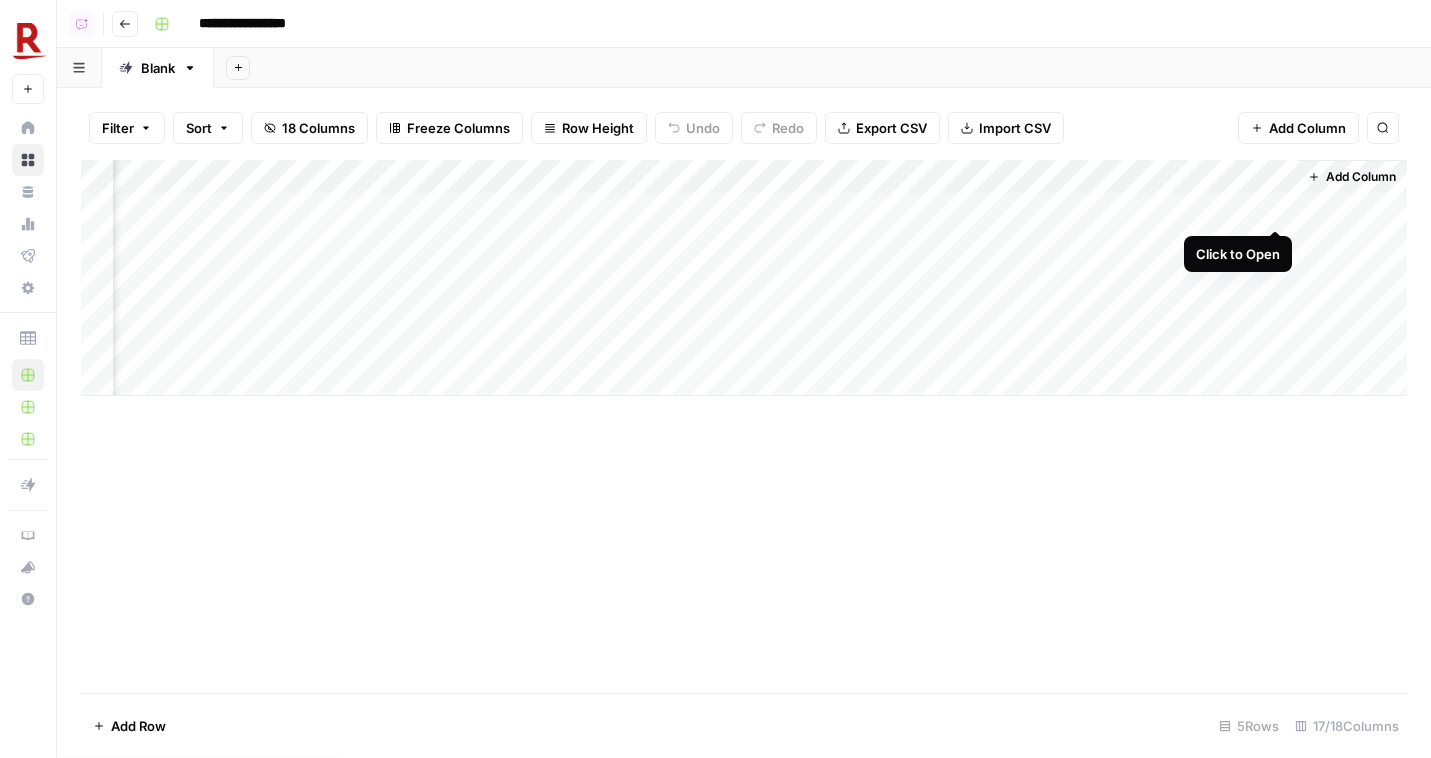 click on "Add Column" at bounding box center [744, 278] 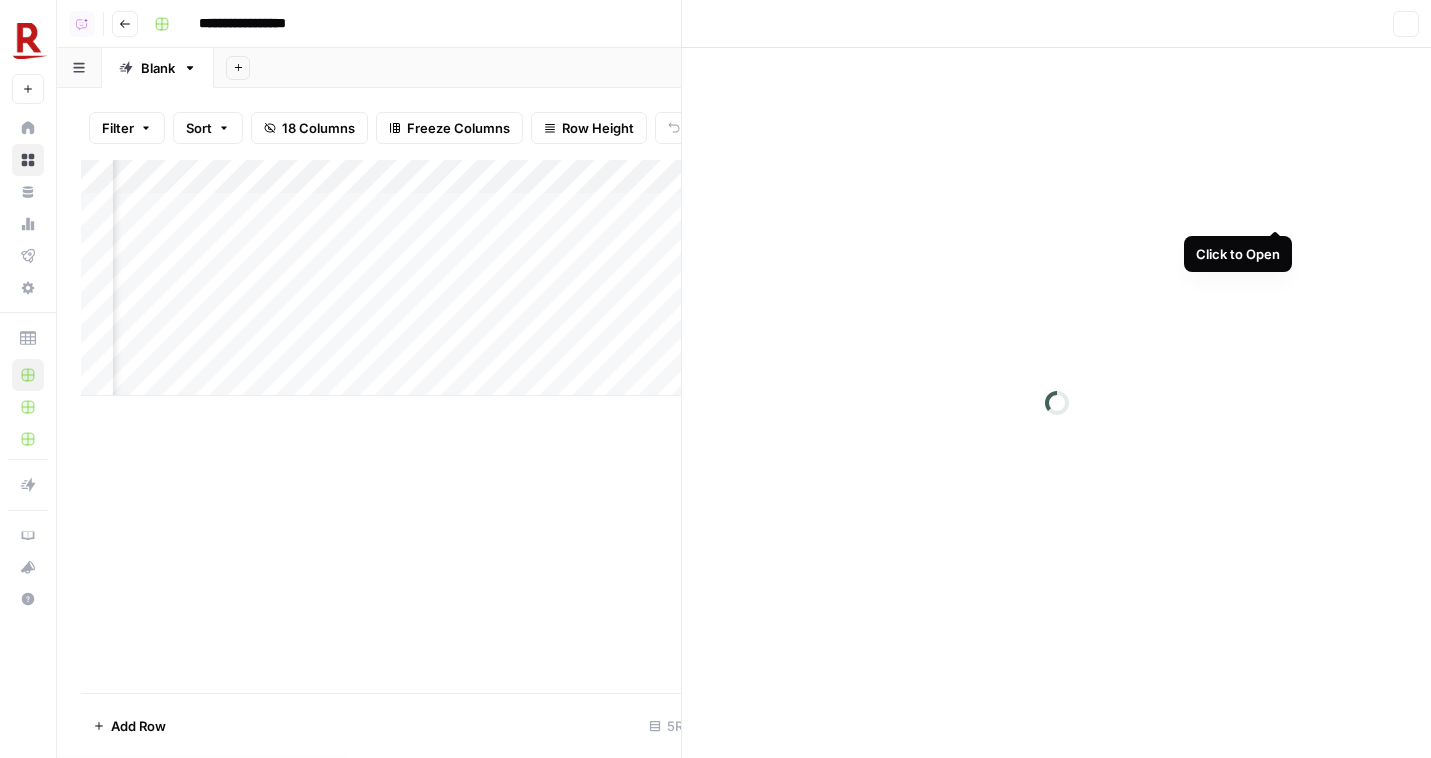 scroll, scrollTop: 0, scrollLeft: 2006, axis: horizontal 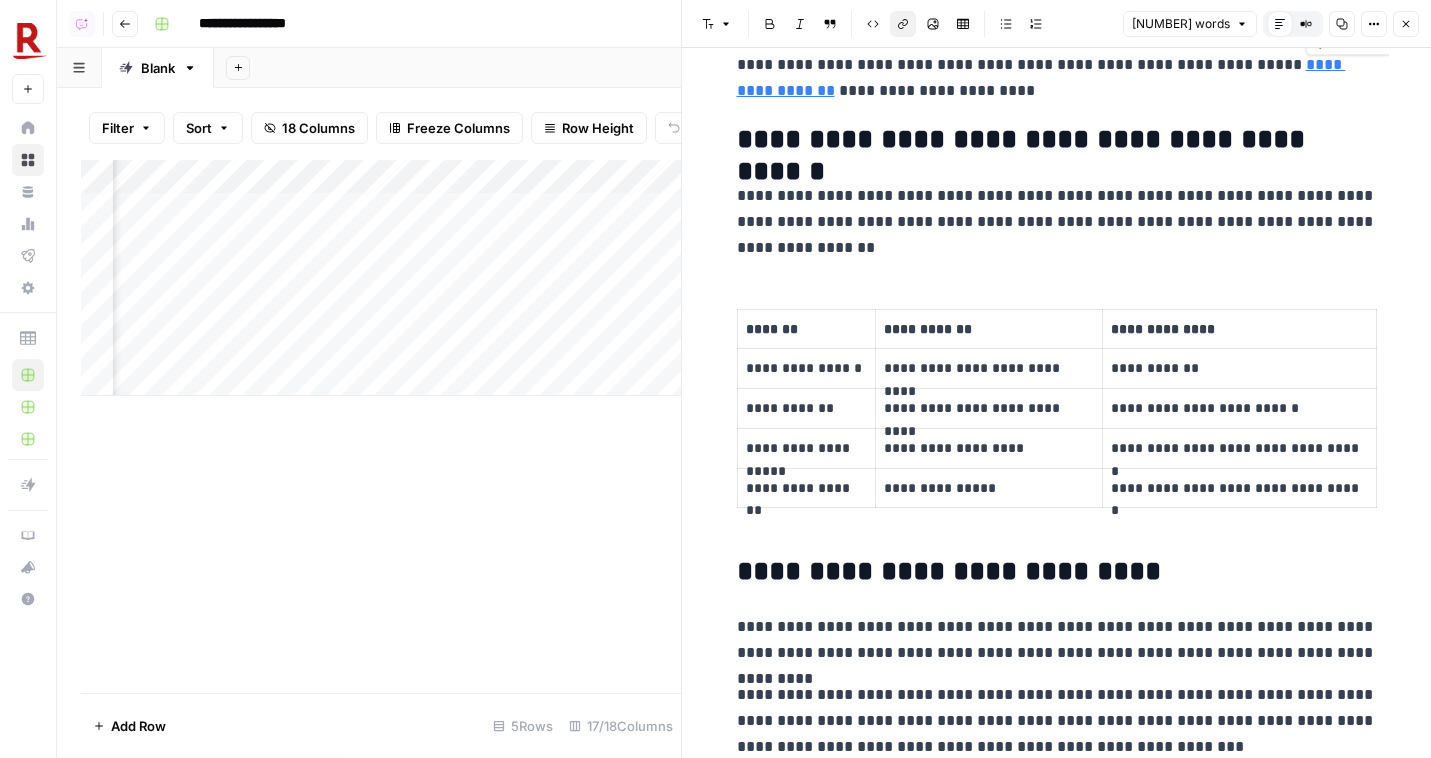 click on "**********" at bounding box center (1041, 77) 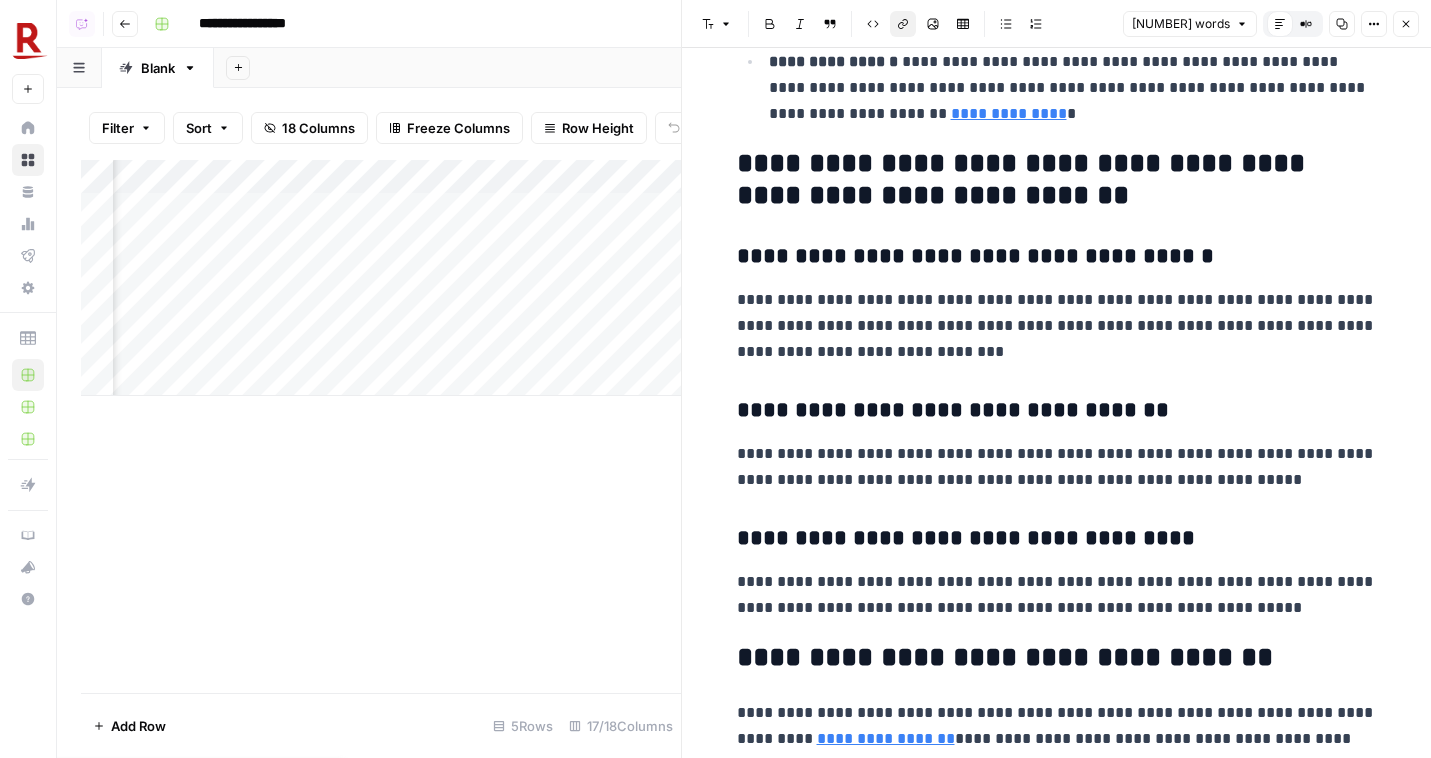 scroll, scrollTop: 3033, scrollLeft: 0, axis: vertical 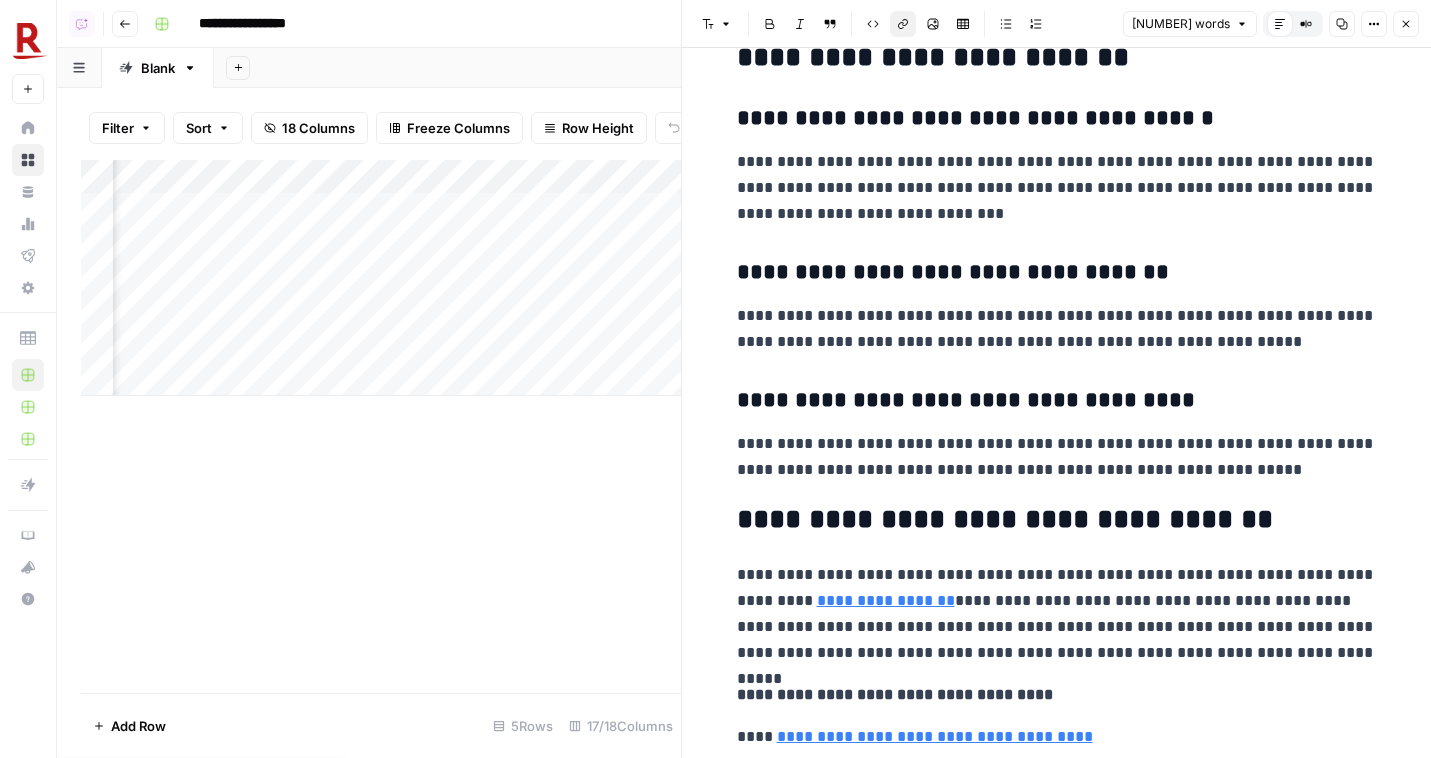 click 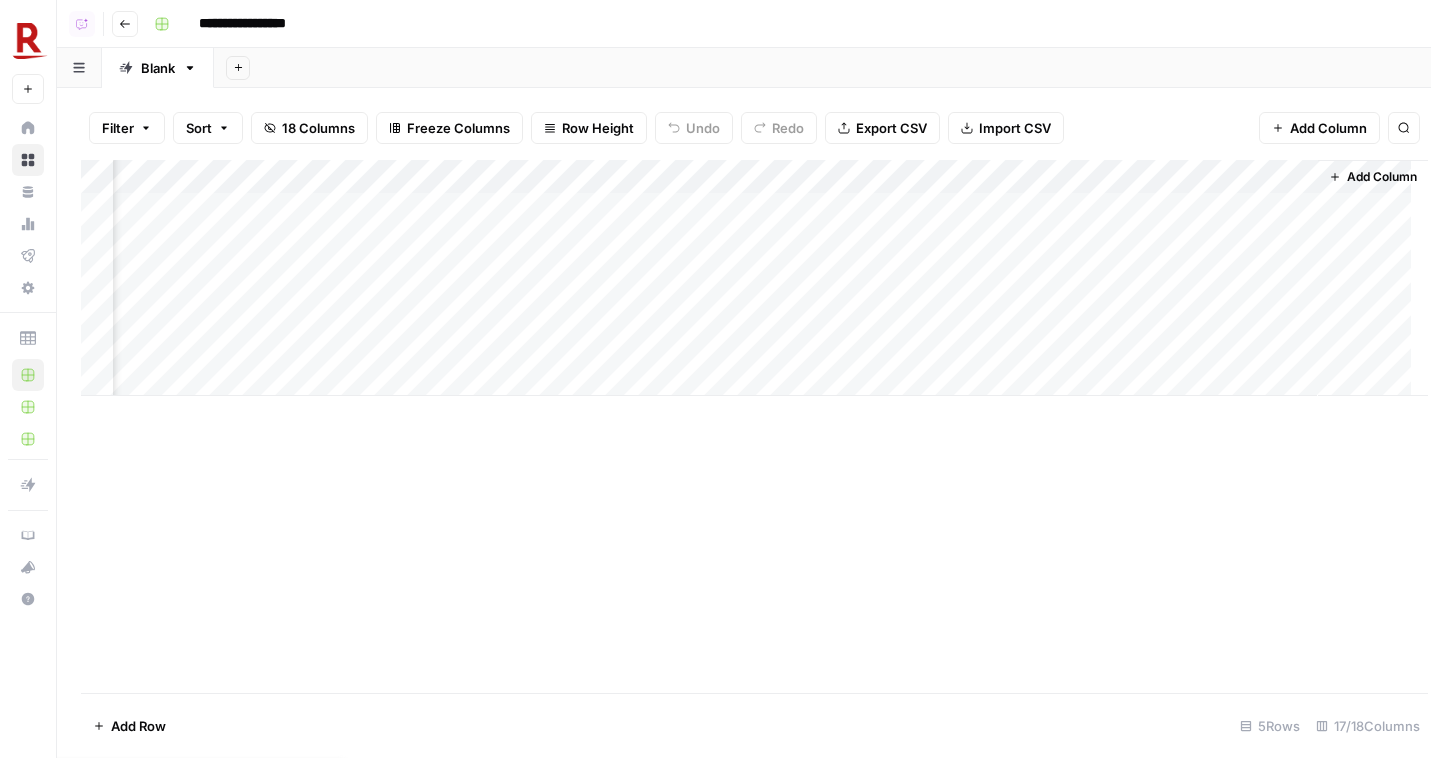 scroll, scrollTop: 0, scrollLeft: 1995, axis: horizontal 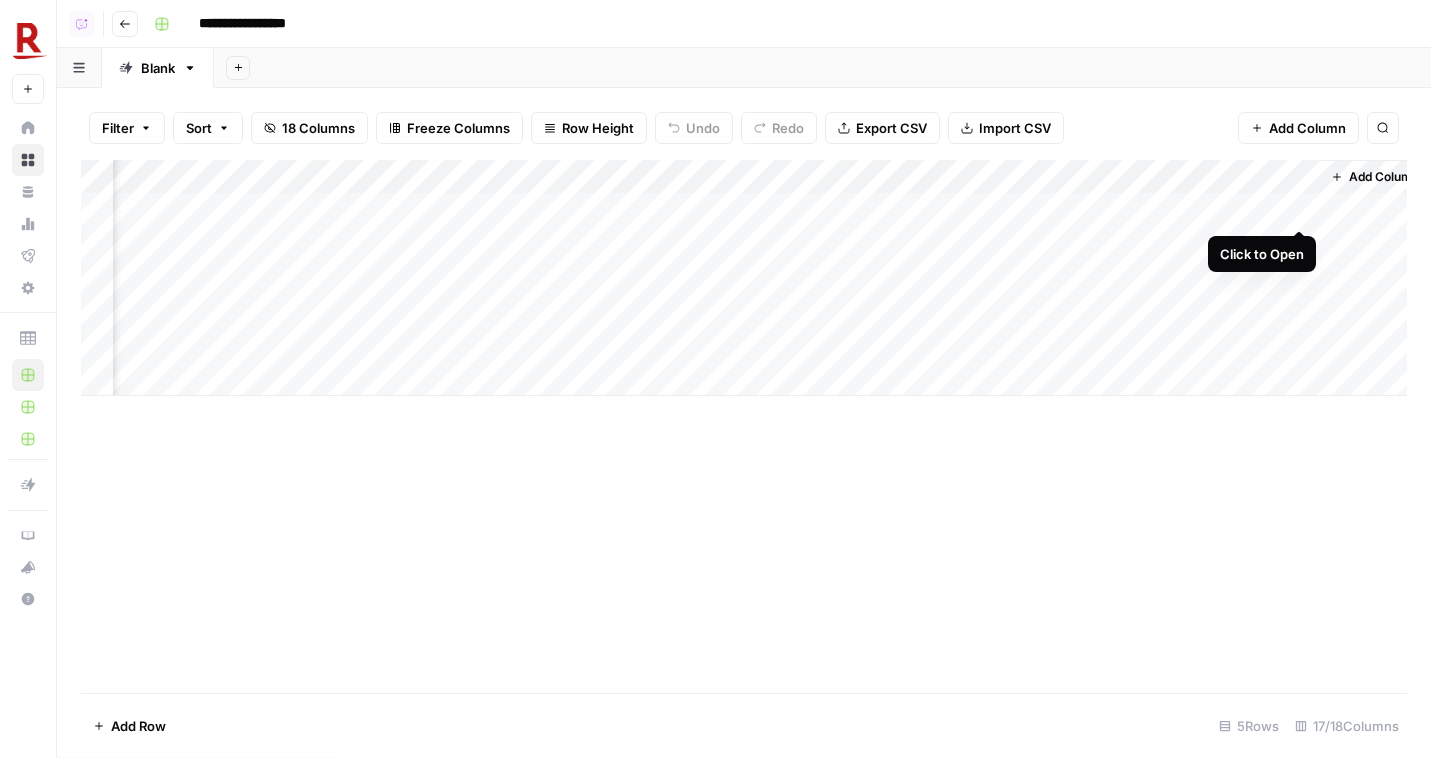 click on "Add Column" at bounding box center (744, 278) 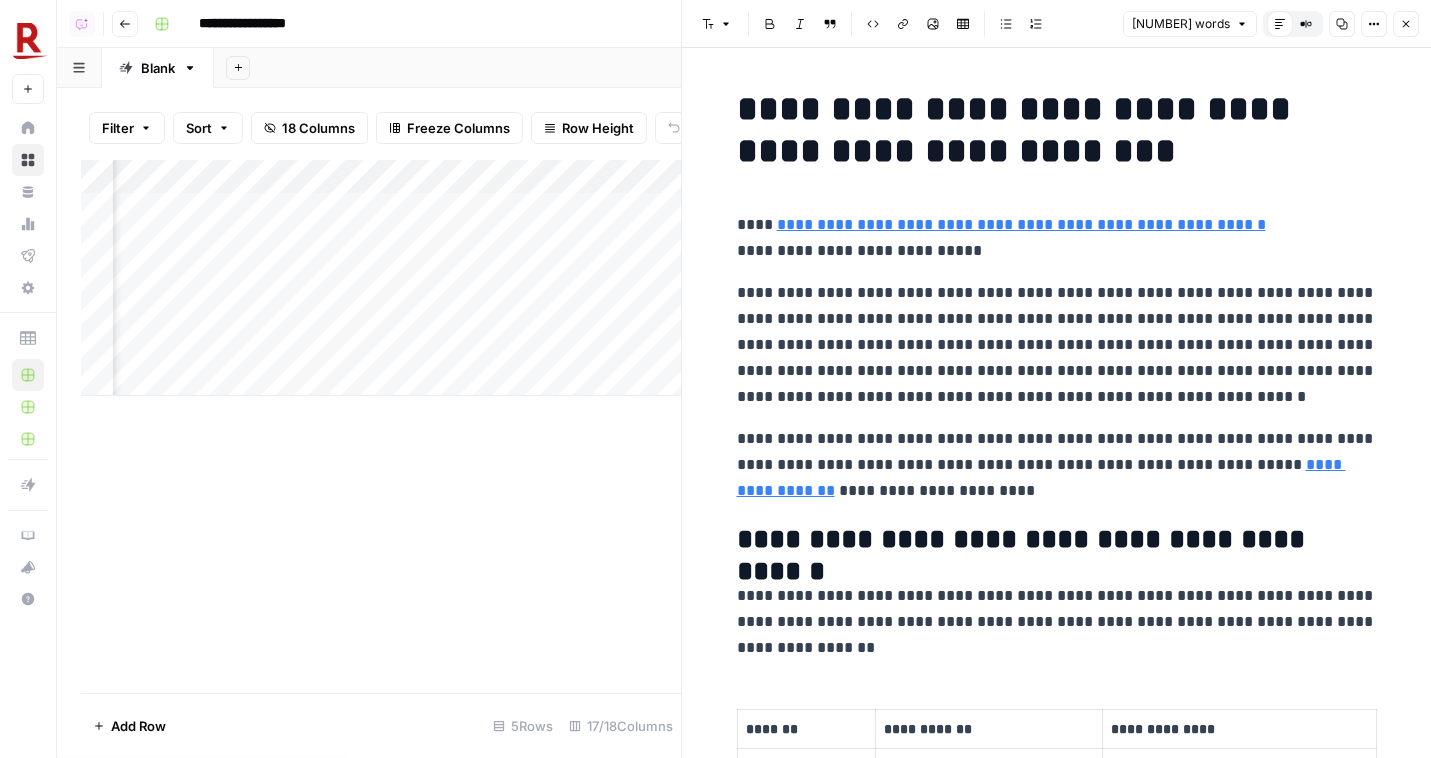 click on "Close" at bounding box center [1406, 24] 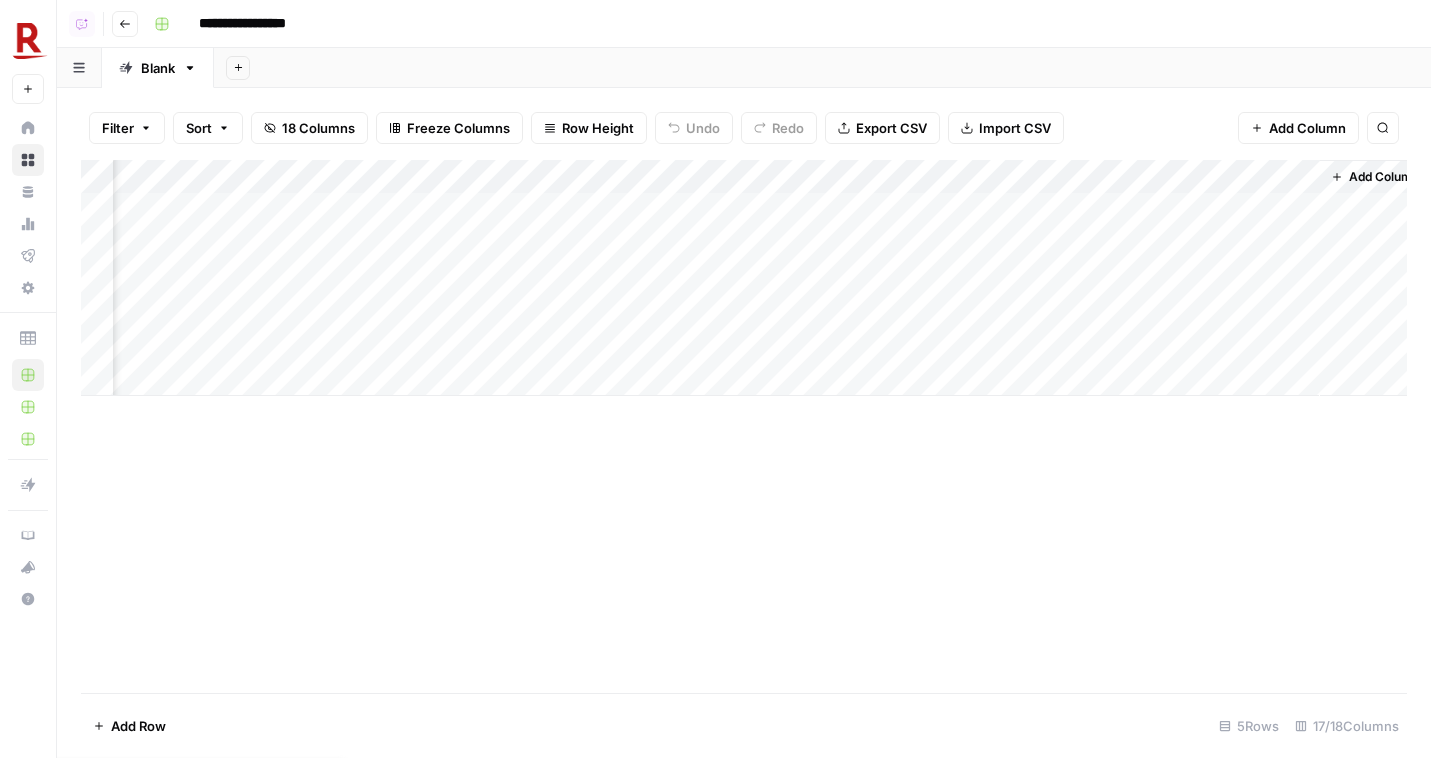 click on "Add Column" at bounding box center (1384, 177) 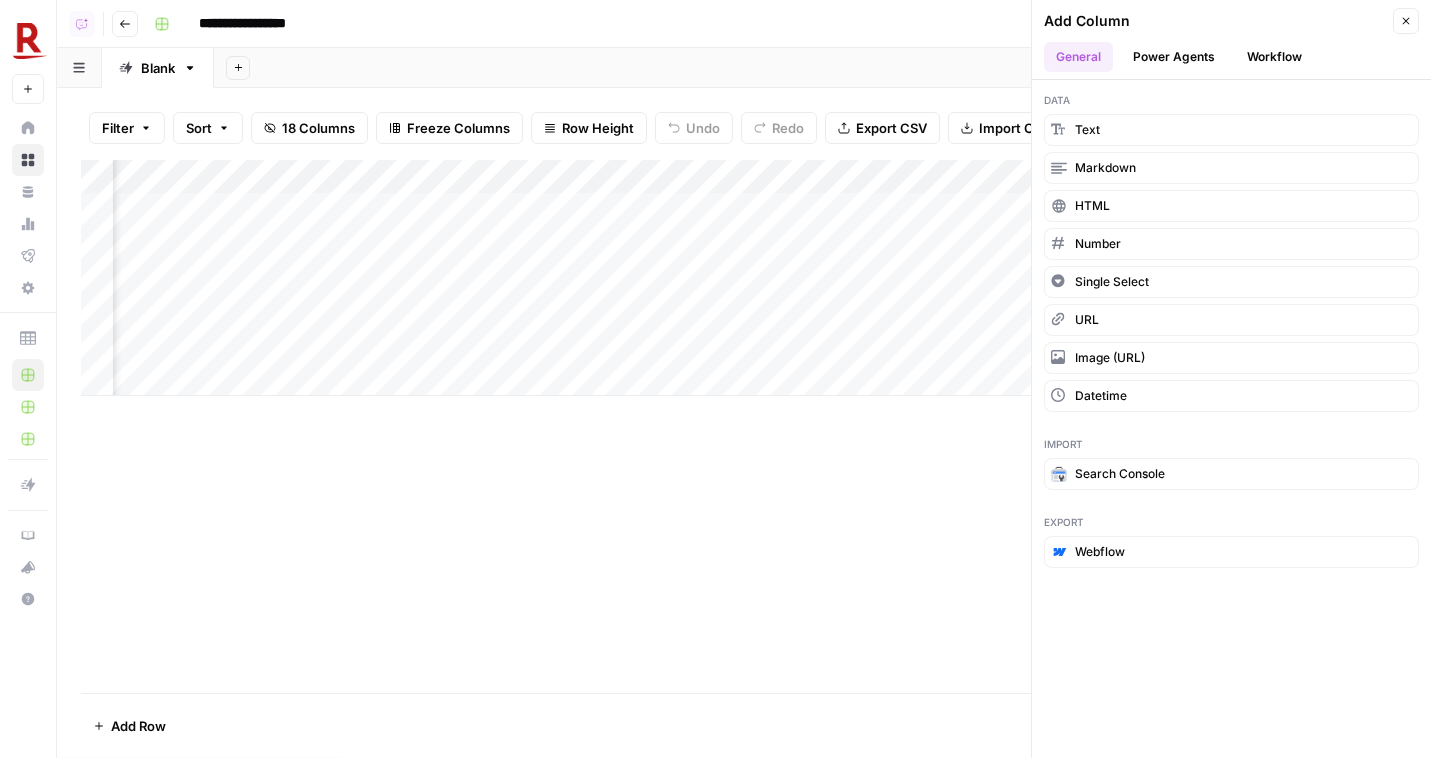 click on "Workflow" at bounding box center [1274, 57] 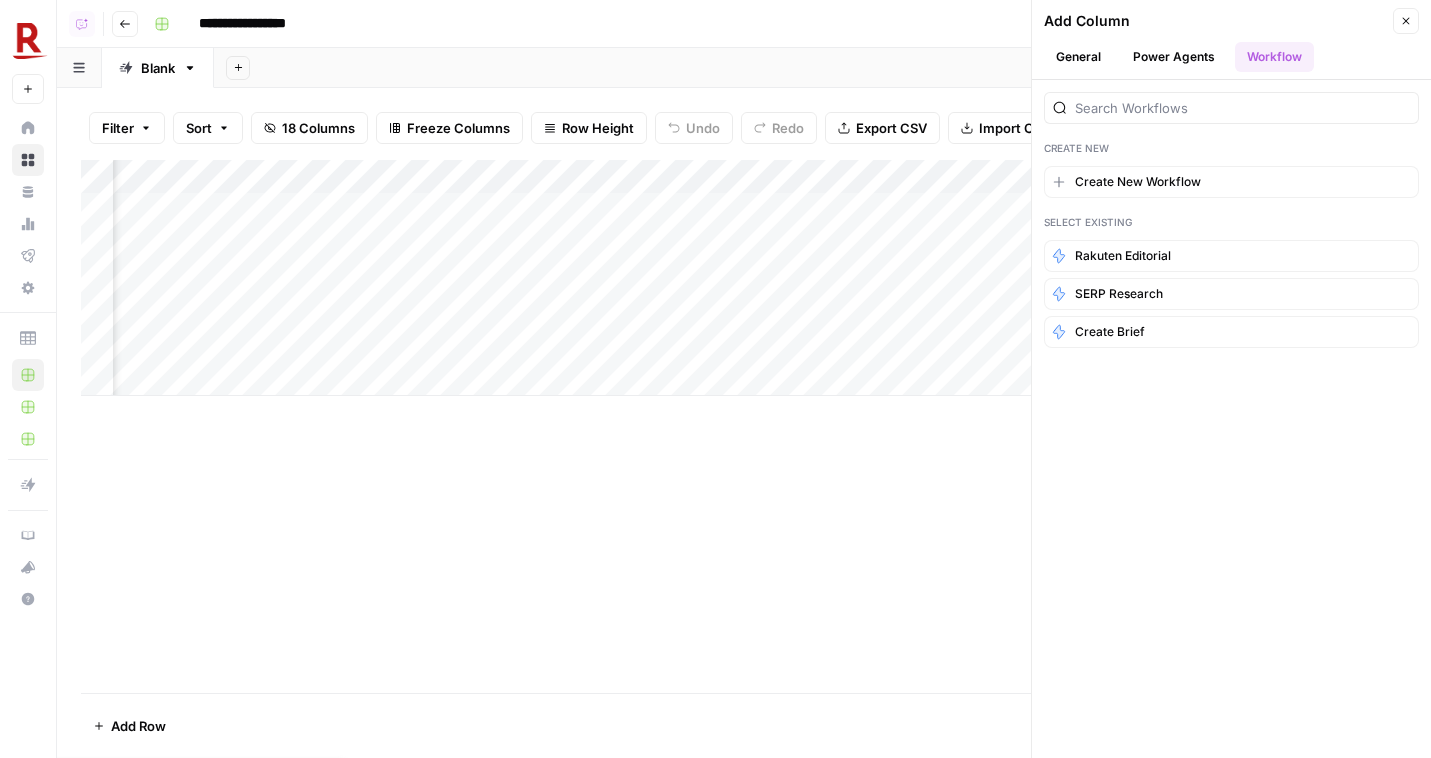 click on "Power Agents" at bounding box center [1174, 57] 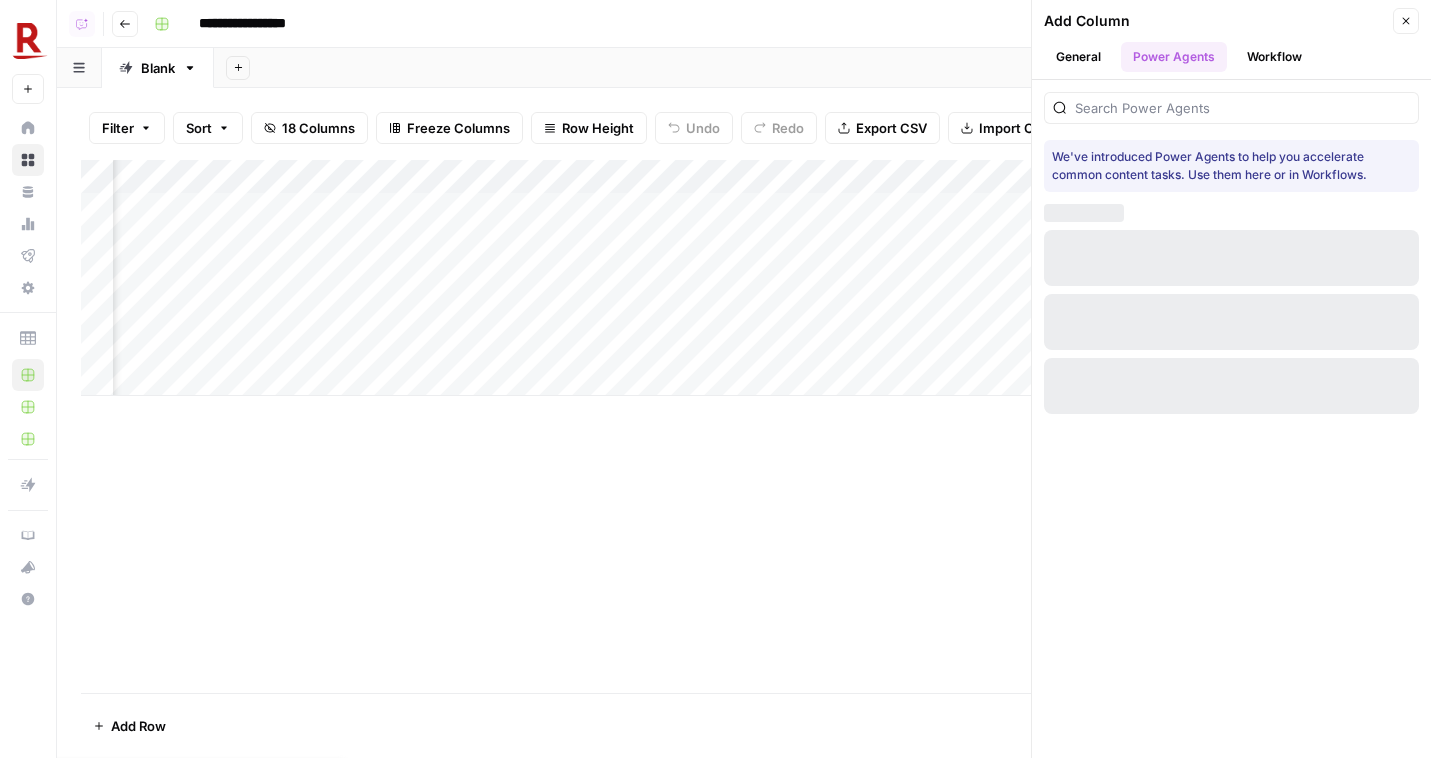 click on "General" at bounding box center (1078, 57) 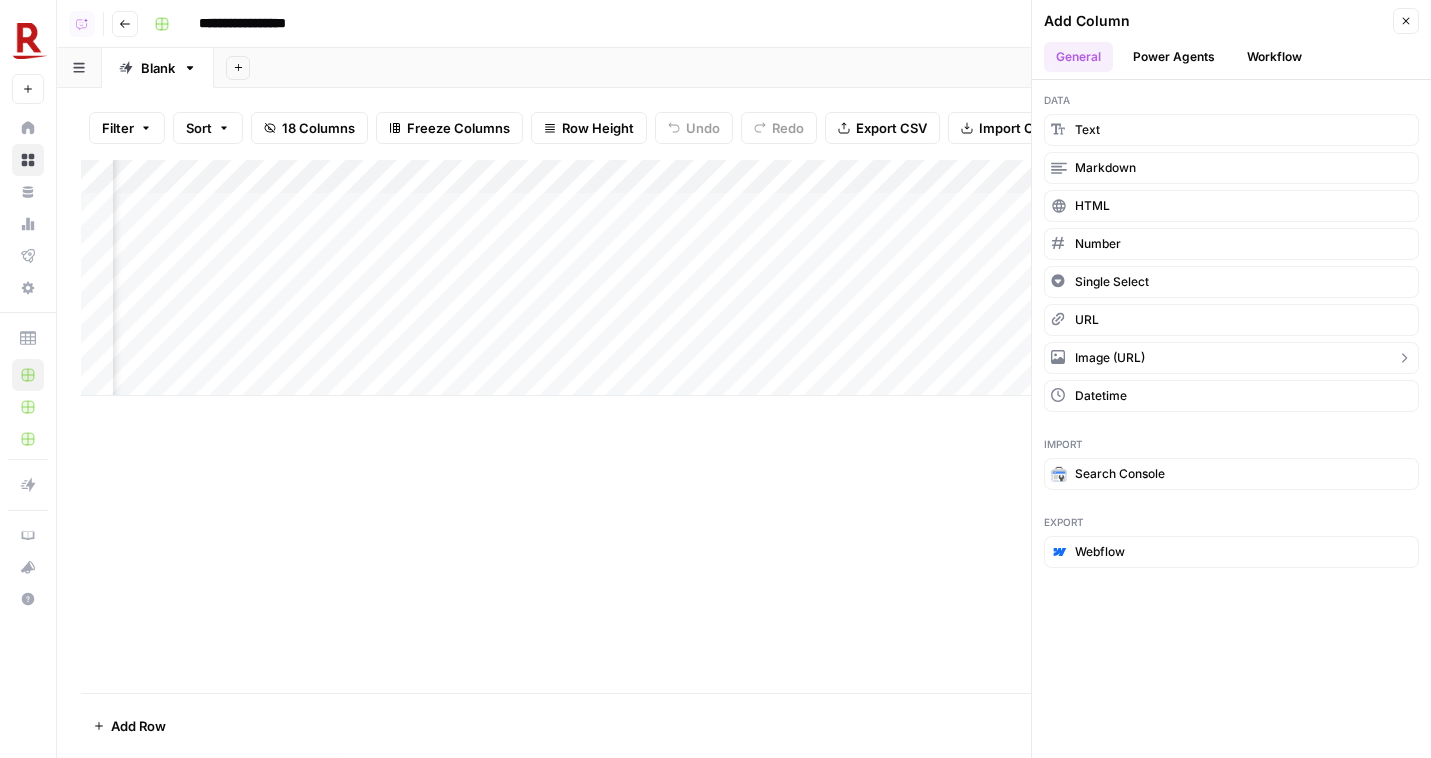click on "Image (URL)" at bounding box center (1110, 358) 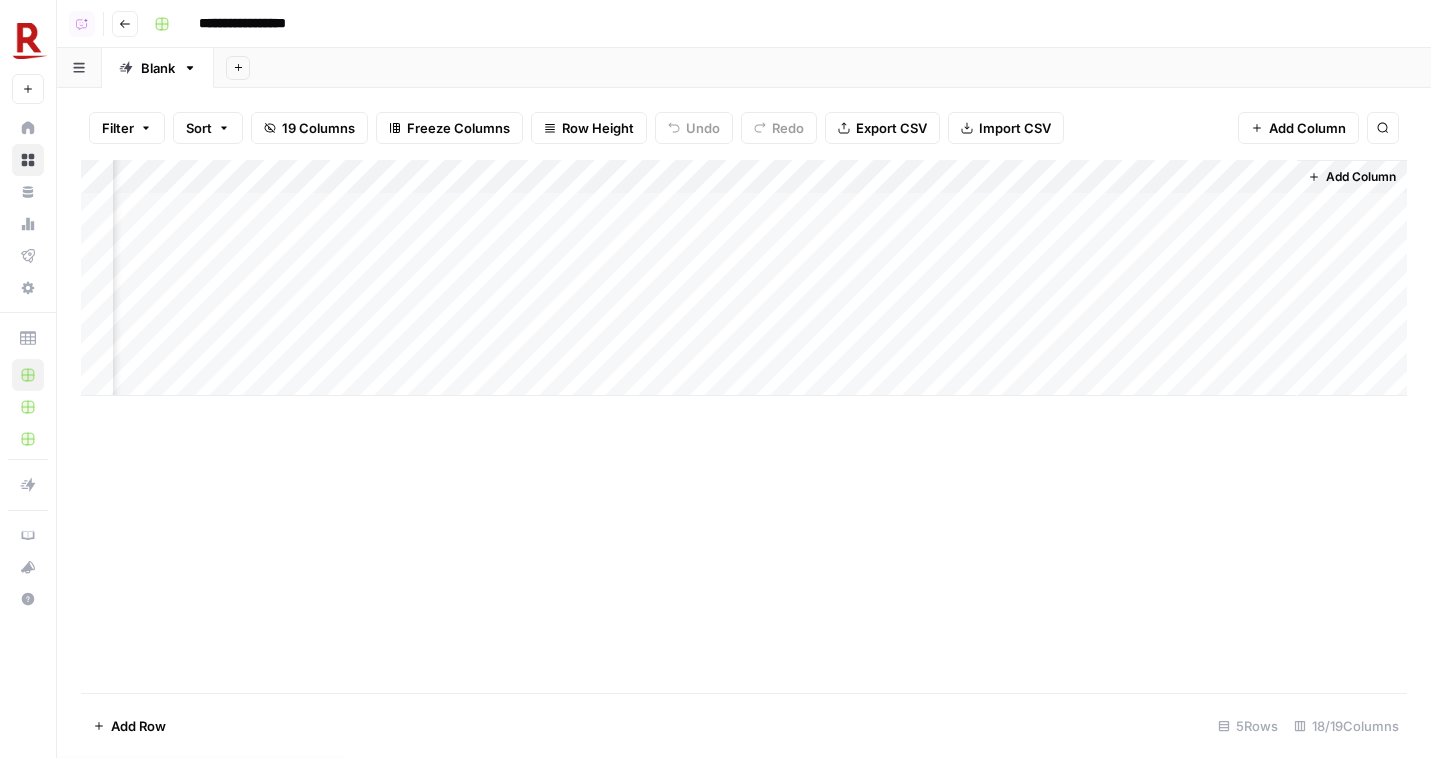 scroll, scrollTop: 0, scrollLeft: 2199, axis: horizontal 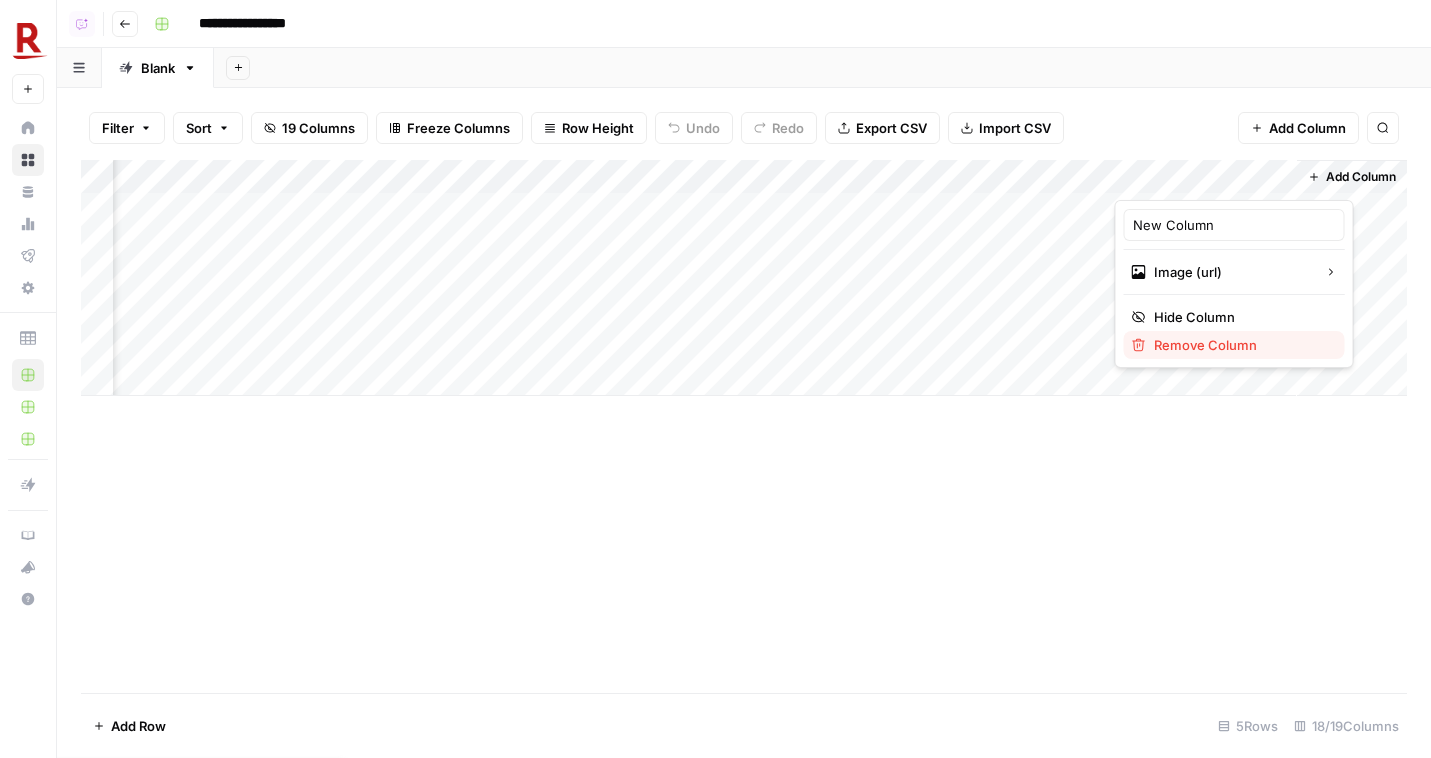 click on "Remove Column" at bounding box center (1241, 345) 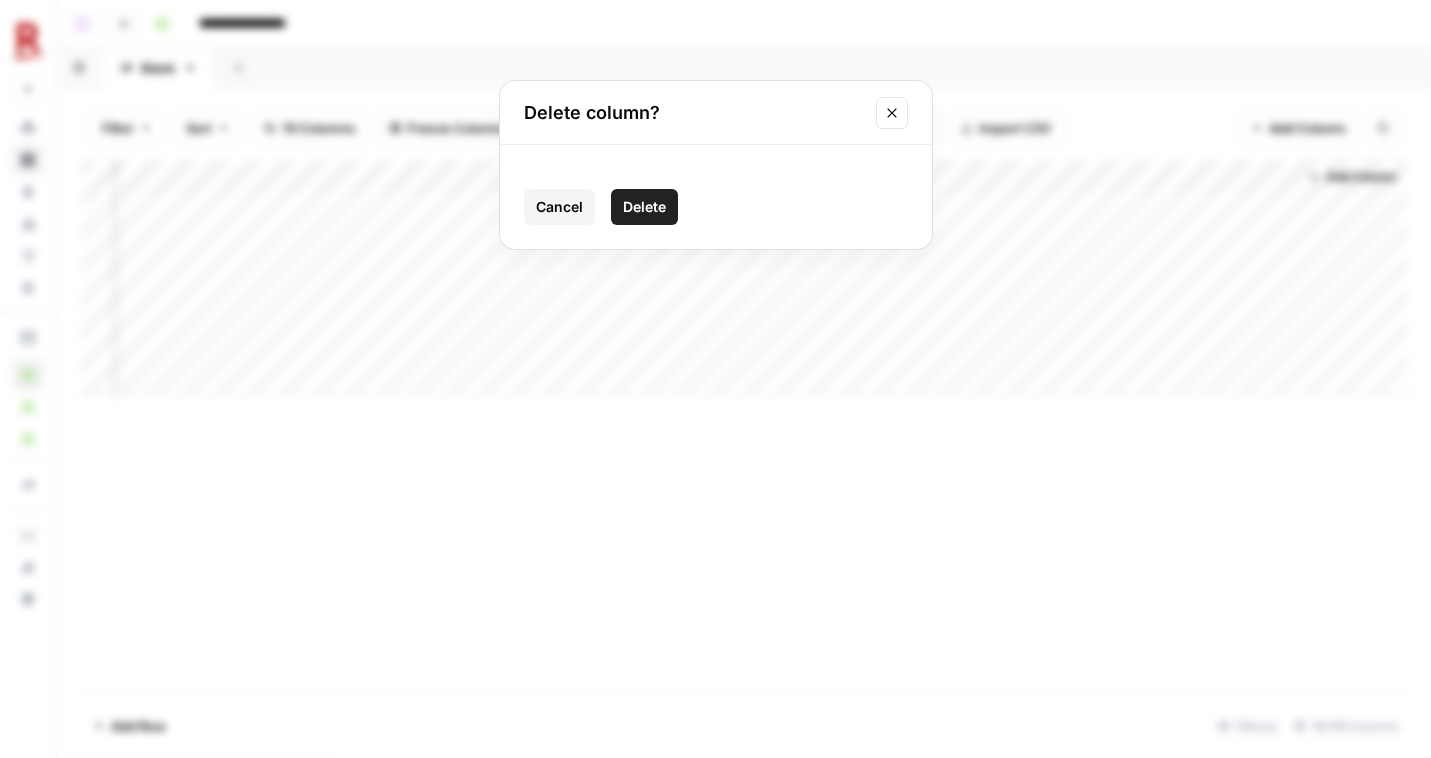 click on "Delete" at bounding box center (644, 207) 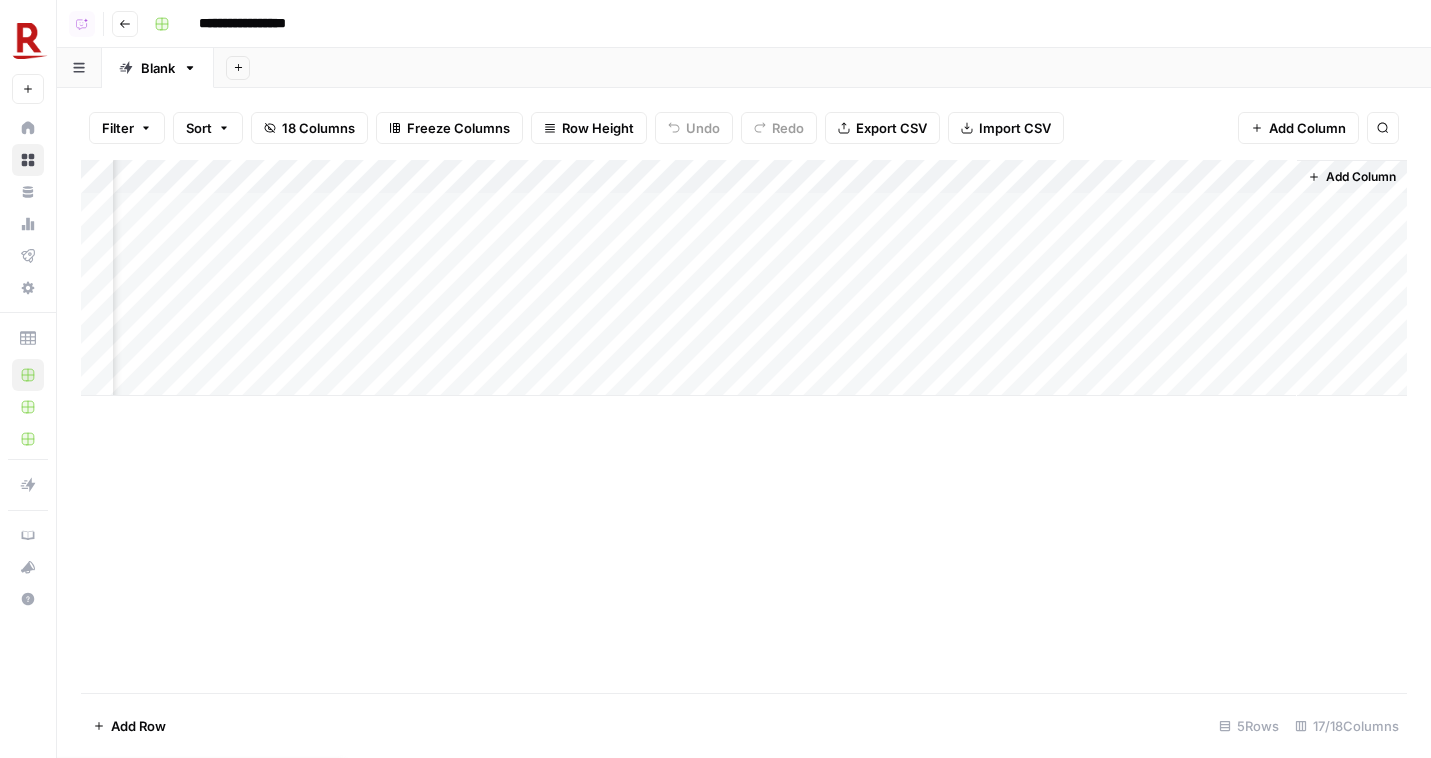 scroll, scrollTop: 0, scrollLeft: 0, axis: both 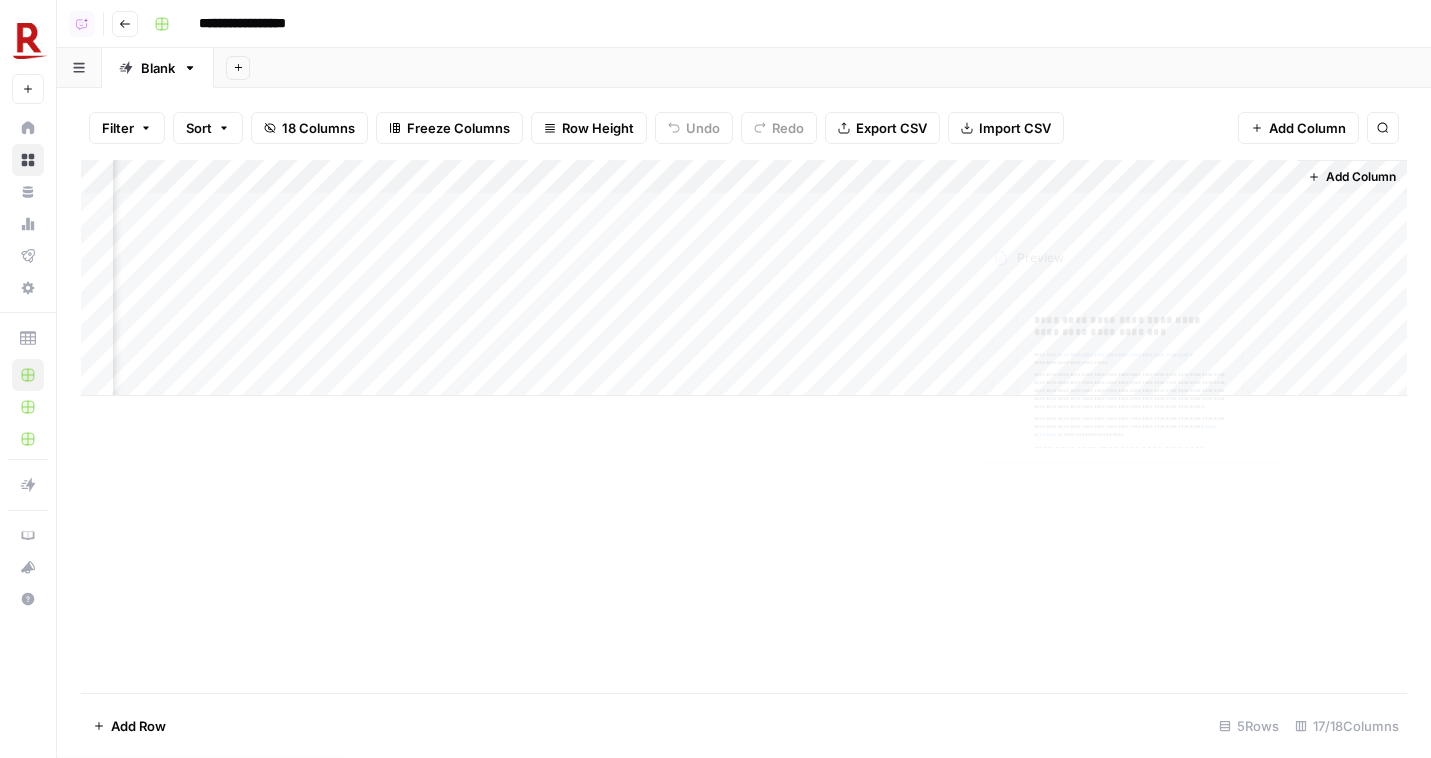 click on "Add Column" at bounding box center [1361, 177] 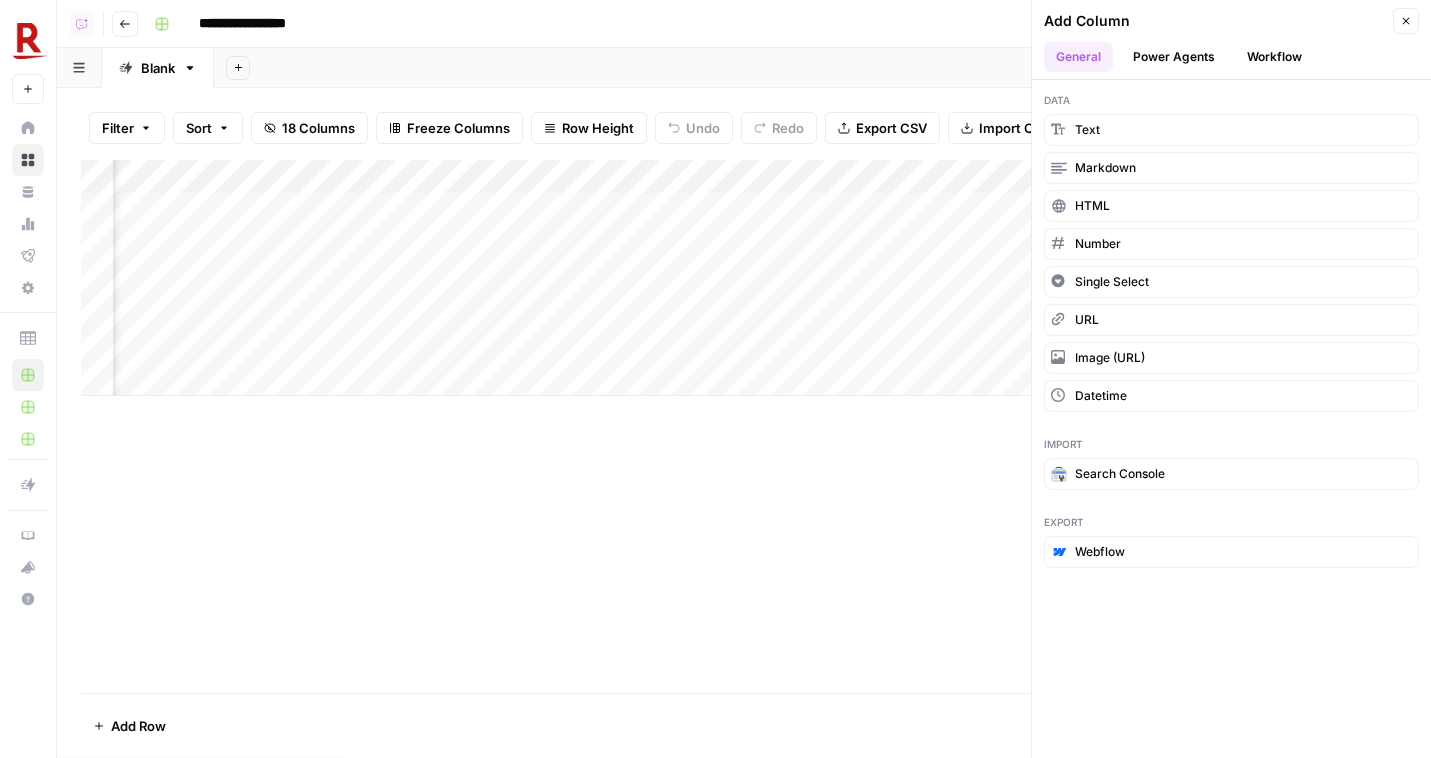 click on "Power Agents" at bounding box center (1174, 57) 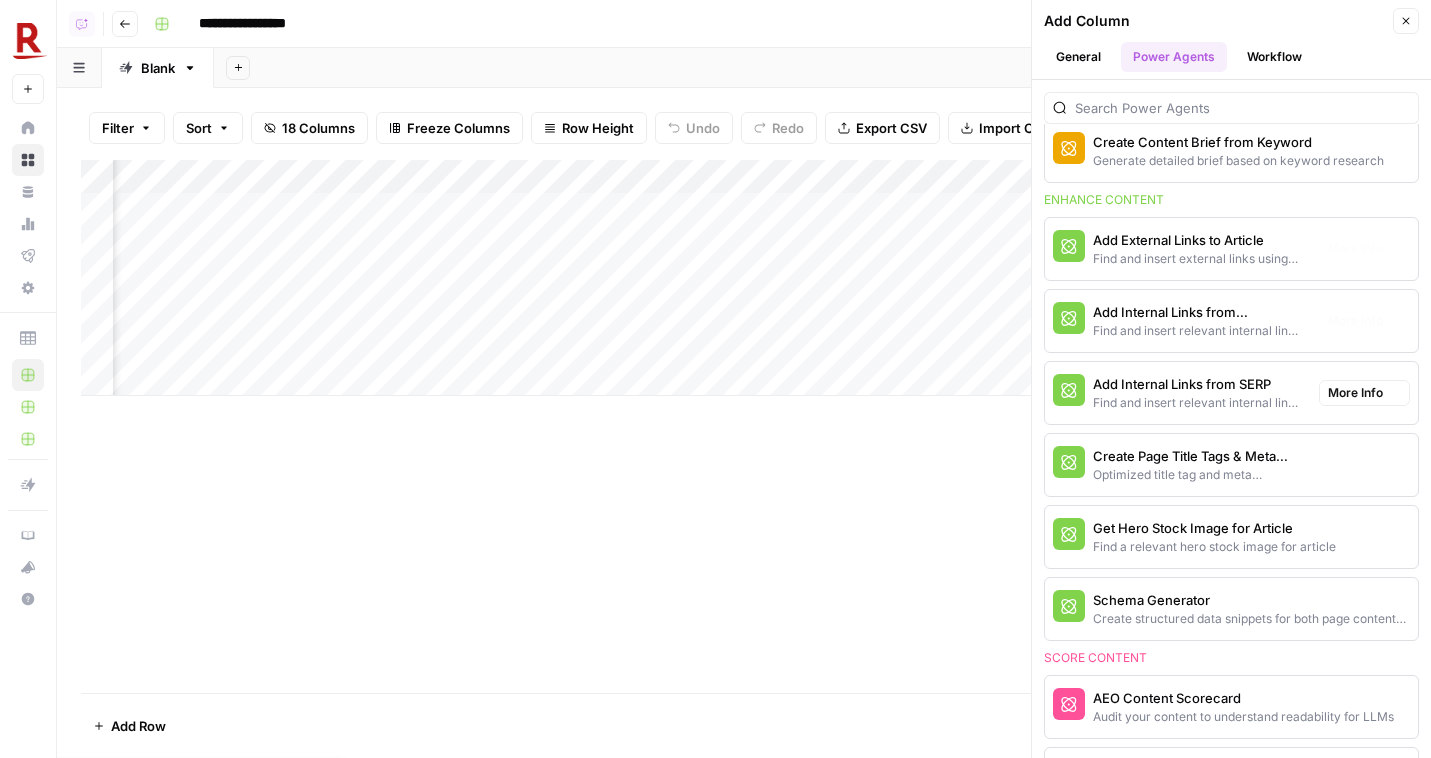 scroll, scrollTop: 428, scrollLeft: 0, axis: vertical 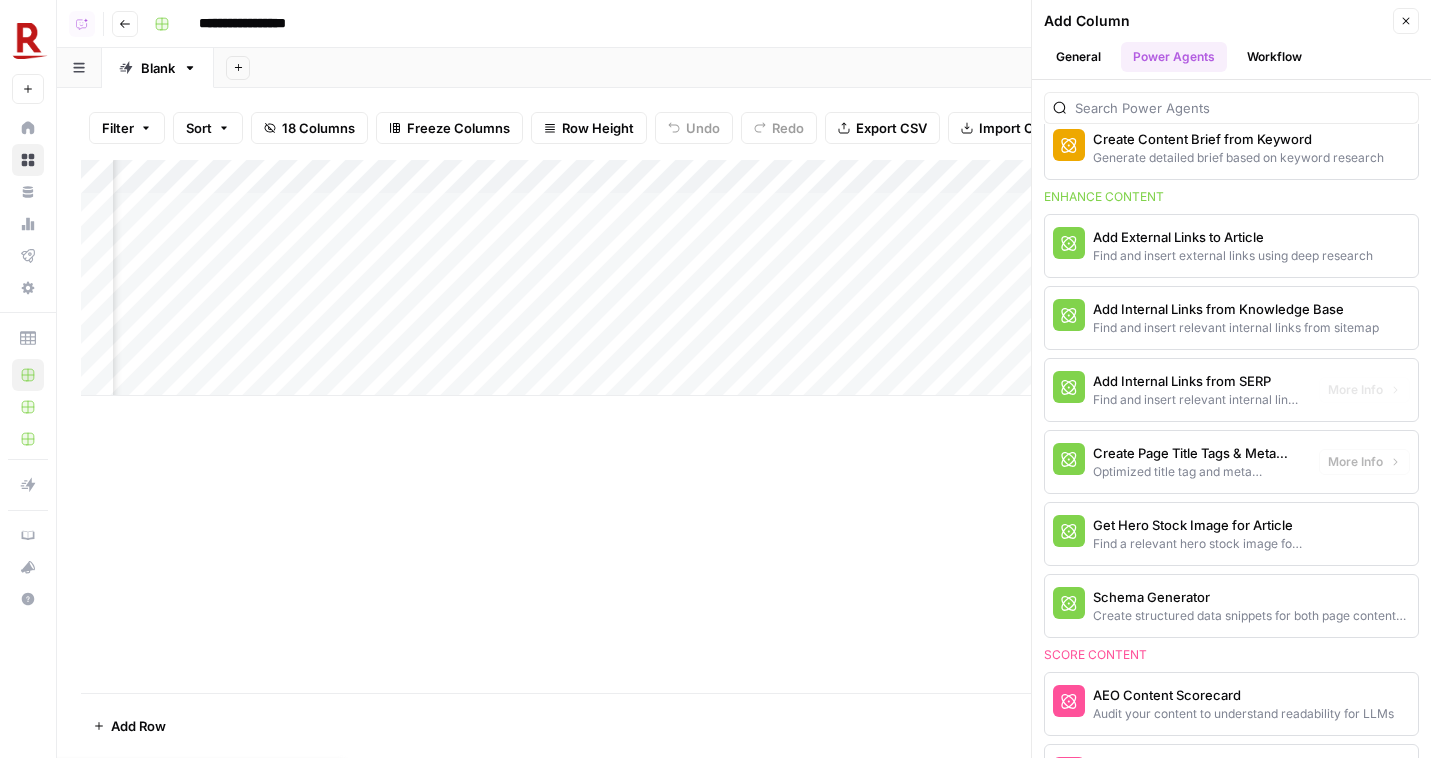 click on "Get Hero Stock Image for Article" at bounding box center [1198, 525] 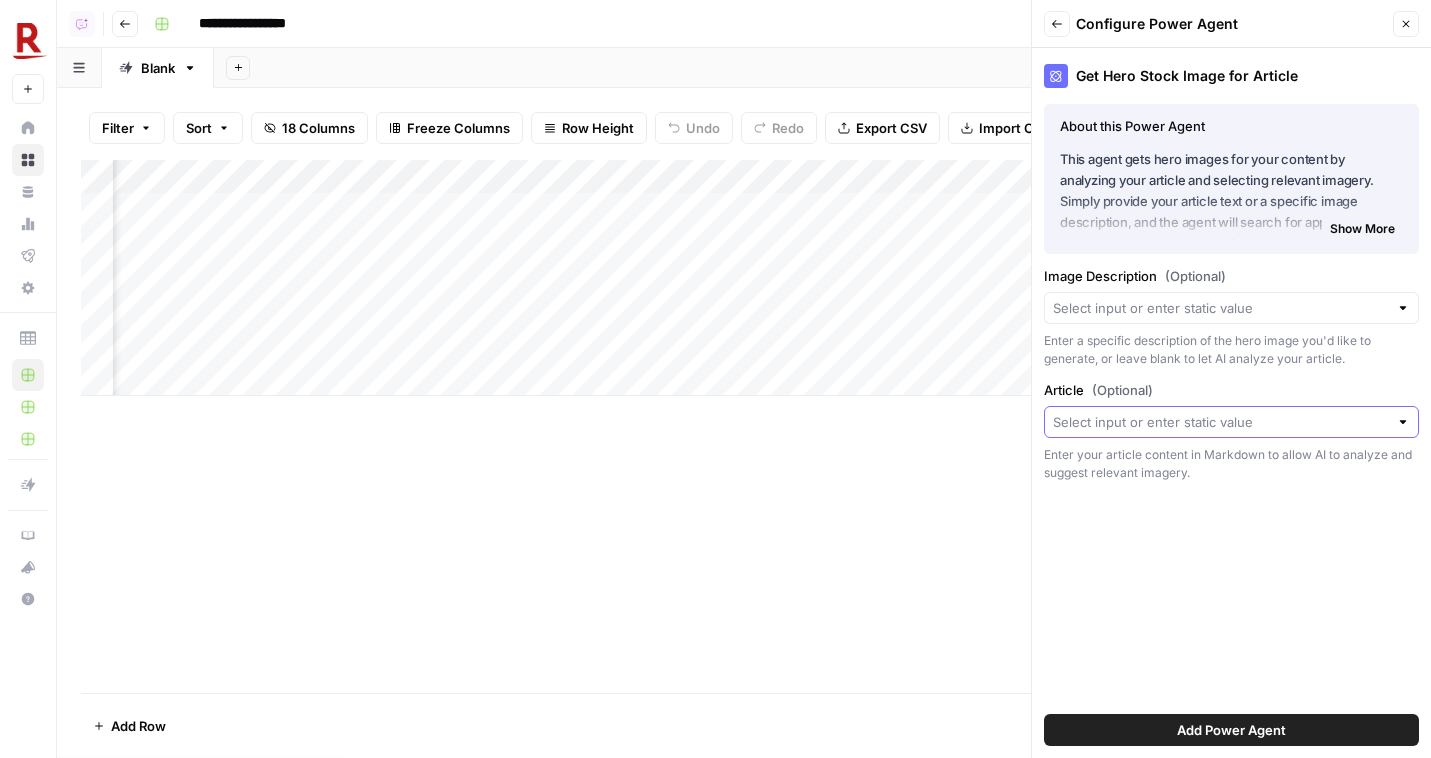 click on "Article   (Optional)" at bounding box center (1220, 422) 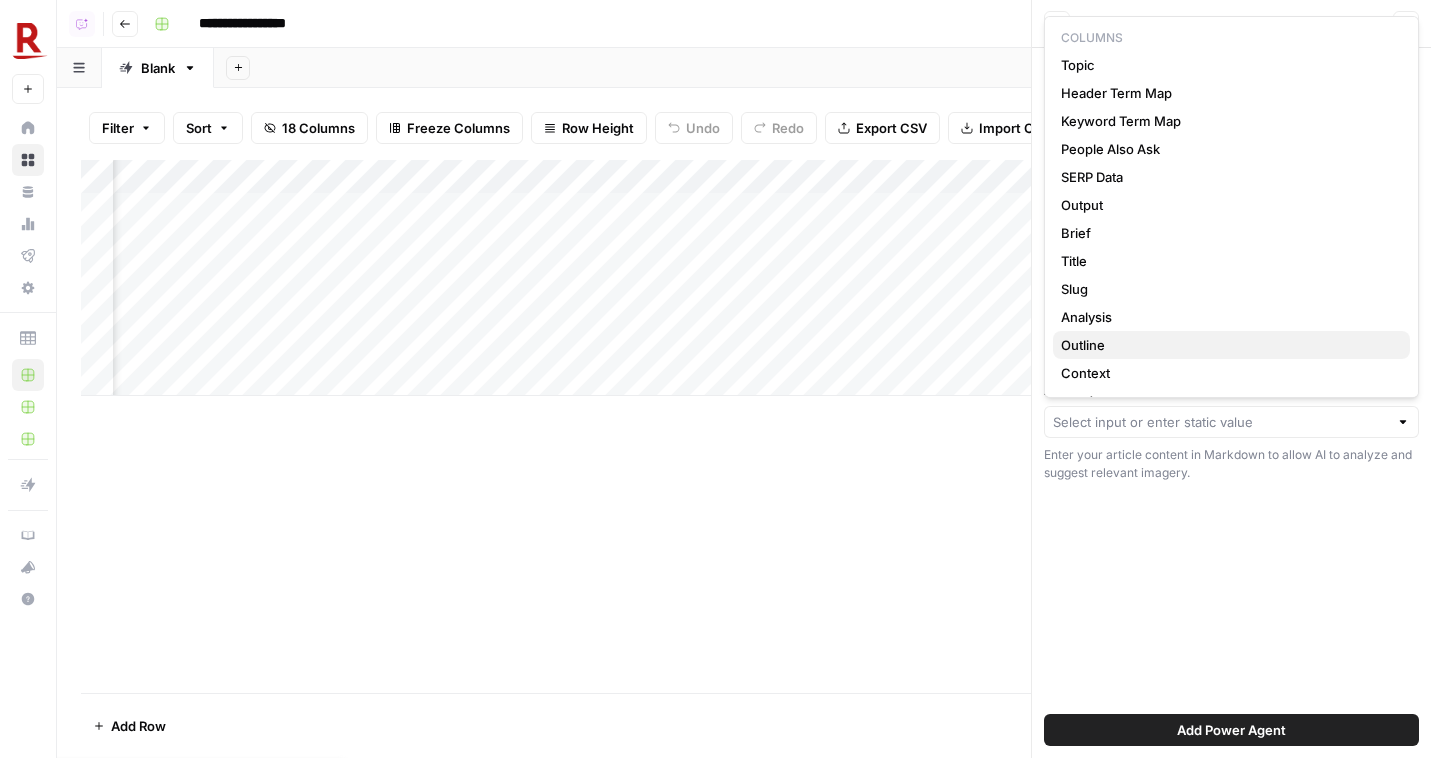 scroll, scrollTop: 82, scrollLeft: 0, axis: vertical 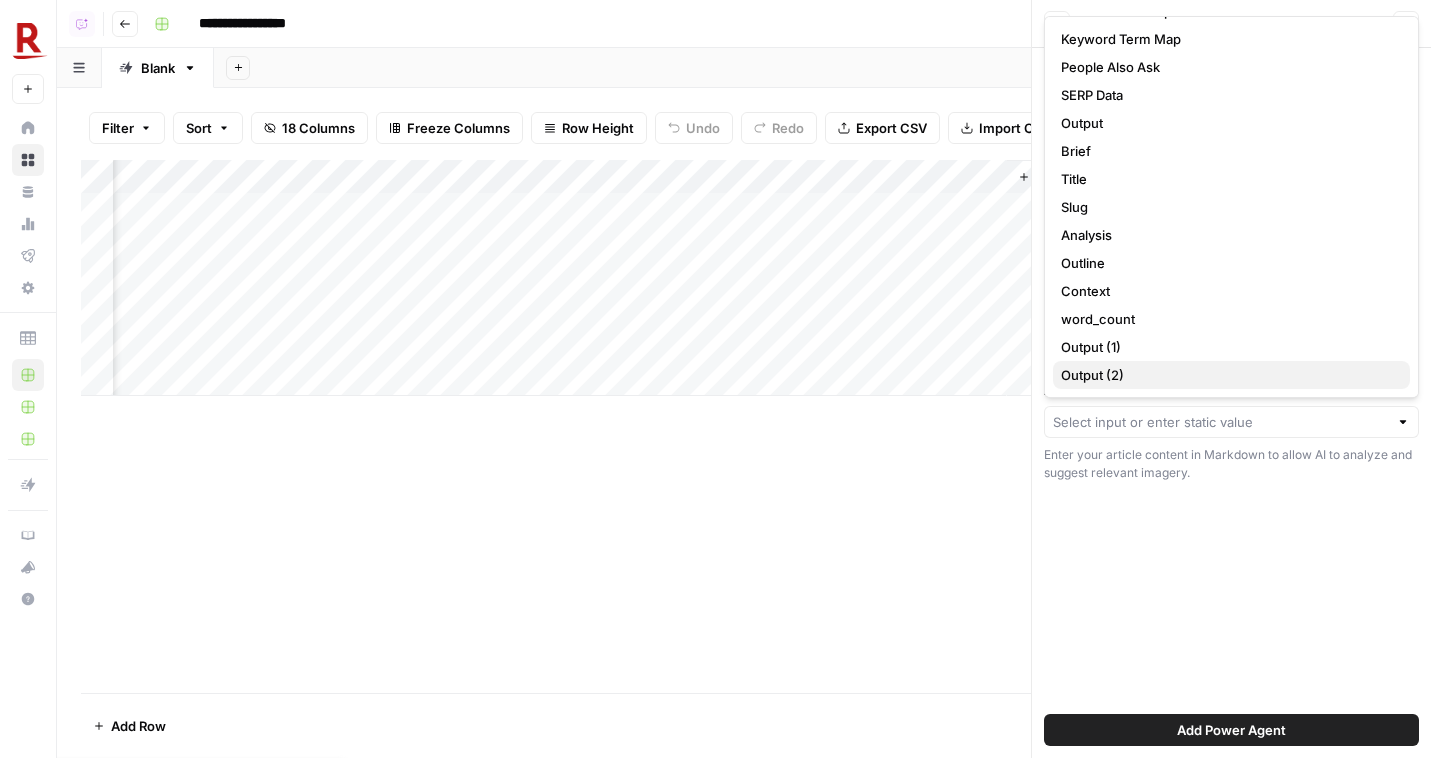 click on "Output (2)" at bounding box center [1227, 375] 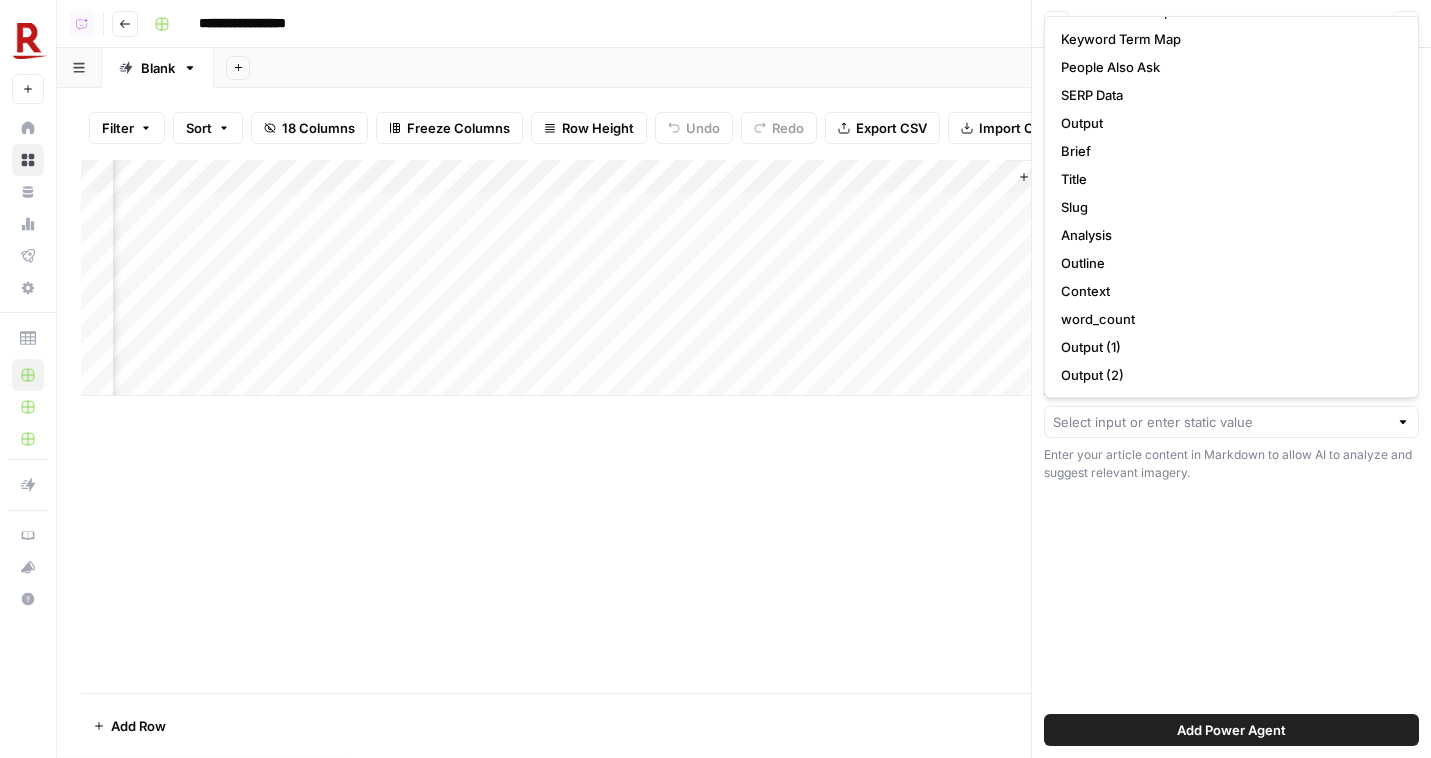 type on "Output (2)" 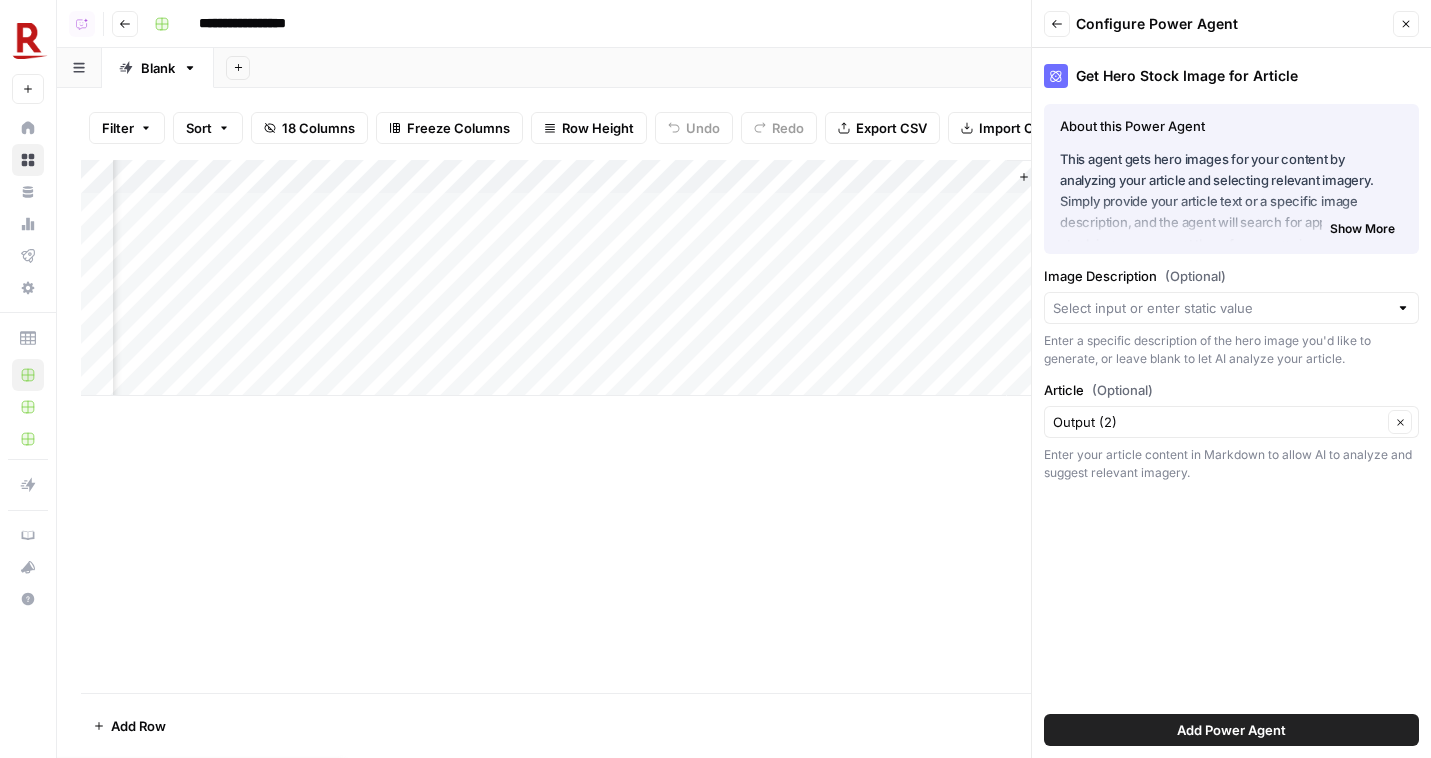 click on "Add Column" at bounding box center [744, 278] 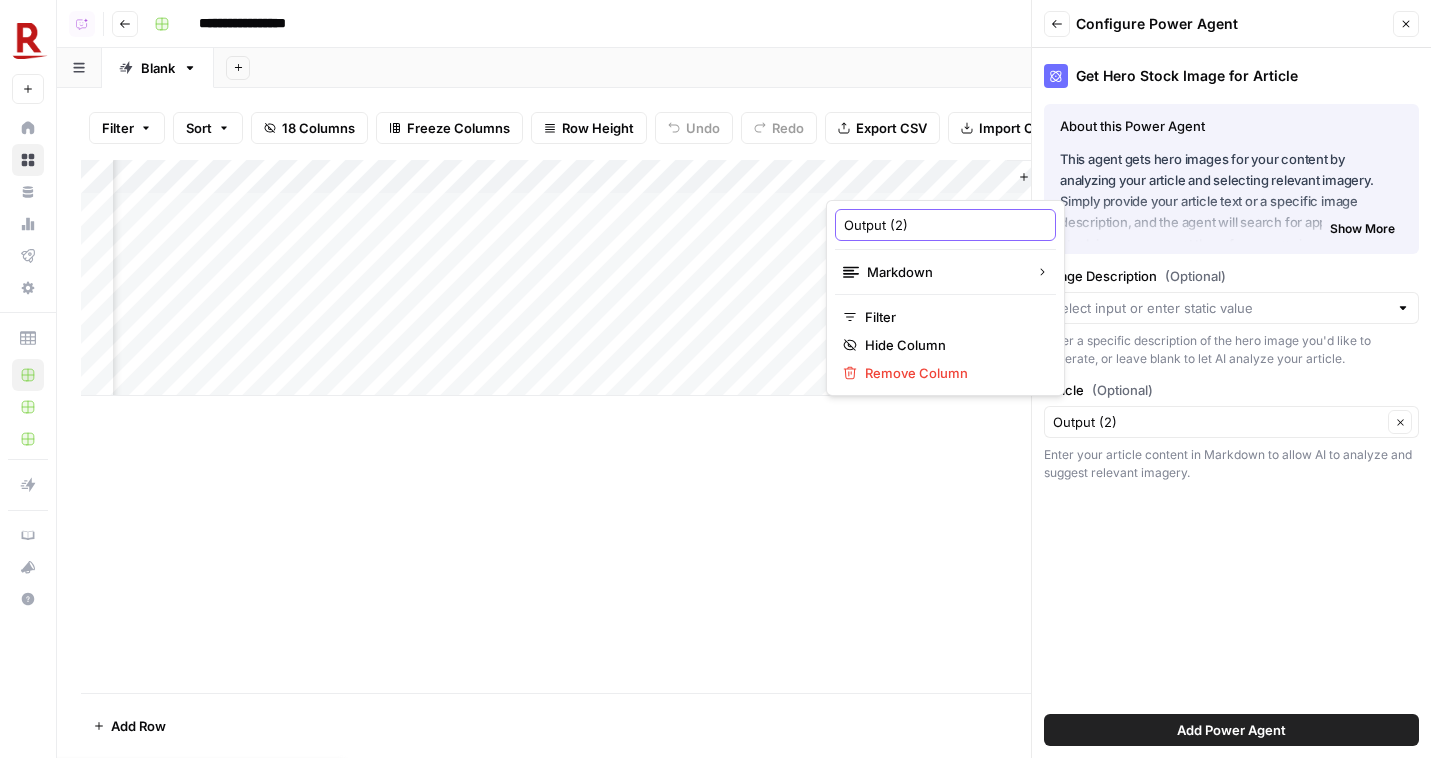 click on "Output (2)" at bounding box center (945, 225) 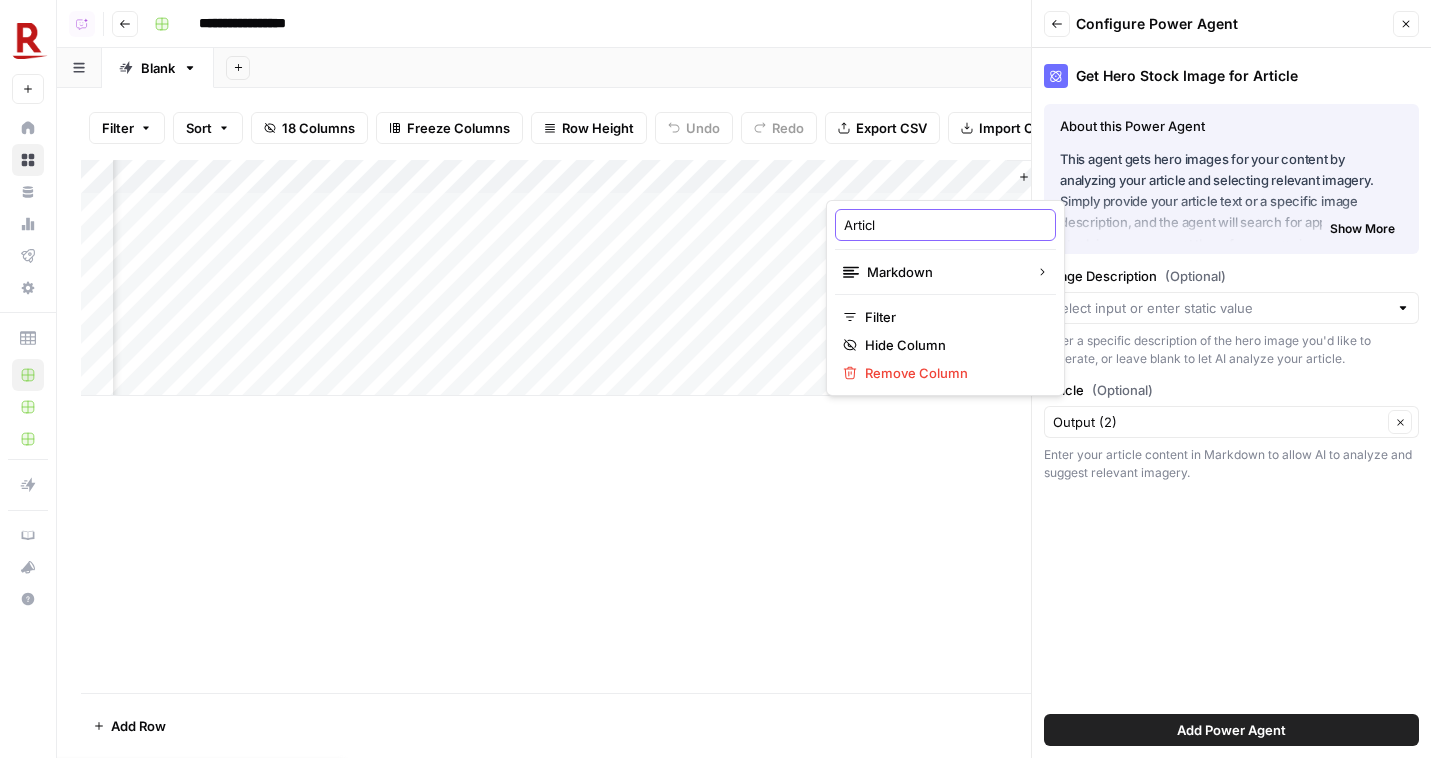 type on "Article" 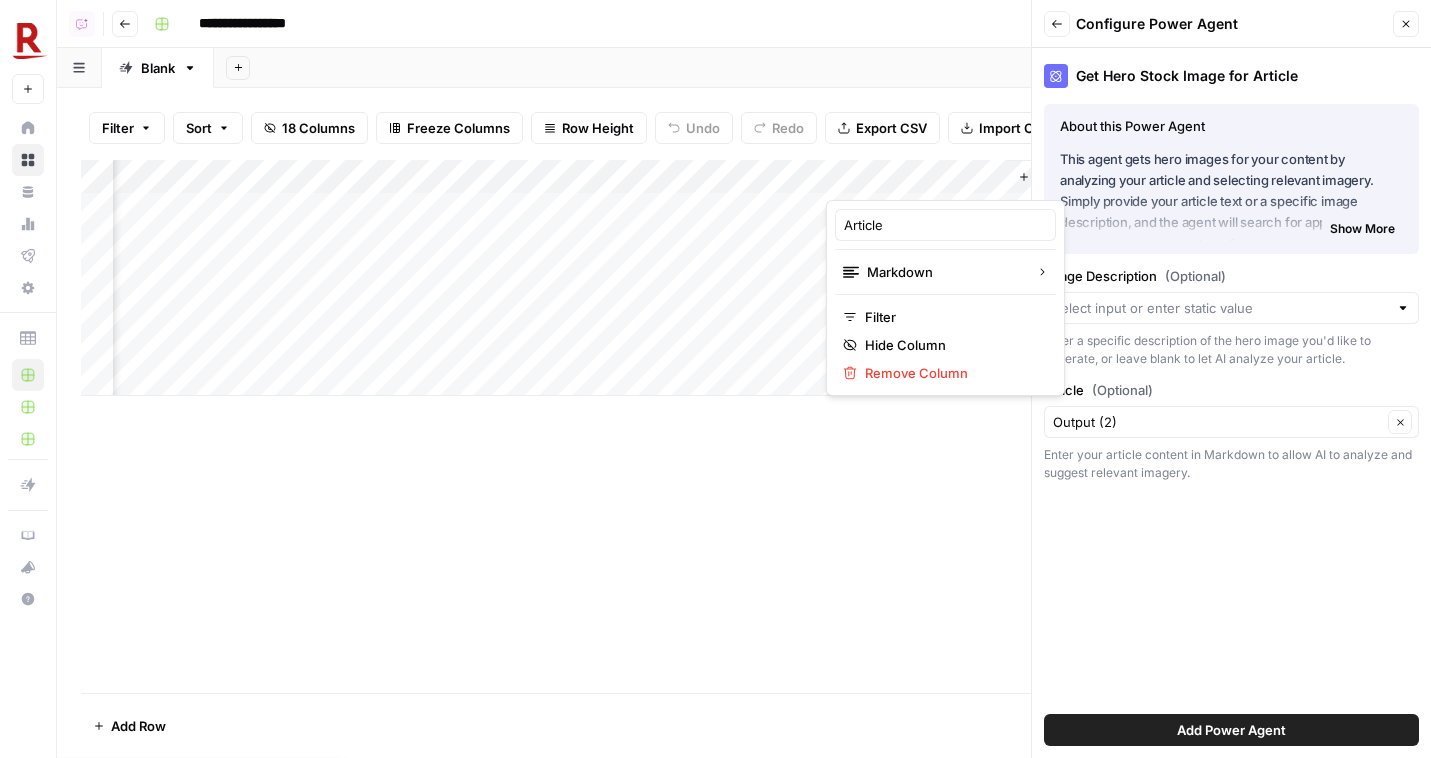 type on "Article" 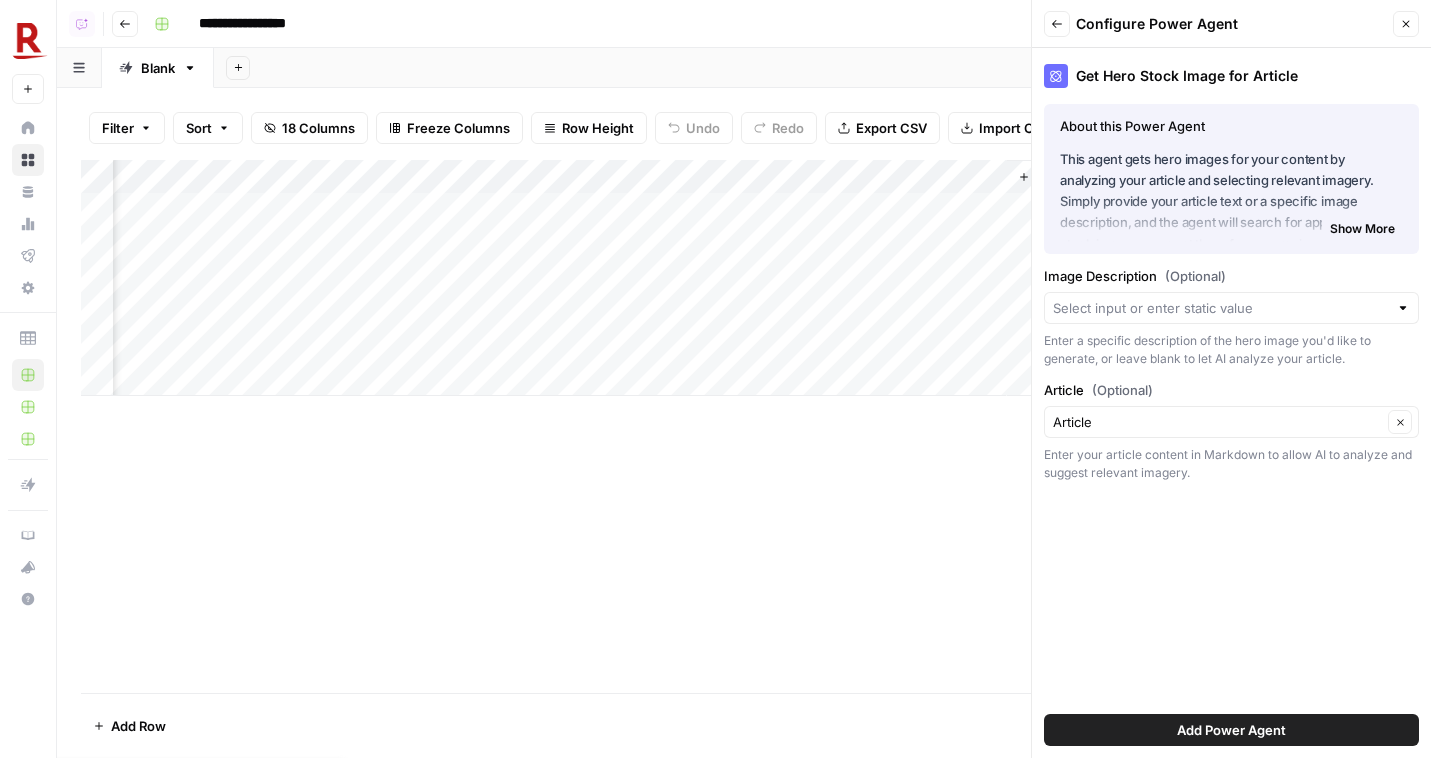 drag, startPoint x: 1181, startPoint y: 734, endPoint x: 1171, endPoint y: 717, distance: 19.723083 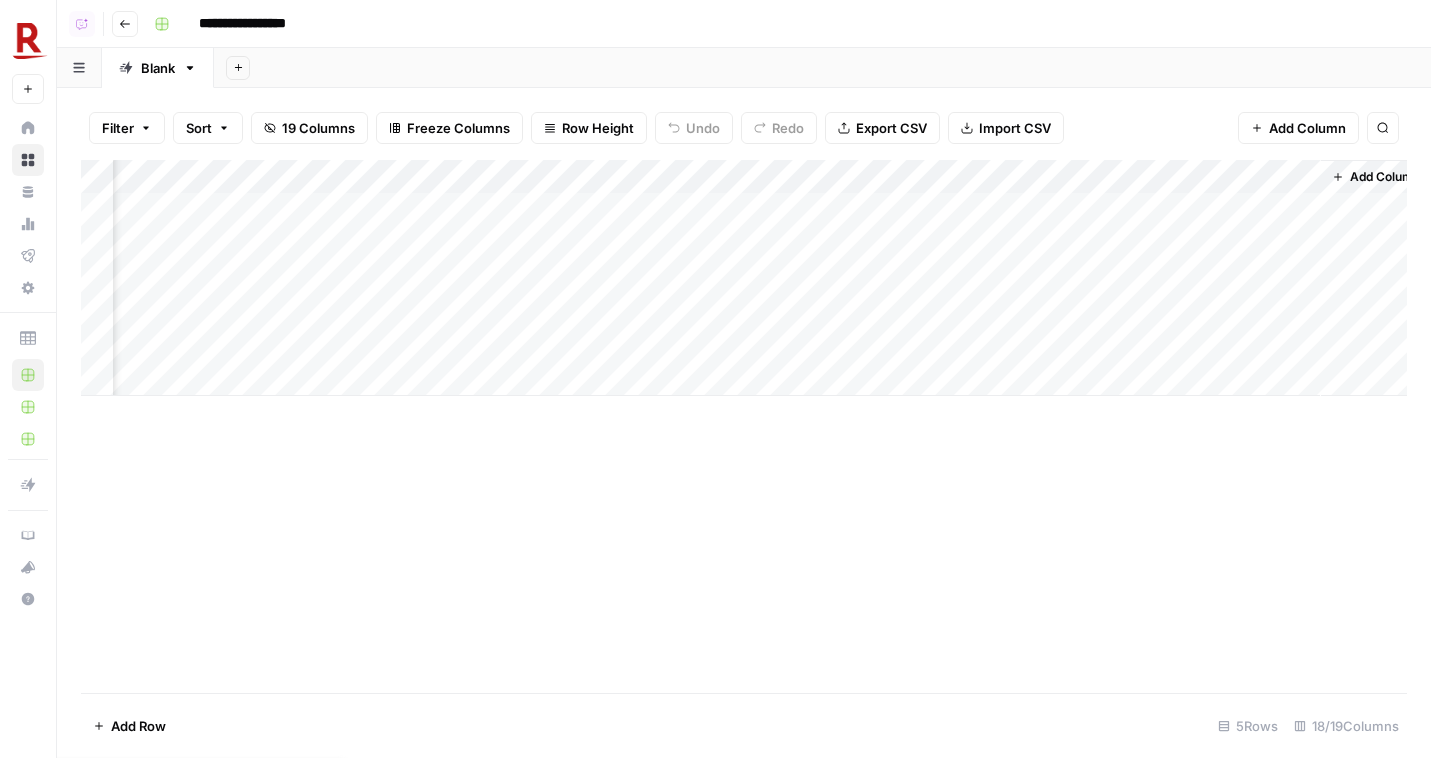 scroll, scrollTop: 0, scrollLeft: 2199, axis: horizontal 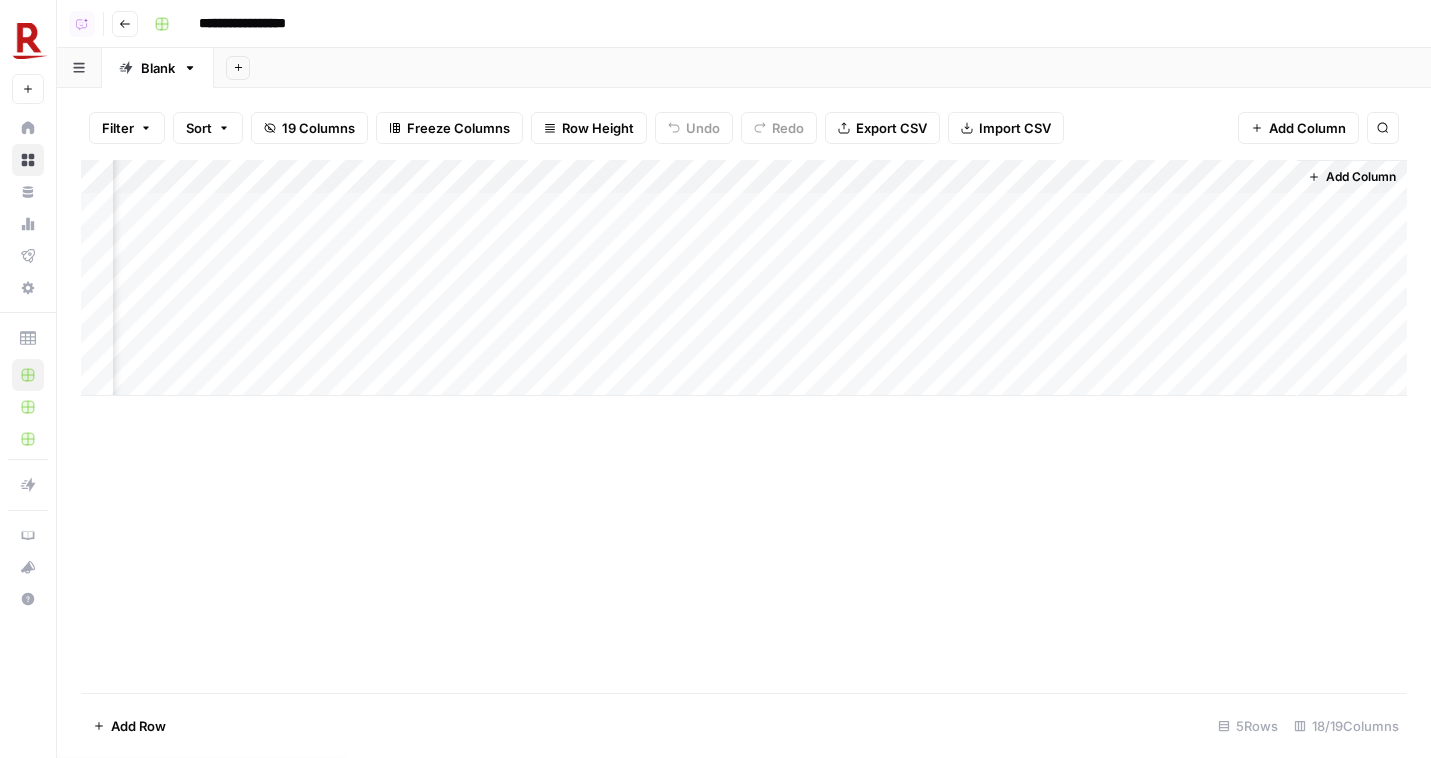 click on "Add Column" at bounding box center (744, 278) 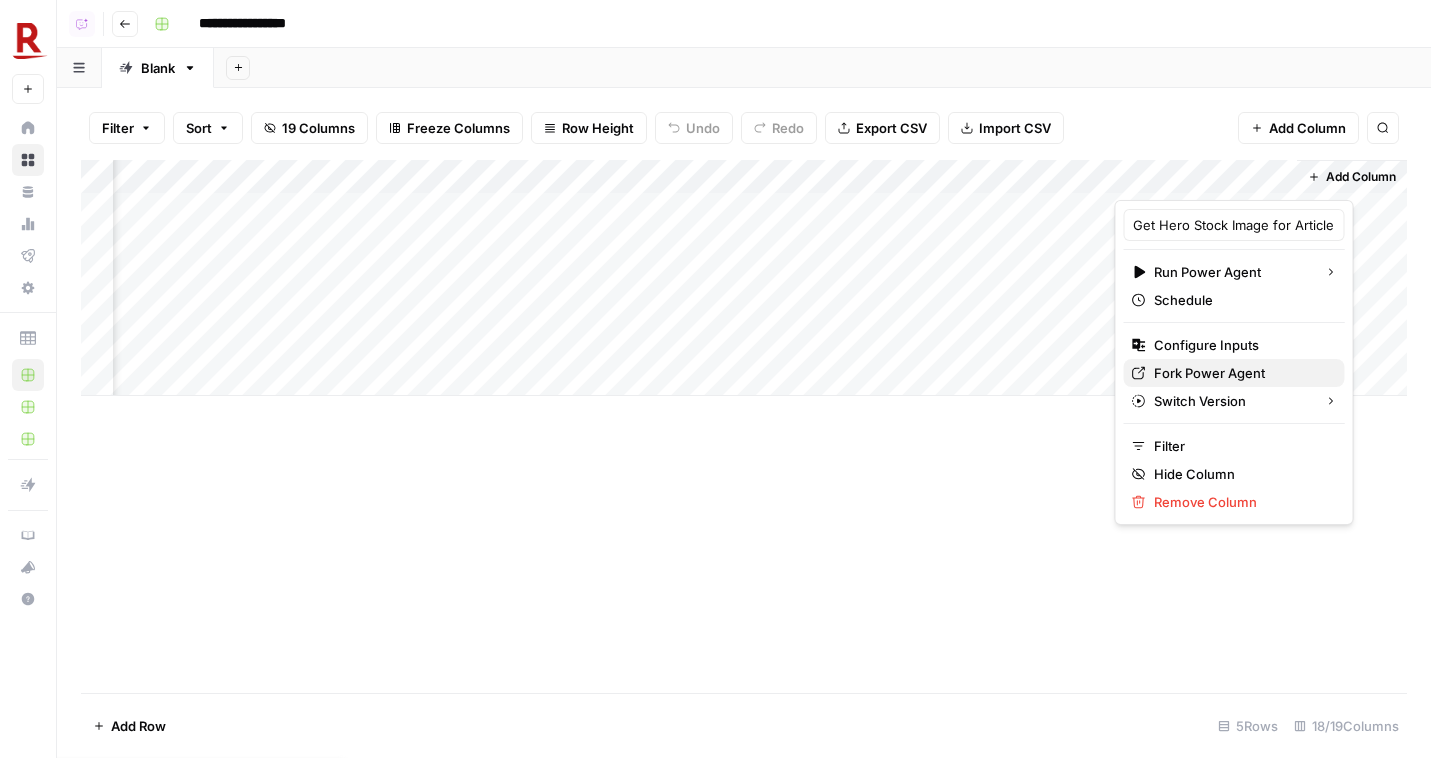 click on "Fork Power Agent" at bounding box center (1241, 373) 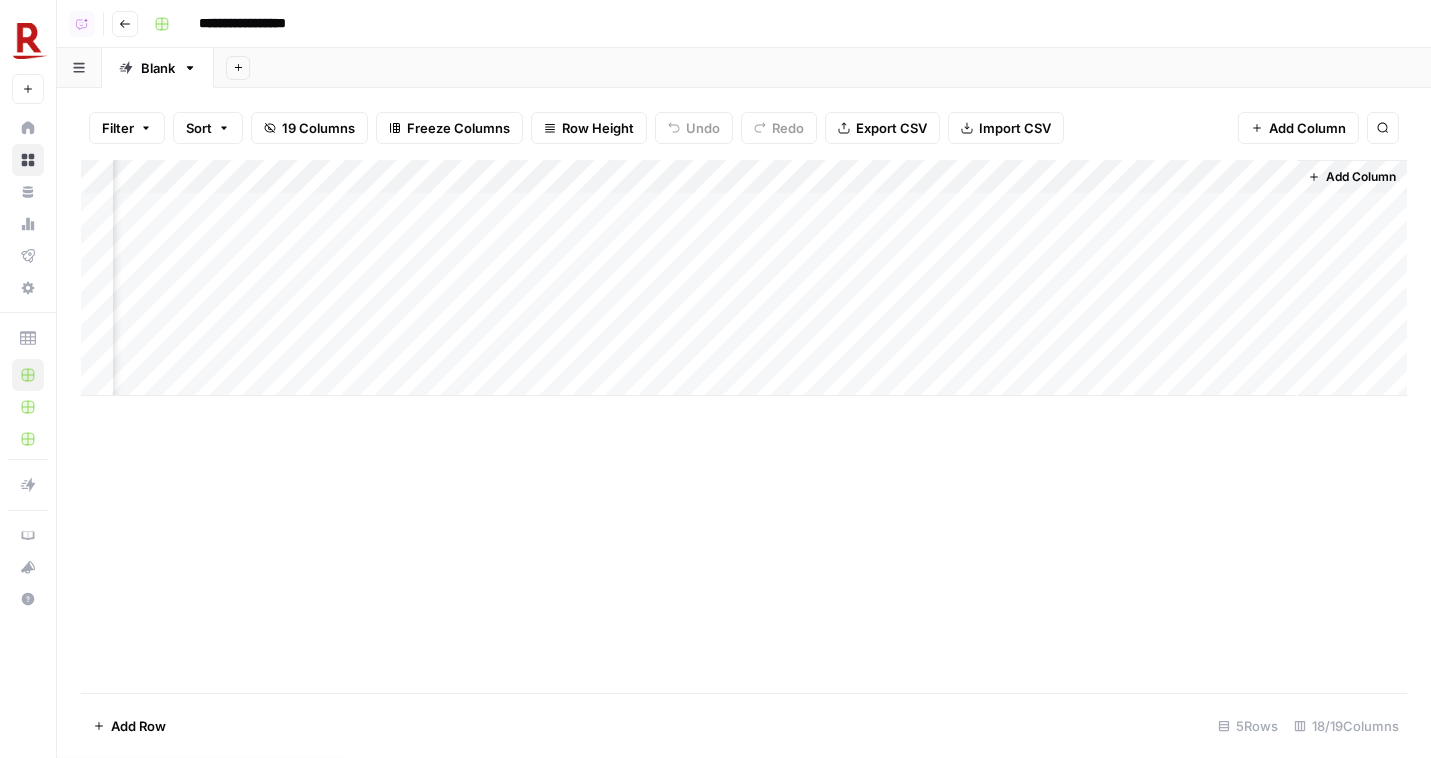 click on "Add Column" at bounding box center (744, 278) 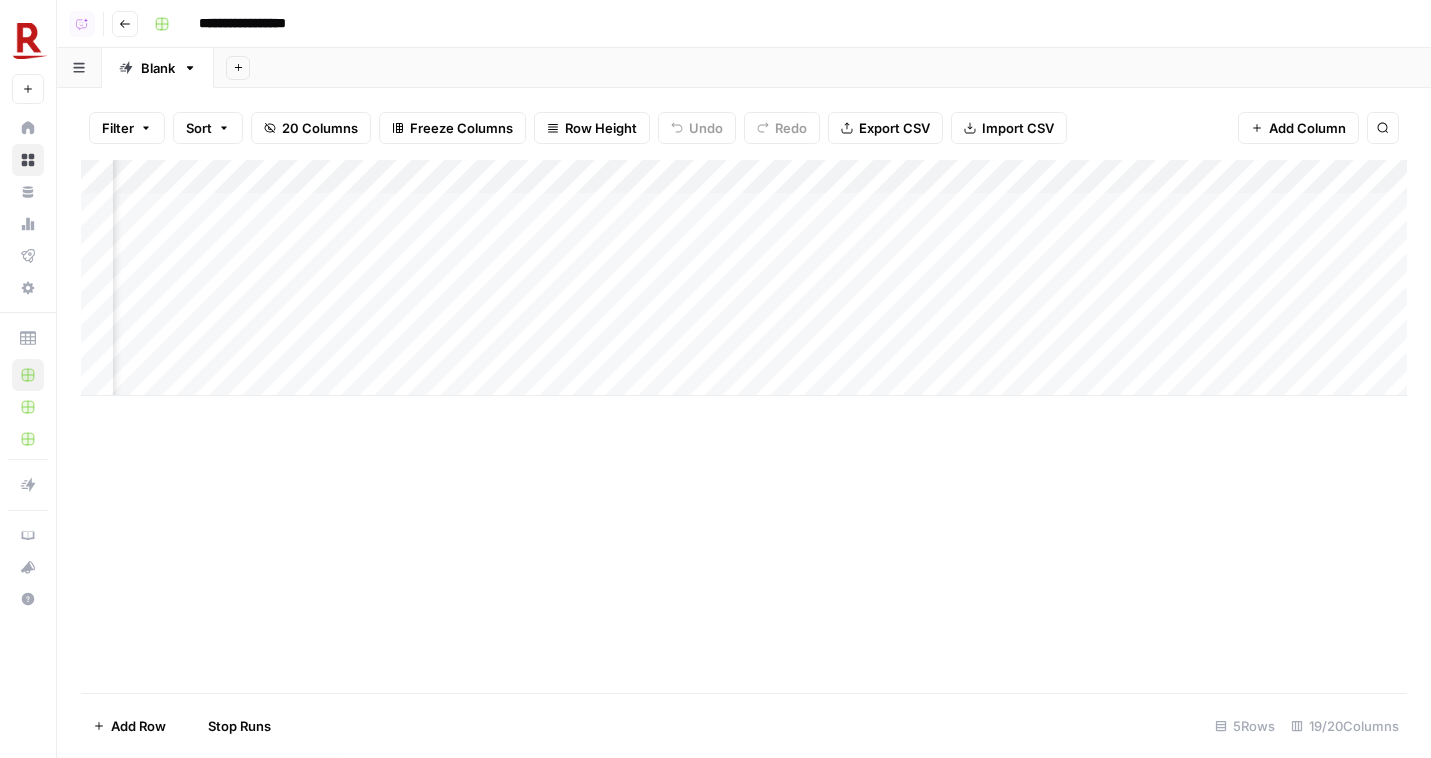 click on "Add Column" at bounding box center [744, 278] 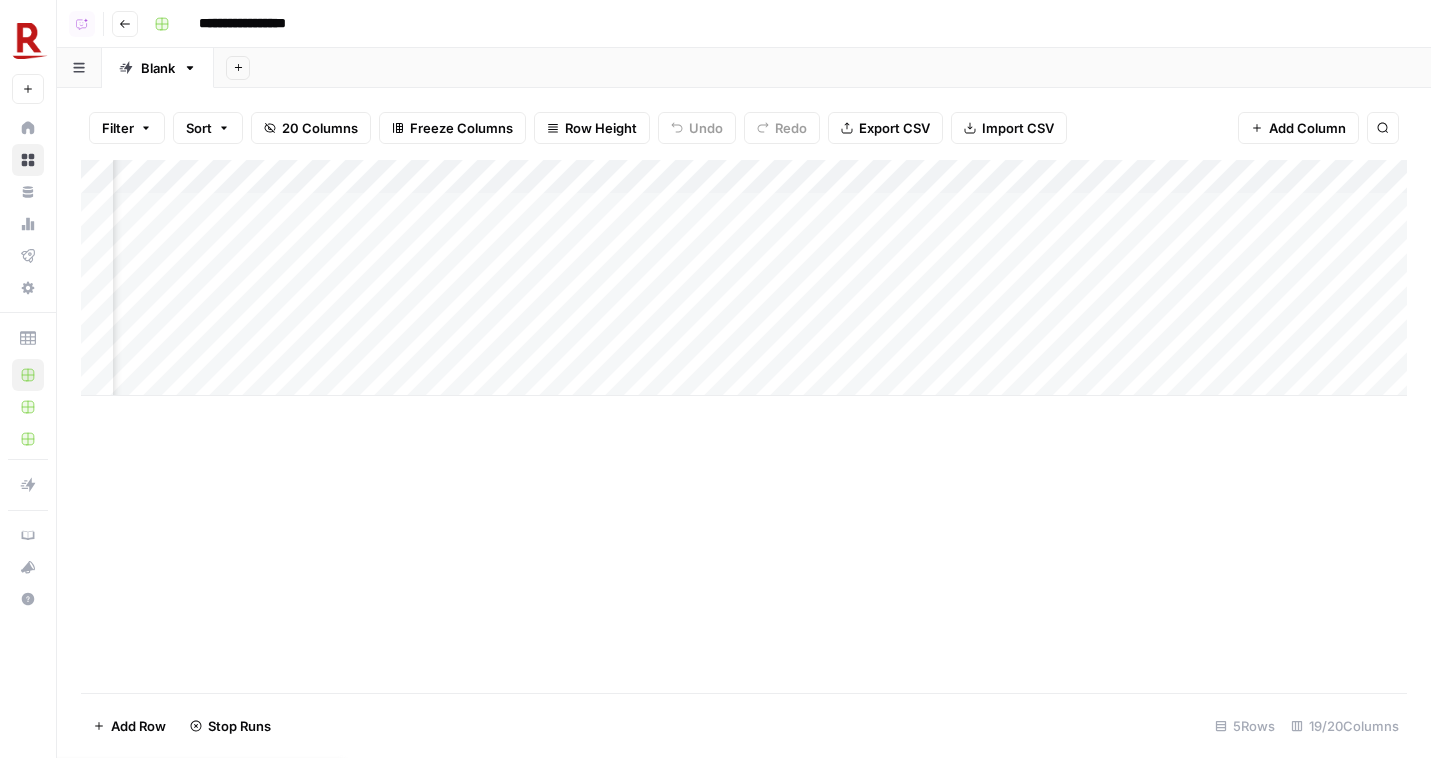 click on "Add Column" at bounding box center [744, 278] 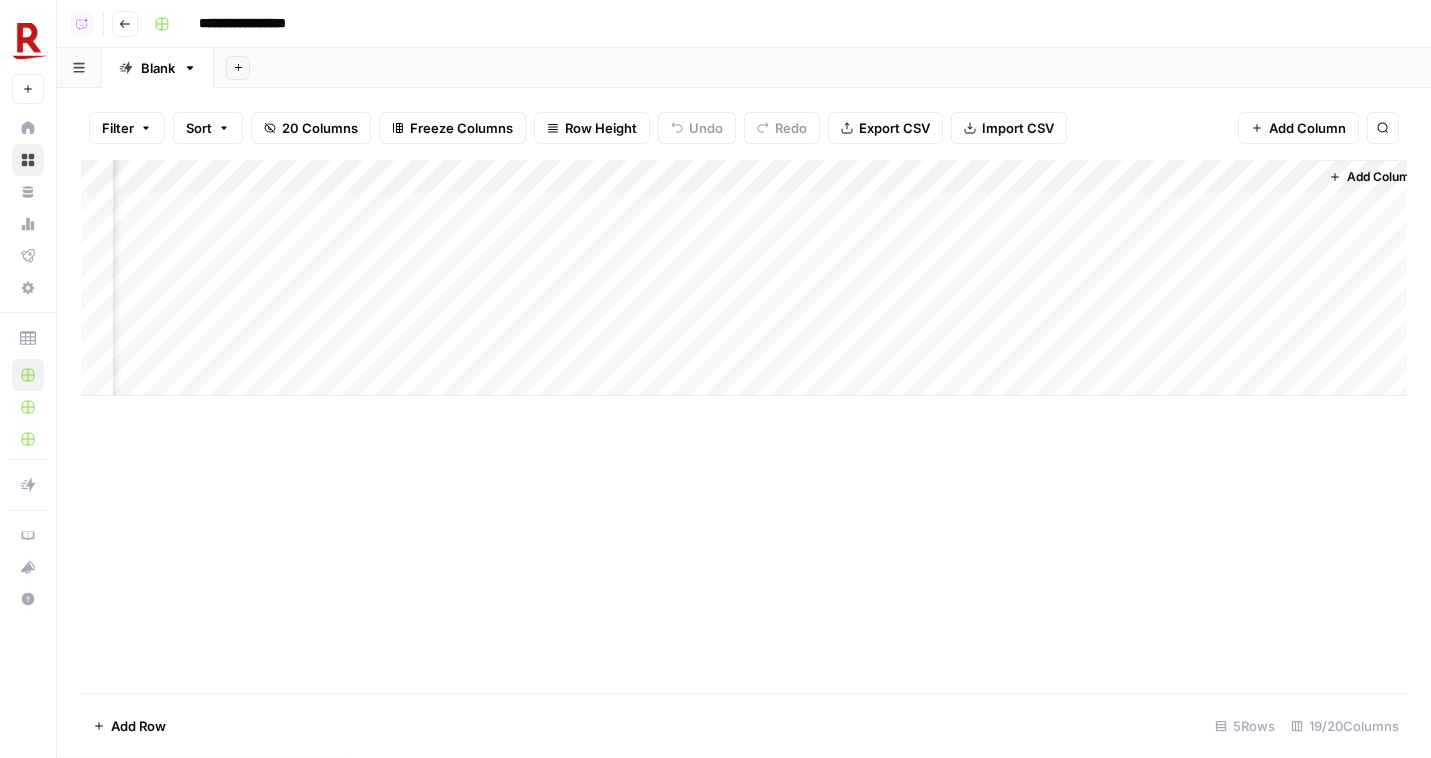 scroll, scrollTop: 0, scrollLeft: 2376, axis: horizontal 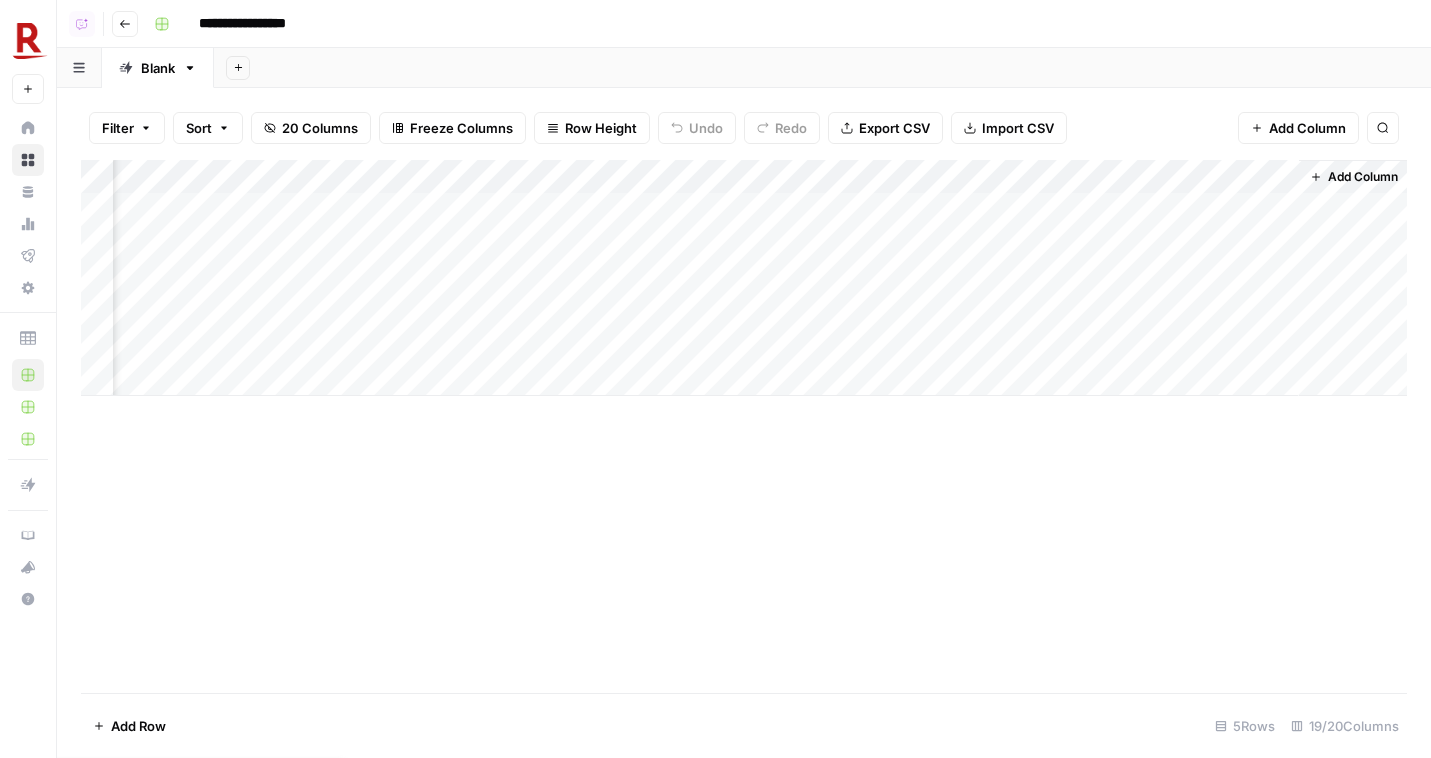 click on "Add Column" at bounding box center (744, 278) 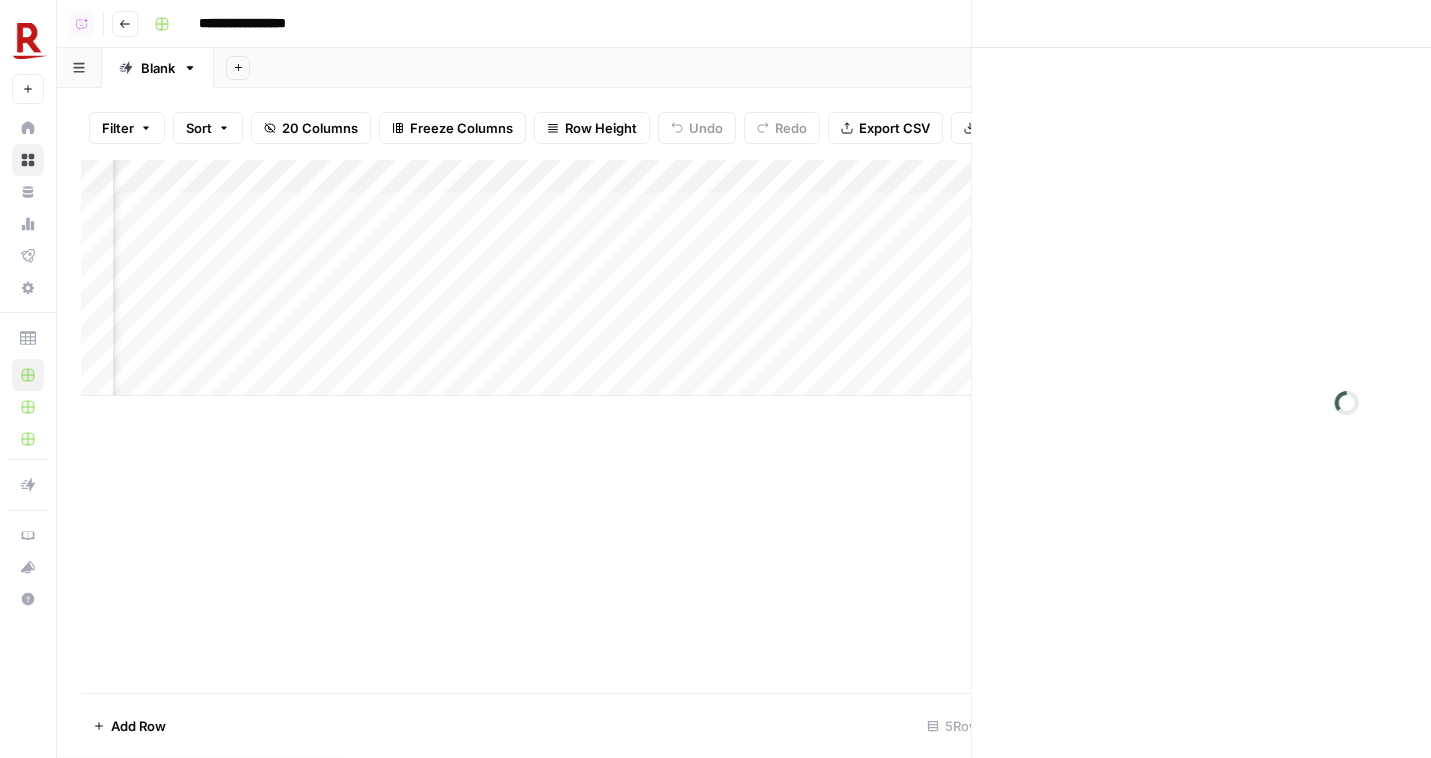 scroll, scrollTop: 0, scrollLeft: 2373, axis: horizontal 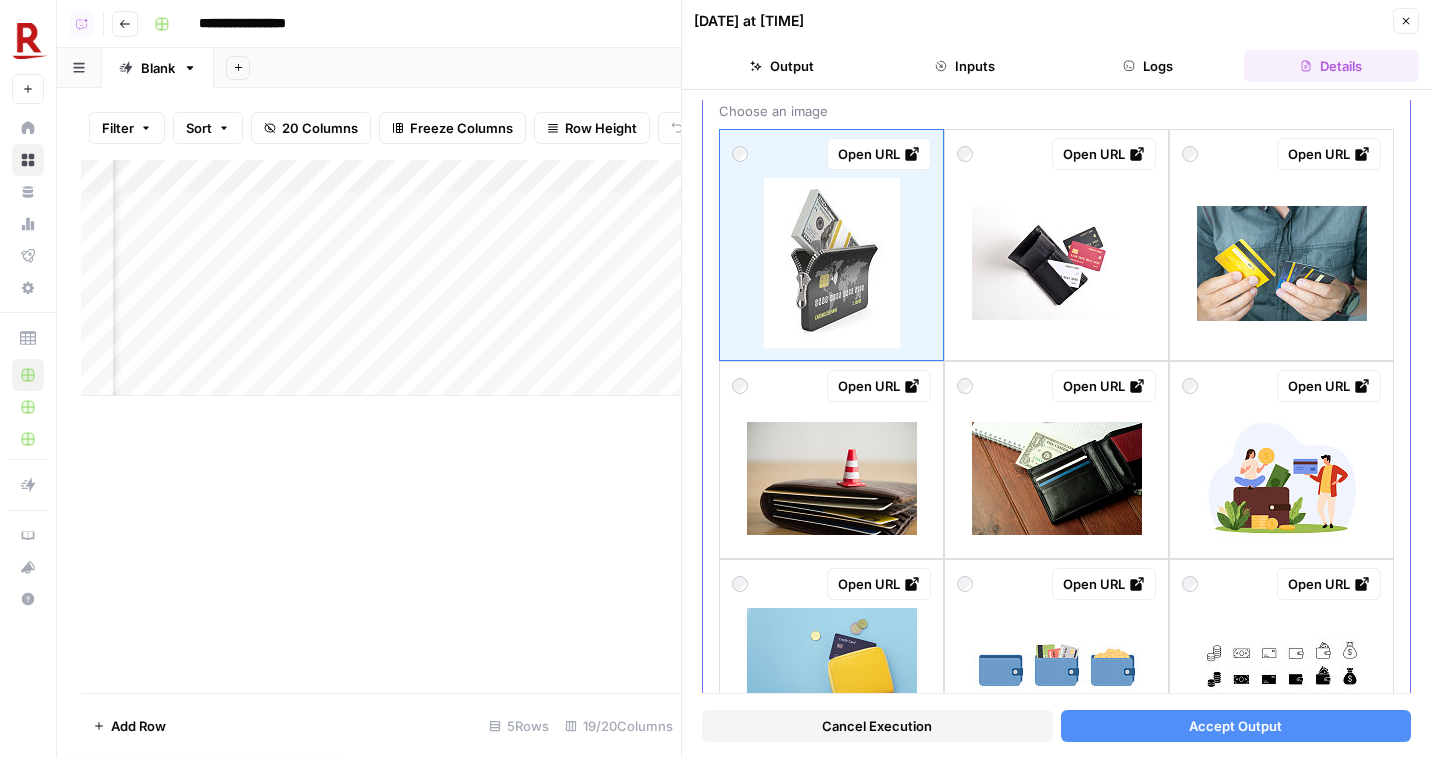 click at bounding box center (1282, 263) 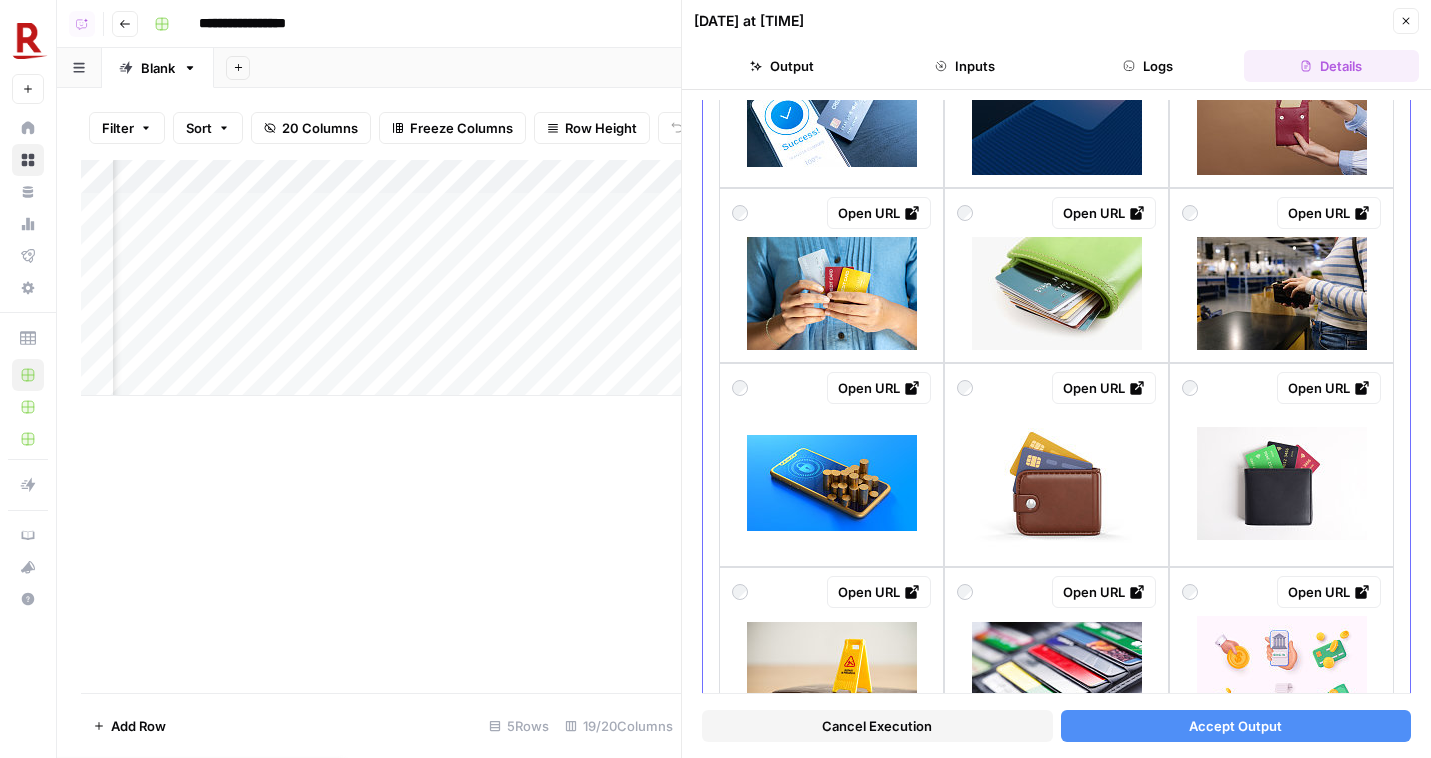 scroll, scrollTop: 1019, scrollLeft: 0, axis: vertical 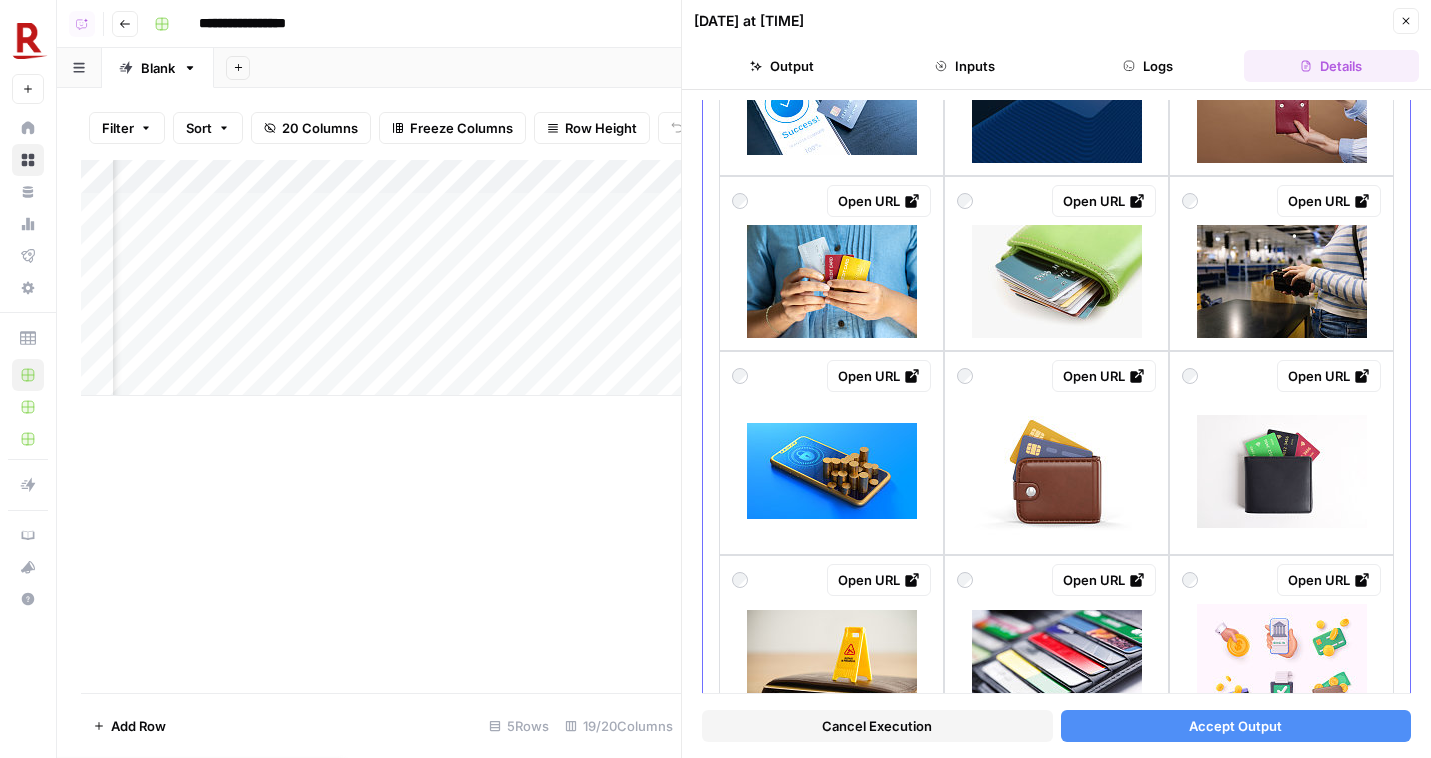 click on "Open URL" at bounding box center (831, 263) 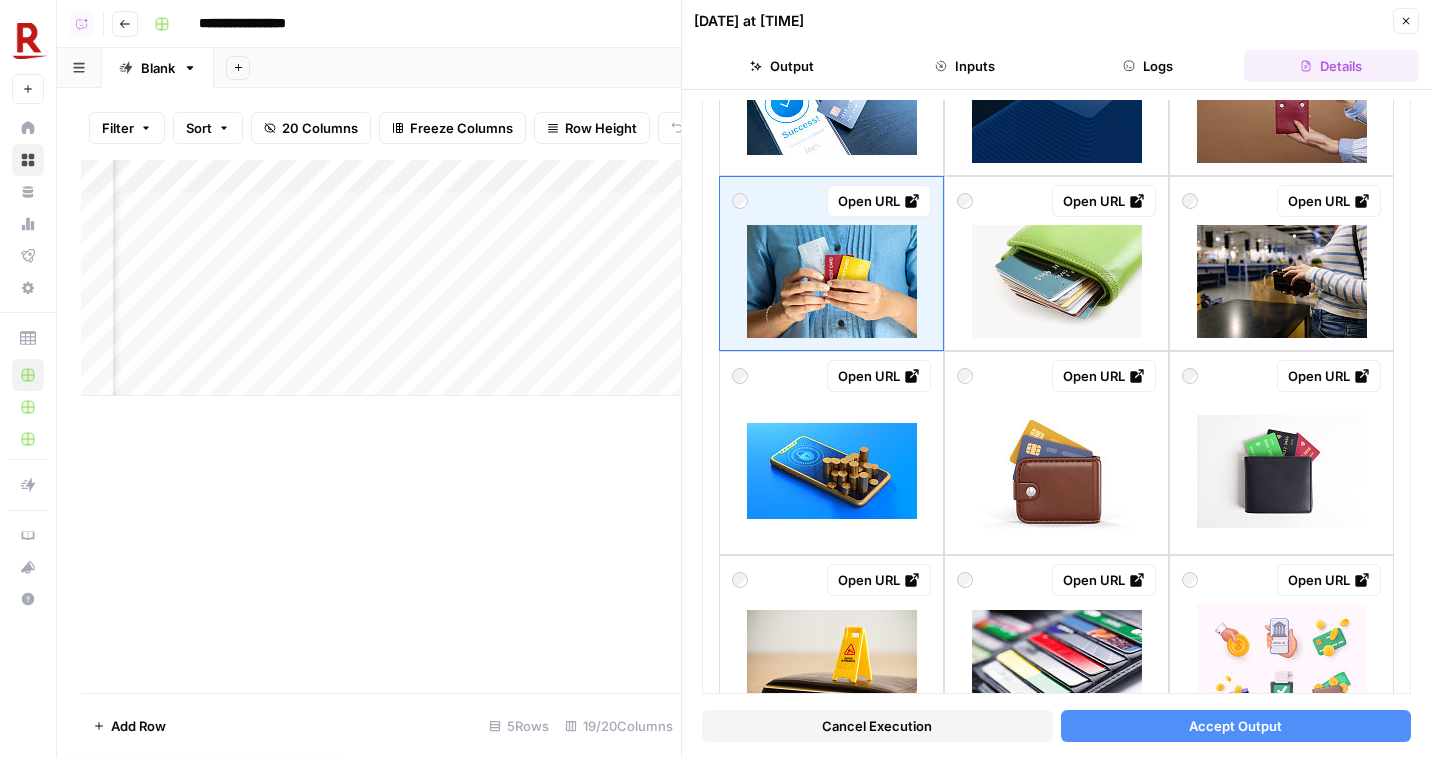 click on "Accept Output" at bounding box center (1235, 726) 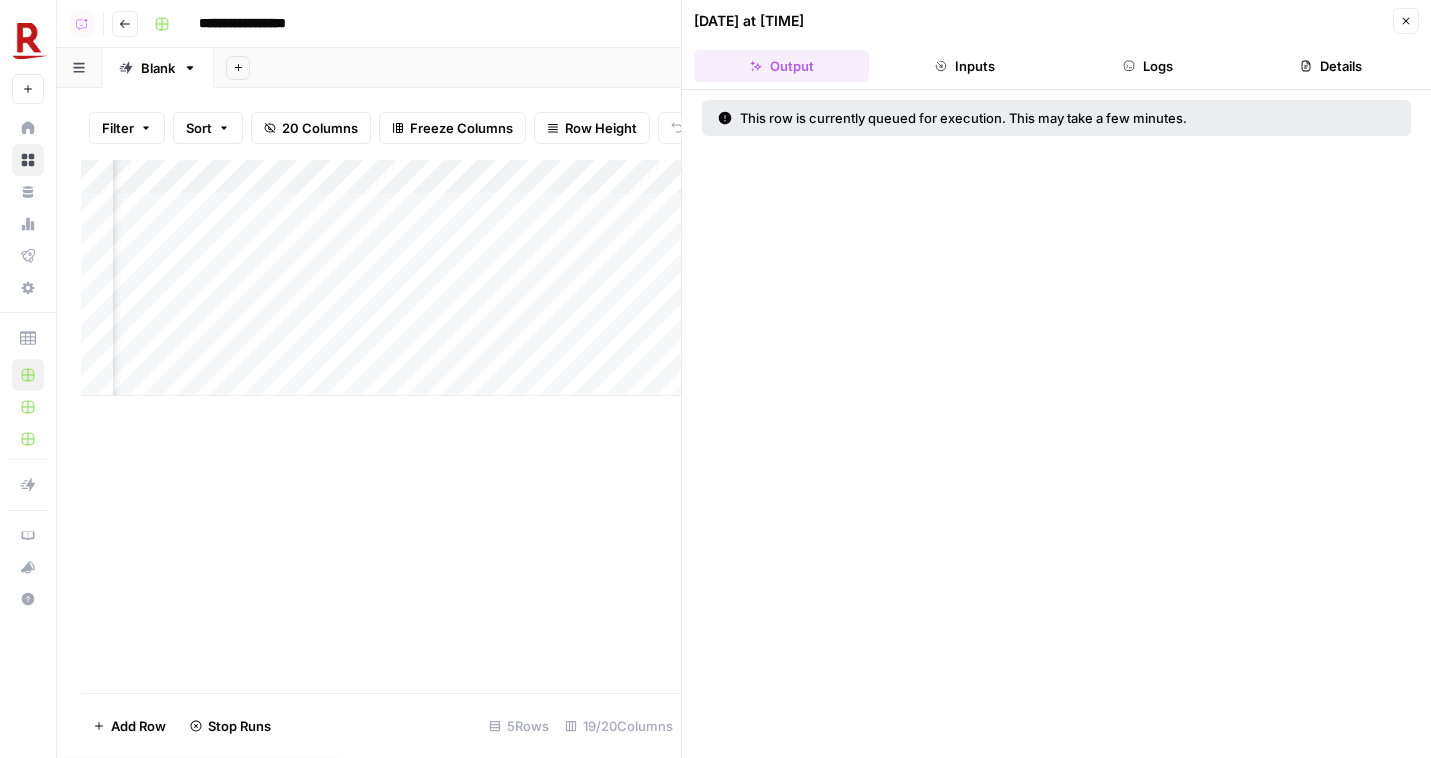 scroll, scrollTop: 0, scrollLeft: 2992, axis: horizontal 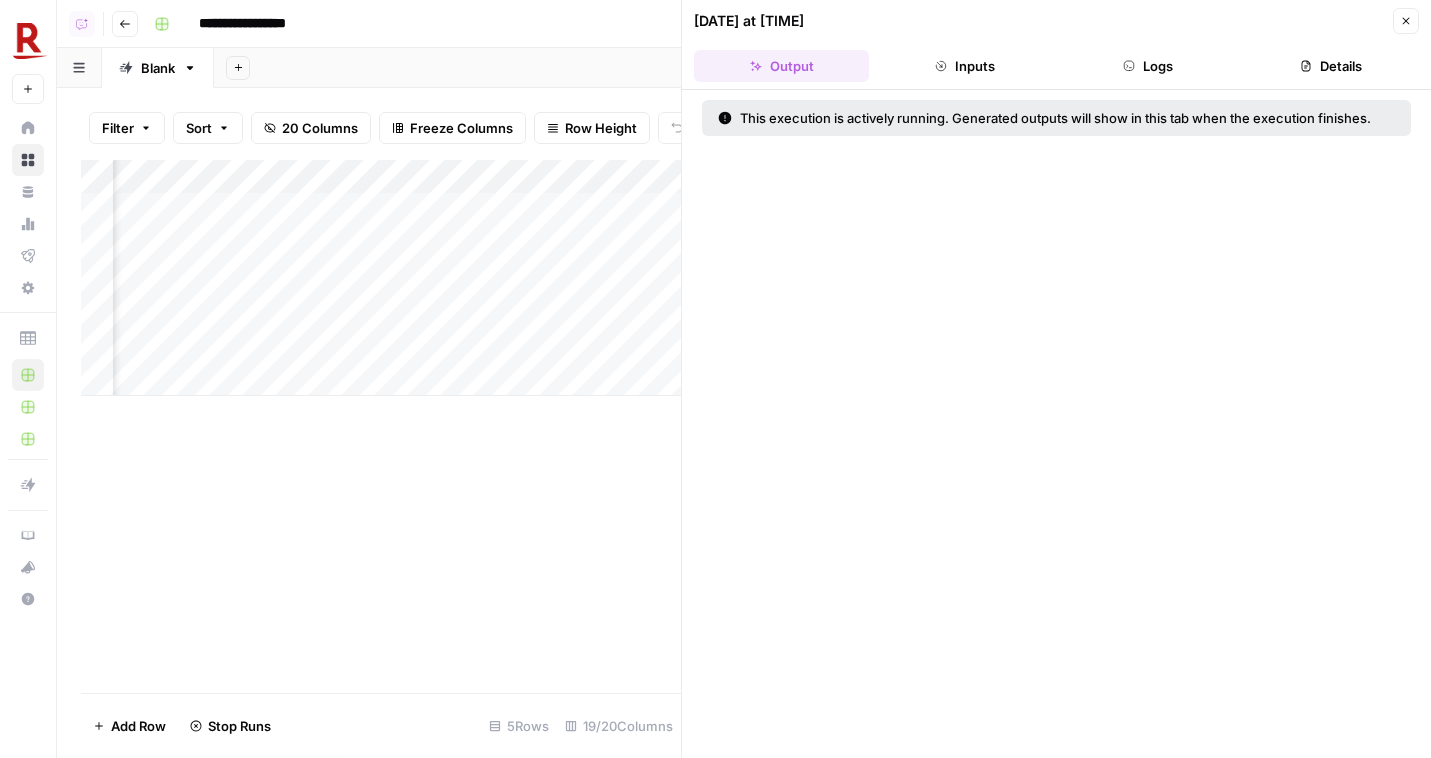click on "Add Column" at bounding box center [381, 278] 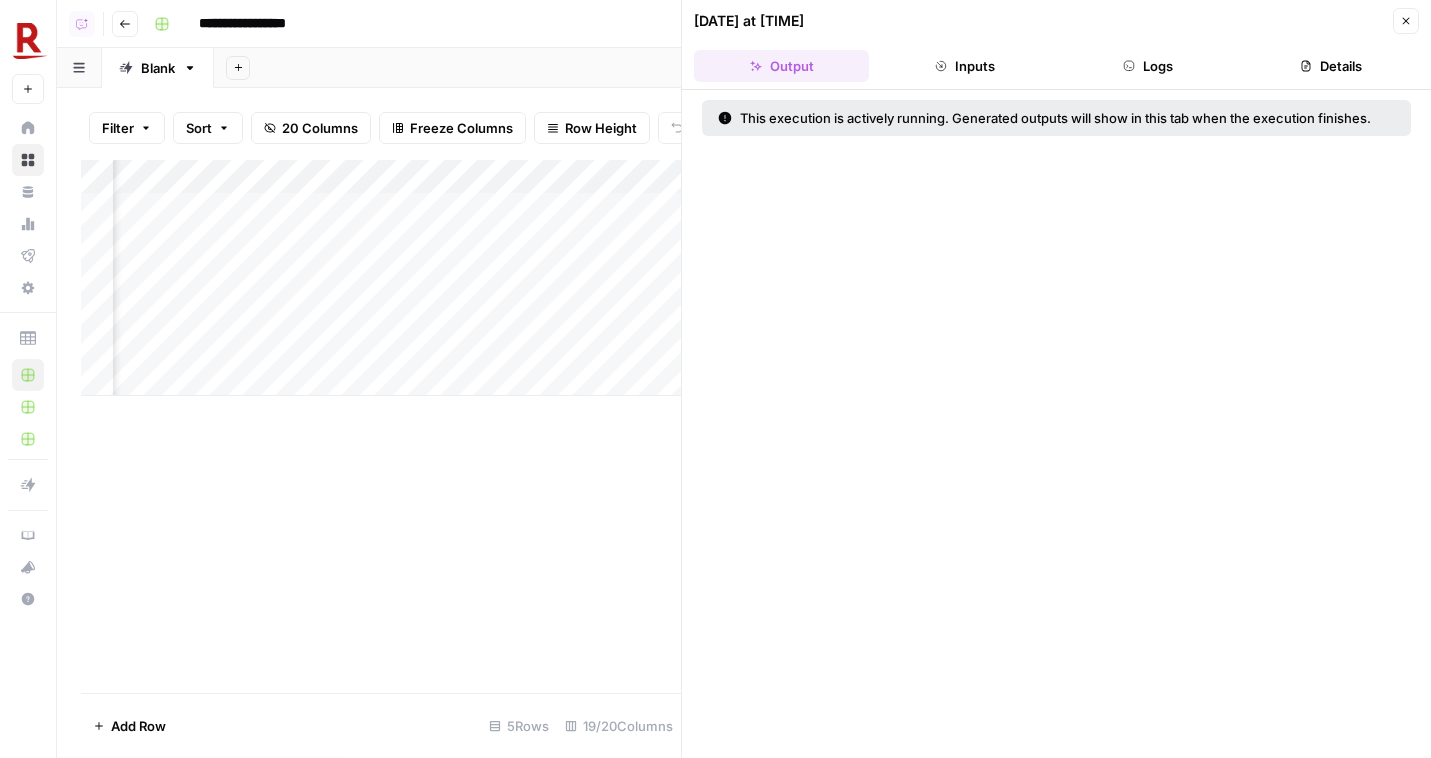 click 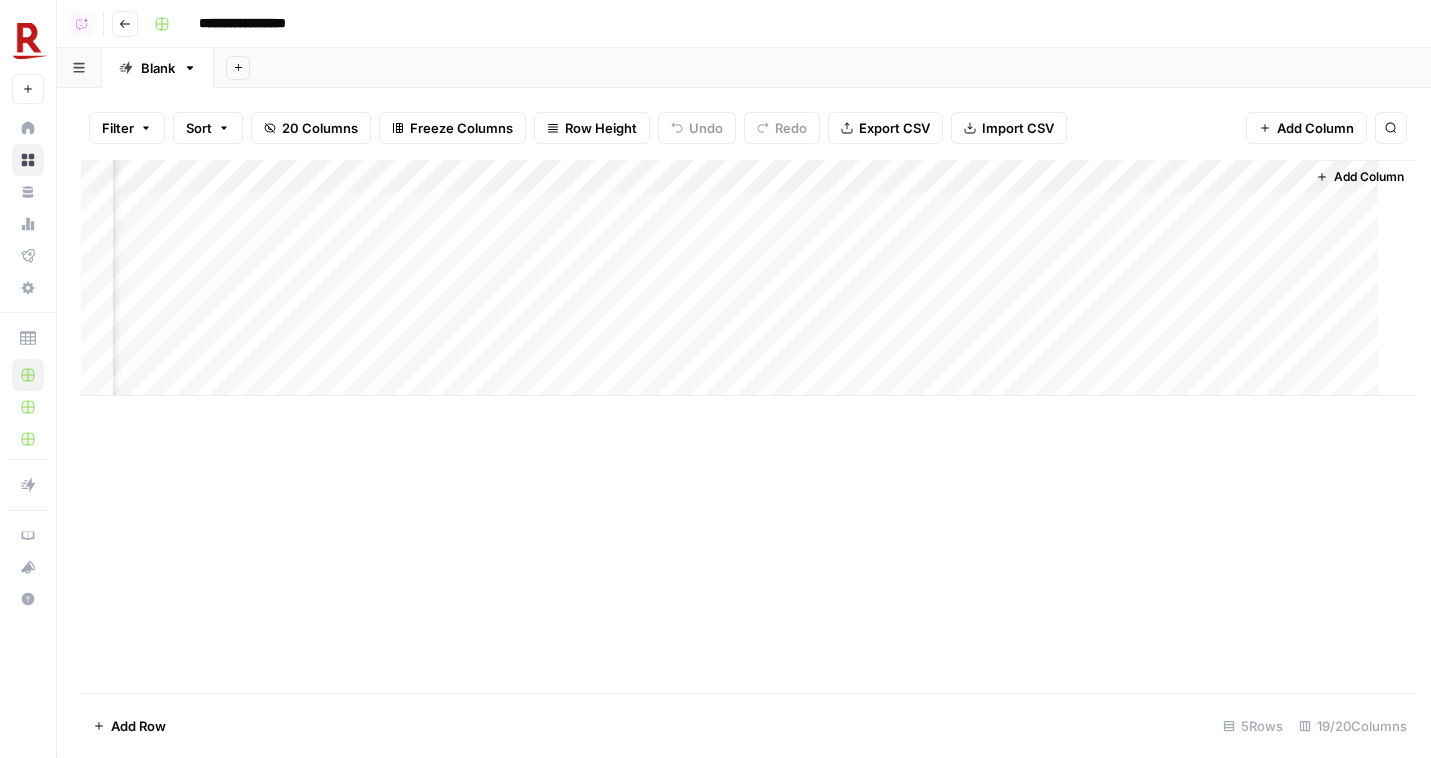 scroll, scrollTop: 0, scrollLeft: 2355, axis: horizontal 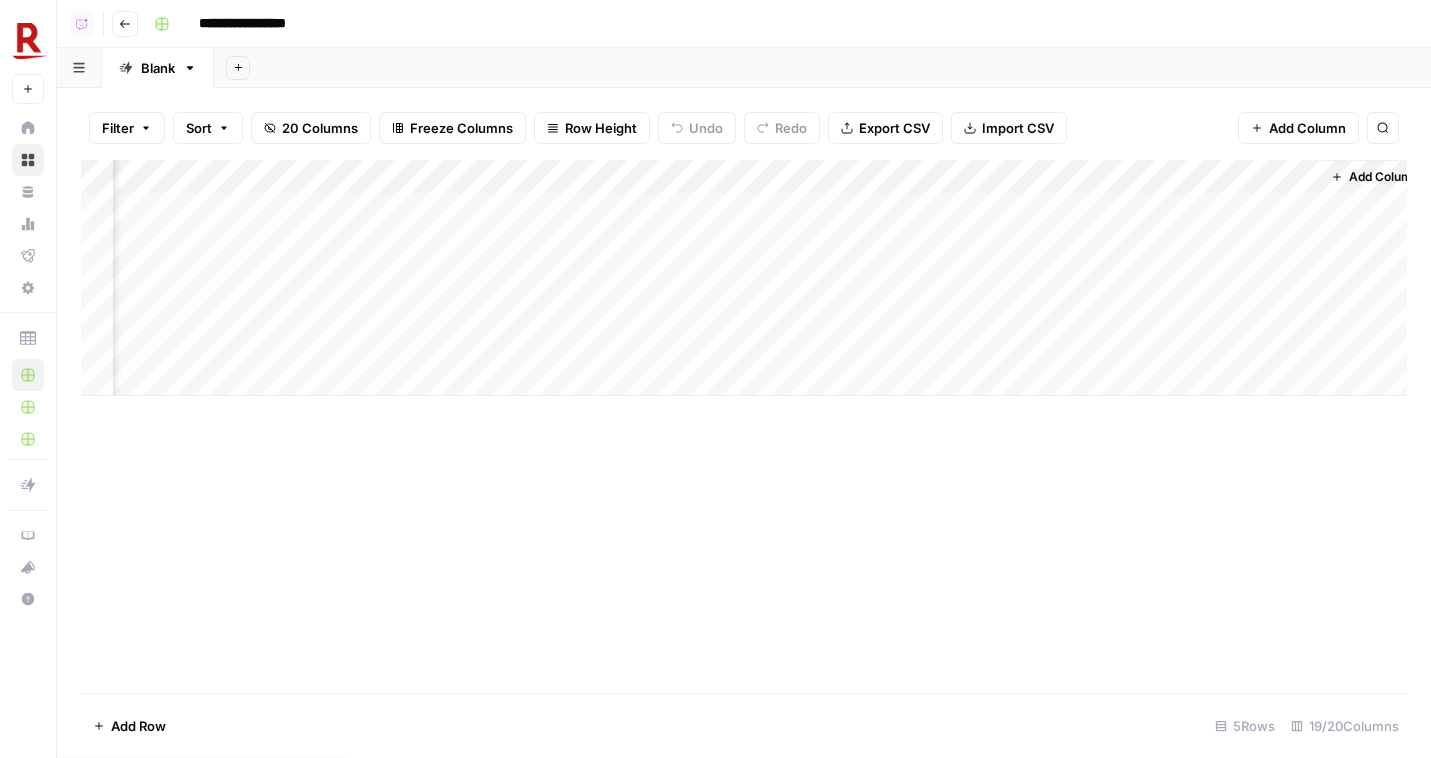 click on "Add Column" at bounding box center (744, 278) 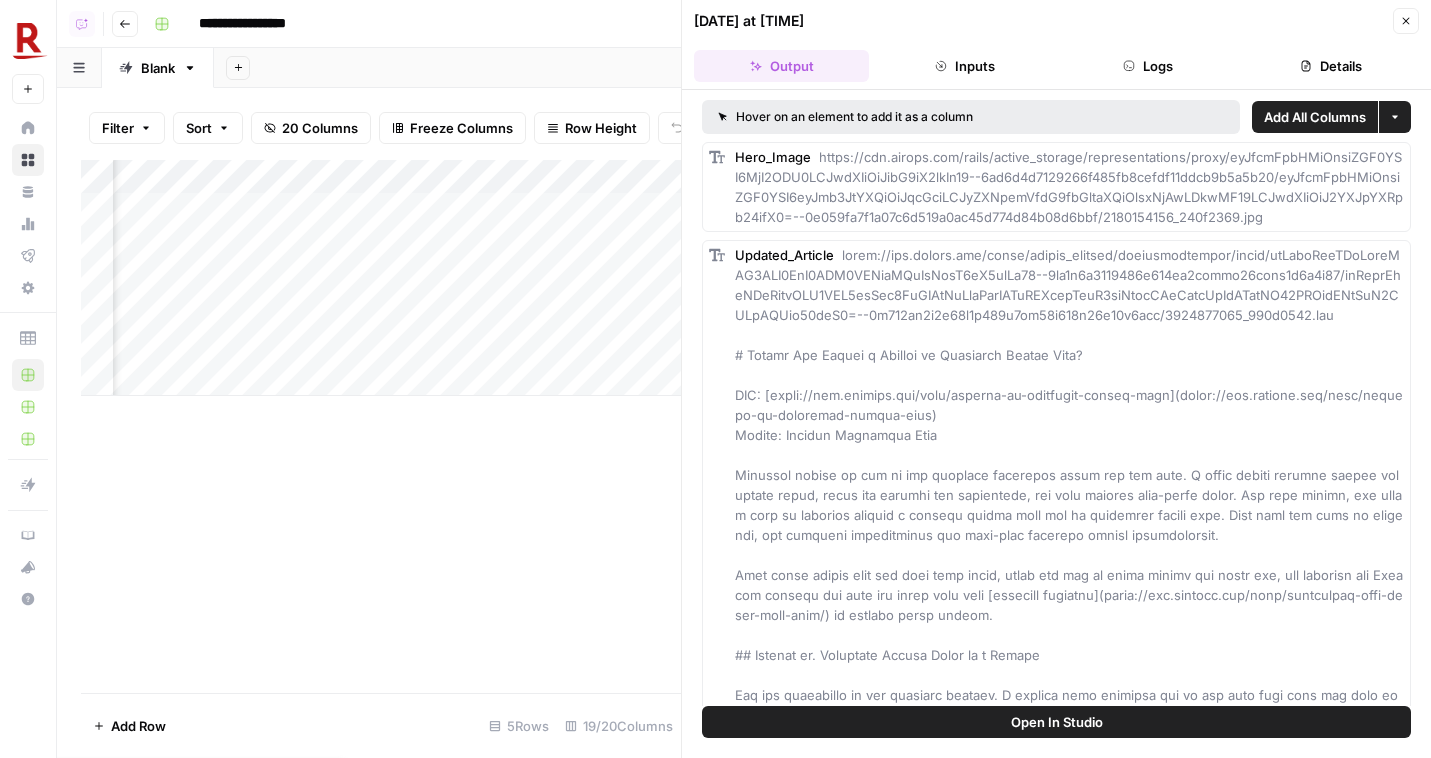 click on "Add All Columns" at bounding box center (1315, 117) 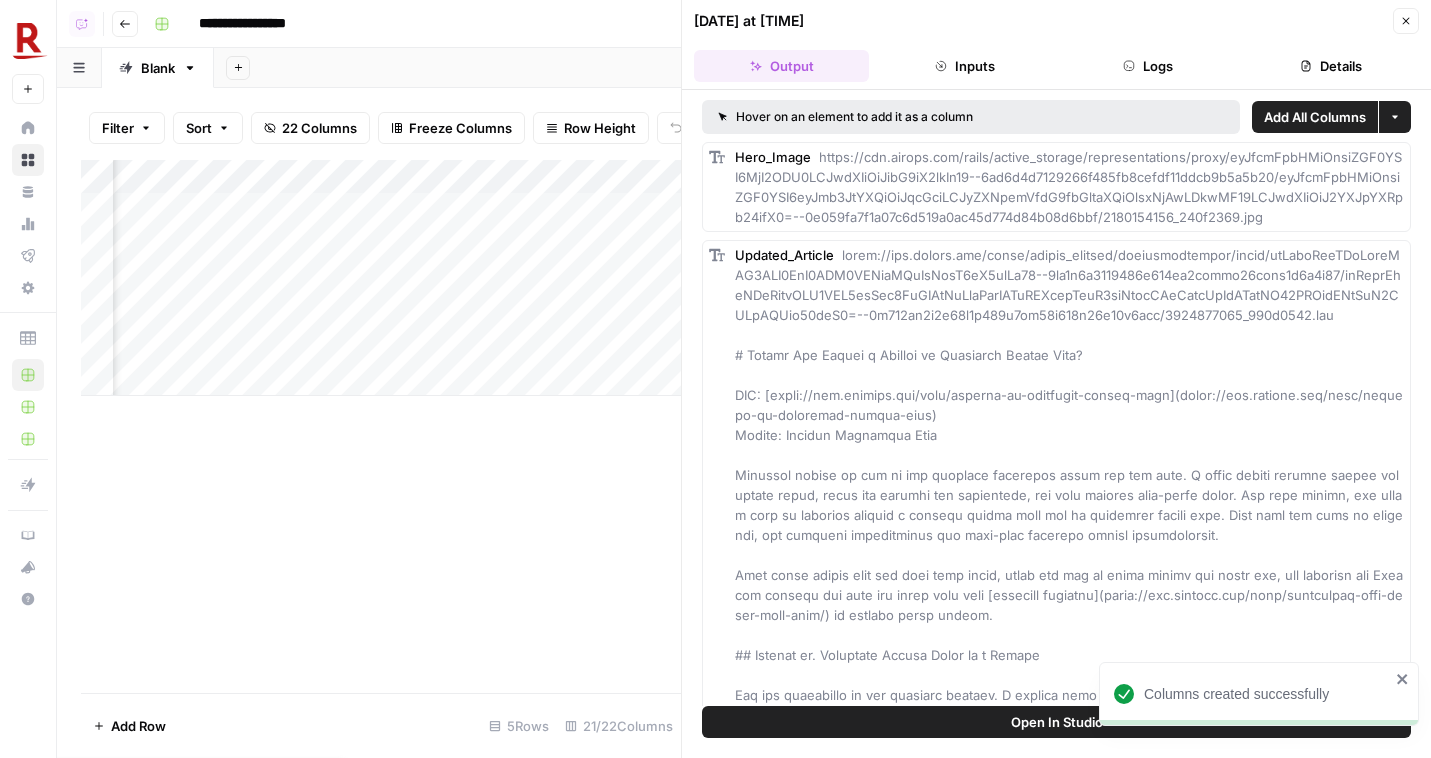 click 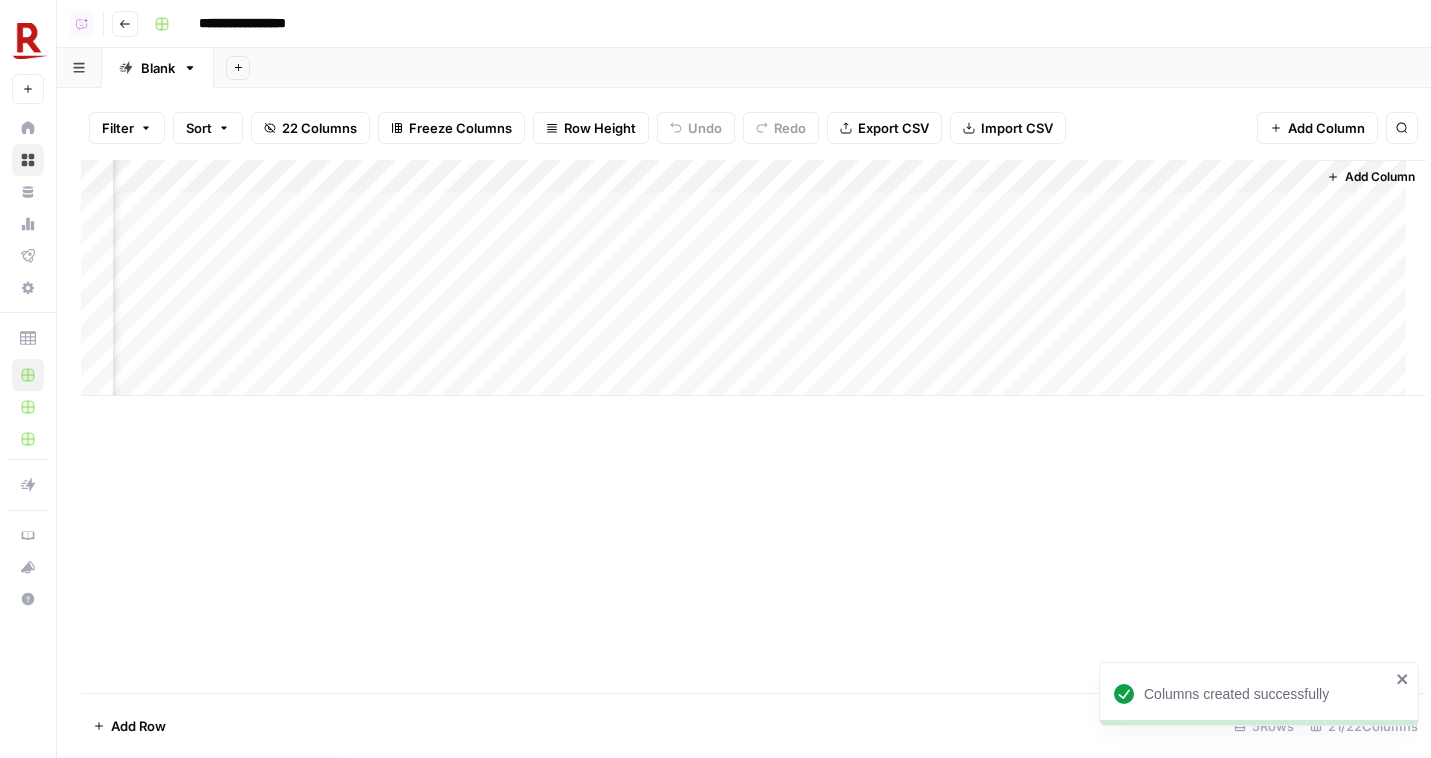 scroll, scrollTop: 0, scrollLeft: 2715, axis: horizontal 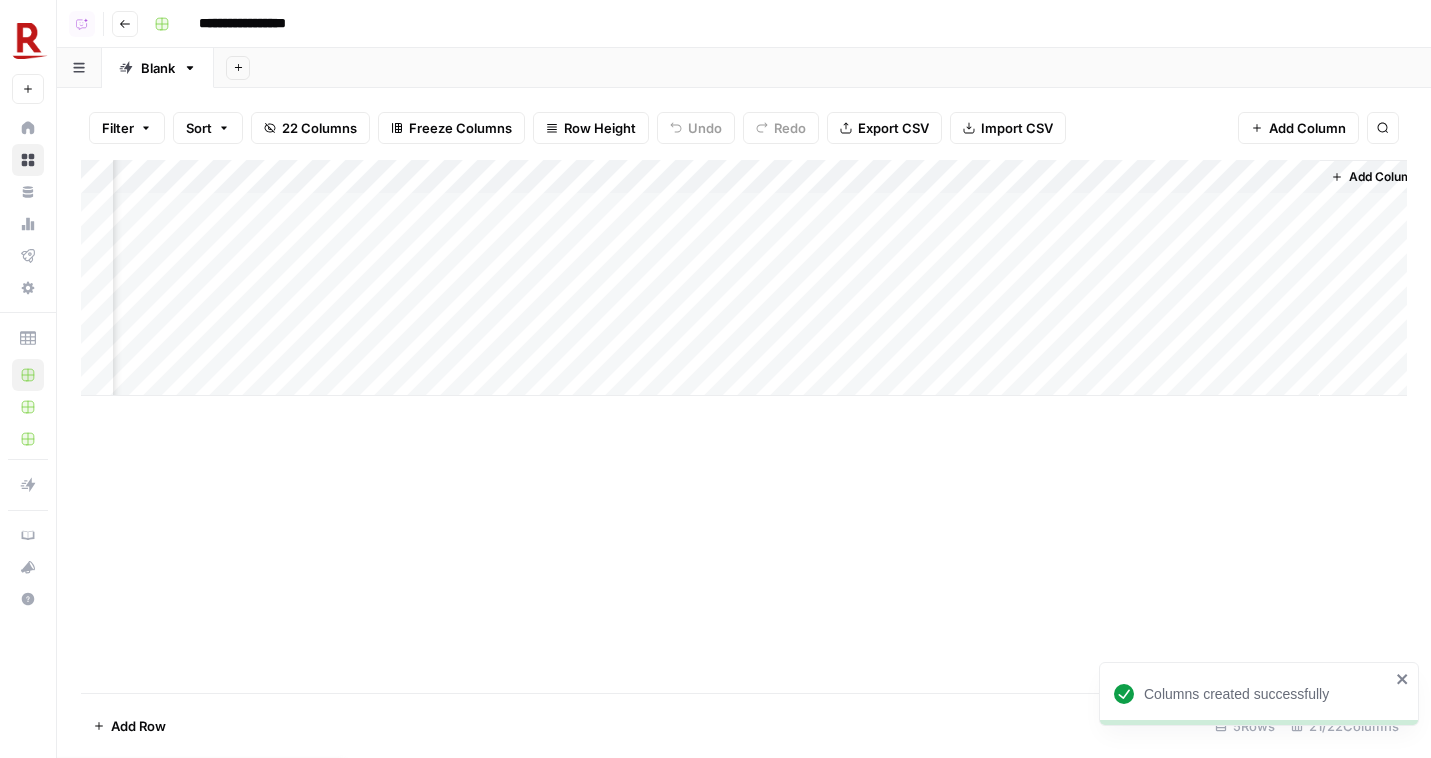 click on "Add Column" at bounding box center (744, 278) 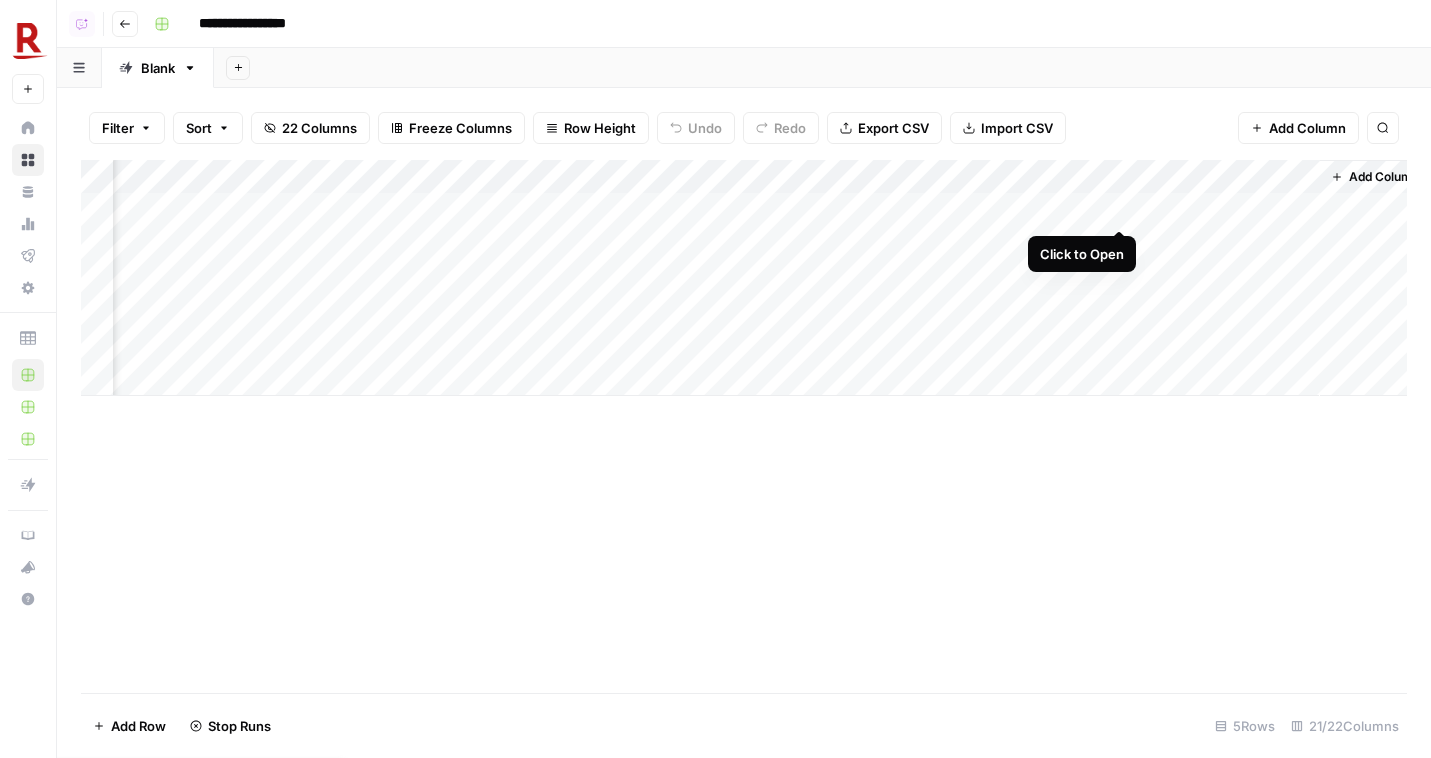 click on "Add Column" at bounding box center (744, 278) 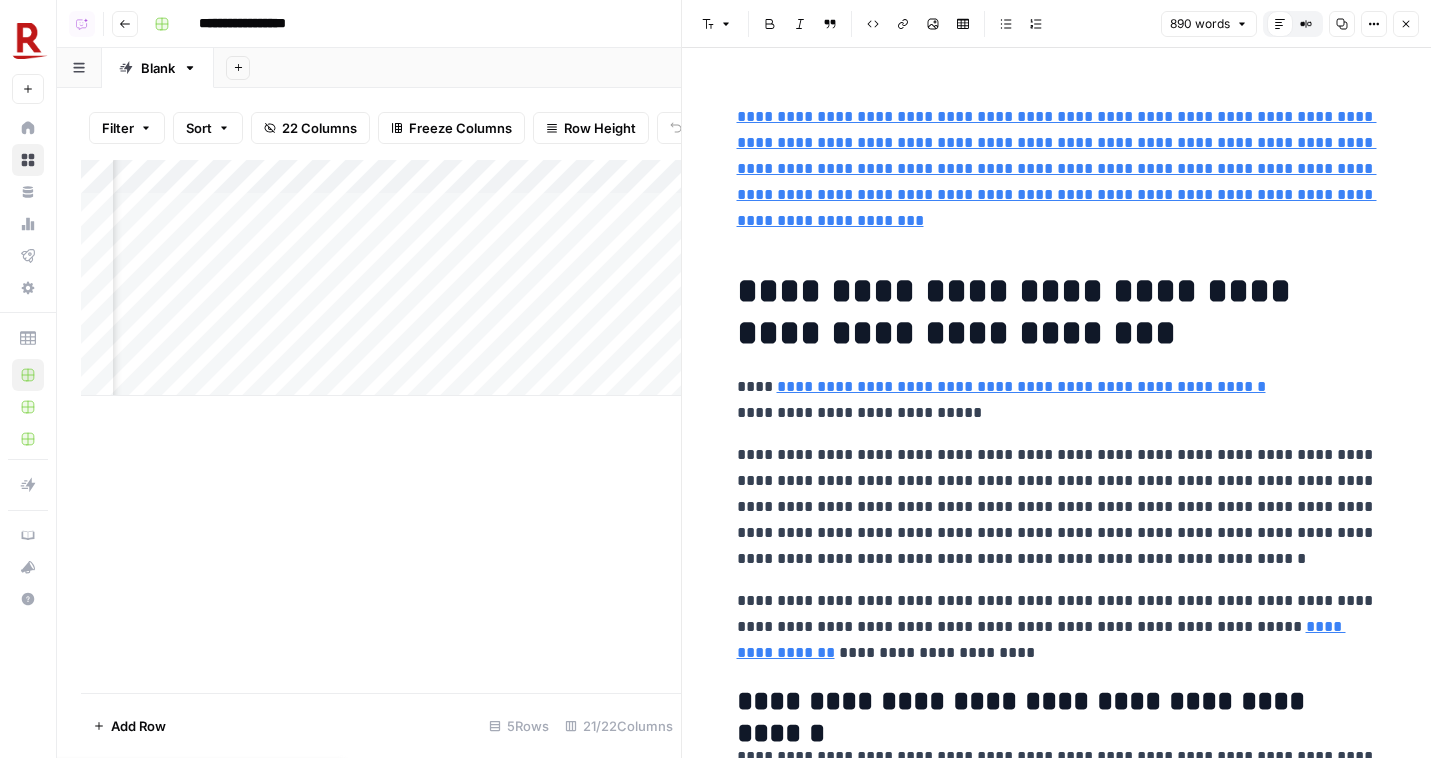 click on "Close" at bounding box center (1406, 24) 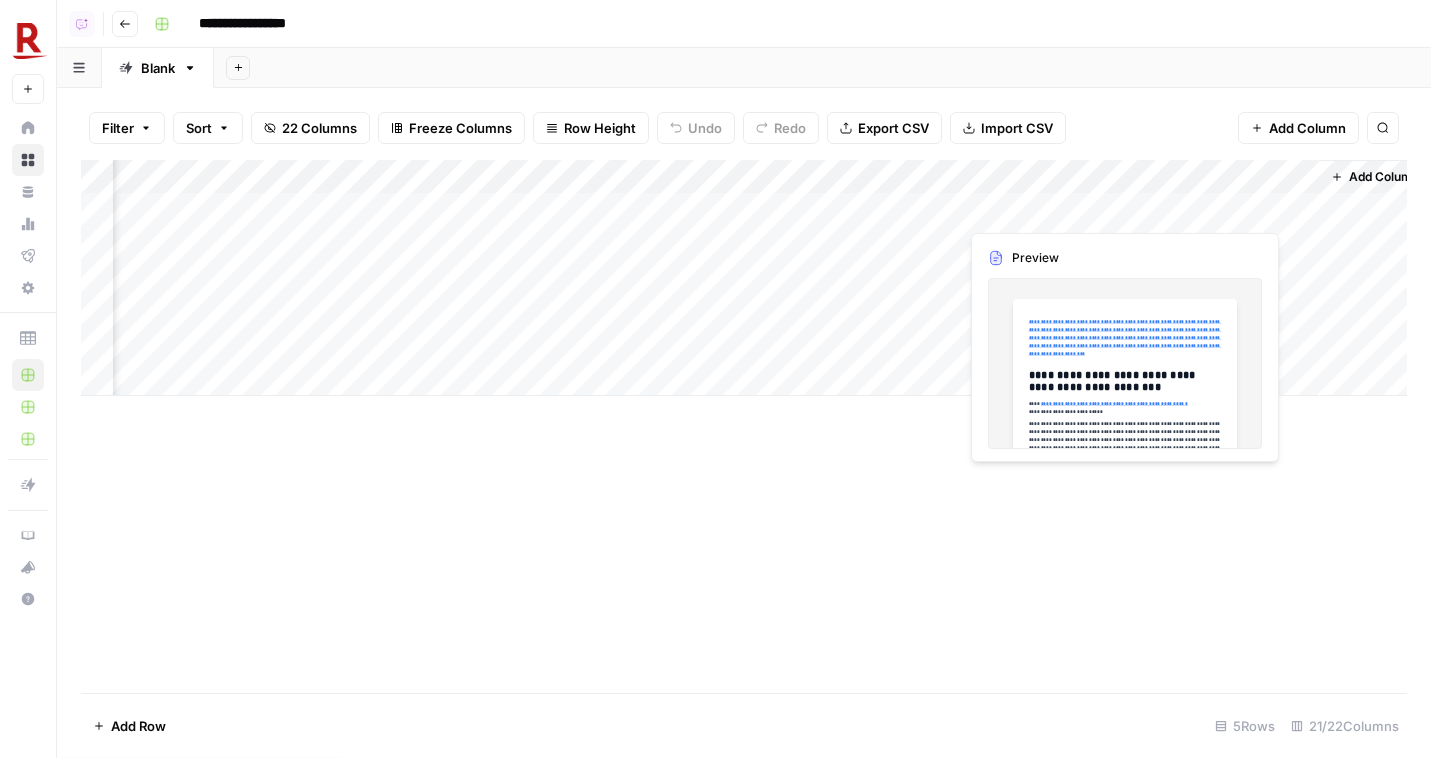 click on "Add Column" at bounding box center (744, 278) 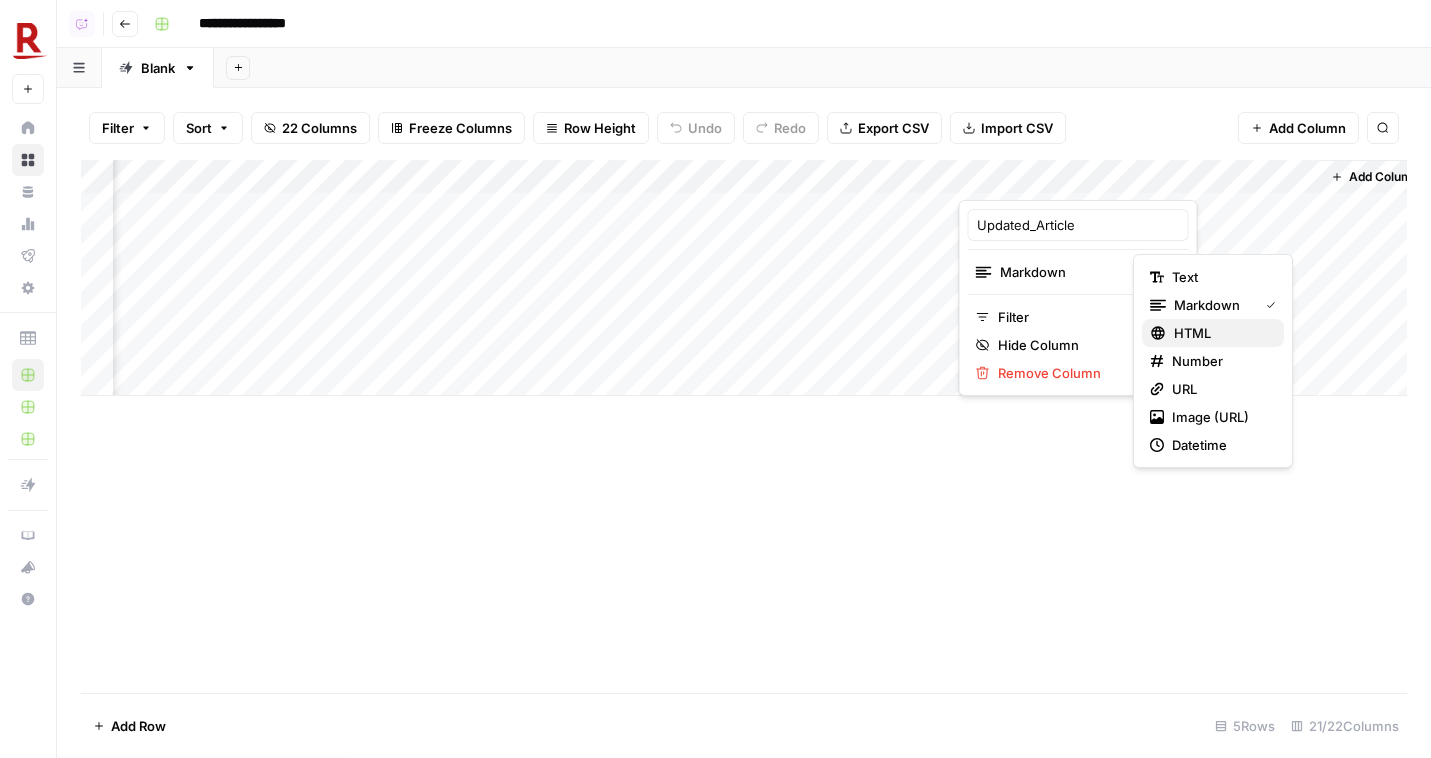click on "HTML" at bounding box center [1221, 333] 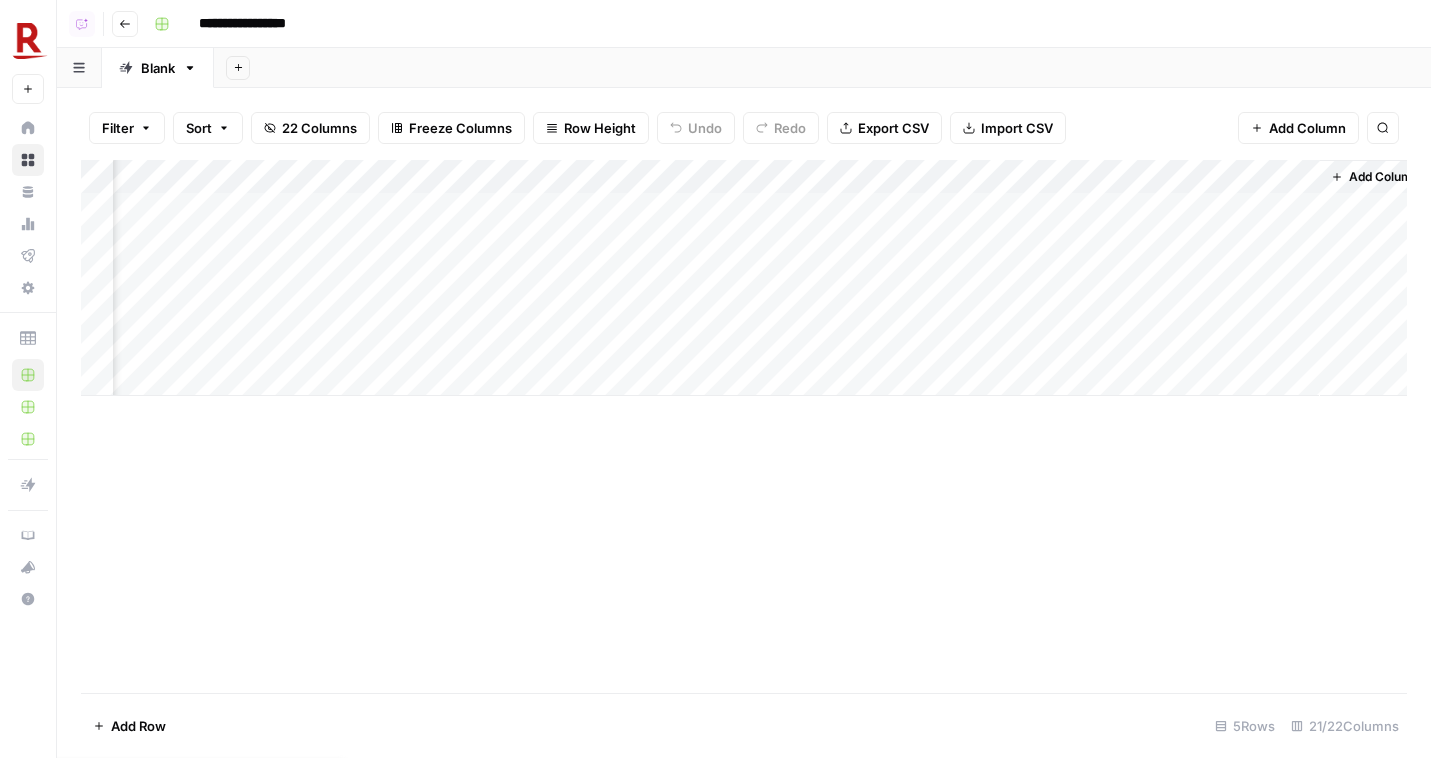 click on "Add Column" at bounding box center (744, 278) 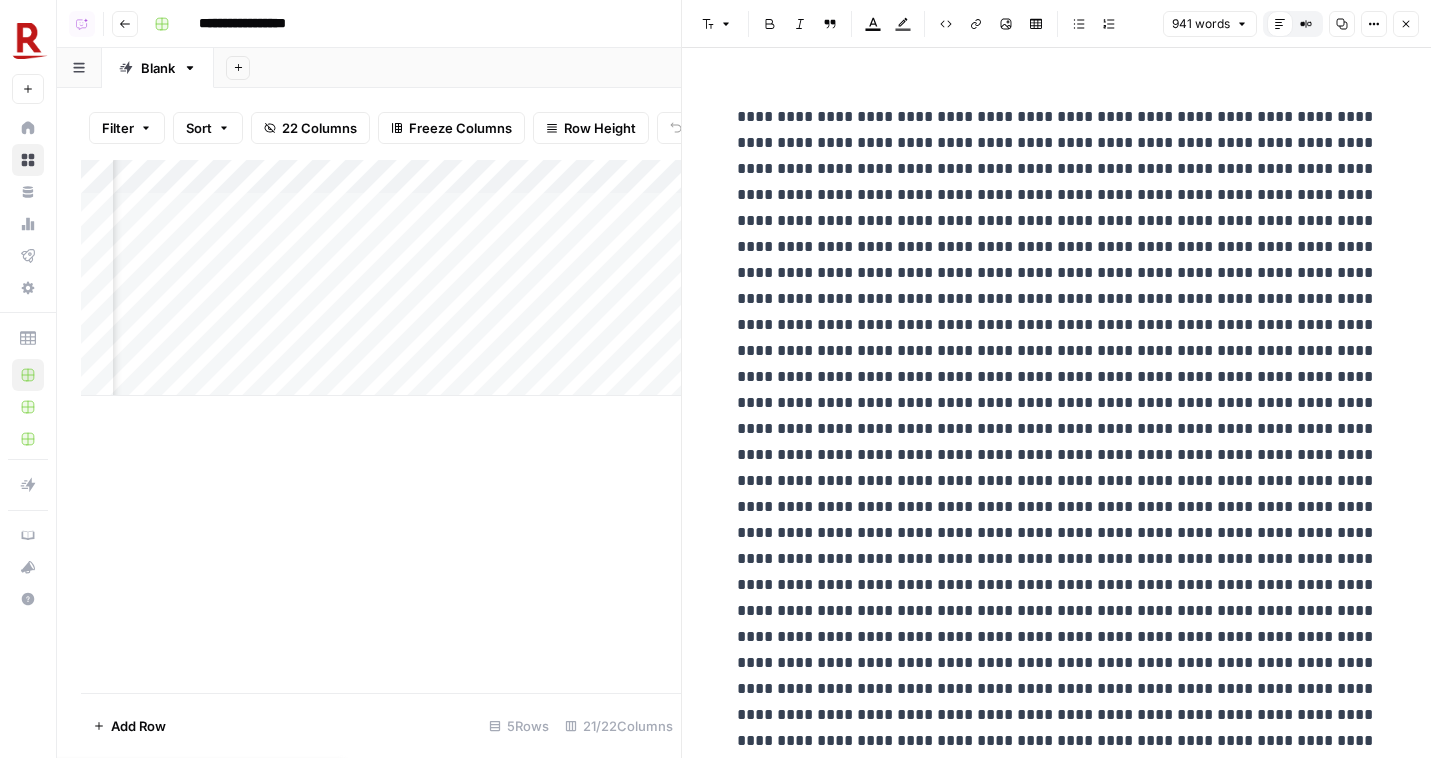 click on "Close" at bounding box center [1406, 24] 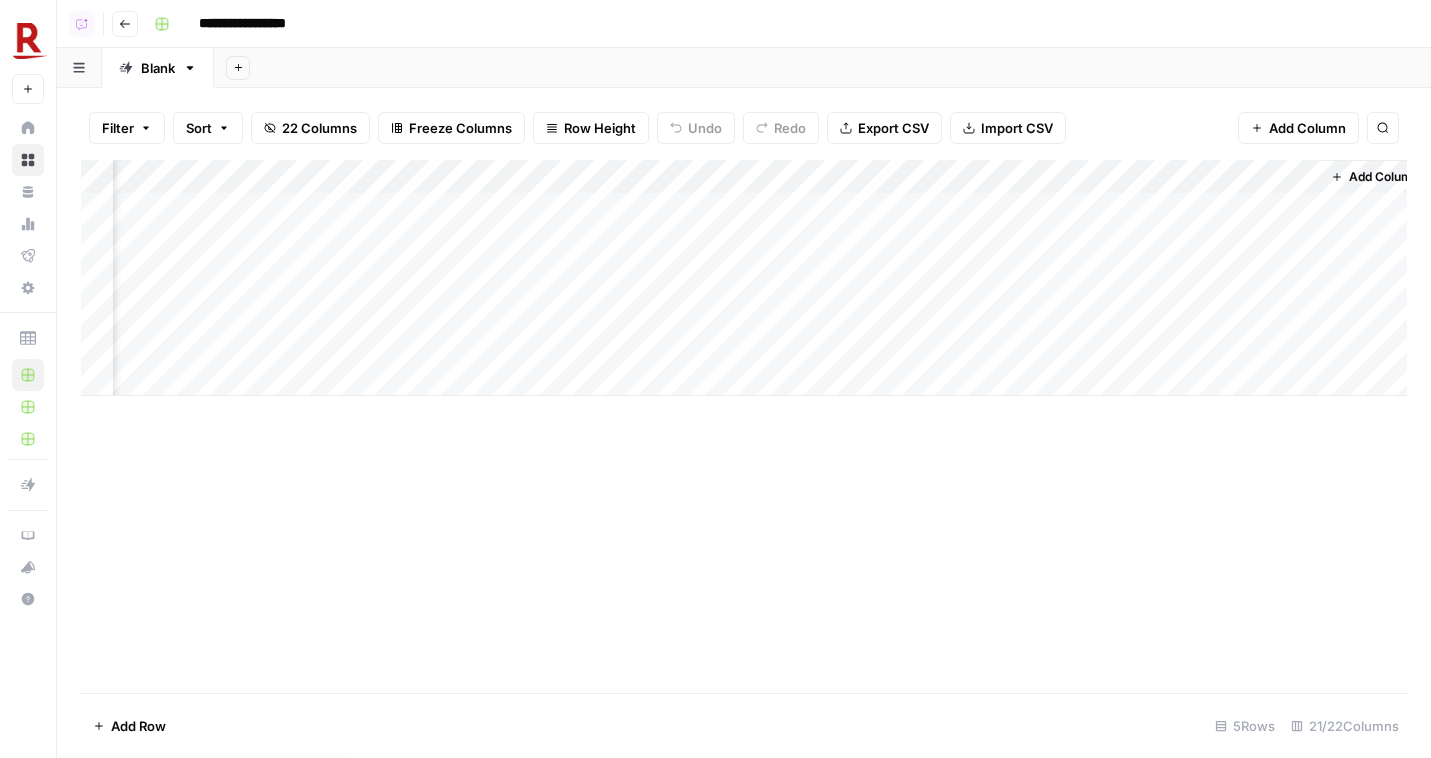 click on "Add Column" at bounding box center (744, 278) 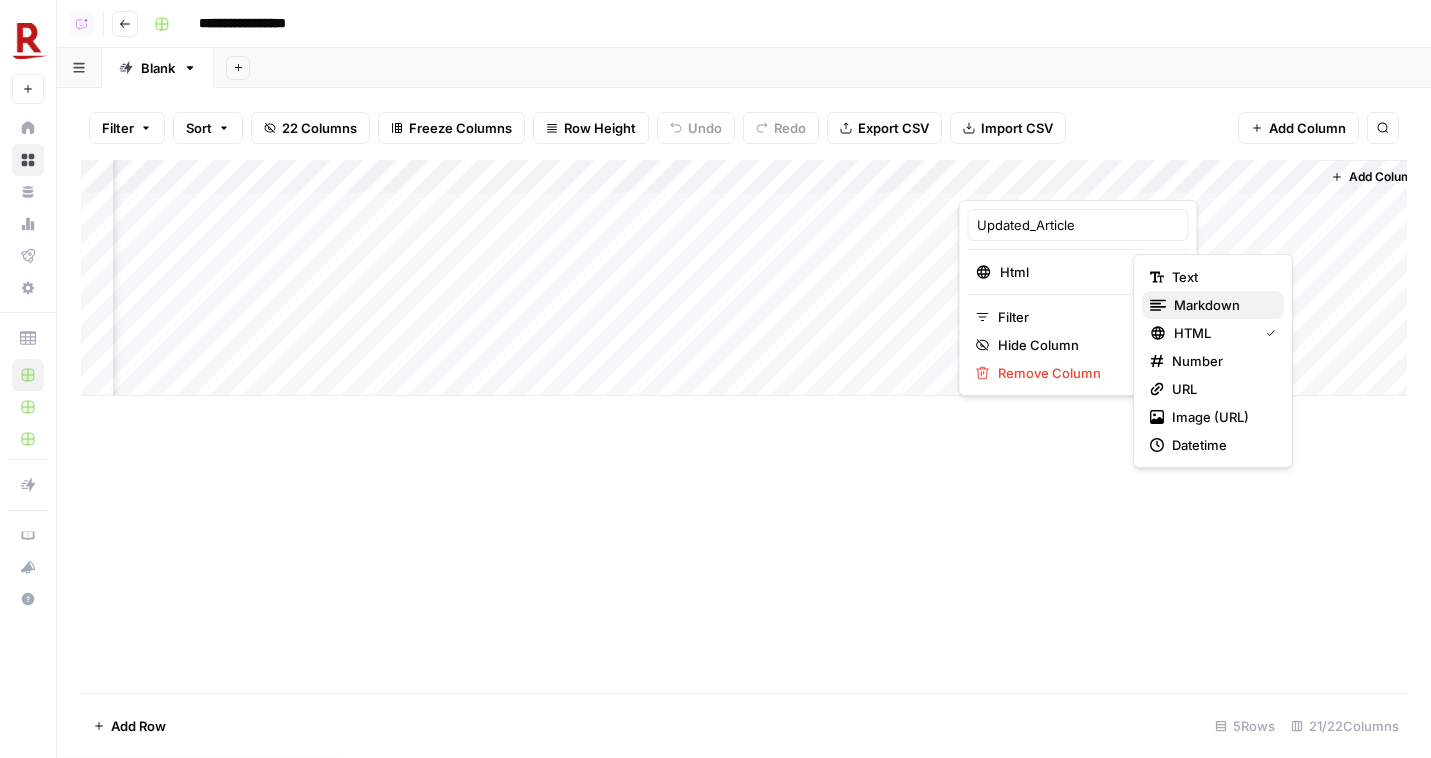 click on "markdown" at bounding box center [1221, 305] 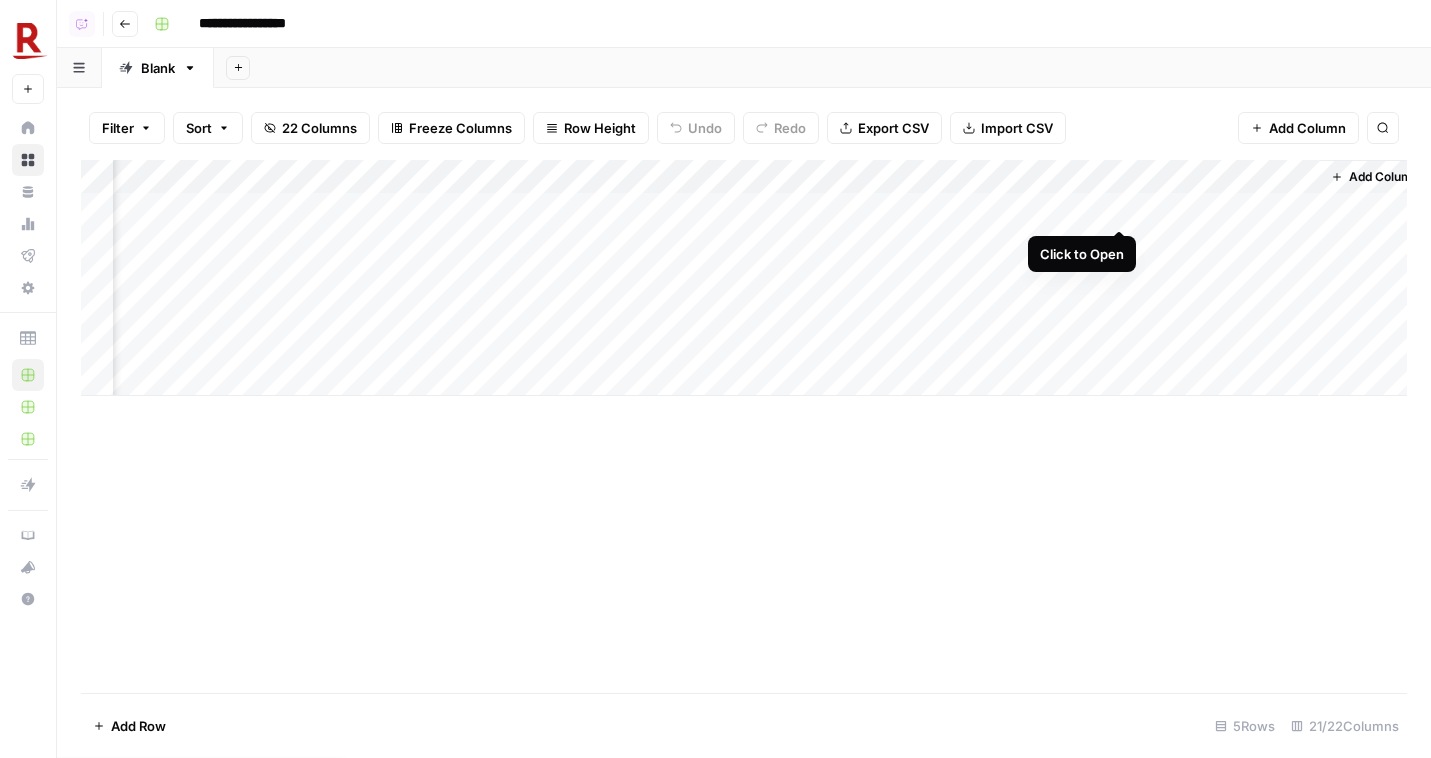 click on "Add Column" at bounding box center (744, 278) 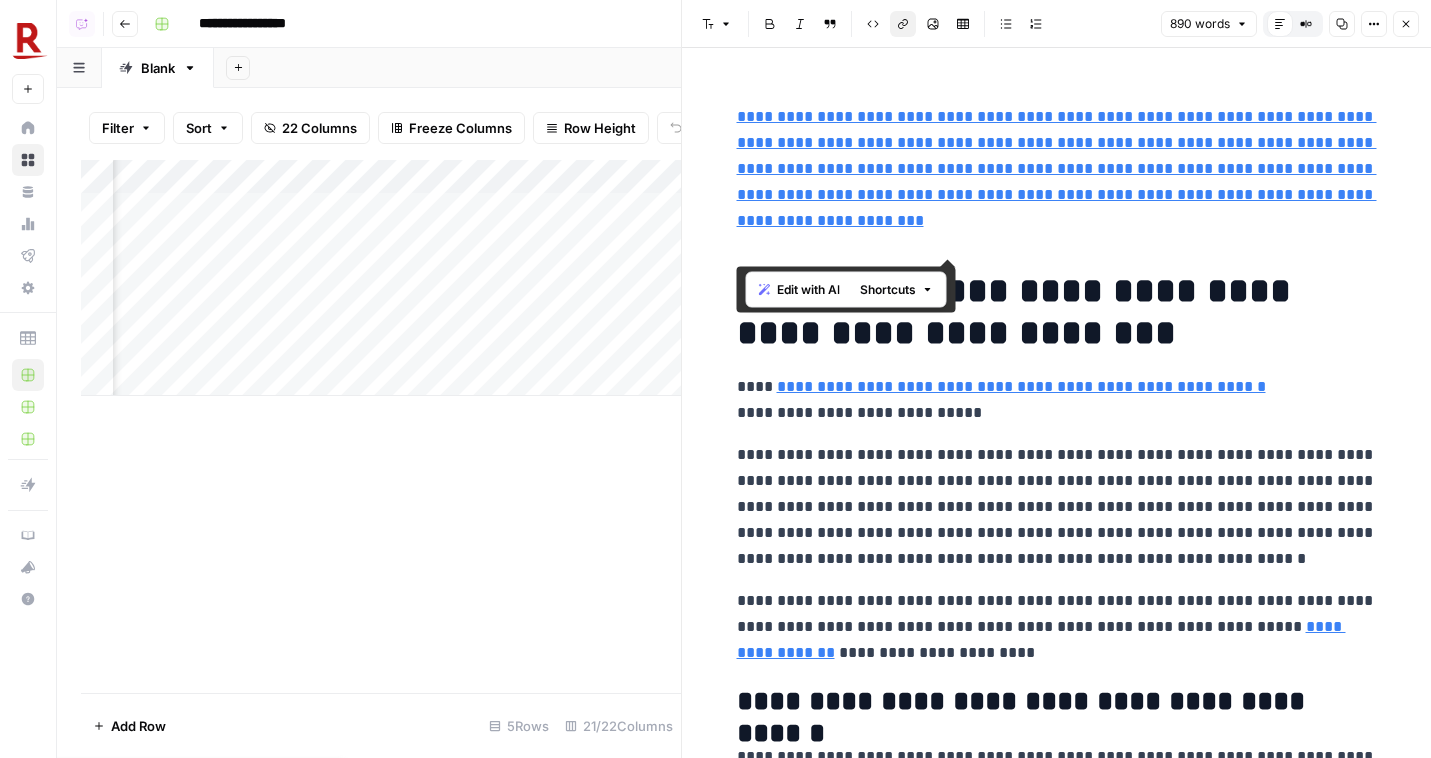 drag, startPoint x: 1323, startPoint y: 250, endPoint x: 699, endPoint y: 106, distance: 640.3999 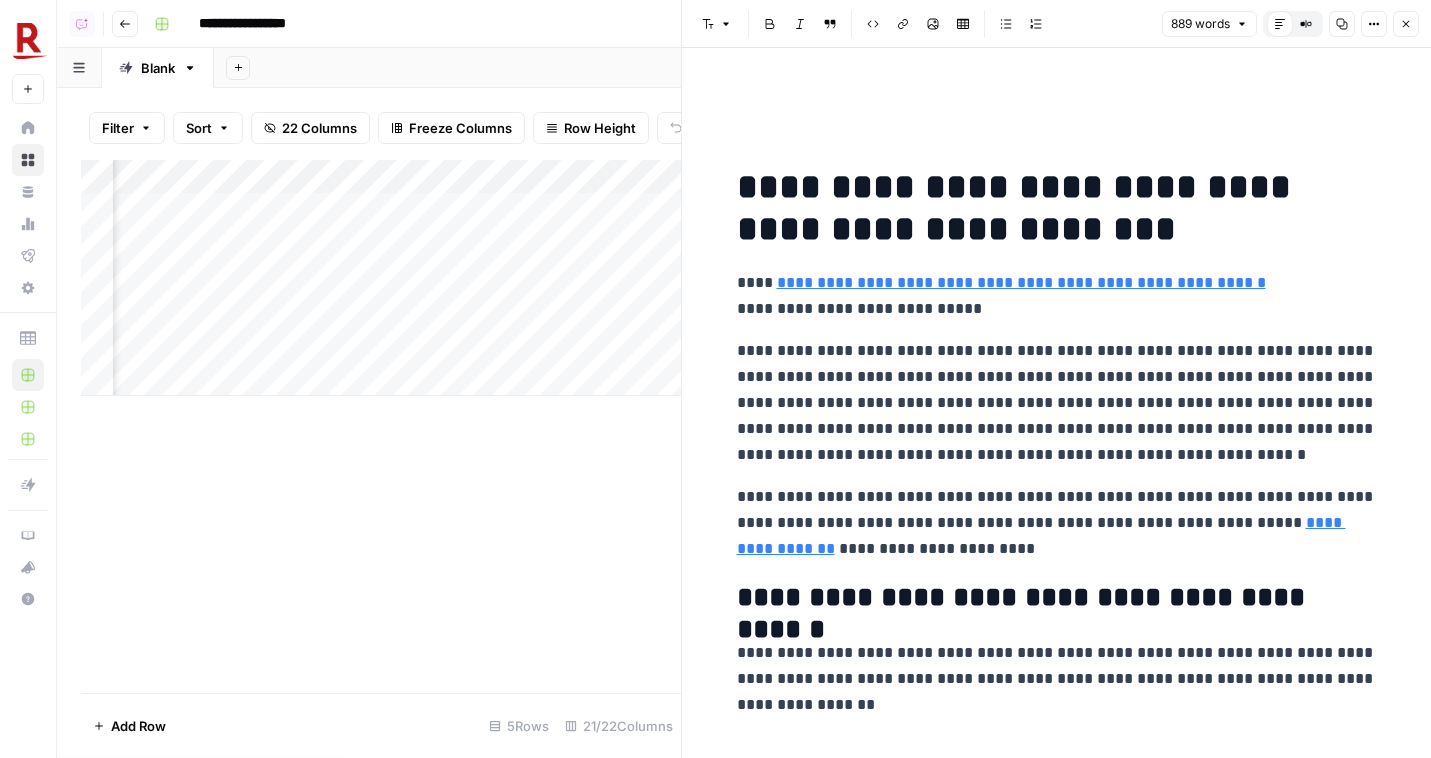 click 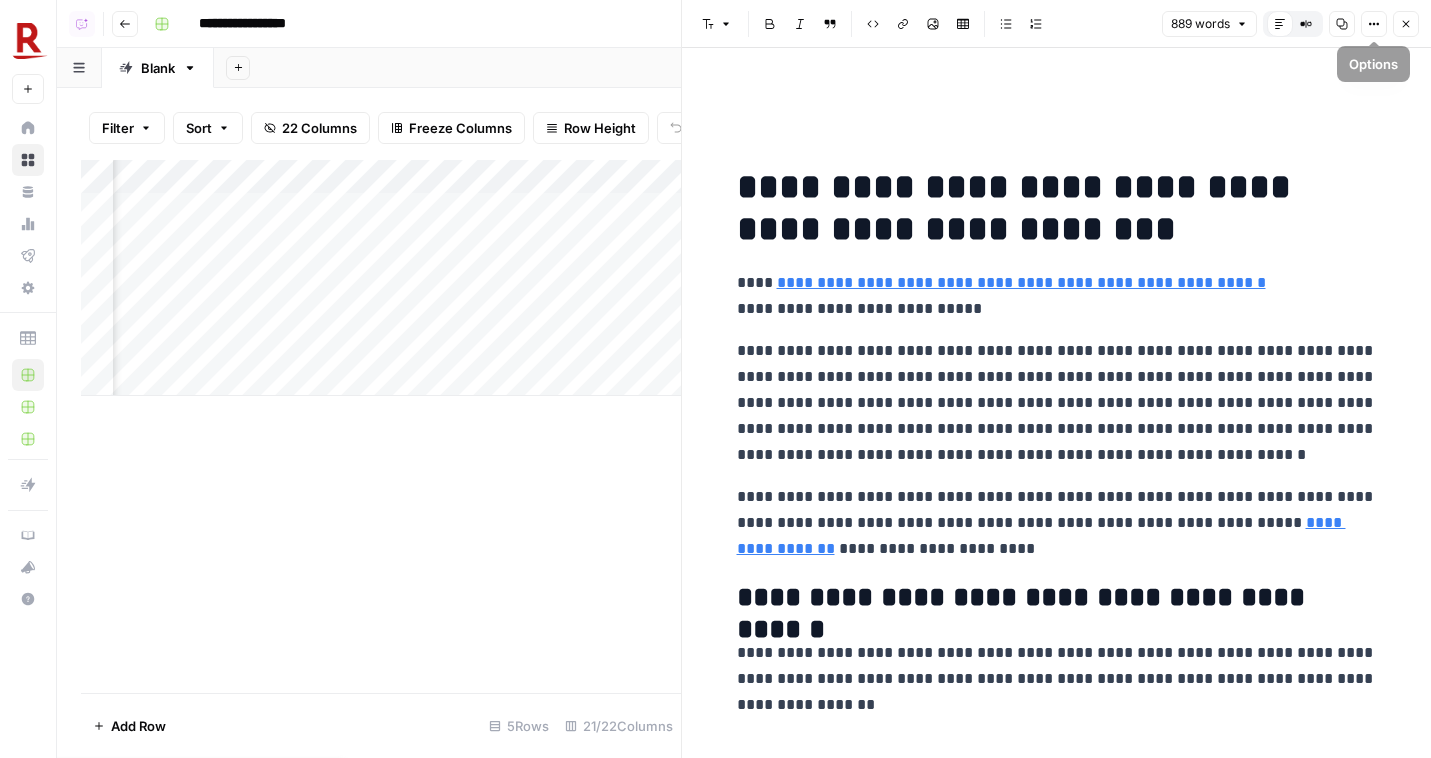 click 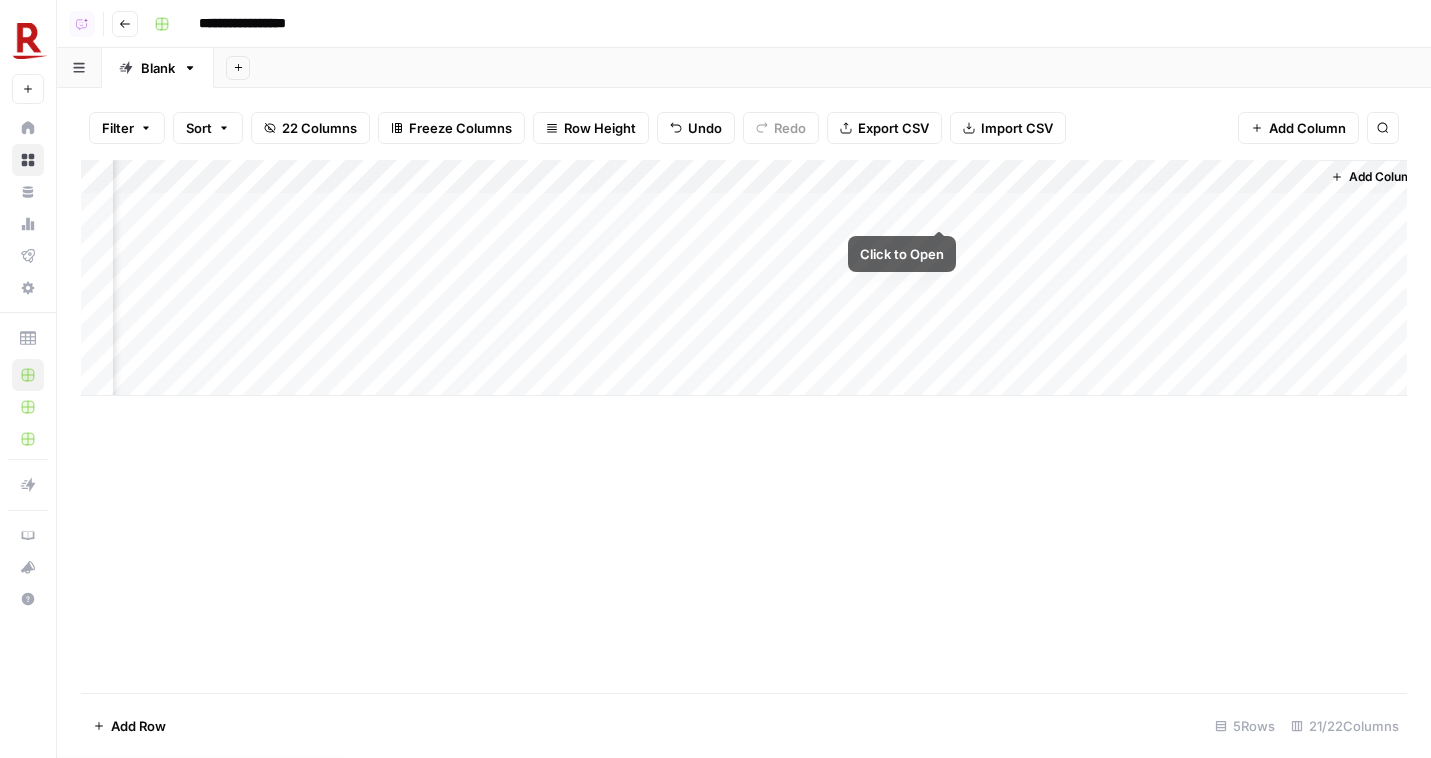 click on "Add Column" at bounding box center (744, 278) 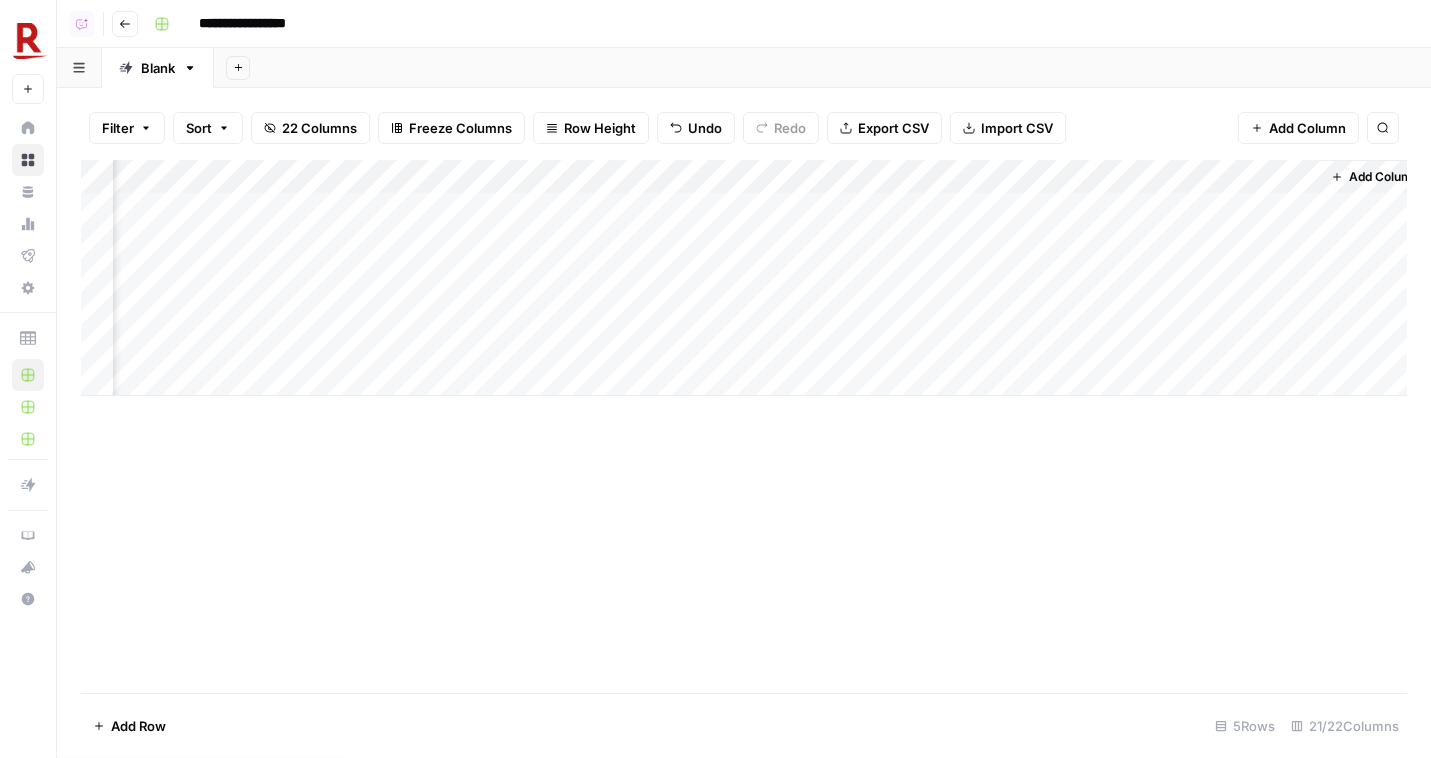 click on "Add Column" at bounding box center [744, 278] 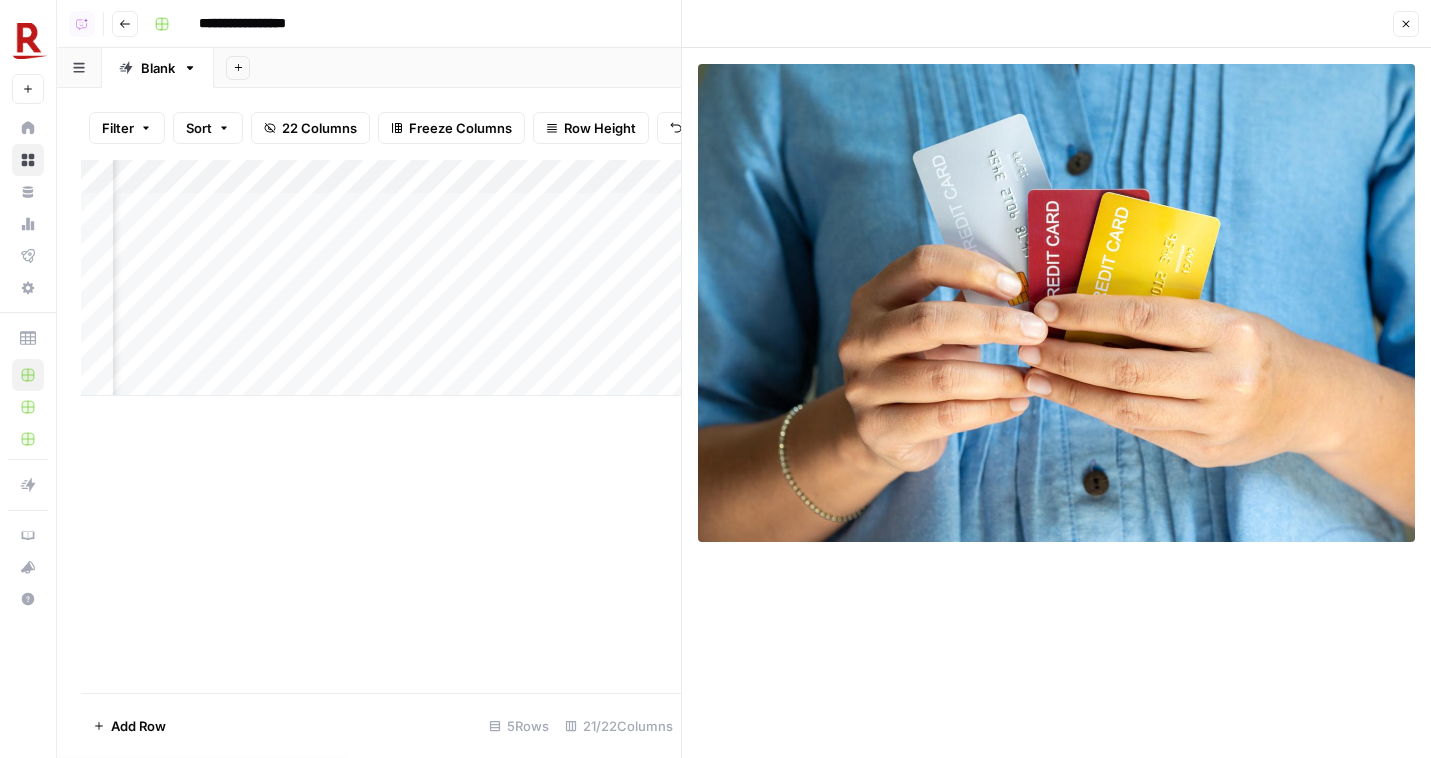 click at bounding box center [1056, 303] 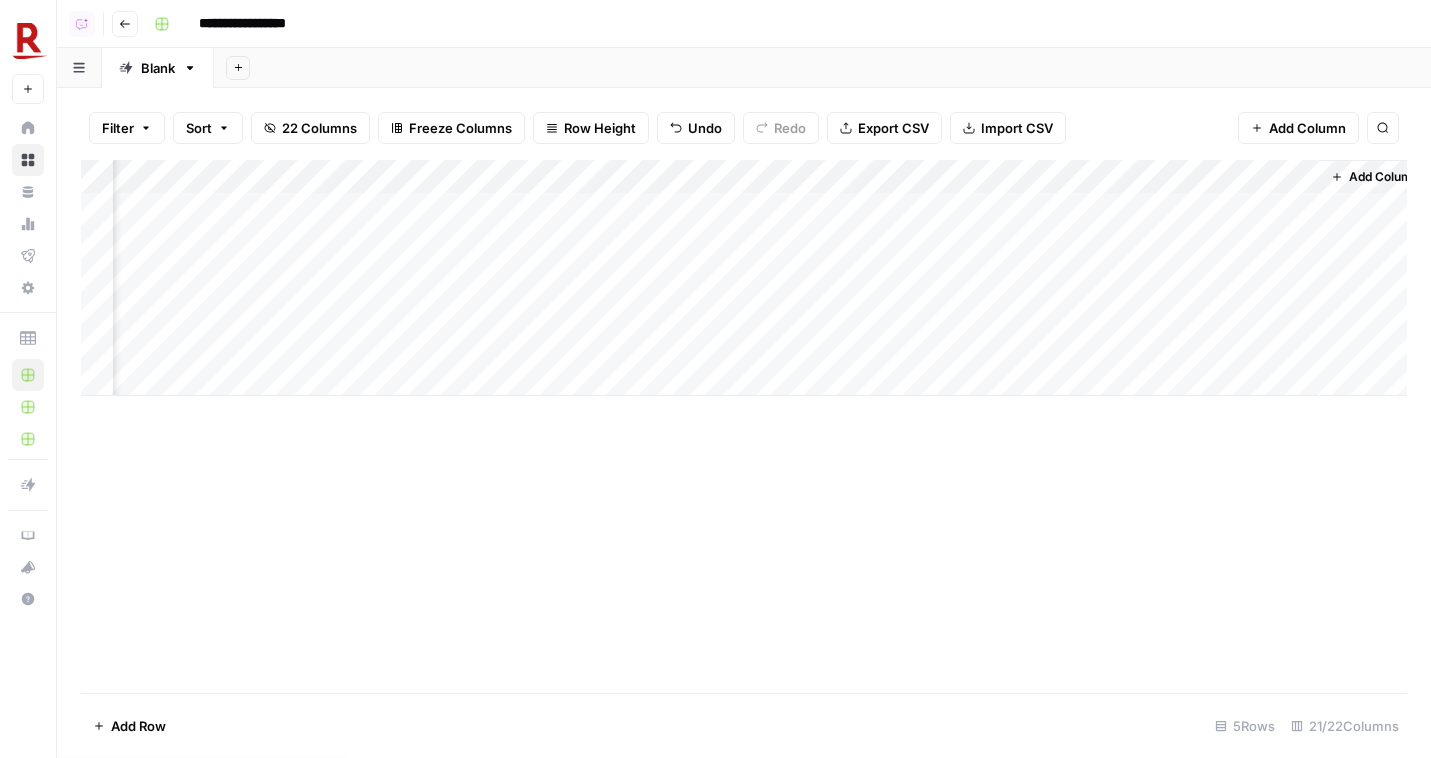 click on "Add Column" at bounding box center (744, 278) 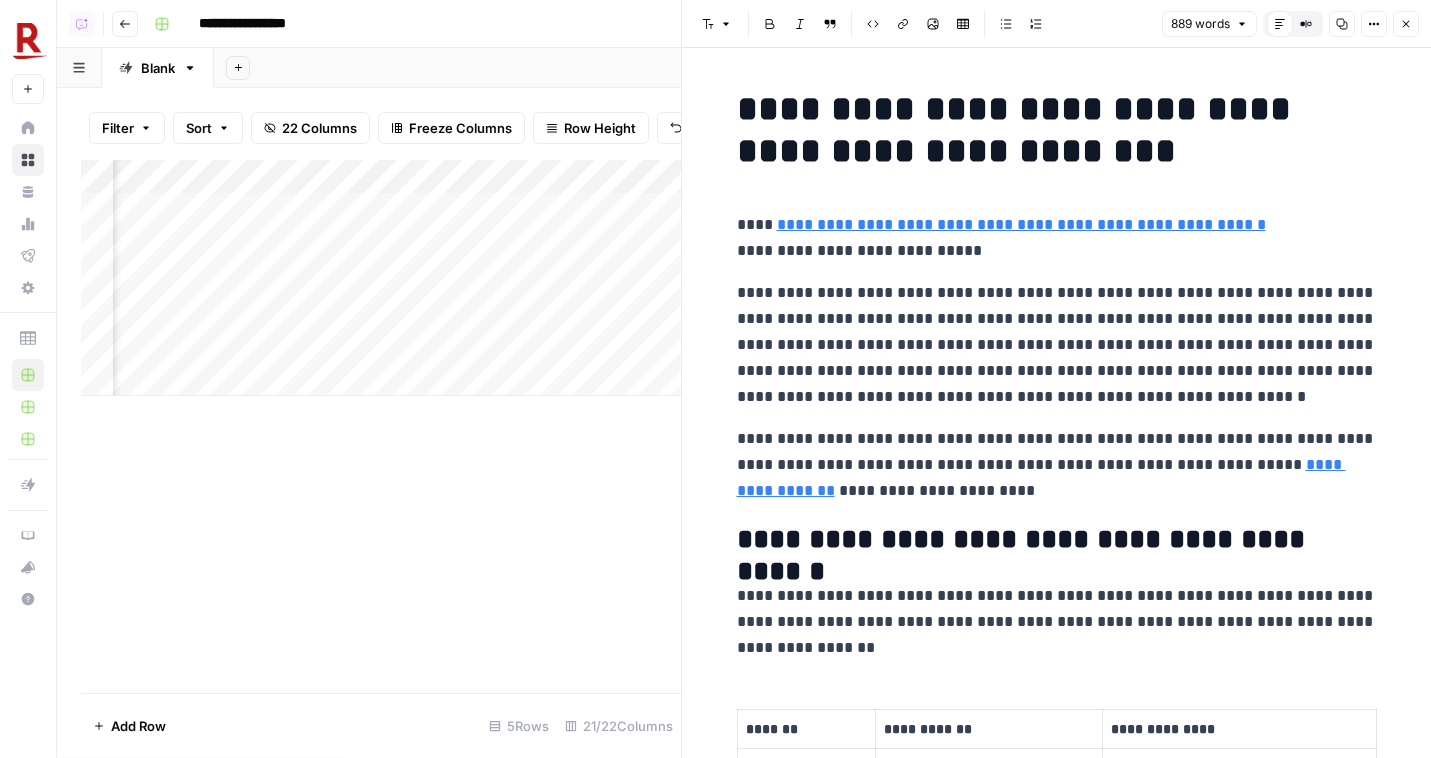 click on "**********" at bounding box center [1057, 130] 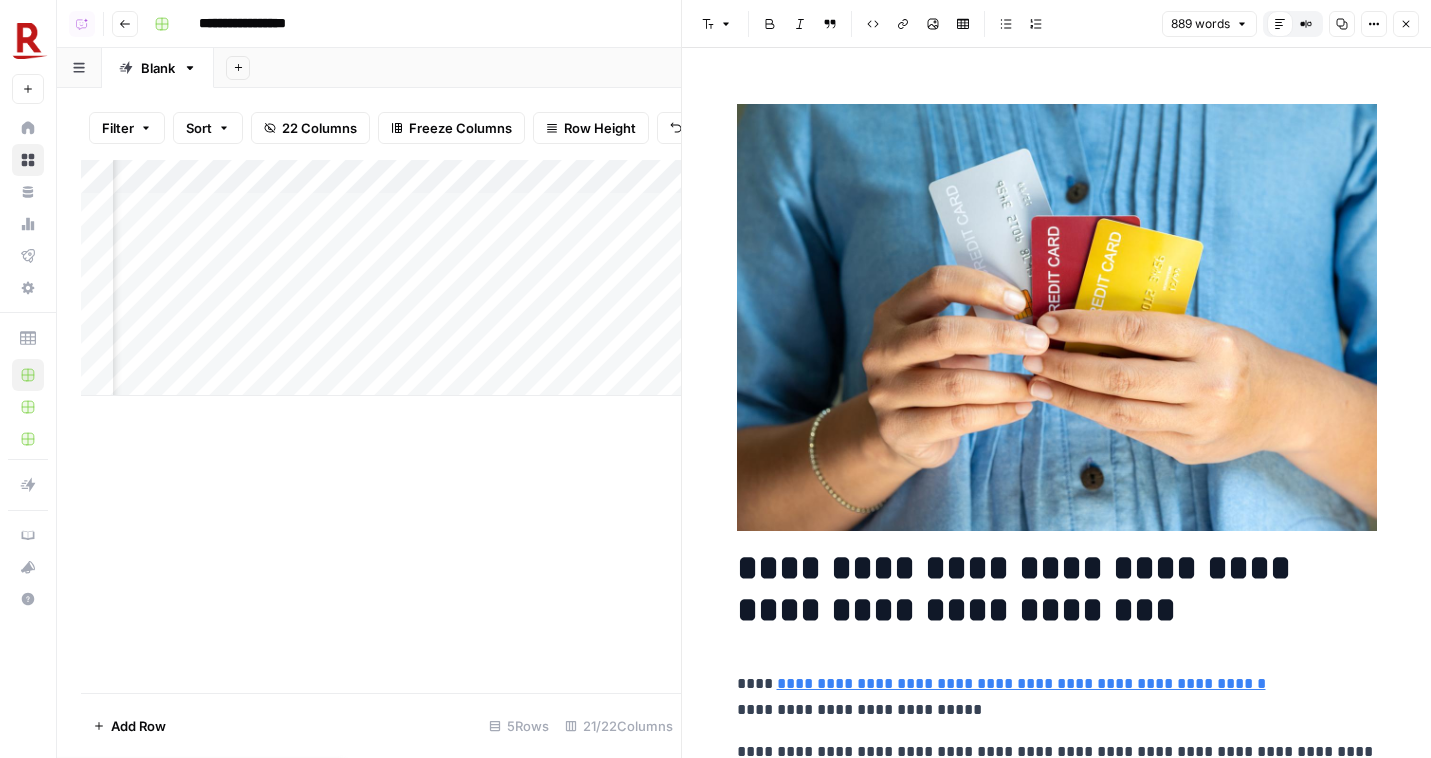 scroll, scrollTop: 313, scrollLeft: 0, axis: vertical 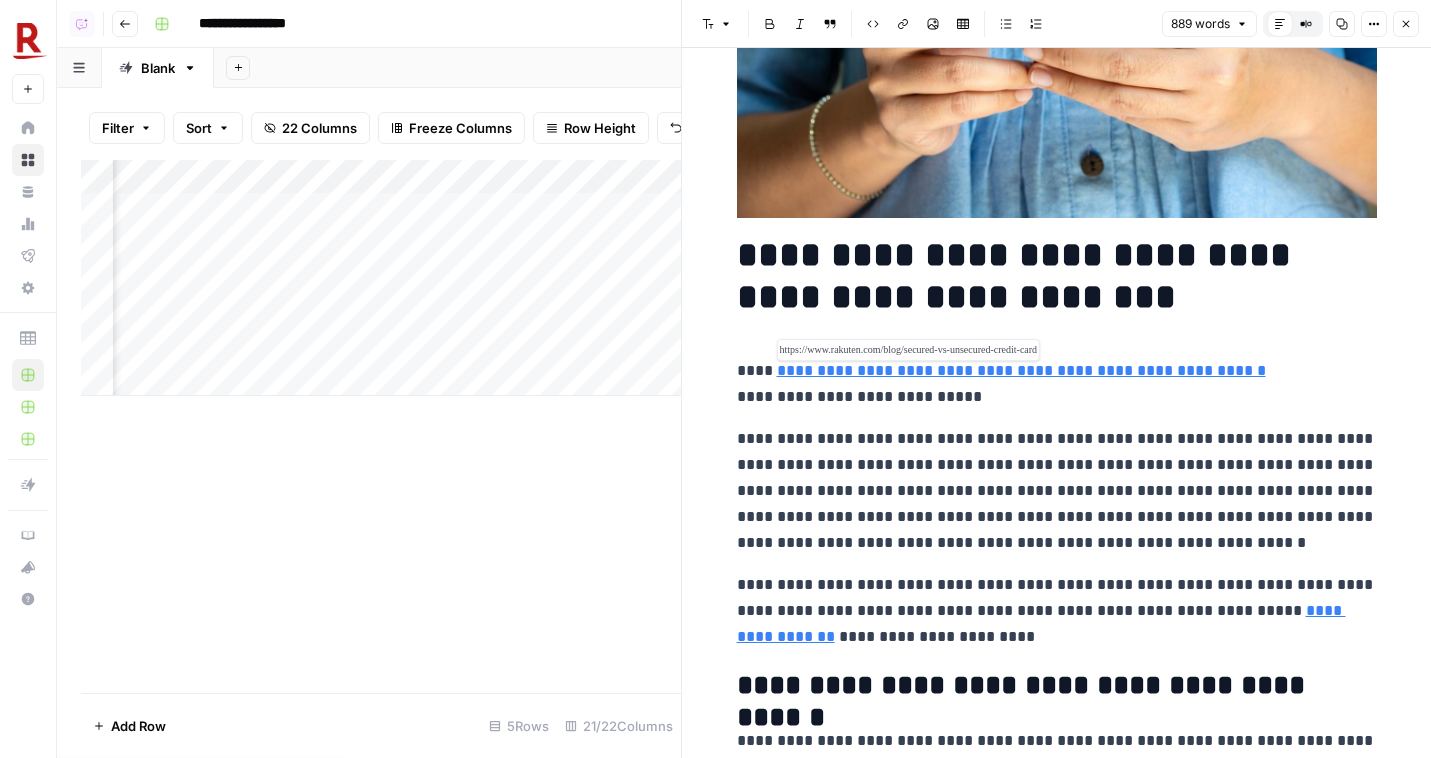 click on "**********" at bounding box center [1021, 370] 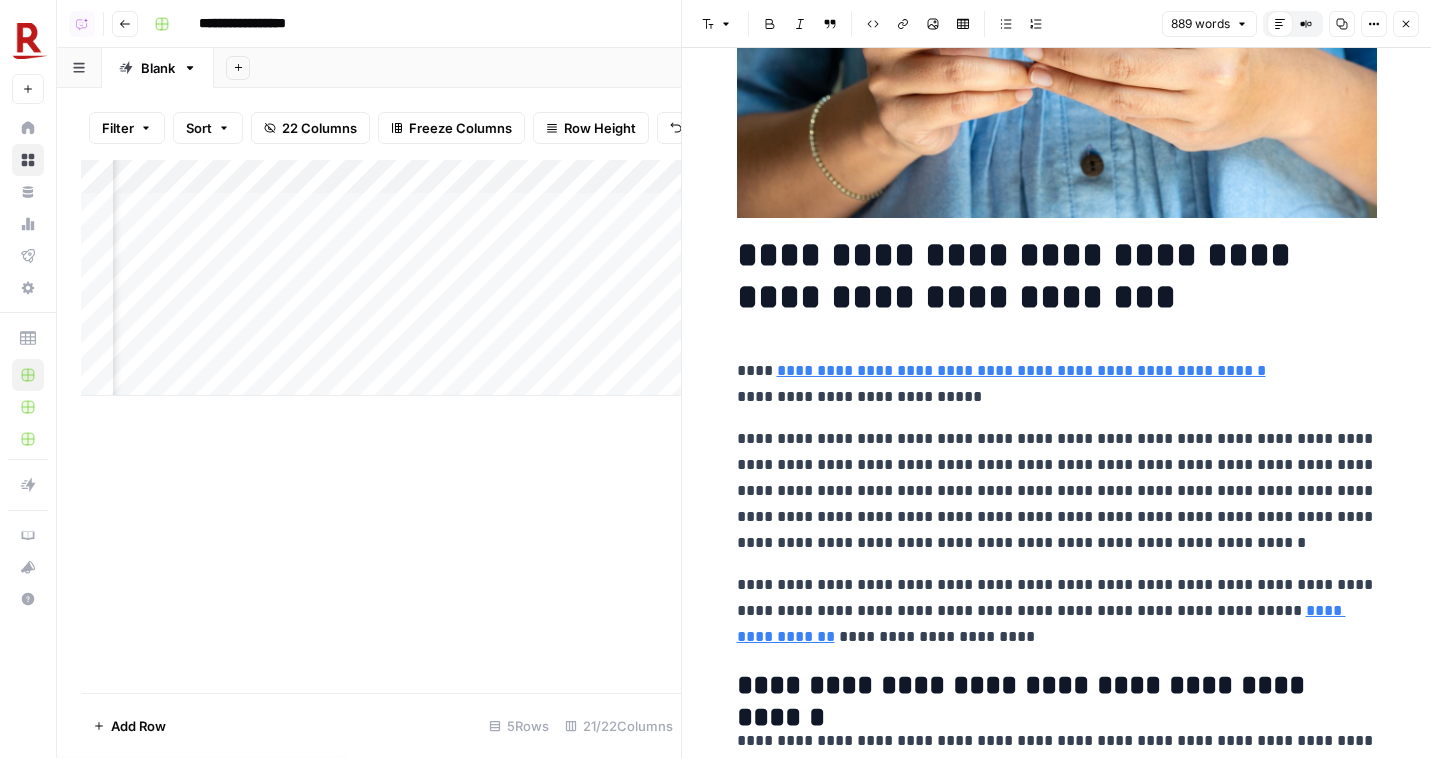 click on "**********" at bounding box center [1057, 1851] 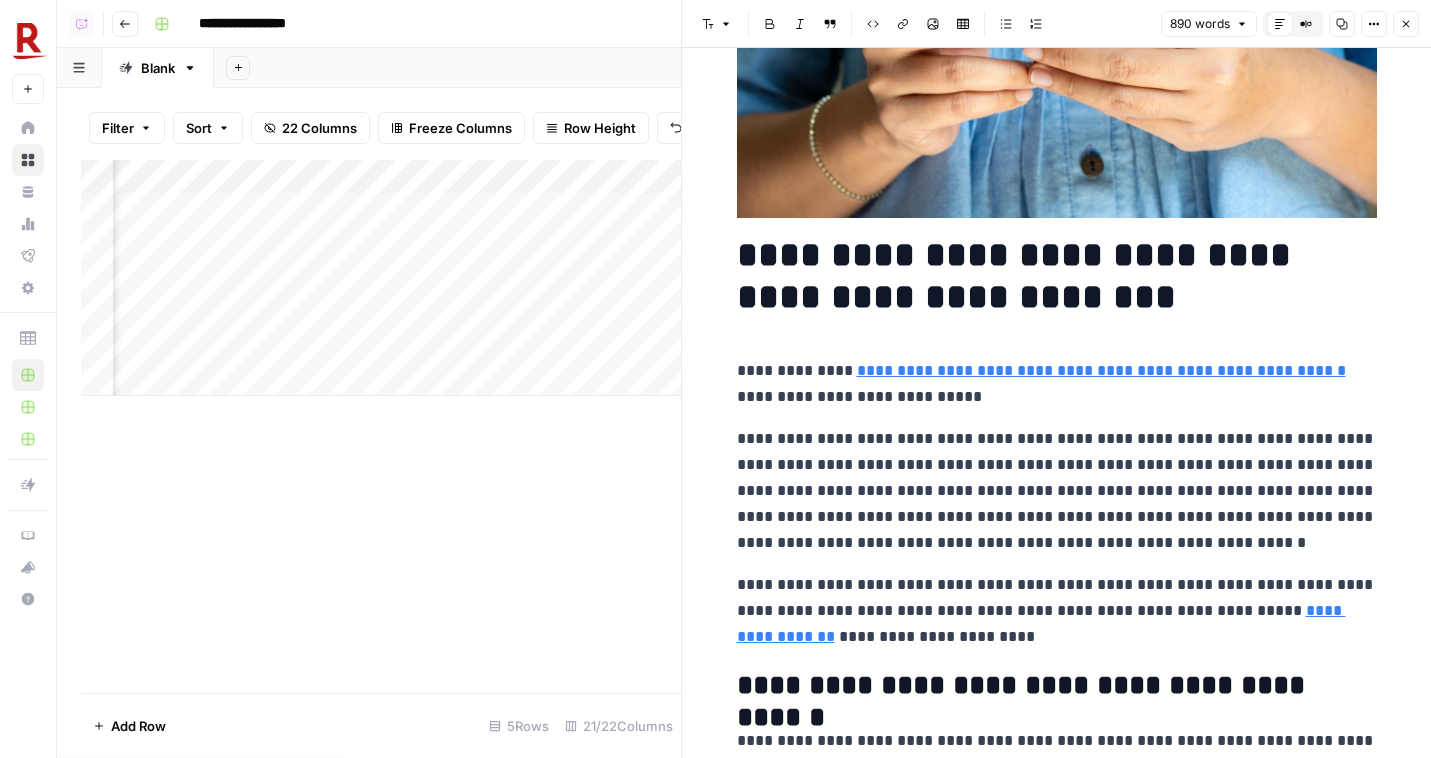 click on "**********" at bounding box center (1057, 384) 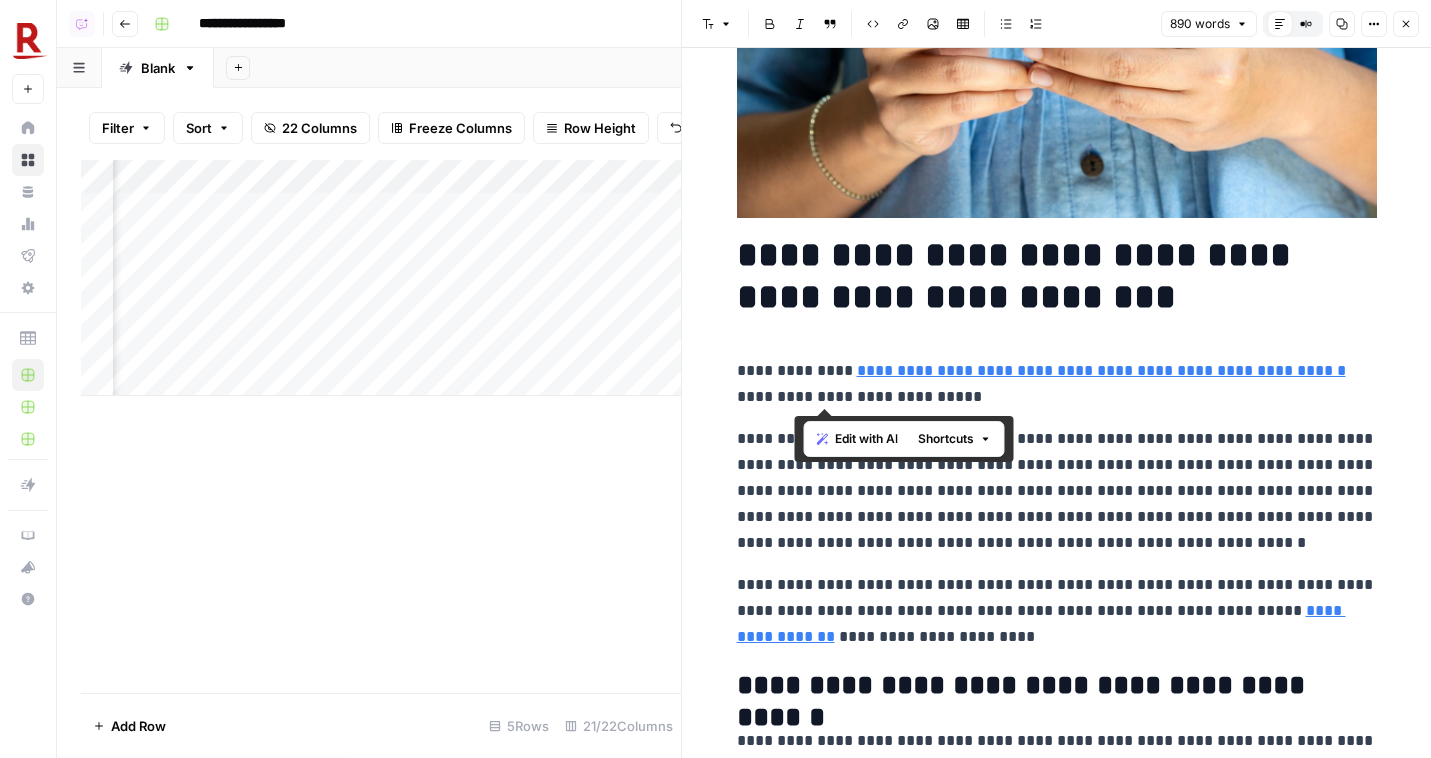 click on "**********" at bounding box center (1057, 384) 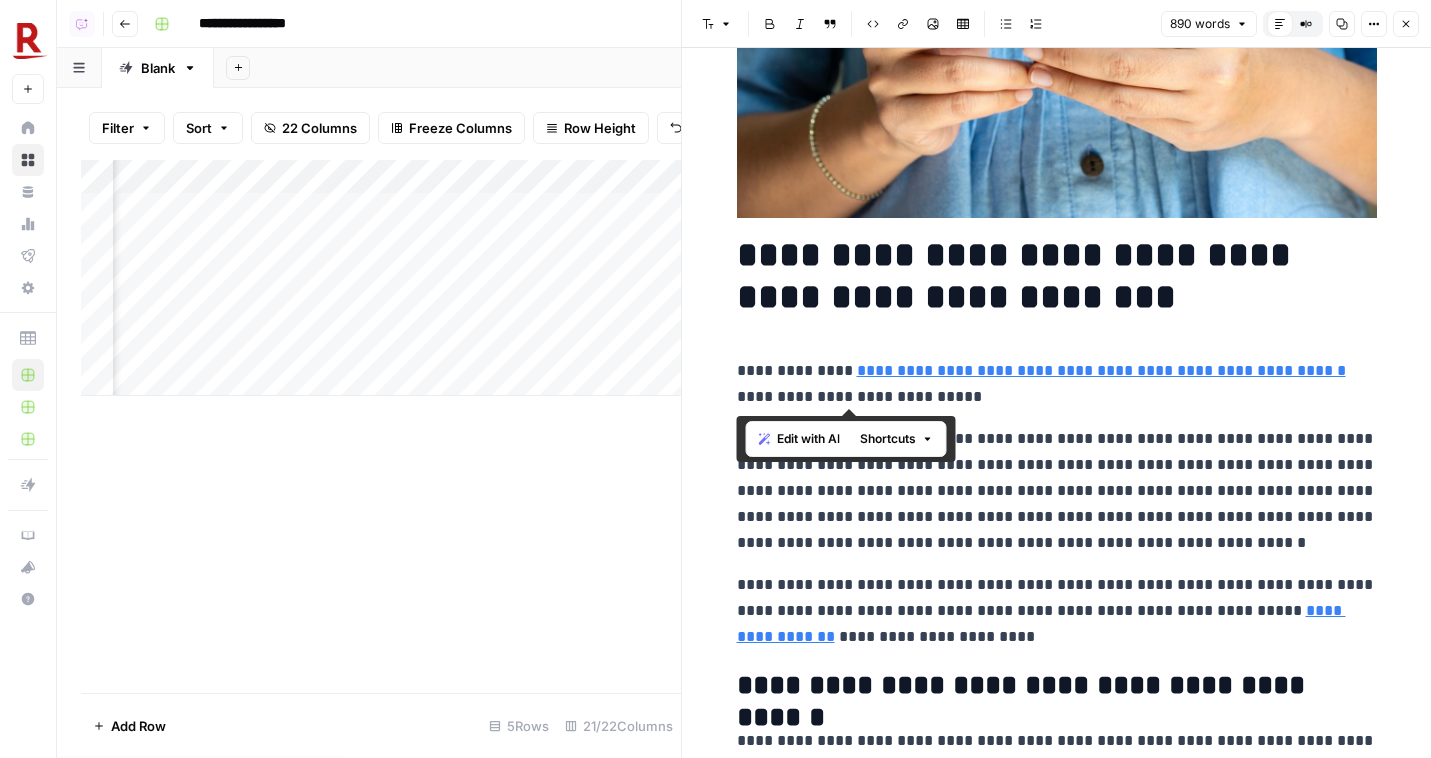 click on "**********" at bounding box center (1057, 384) 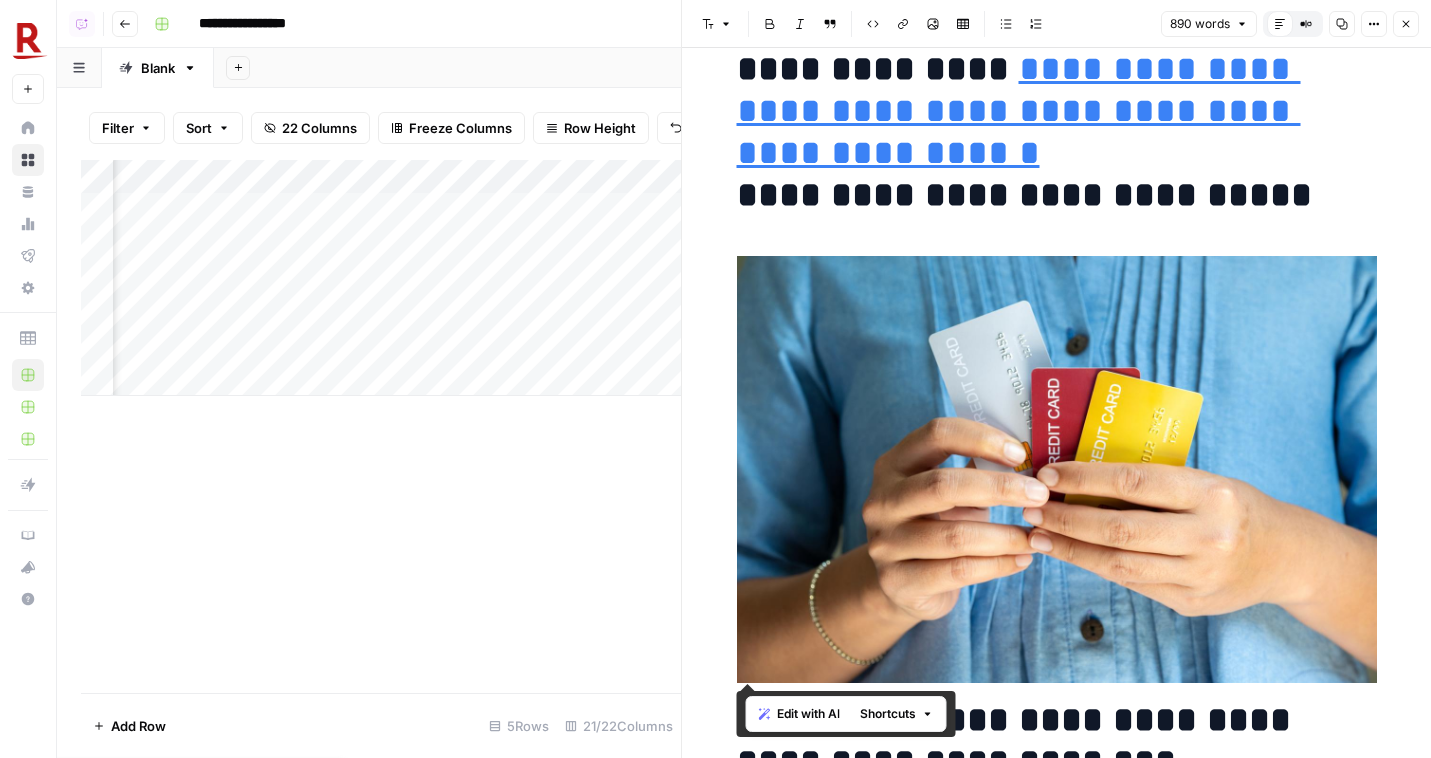 scroll, scrollTop: 0, scrollLeft: 0, axis: both 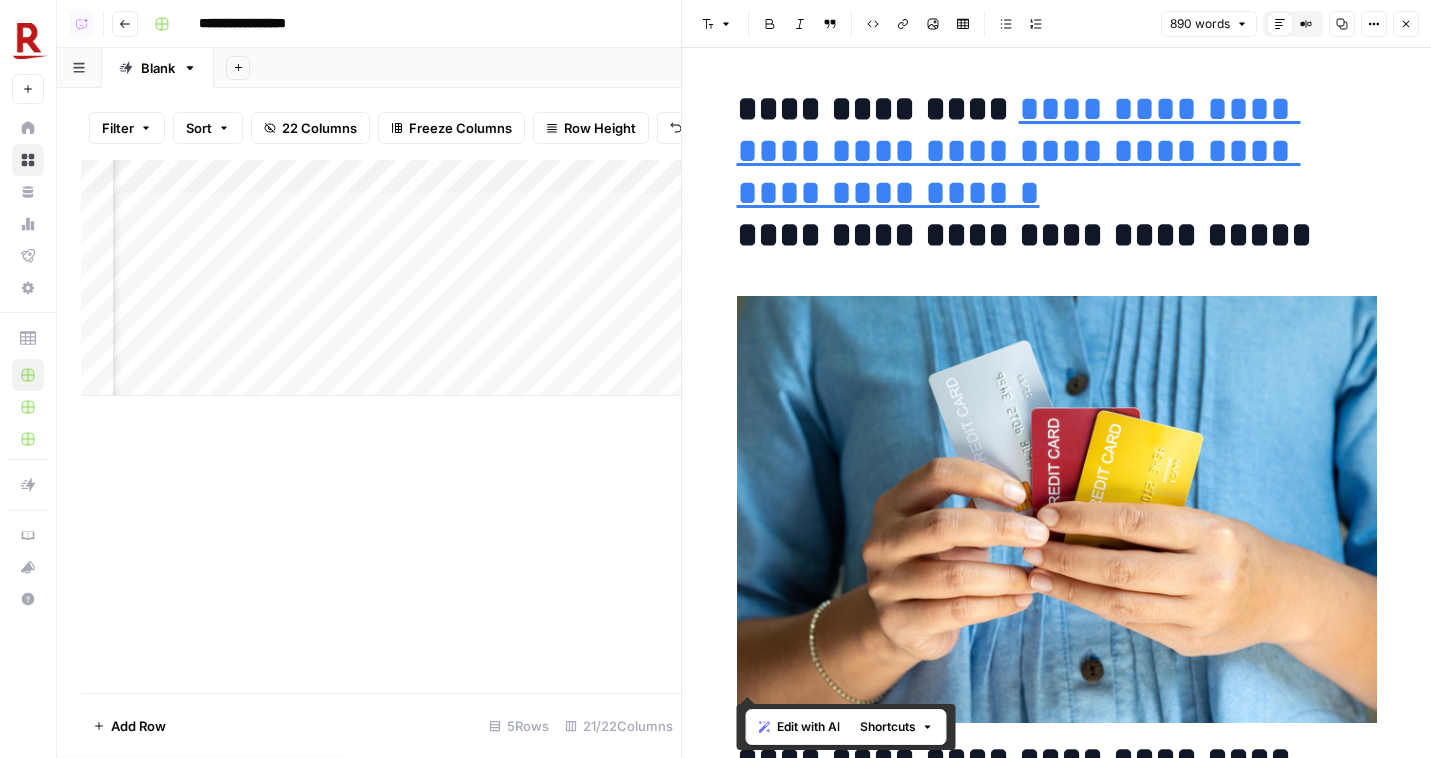 drag, startPoint x: 765, startPoint y: 217, endPoint x: 702, endPoint y: 61, distance: 168.2409 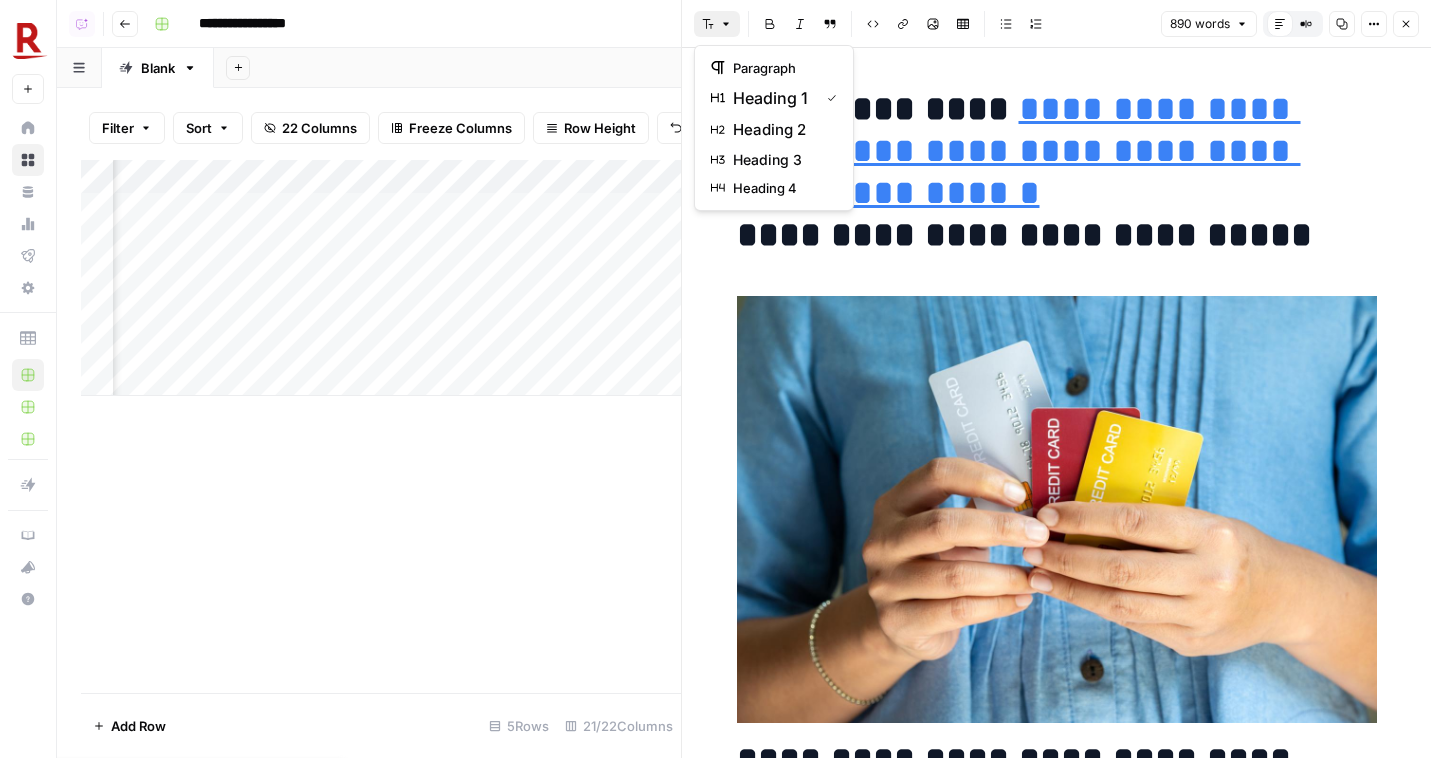 click on "Font style" at bounding box center (717, 24) 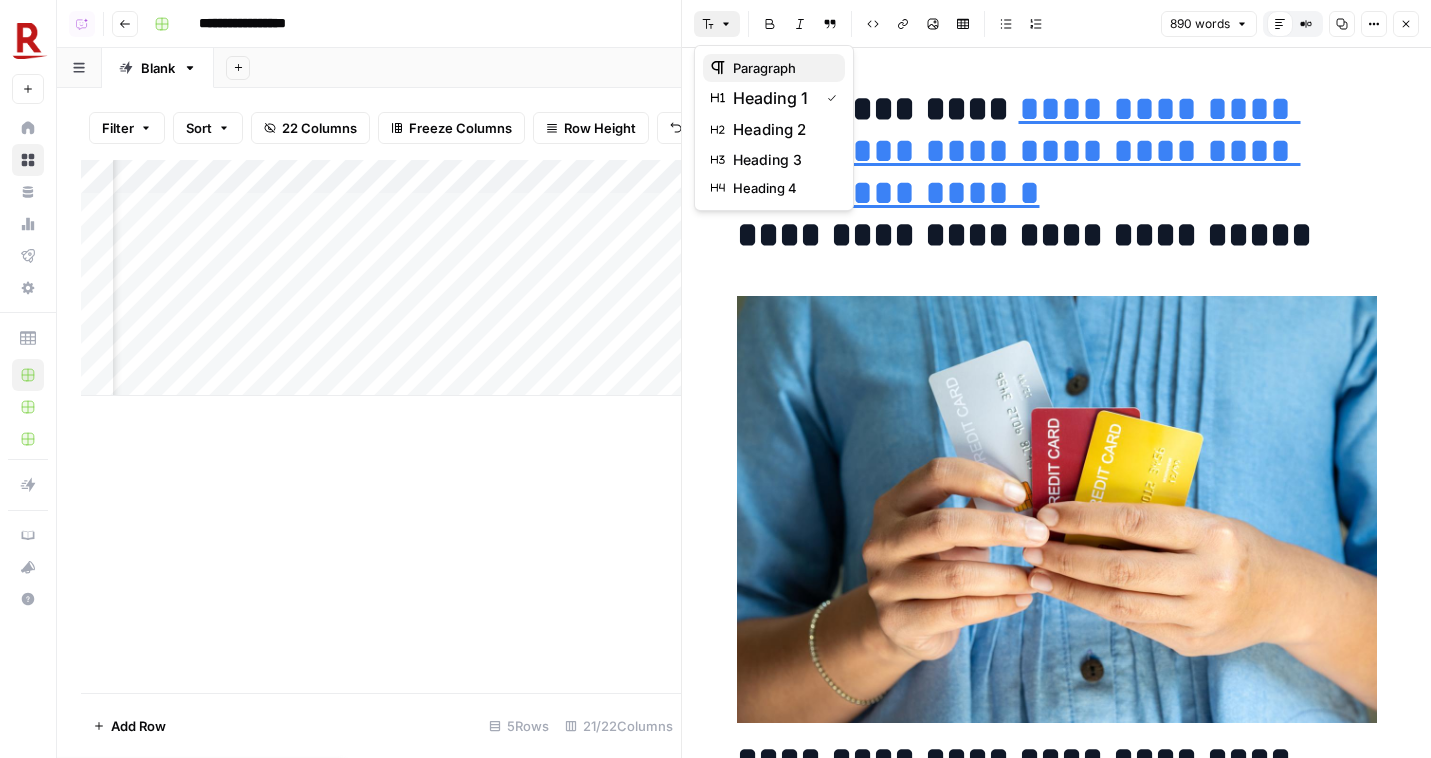 click on "paragraph" at bounding box center [781, 68] 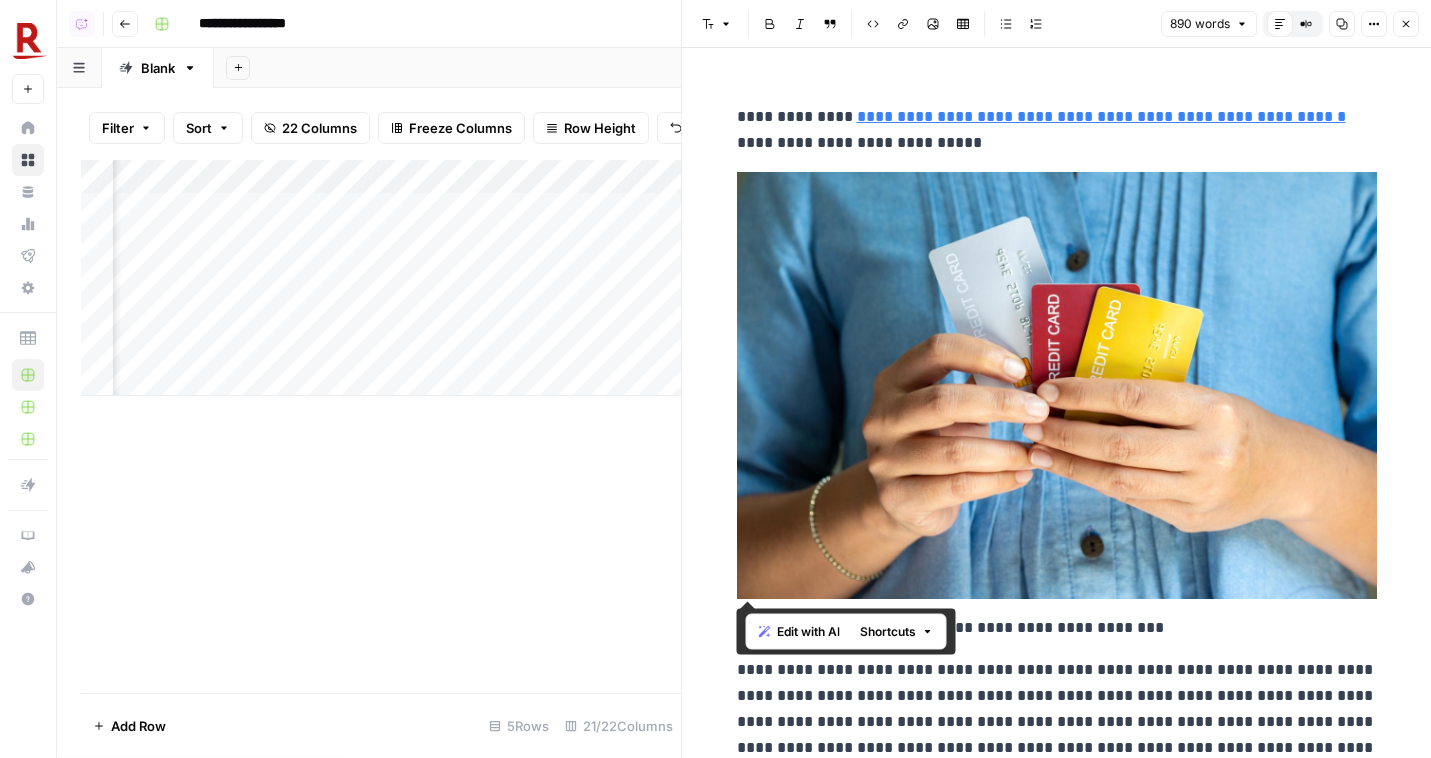 click on "**********" at bounding box center (1057, 130) 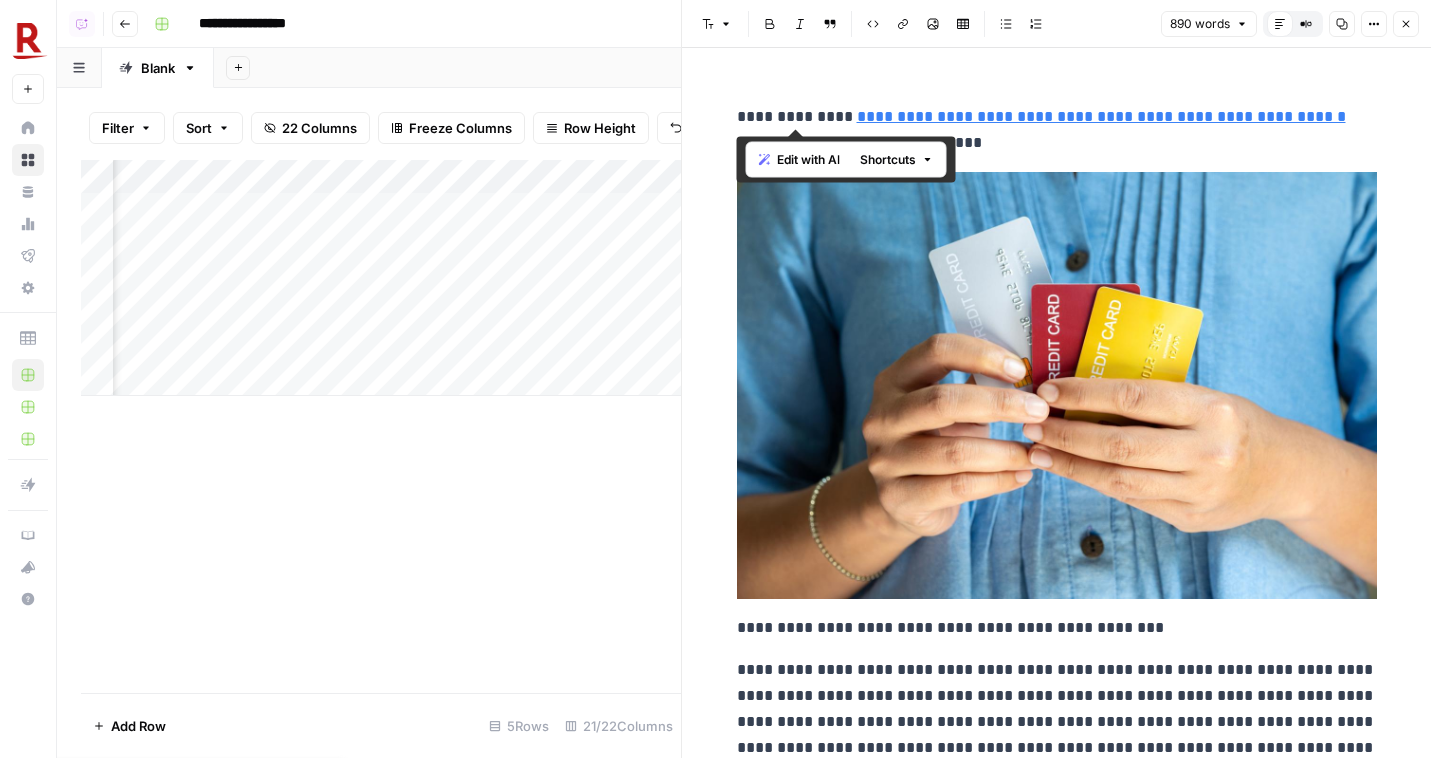 drag, startPoint x: 855, startPoint y: 120, endPoint x: 733, endPoint y: 124, distance: 122.06556 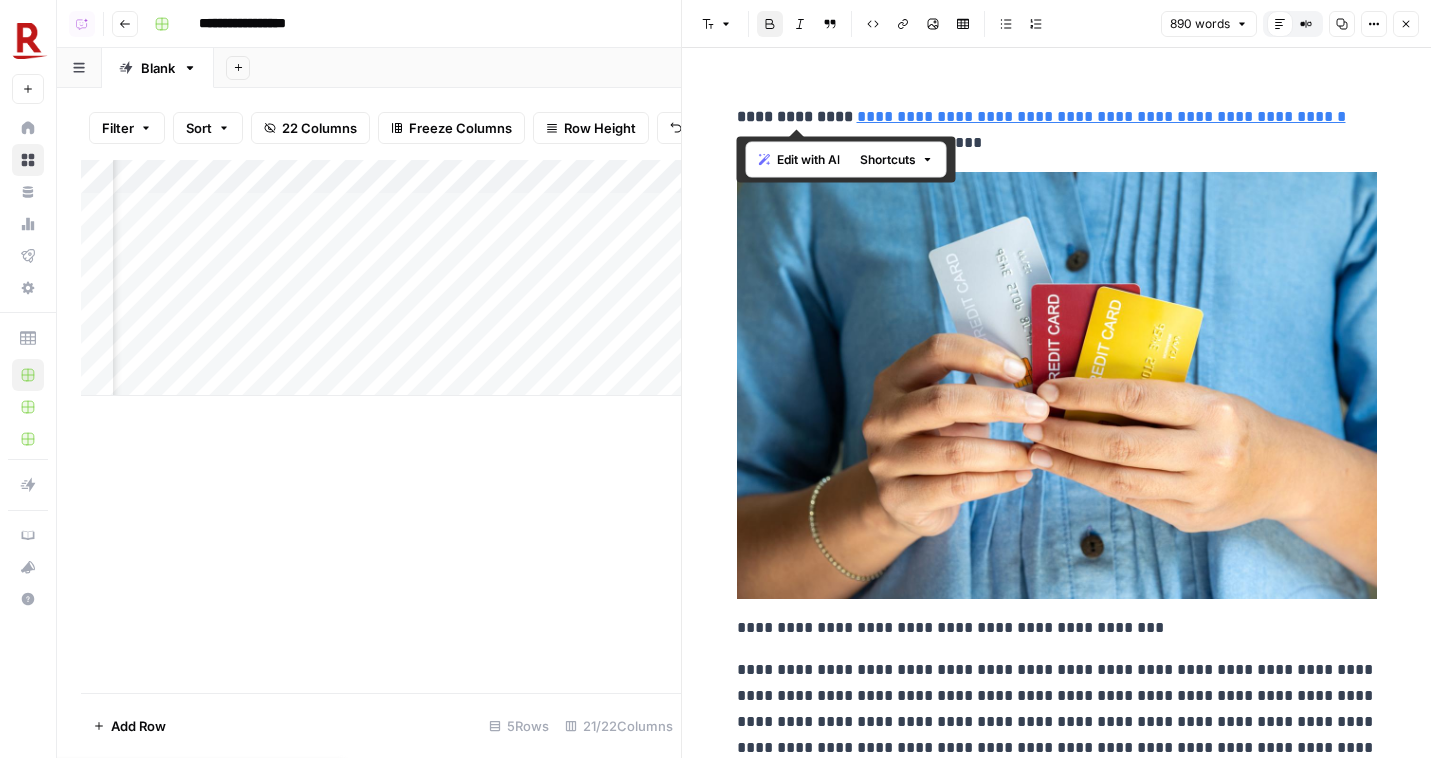 click on "**********" at bounding box center [1057, 2124] 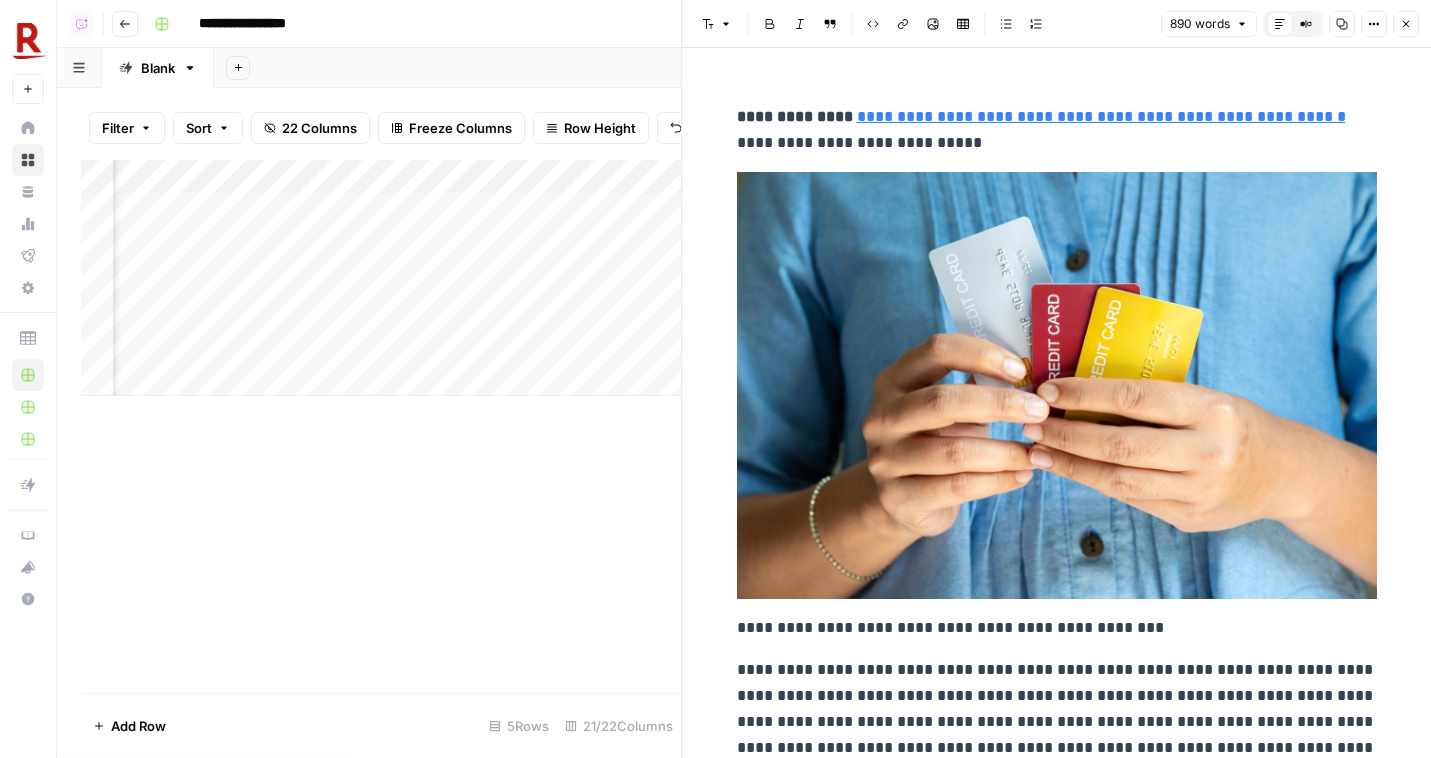 click on "**********" at bounding box center (1057, 130) 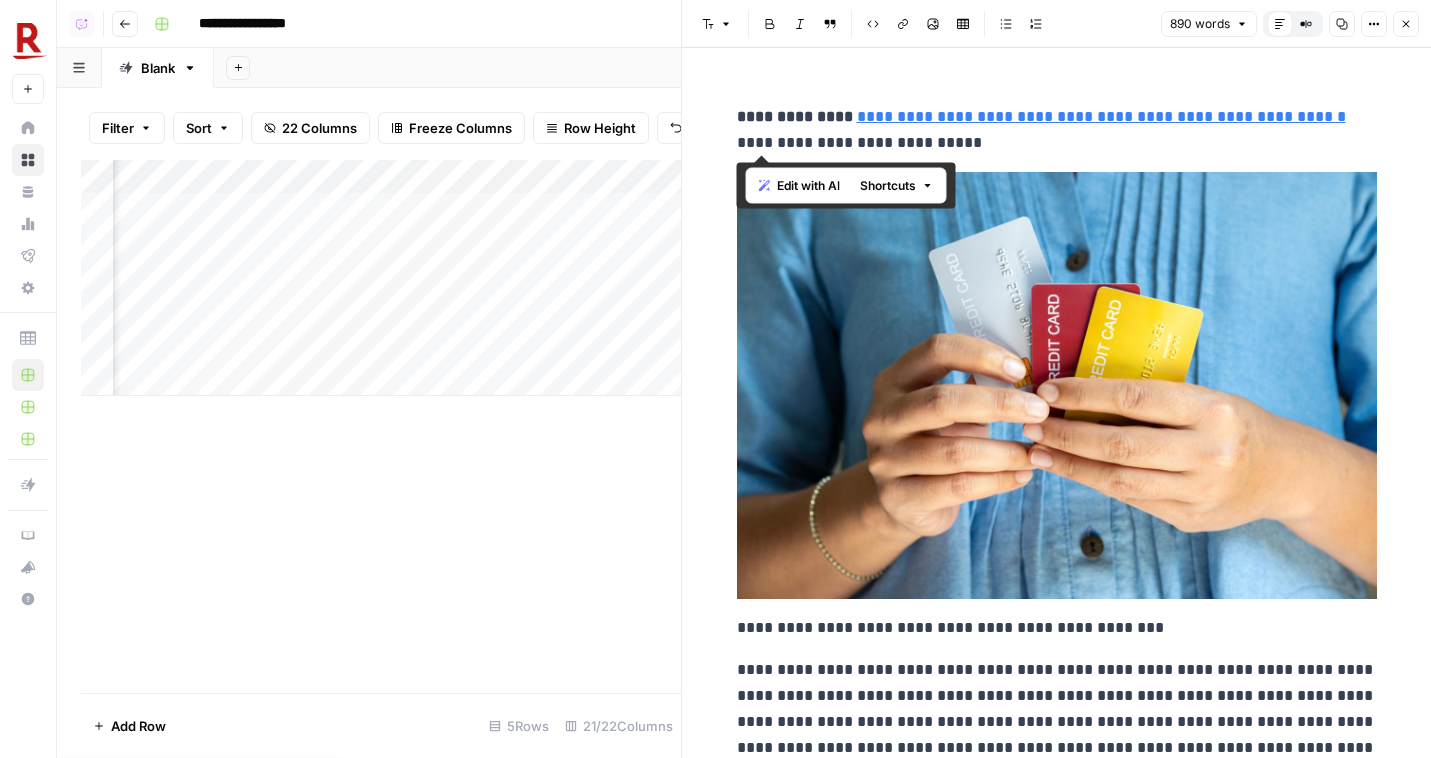 click on "**********" at bounding box center [1057, 130] 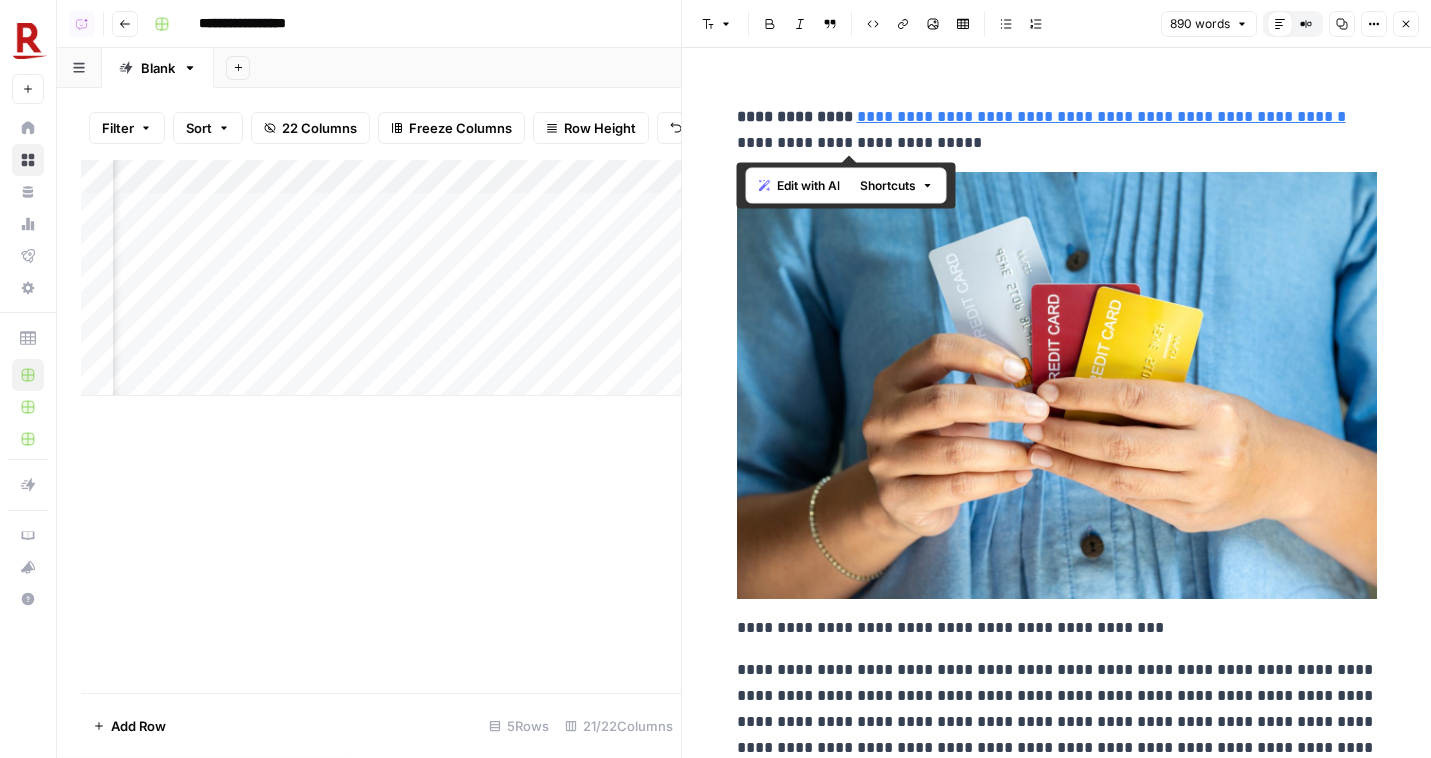 click on "**********" at bounding box center [1057, 130] 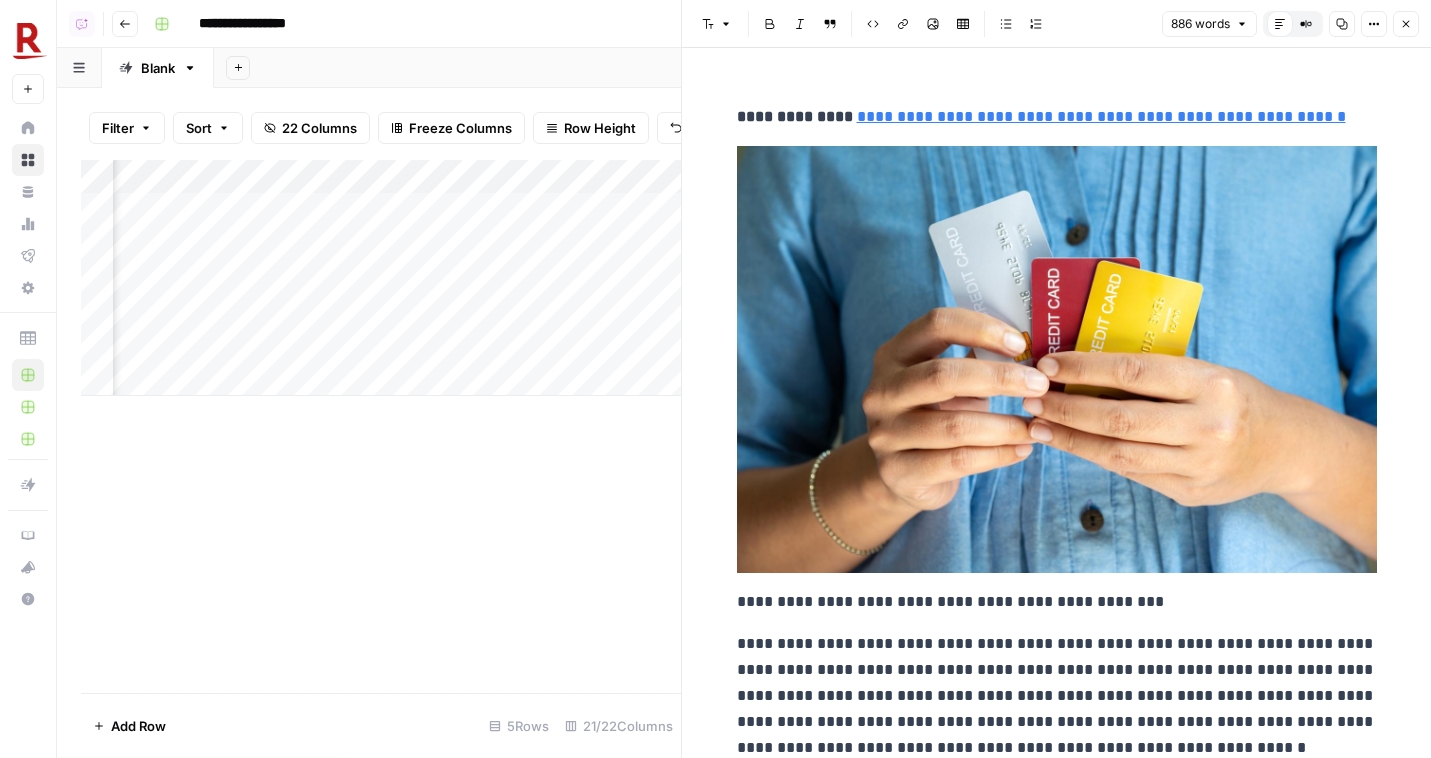 click on "**********" at bounding box center [1057, 380] 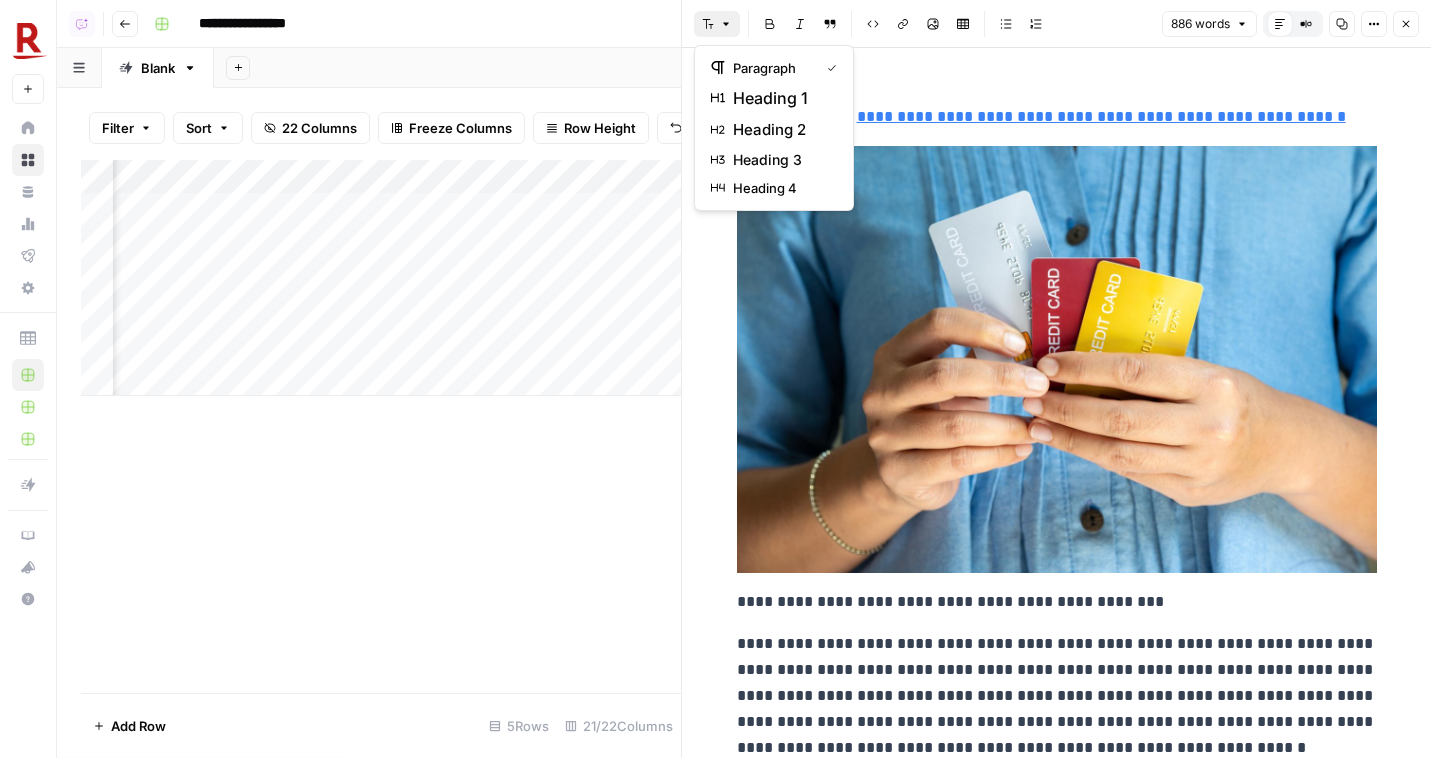 click on "Font style" at bounding box center (717, 24) 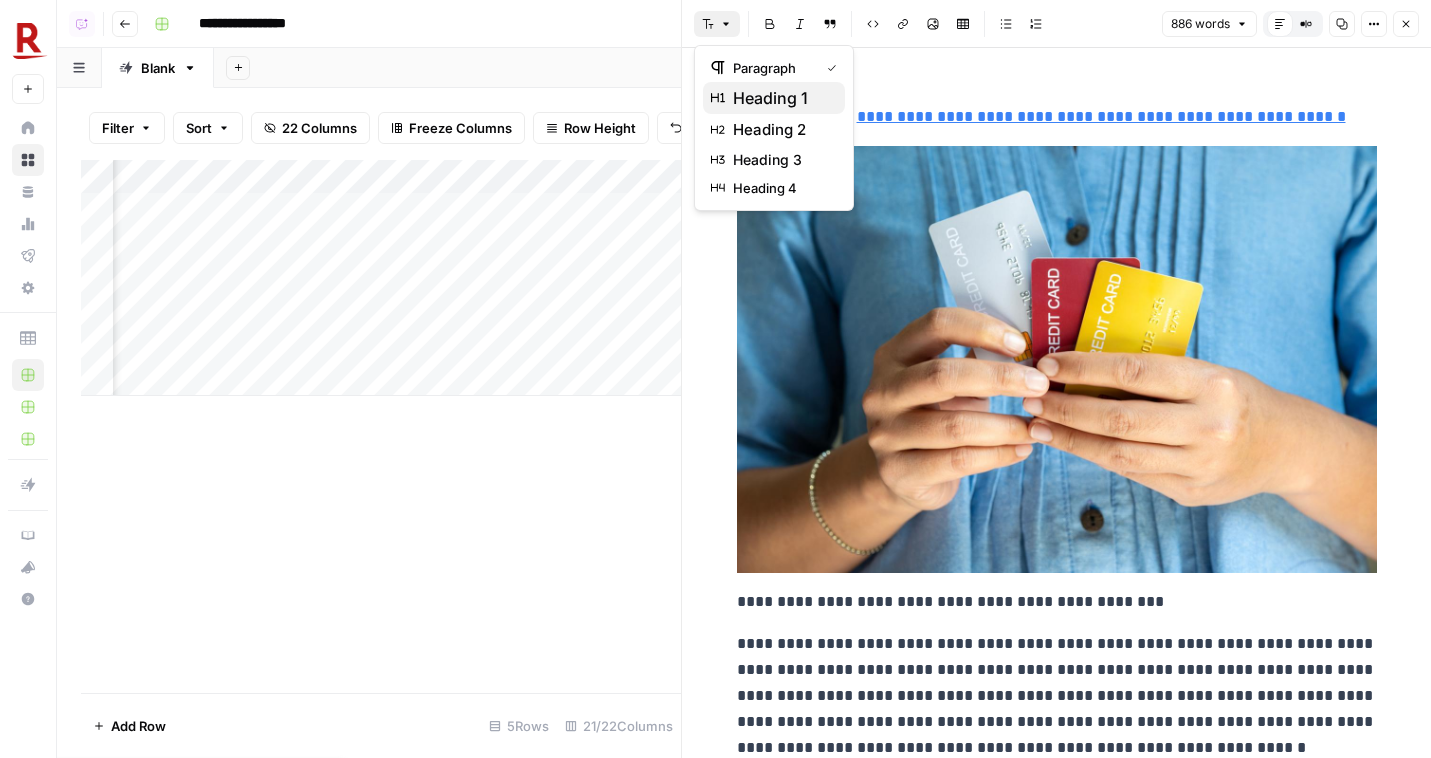 click on "heading 1" at bounding box center (781, 98) 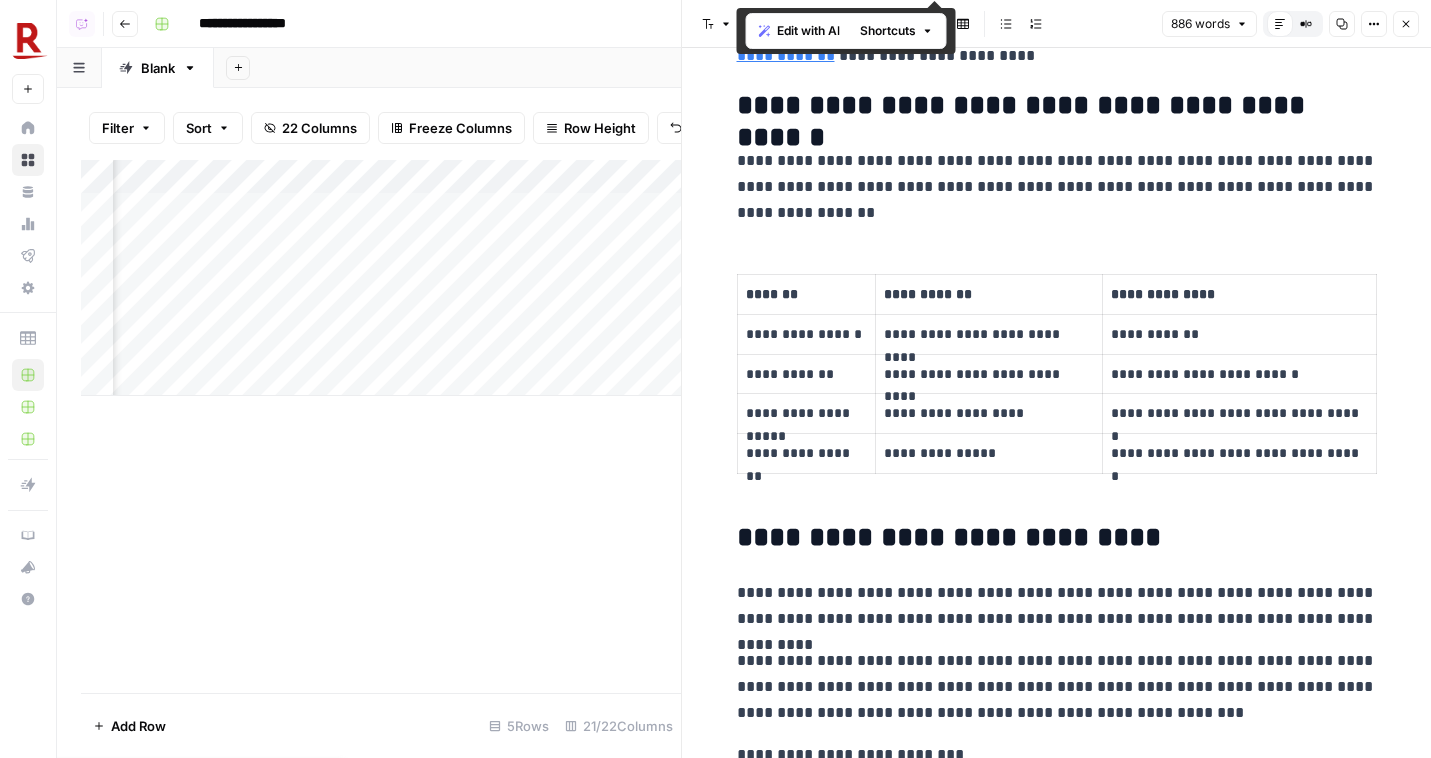scroll, scrollTop: 834, scrollLeft: 0, axis: vertical 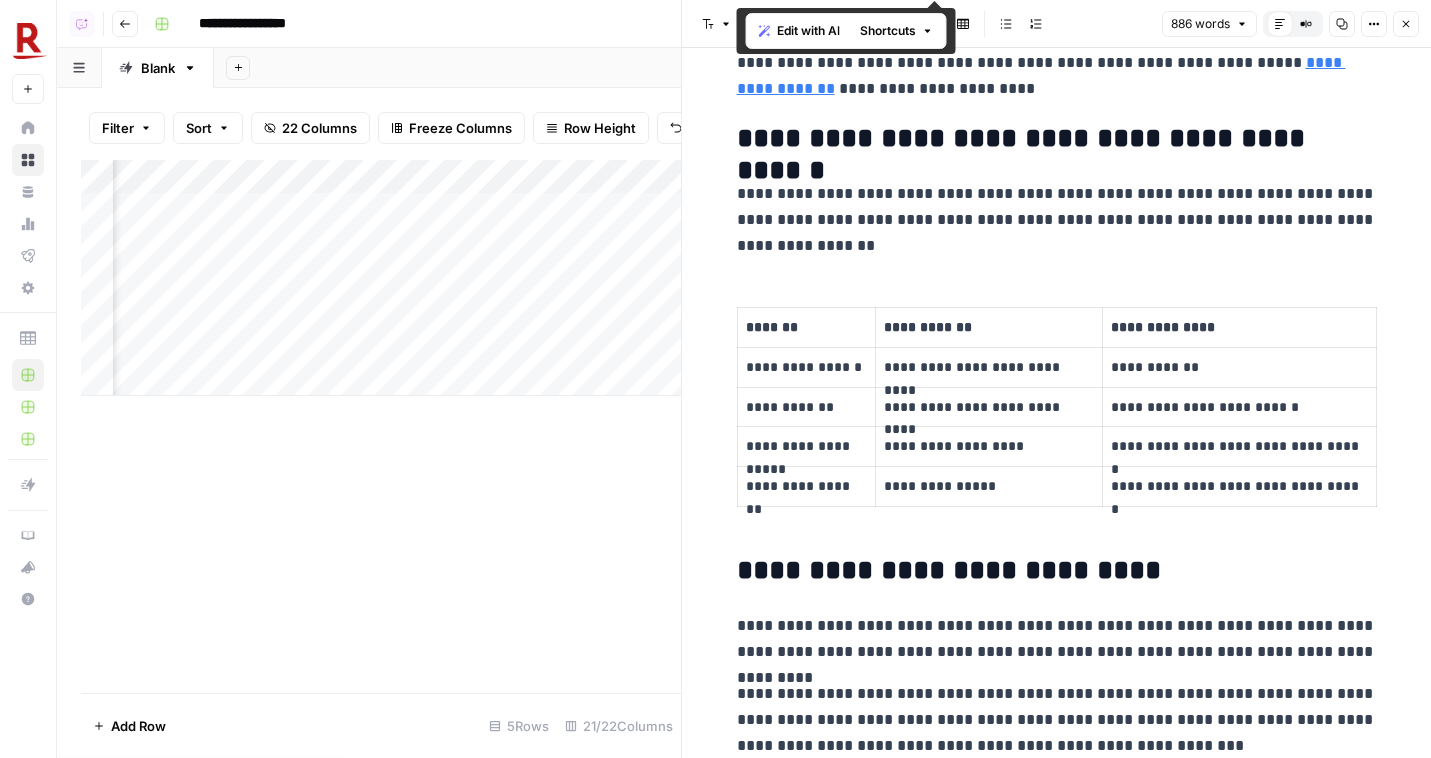click on "**********" at bounding box center [1057, 220] 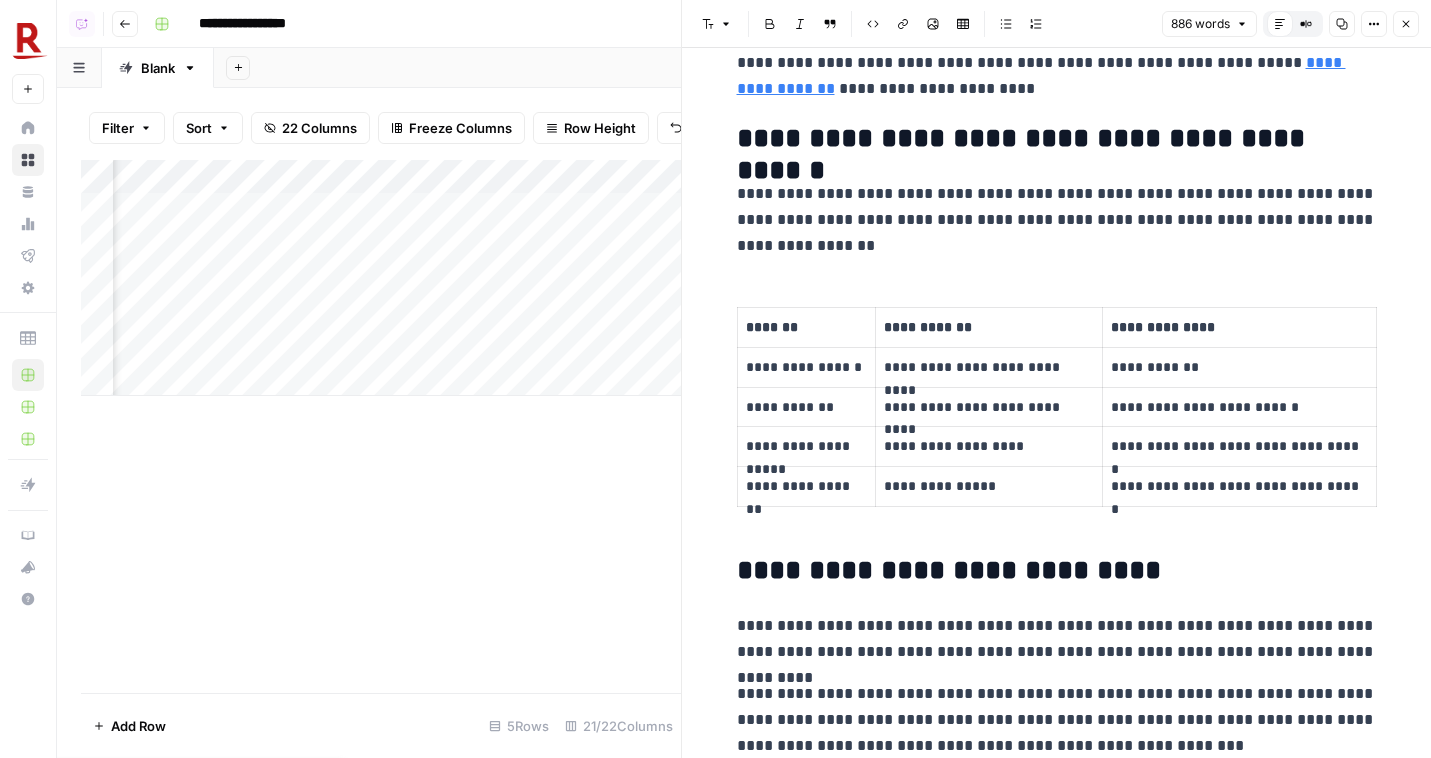 click on "**********" at bounding box center [1057, 1317] 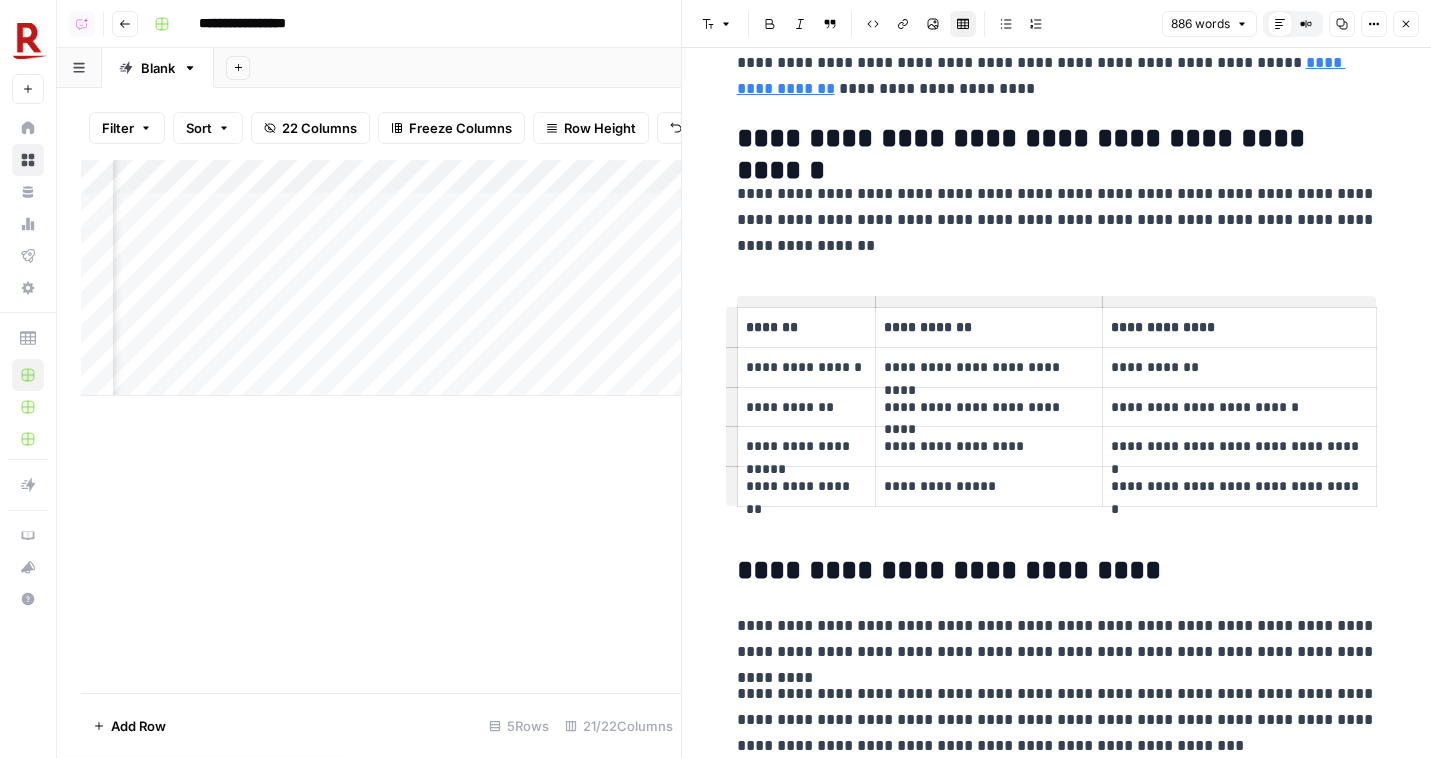 click on "**********" at bounding box center (1057, 220) 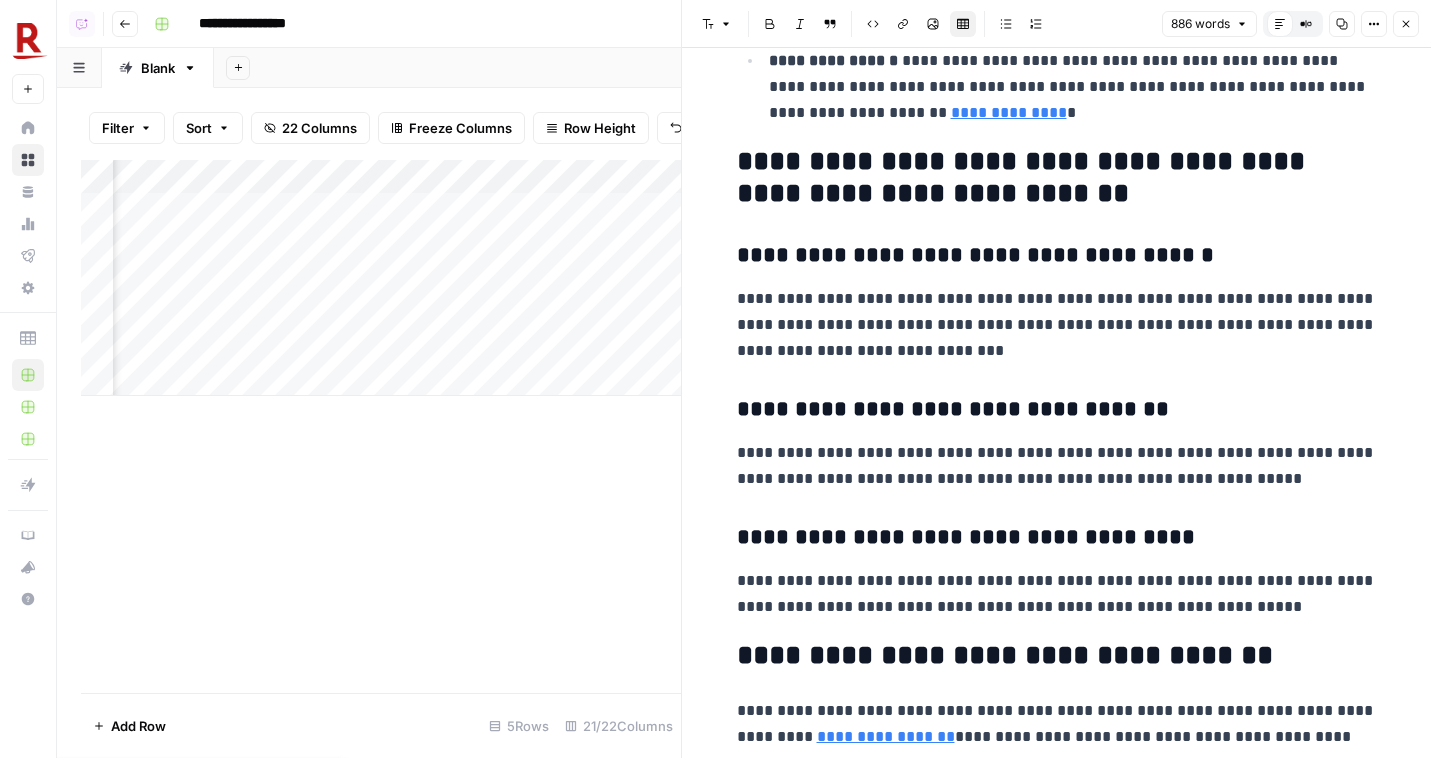 scroll, scrollTop: 3465, scrollLeft: 0, axis: vertical 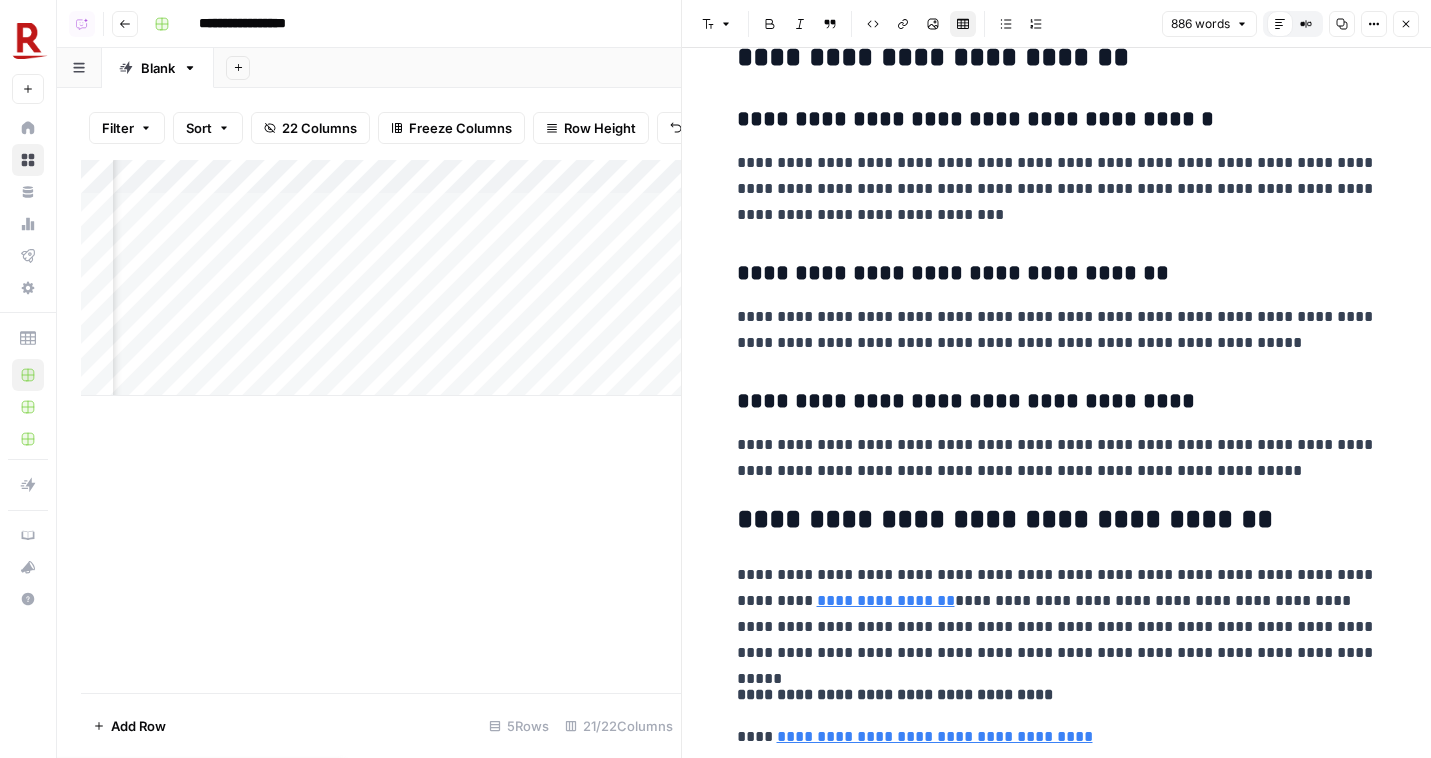 click on "**********" at bounding box center (1057, 189) 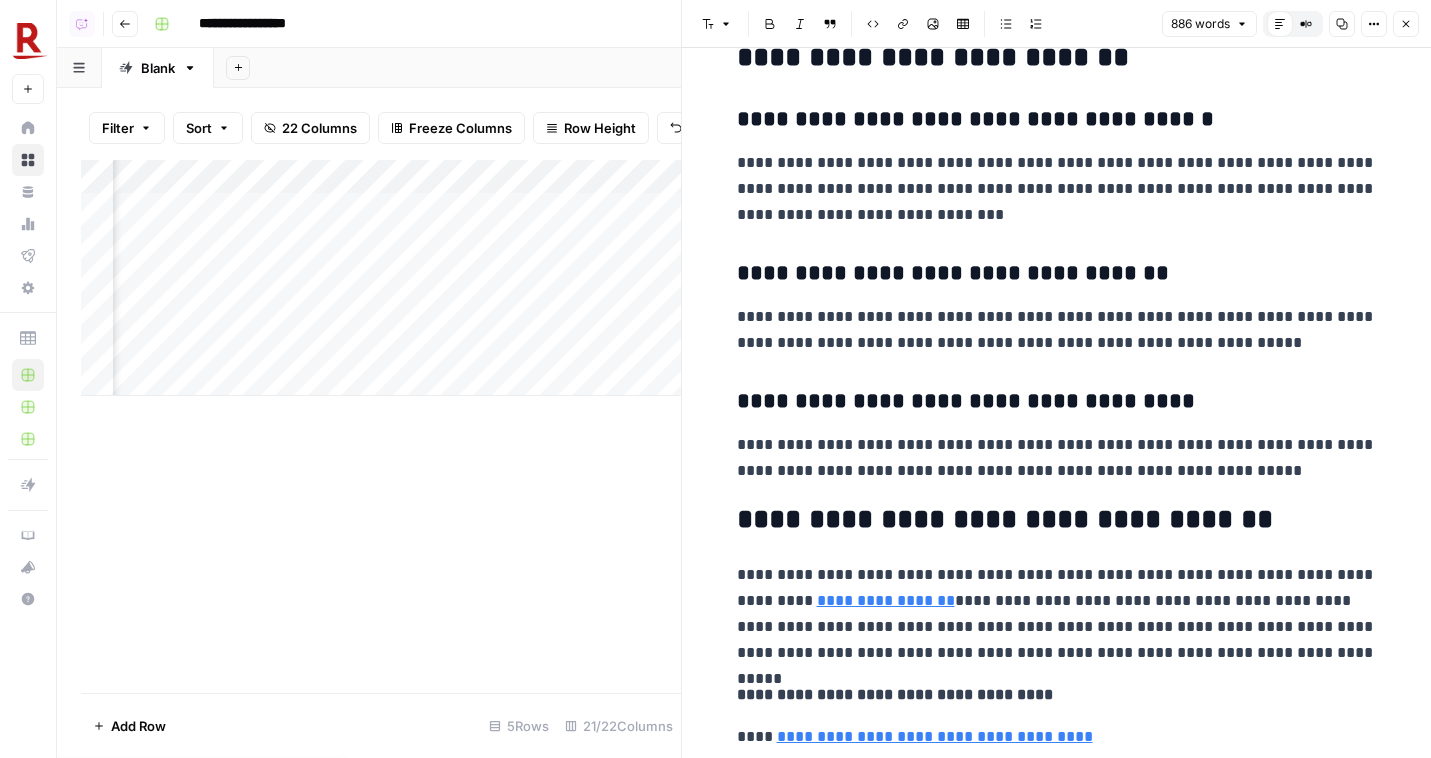 click on "**********" at bounding box center [1057, 120] 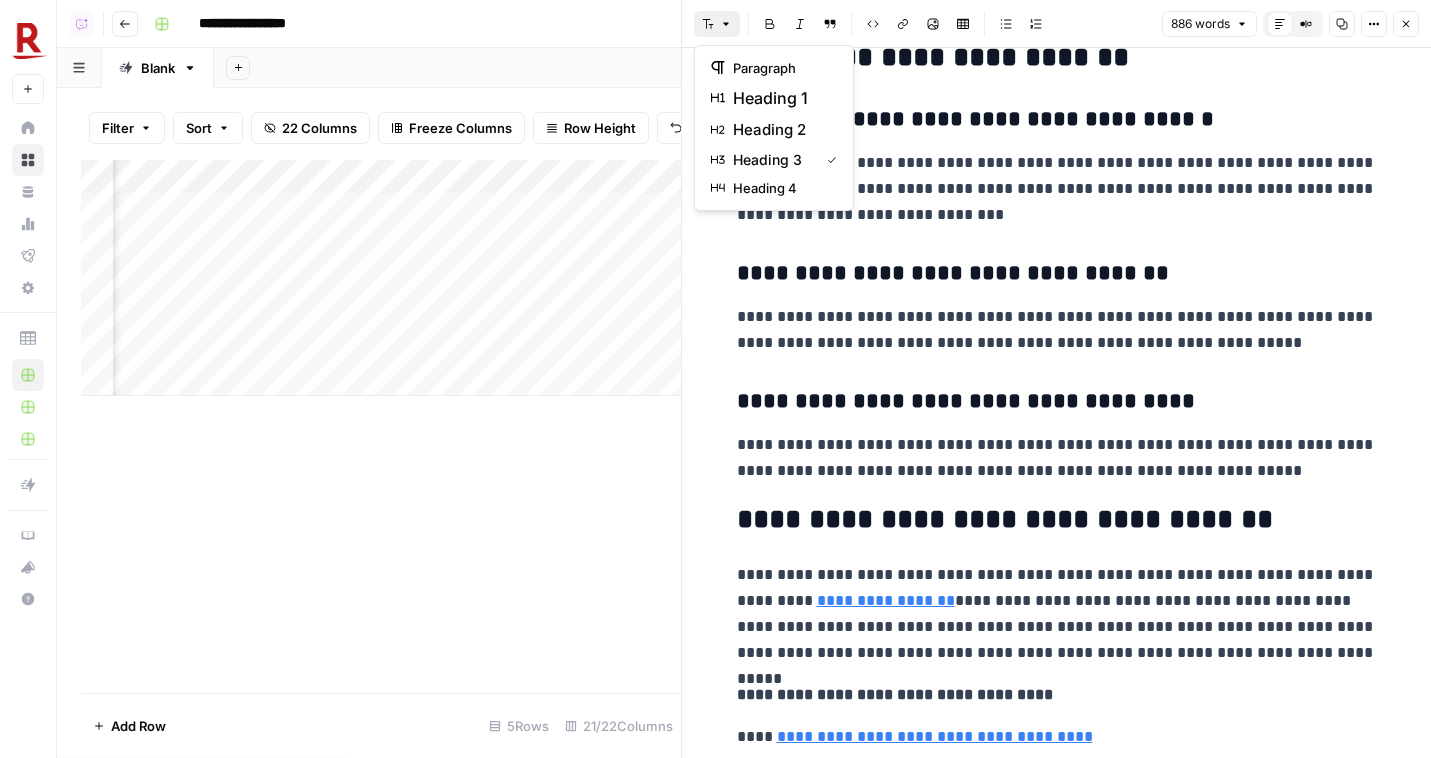 click 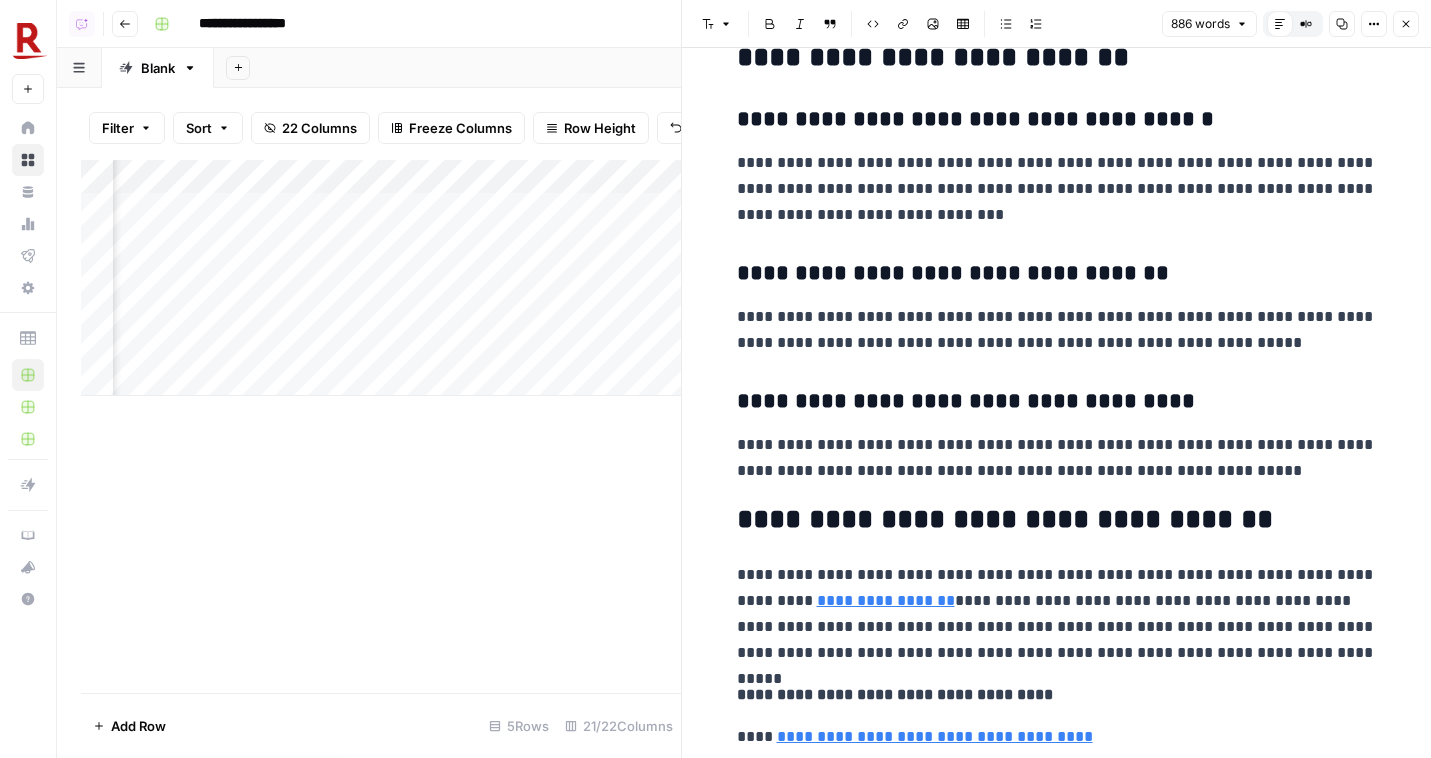 click on "**********" at bounding box center (1057, 614) 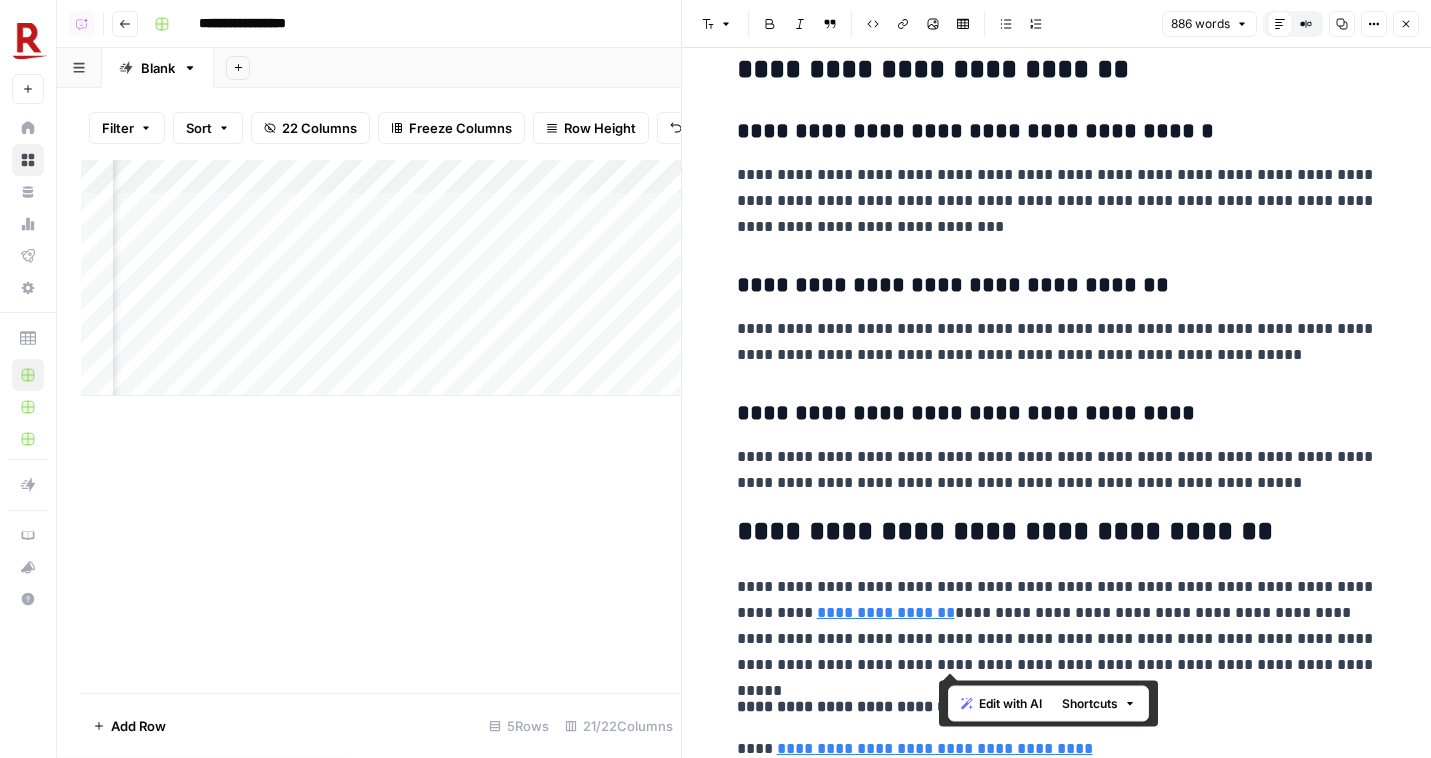 scroll, scrollTop: 3465, scrollLeft: 0, axis: vertical 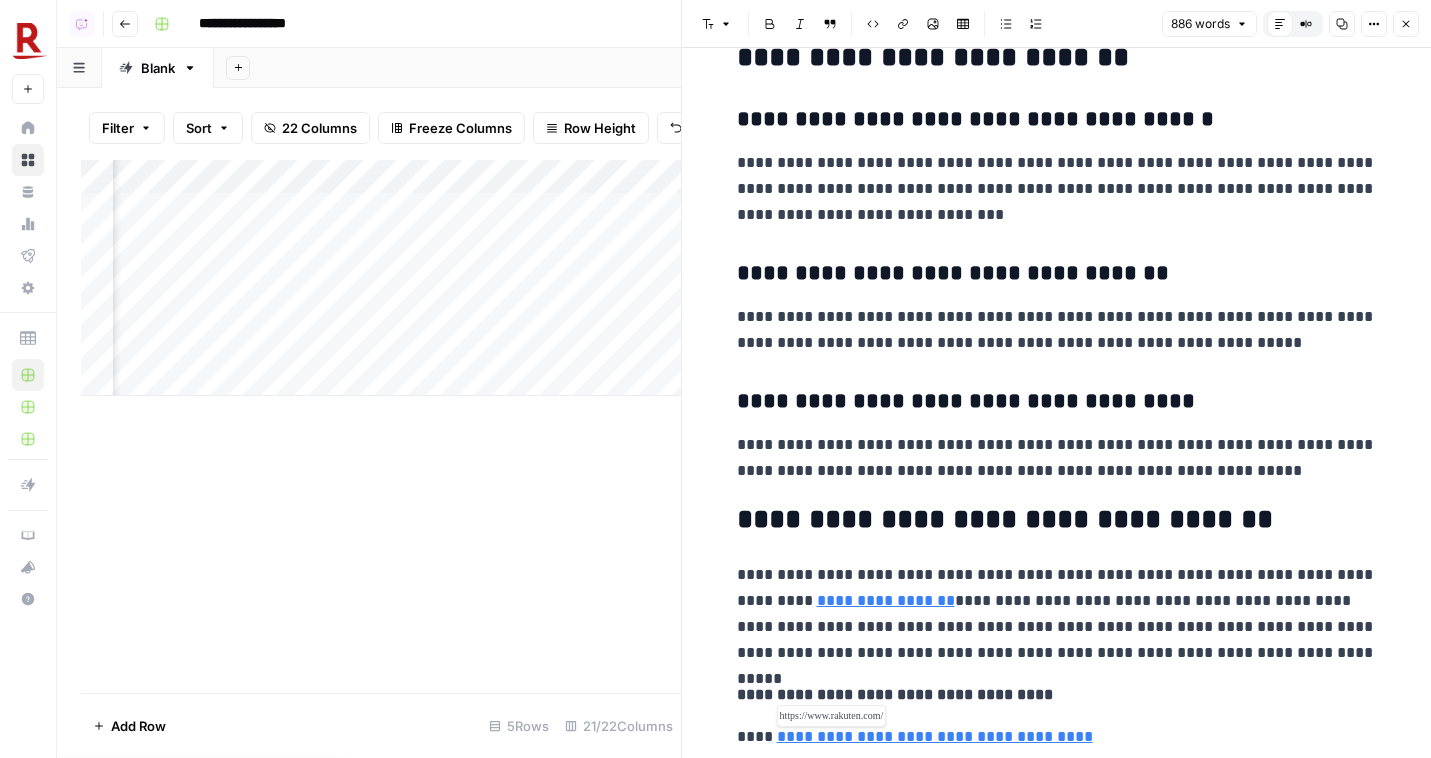 click on "**********" at bounding box center (935, 736) 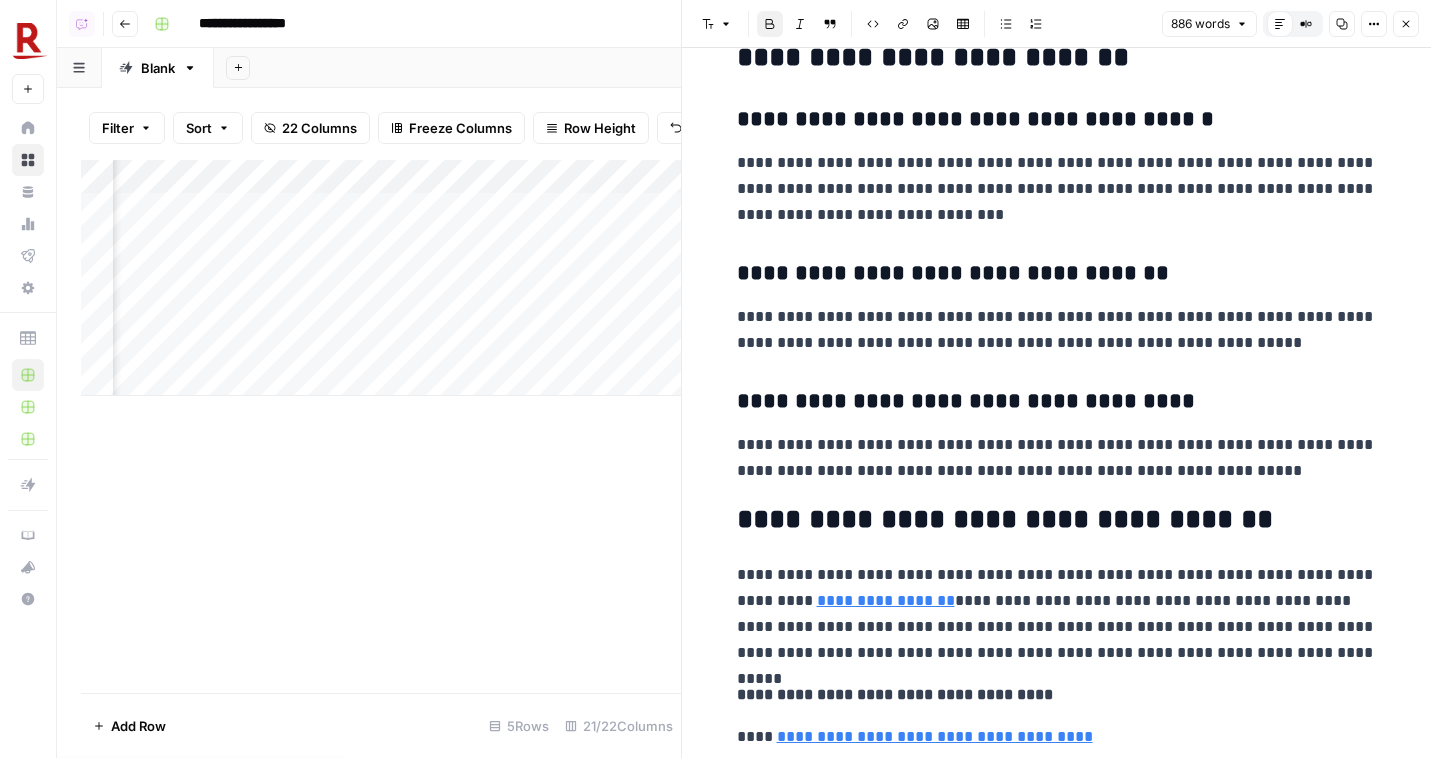 click on "**********" at bounding box center [1057, -1314] 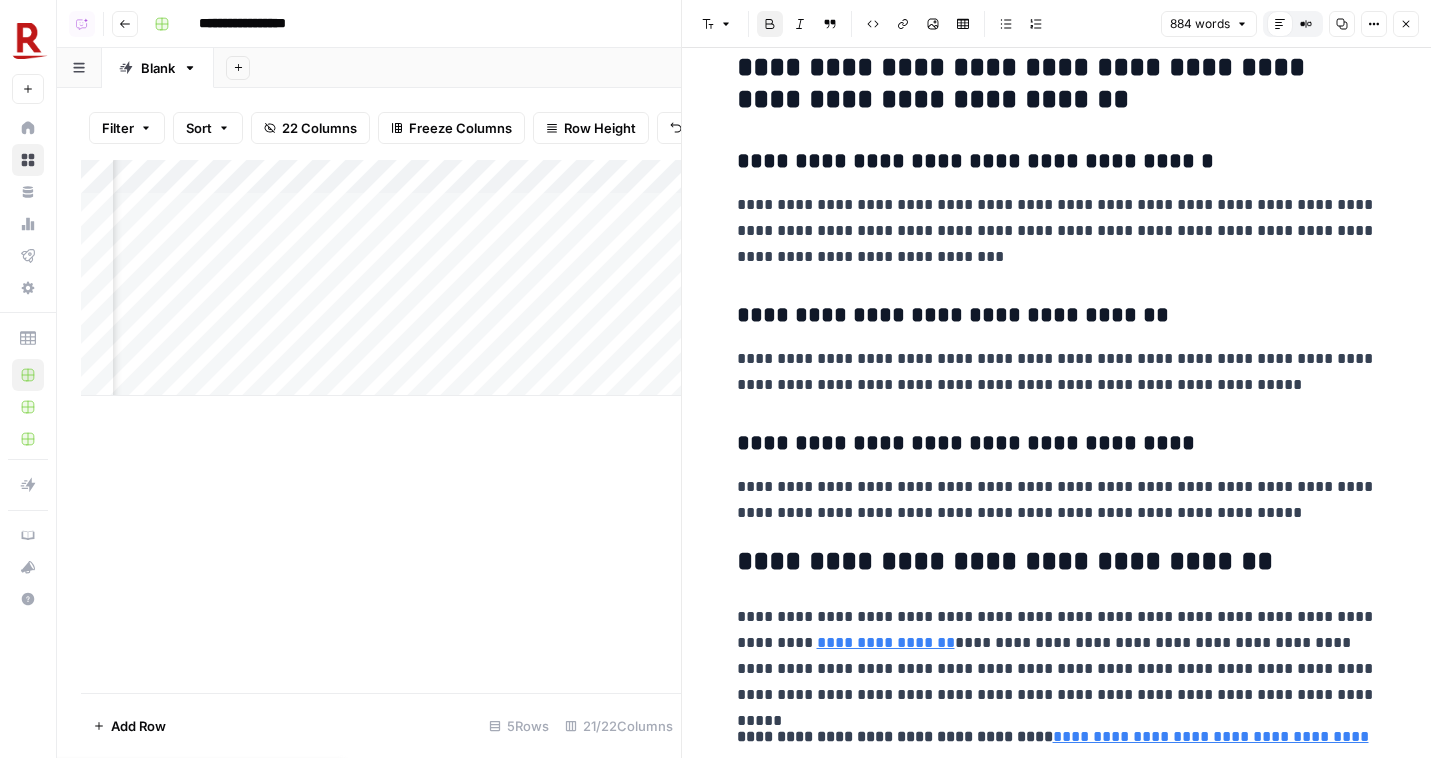 scroll, scrollTop: 3423, scrollLeft: 0, axis: vertical 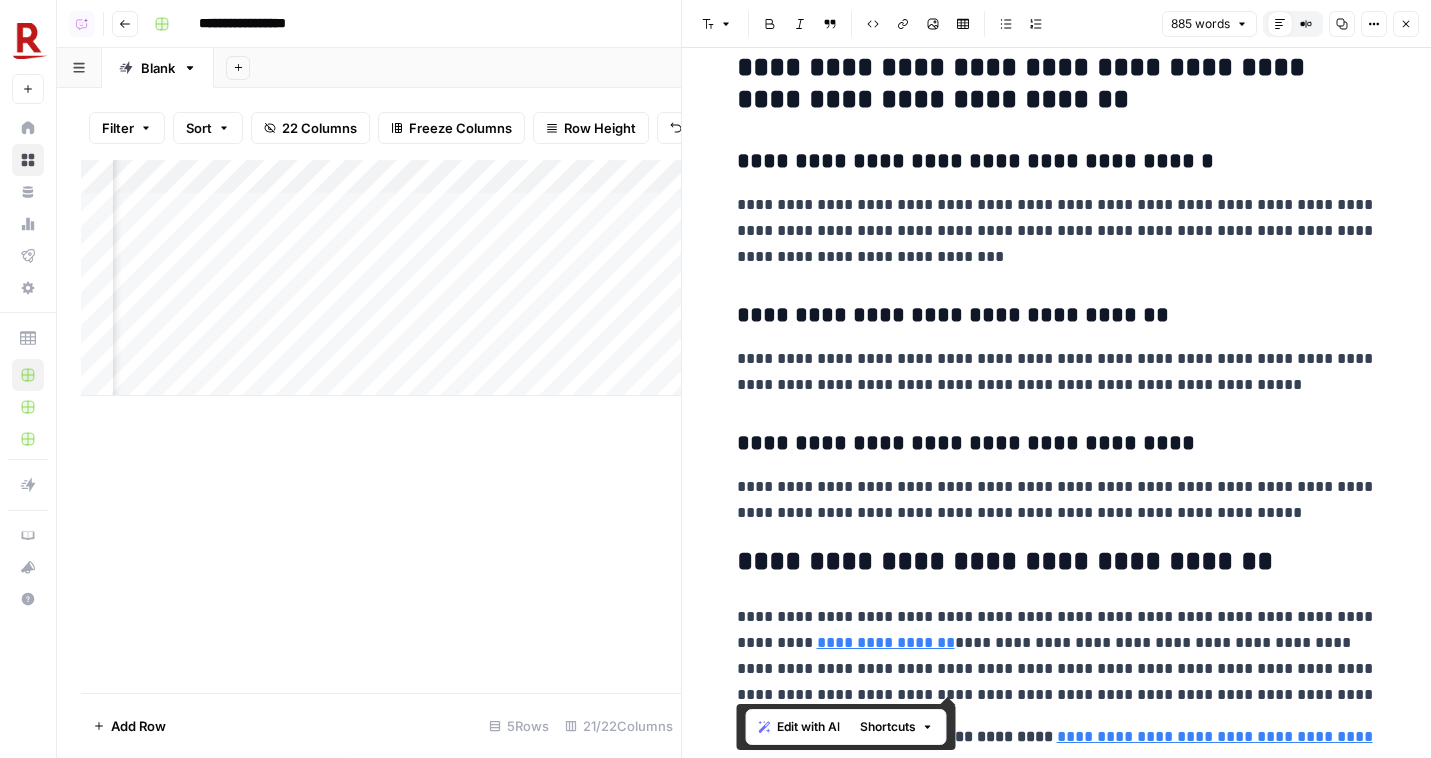 copy on "**********" 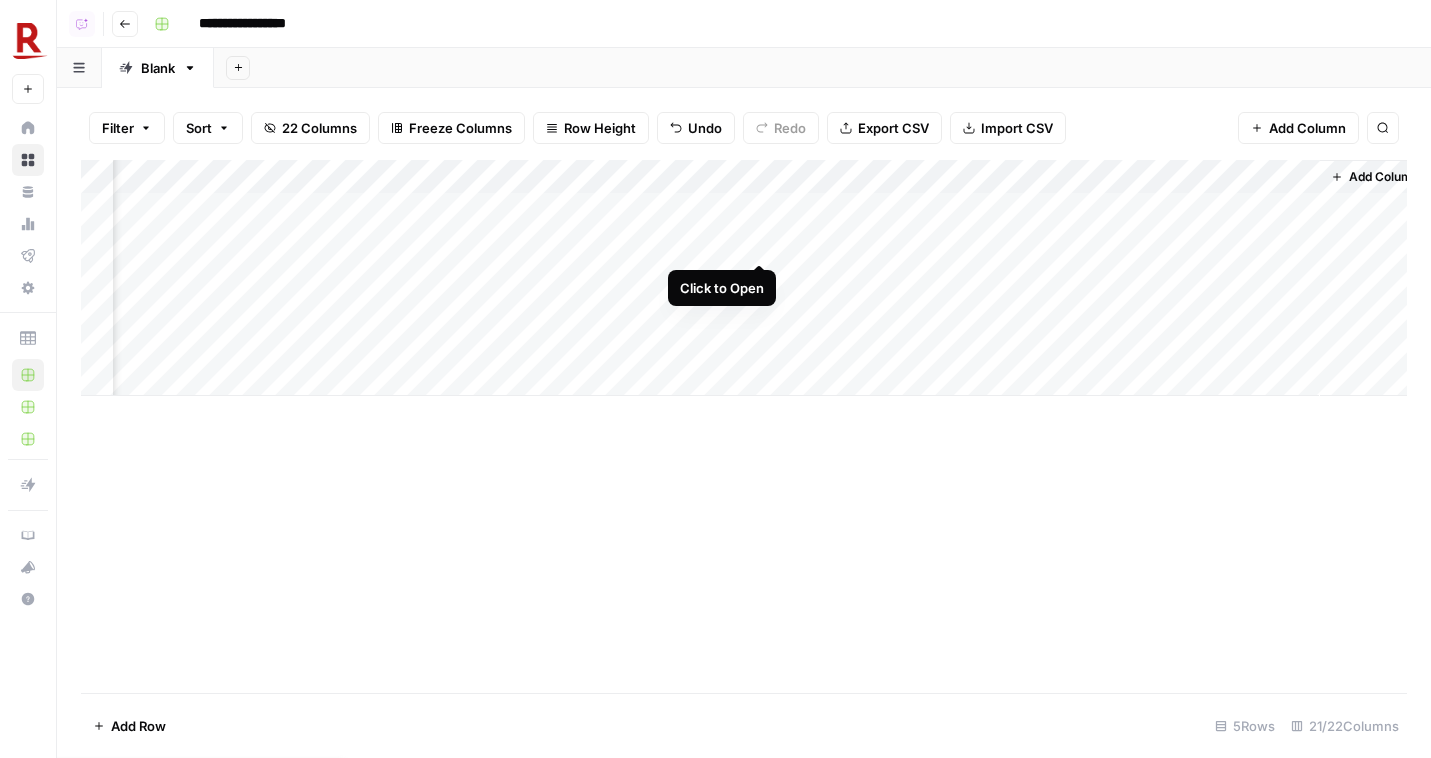 click on "Add Column" at bounding box center (744, 278) 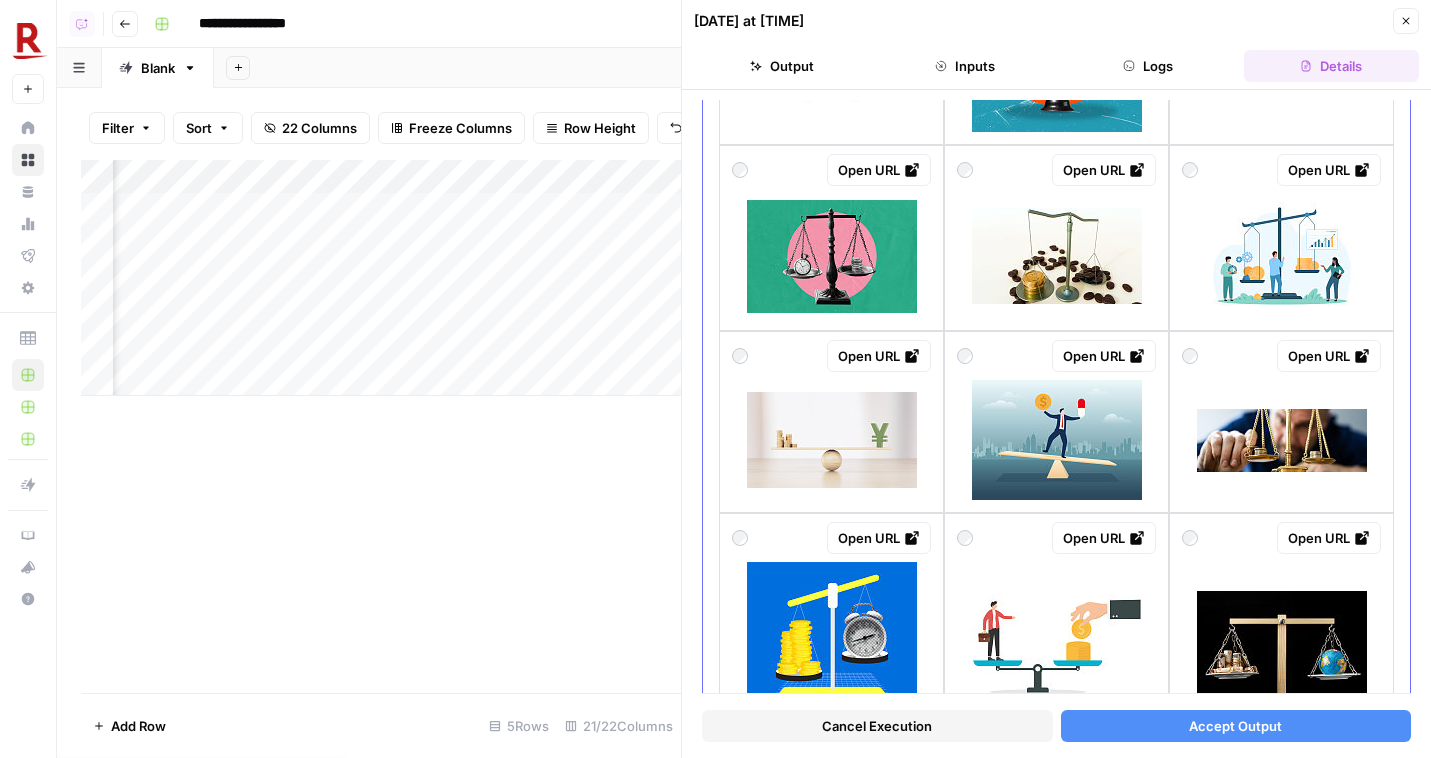 scroll, scrollTop: 1629, scrollLeft: 0, axis: vertical 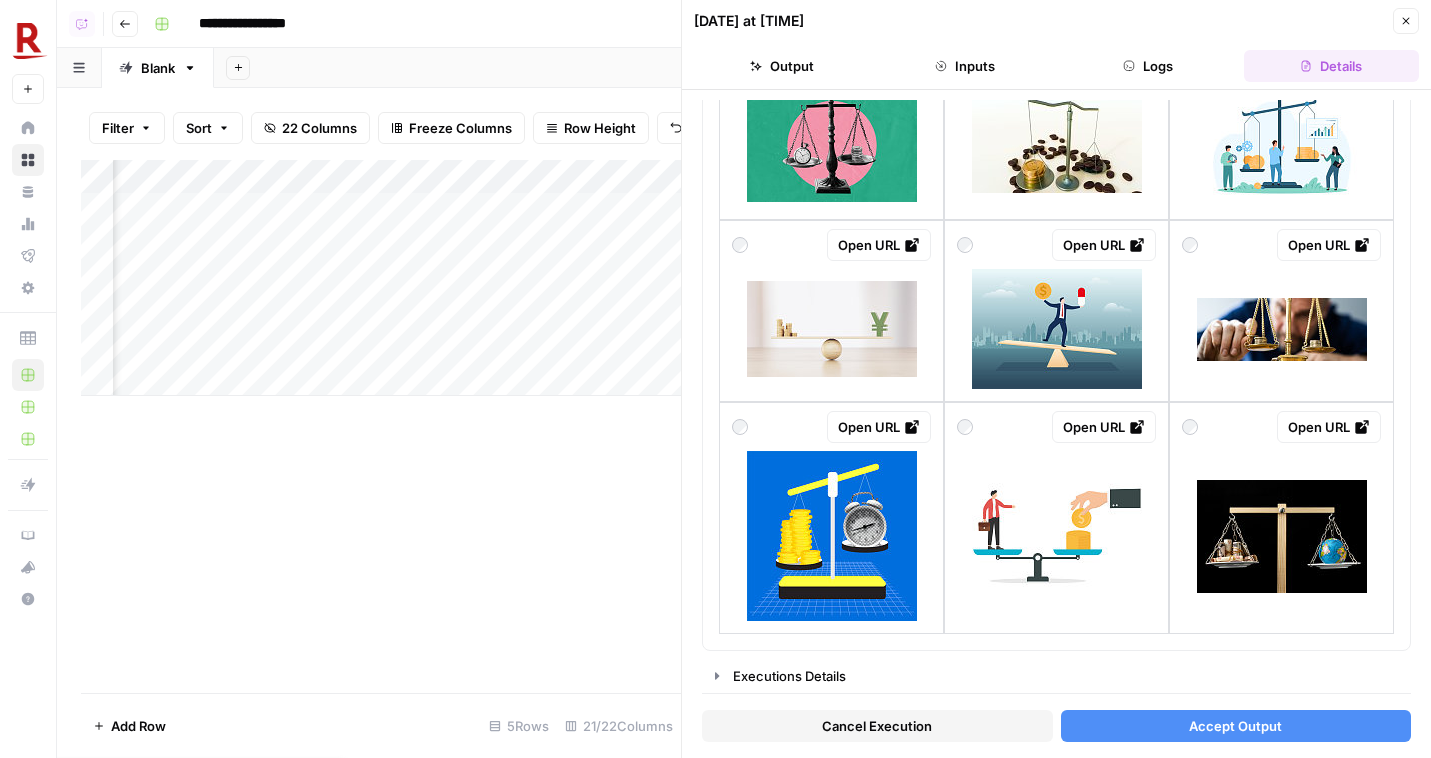 click on "Cancel Execution" at bounding box center [877, 726] 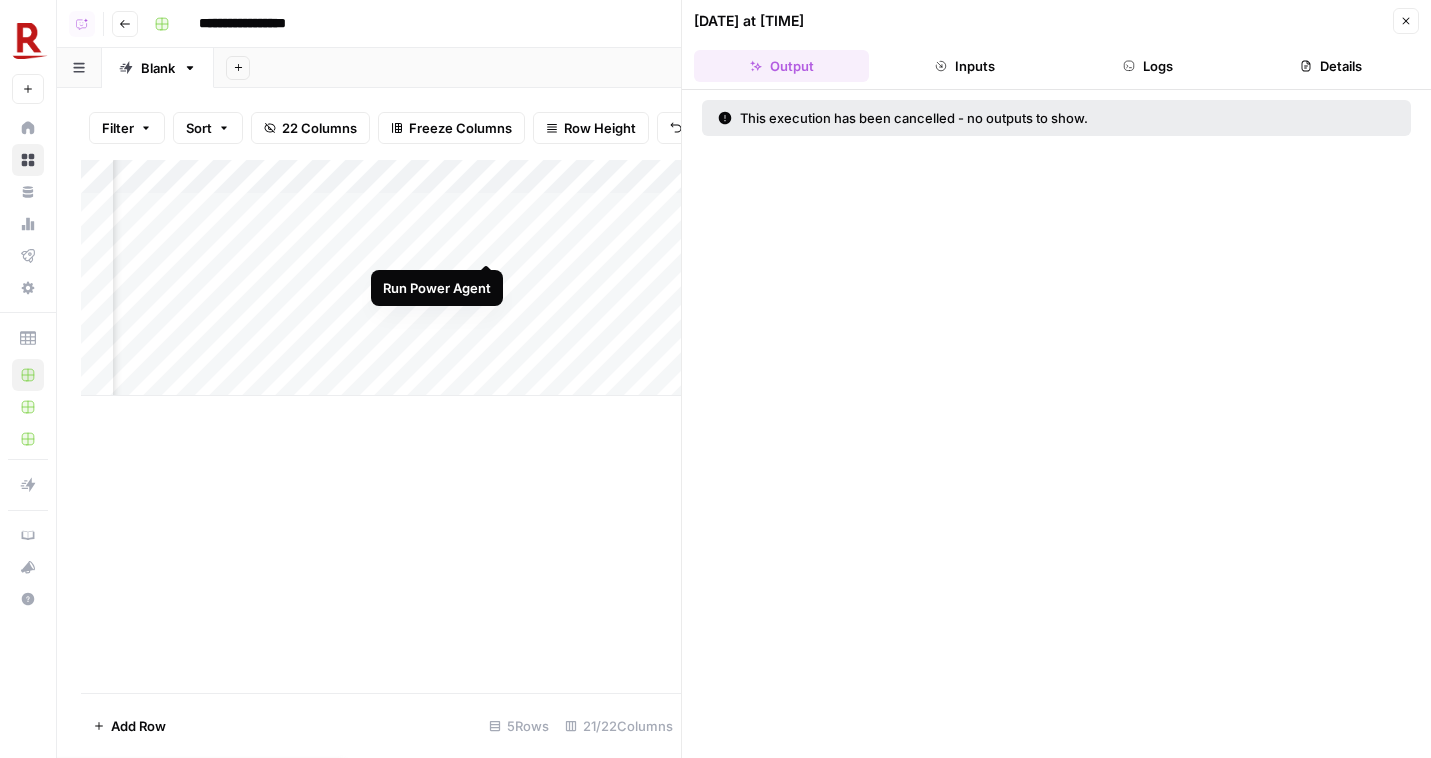 click on "Add Column" at bounding box center [381, 278] 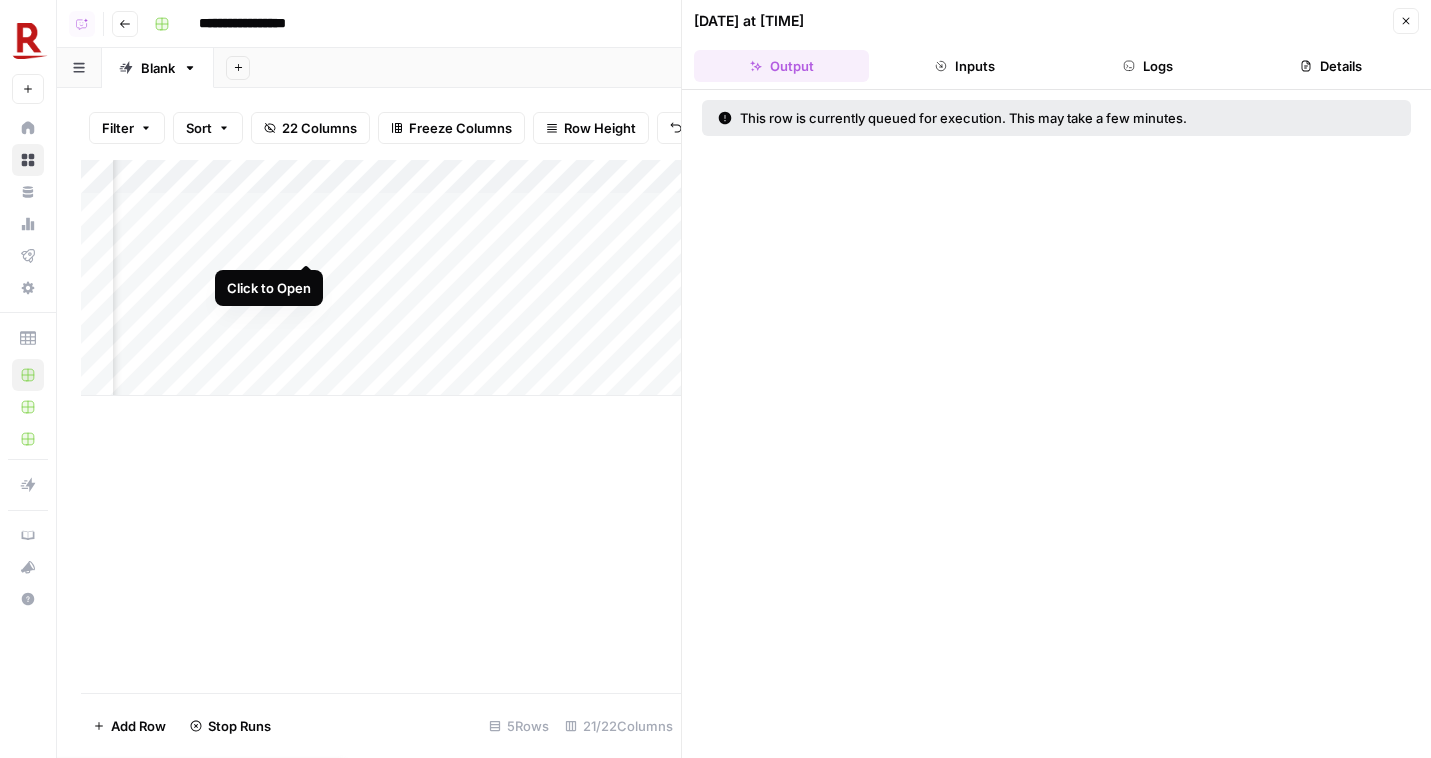 click on "Add Column" at bounding box center (381, 278) 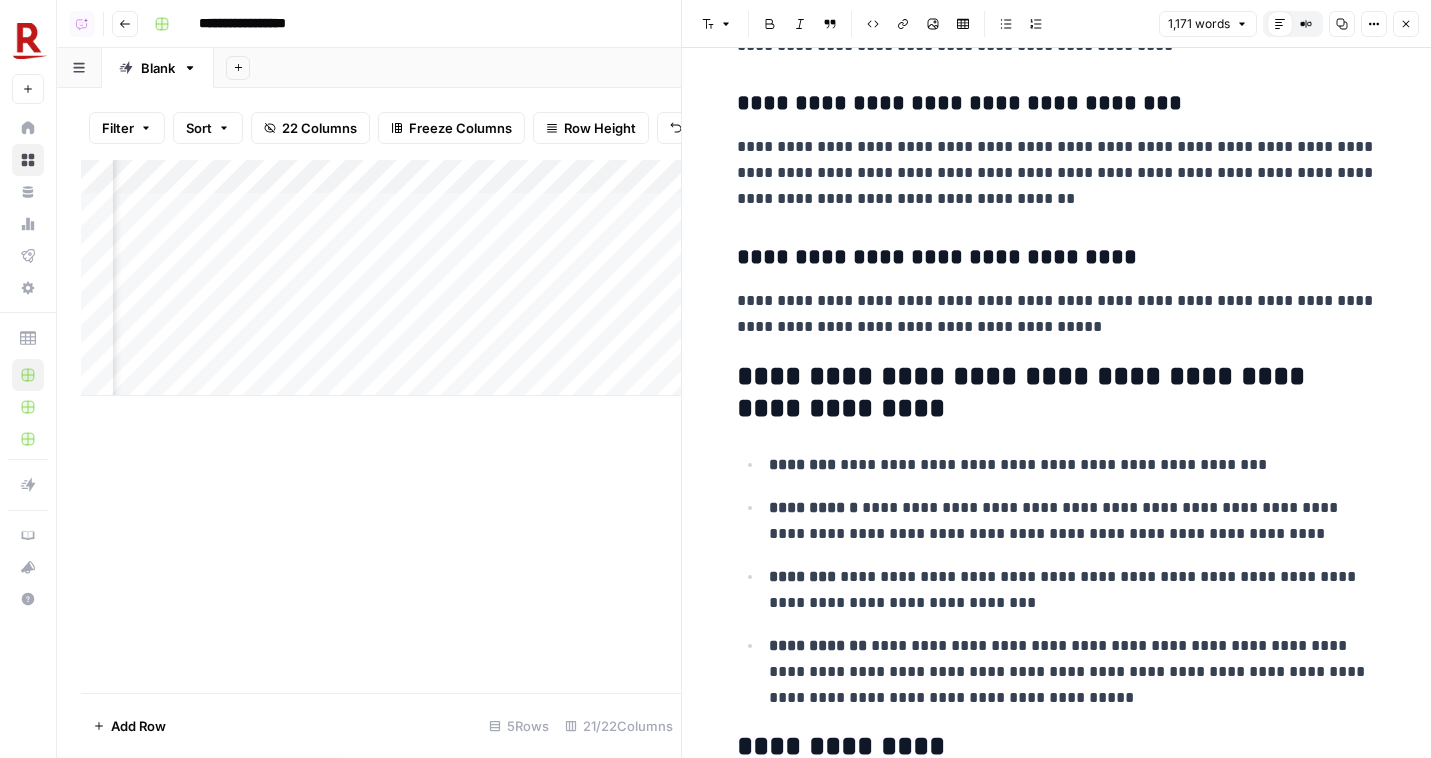 scroll, scrollTop: 3669, scrollLeft: 0, axis: vertical 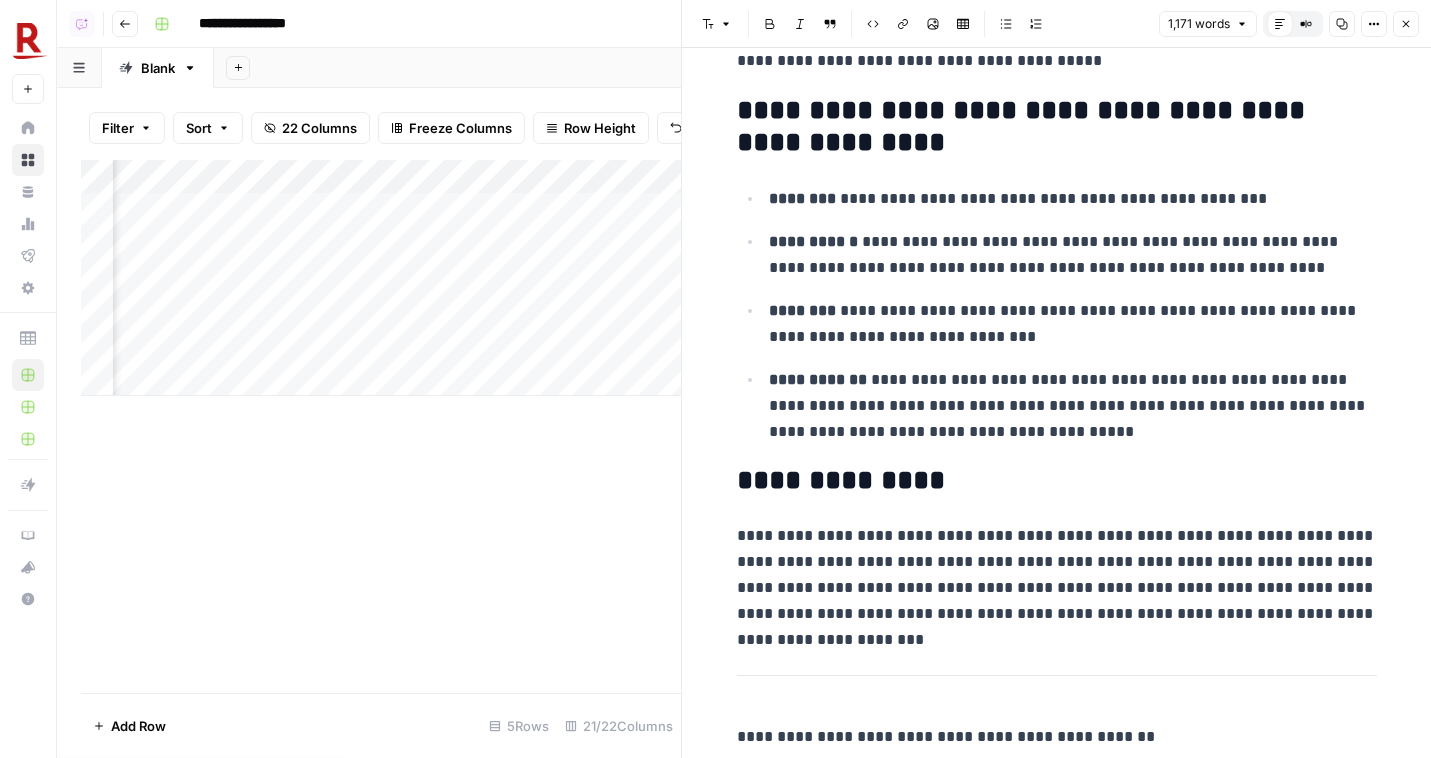 drag, startPoint x: 767, startPoint y: 696, endPoint x: 956, endPoint y: 725, distance: 191.21193 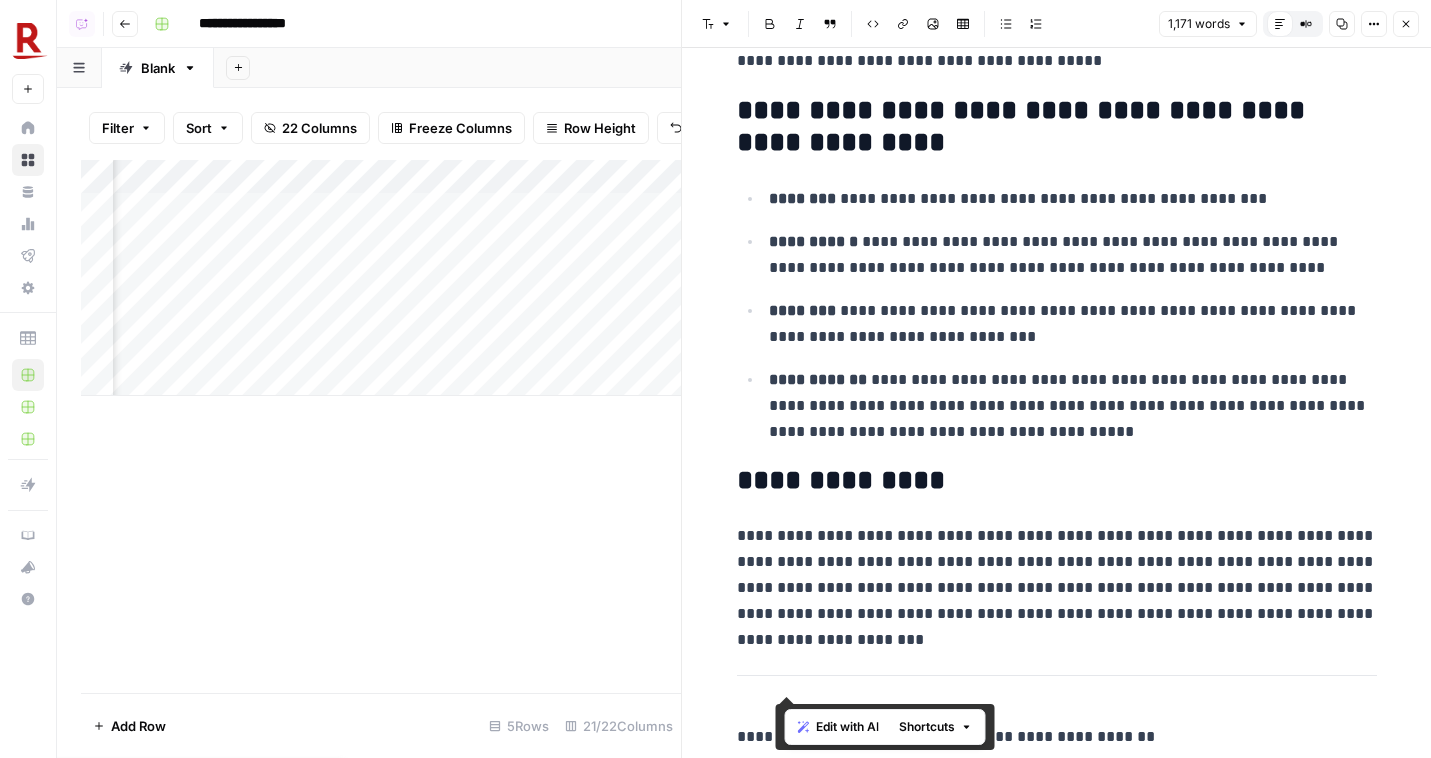 click on "**********" at bounding box center (715, 379) 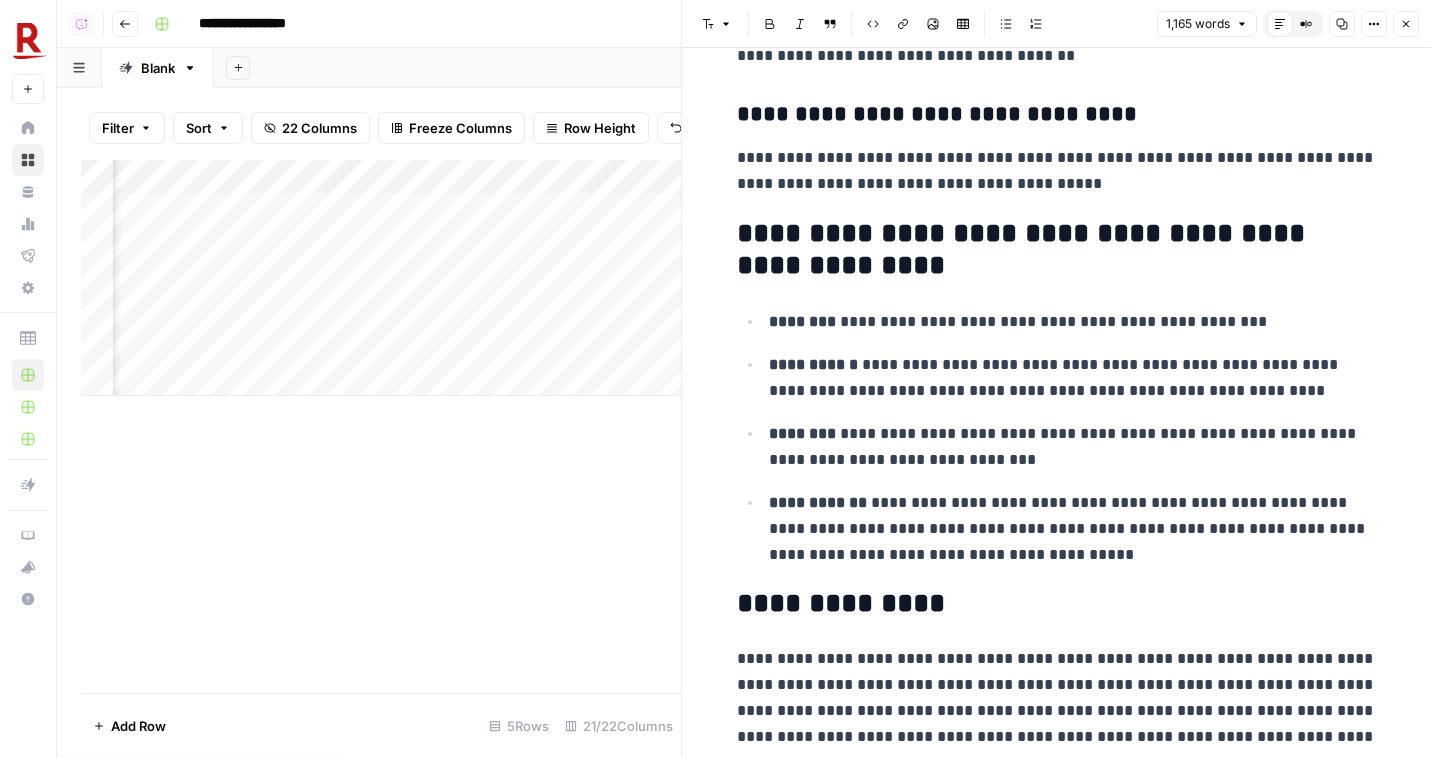 scroll, scrollTop: 3588, scrollLeft: 0, axis: vertical 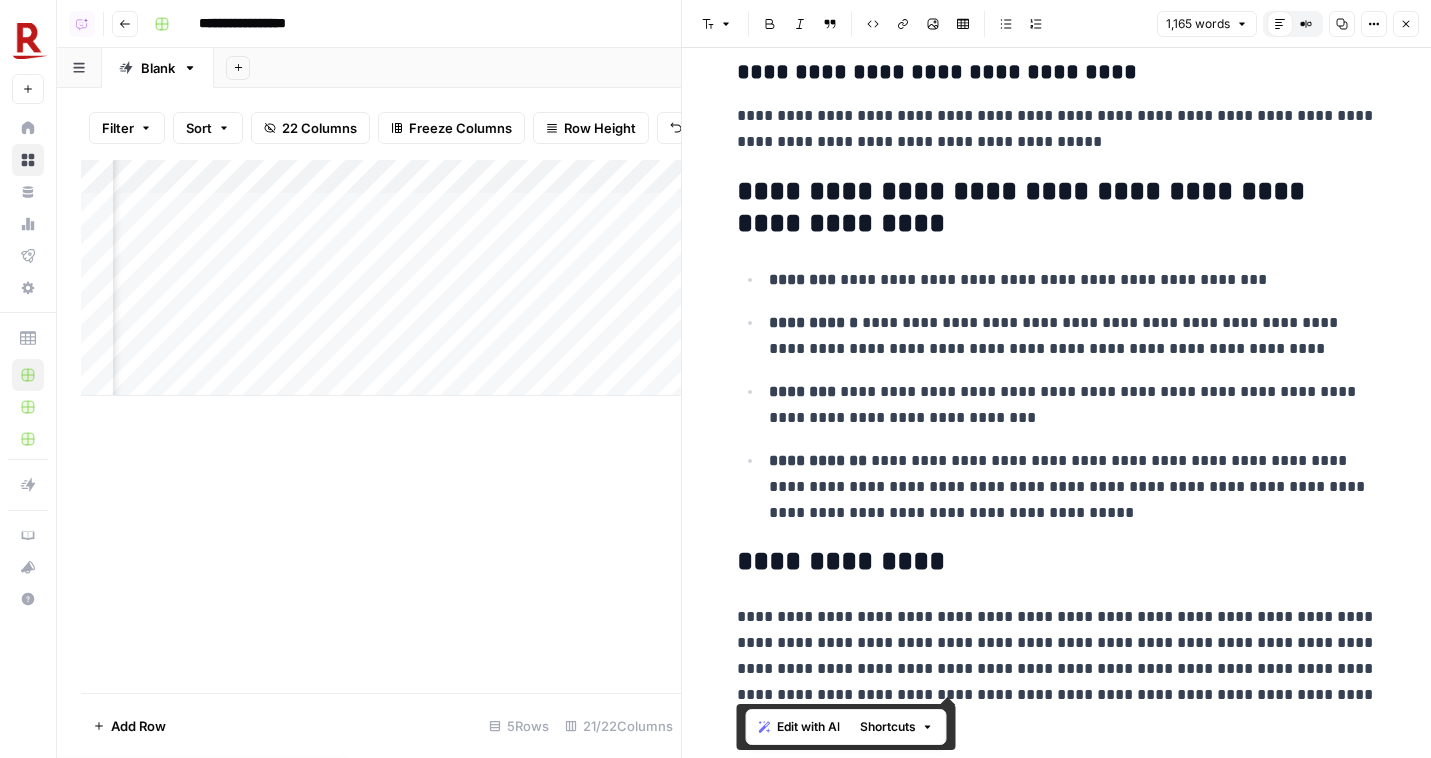 copy on "**********" 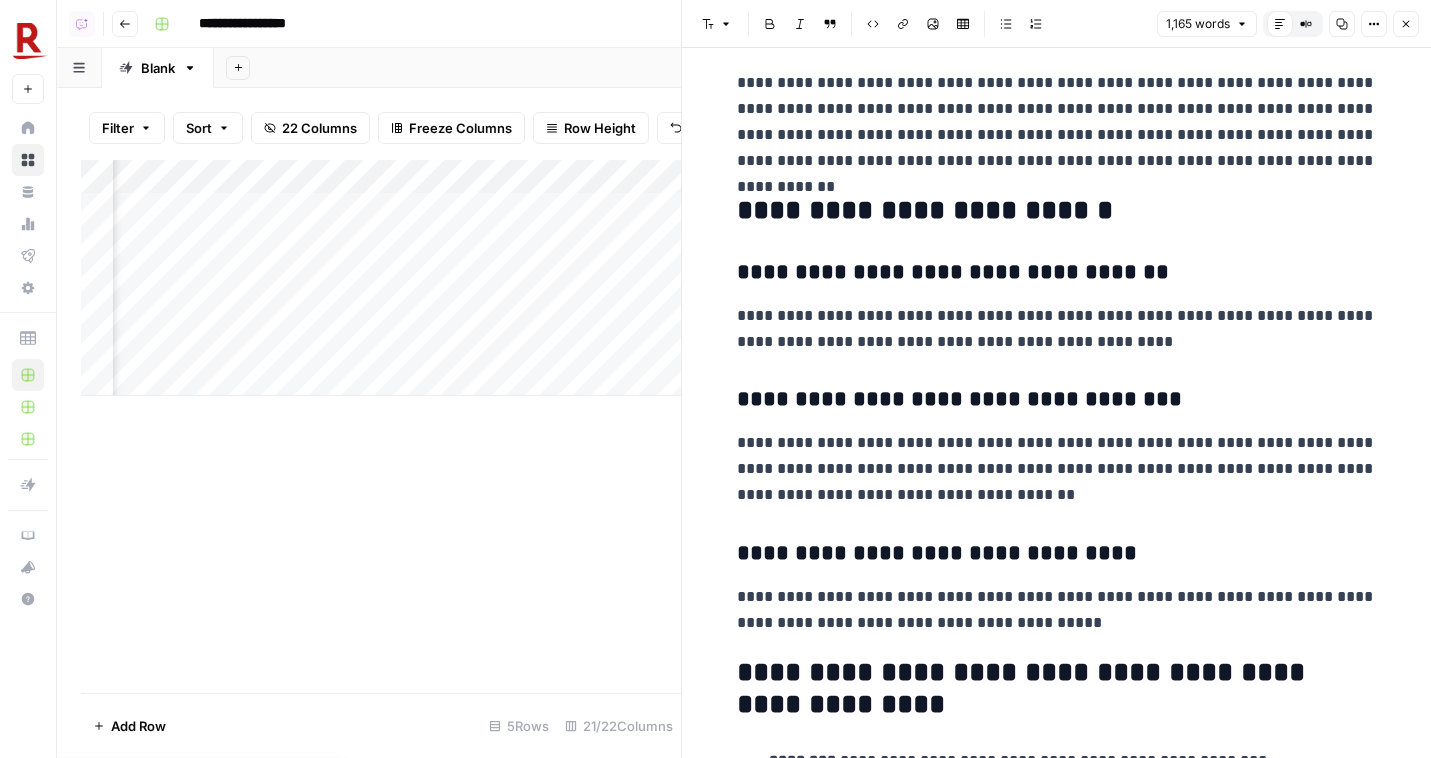 scroll, scrollTop: 2696, scrollLeft: 0, axis: vertical 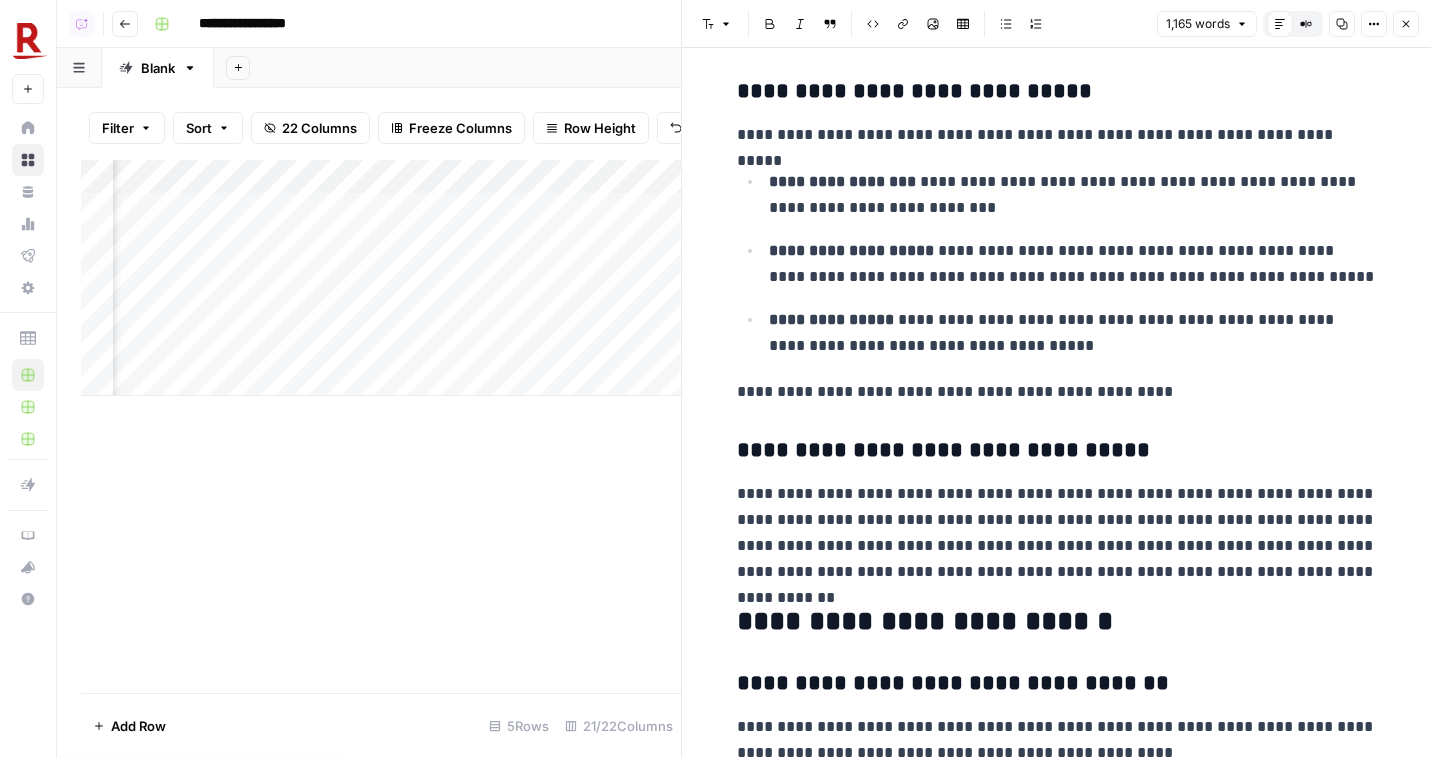 click on "Add Column" at bounding box center (381, 278) 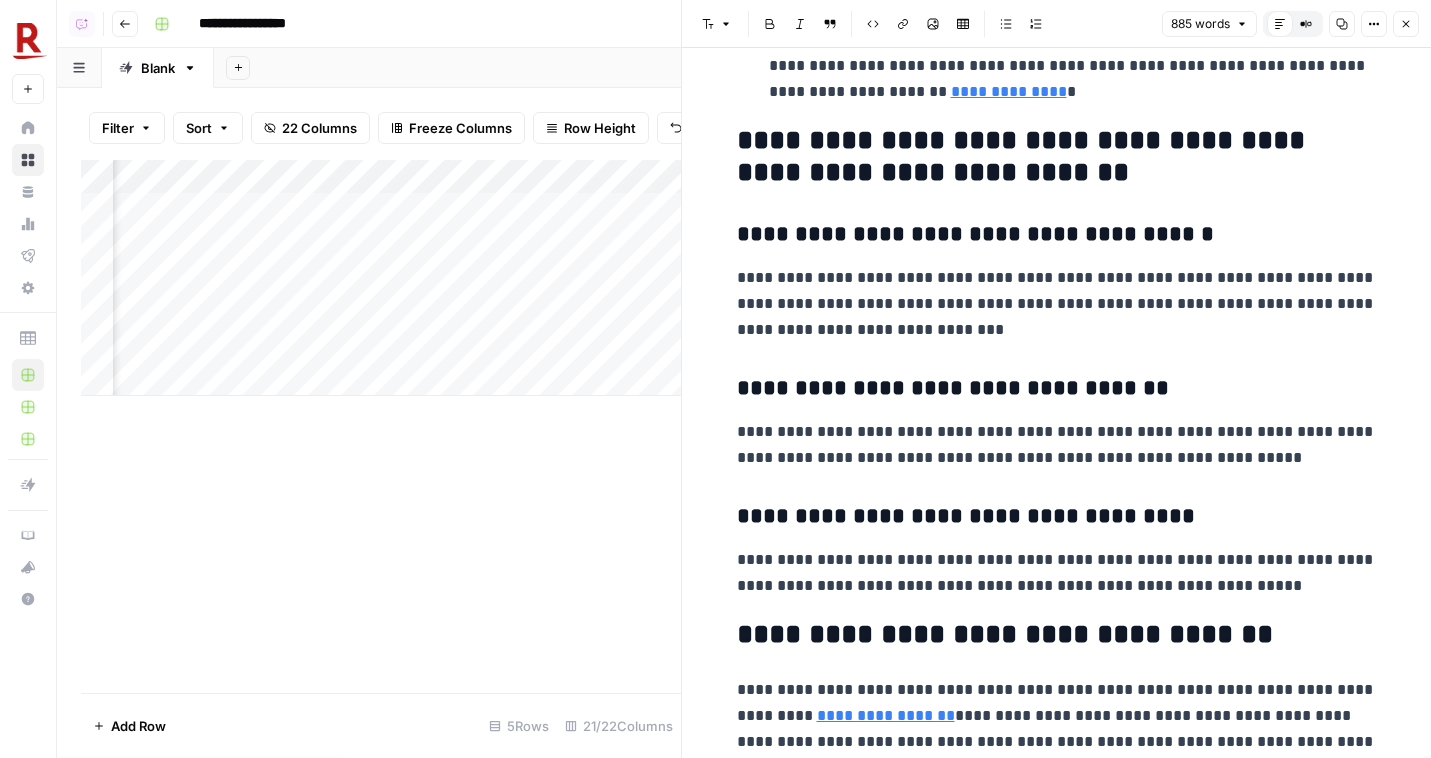 scroll, scrollTop: 3423, scrollLeft: 0, axis: vertical 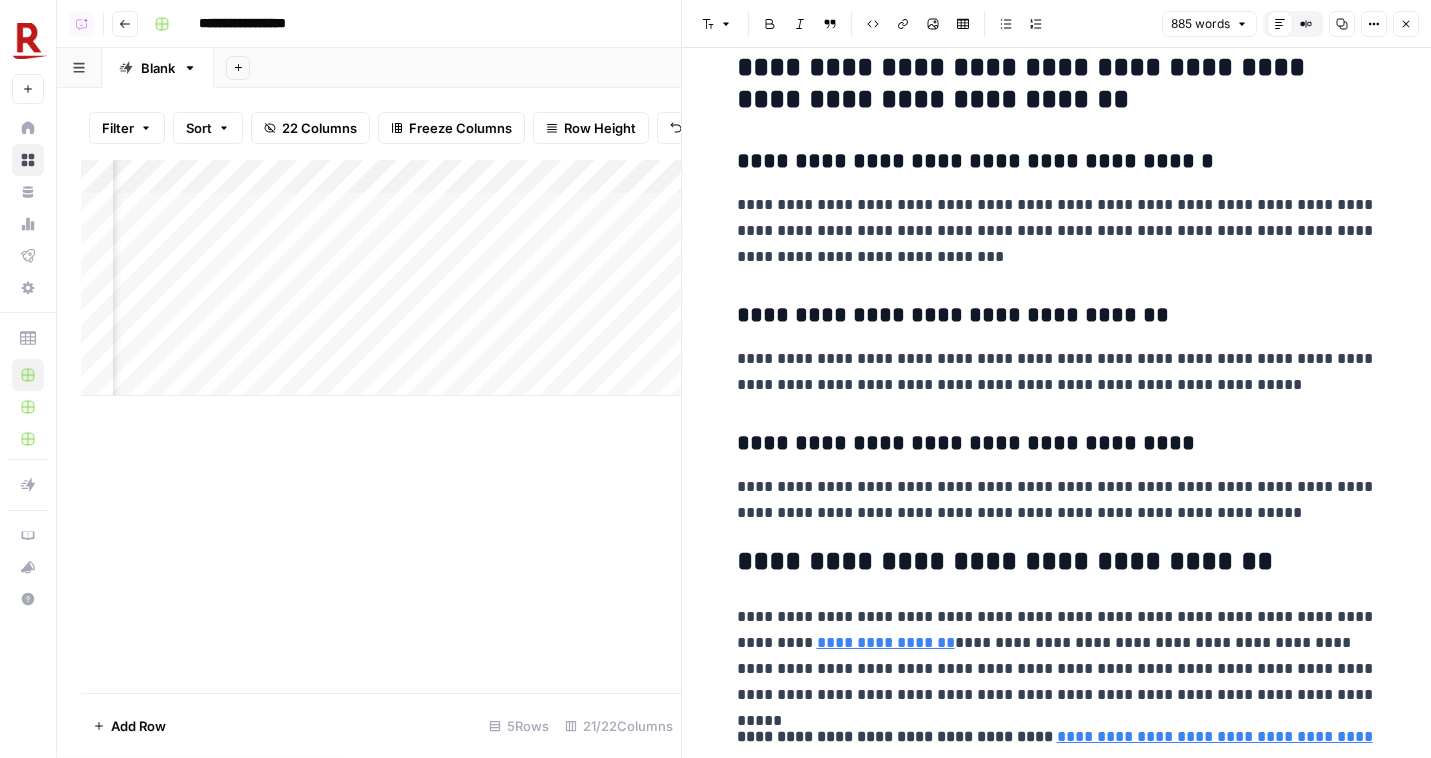 drag, startPoint x: 1422, startPoint y: 27, endPoint x: 1410, endPoint y: 23, distance: 12.649111 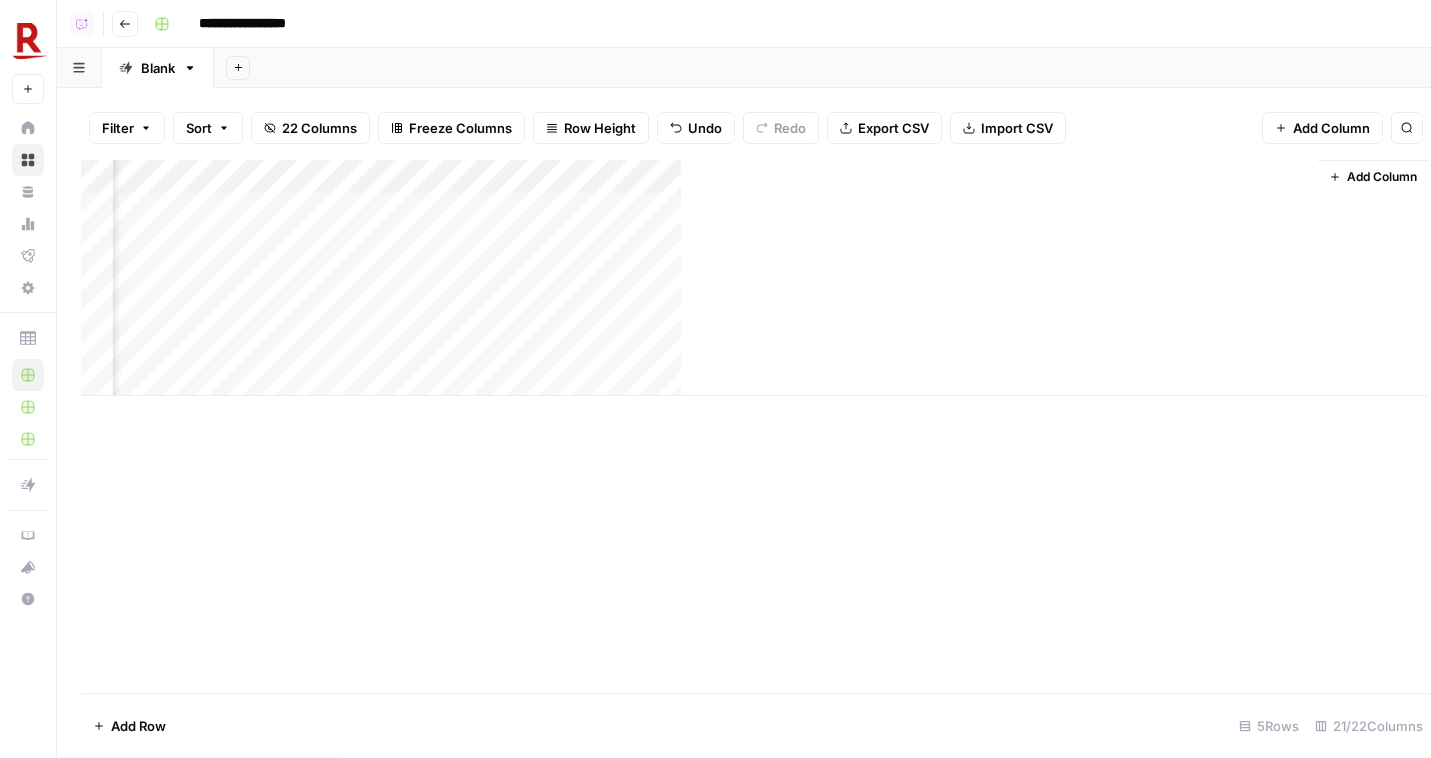 scroll, scrollTop: 0, scrollLeft: 2715, axis: horizontal 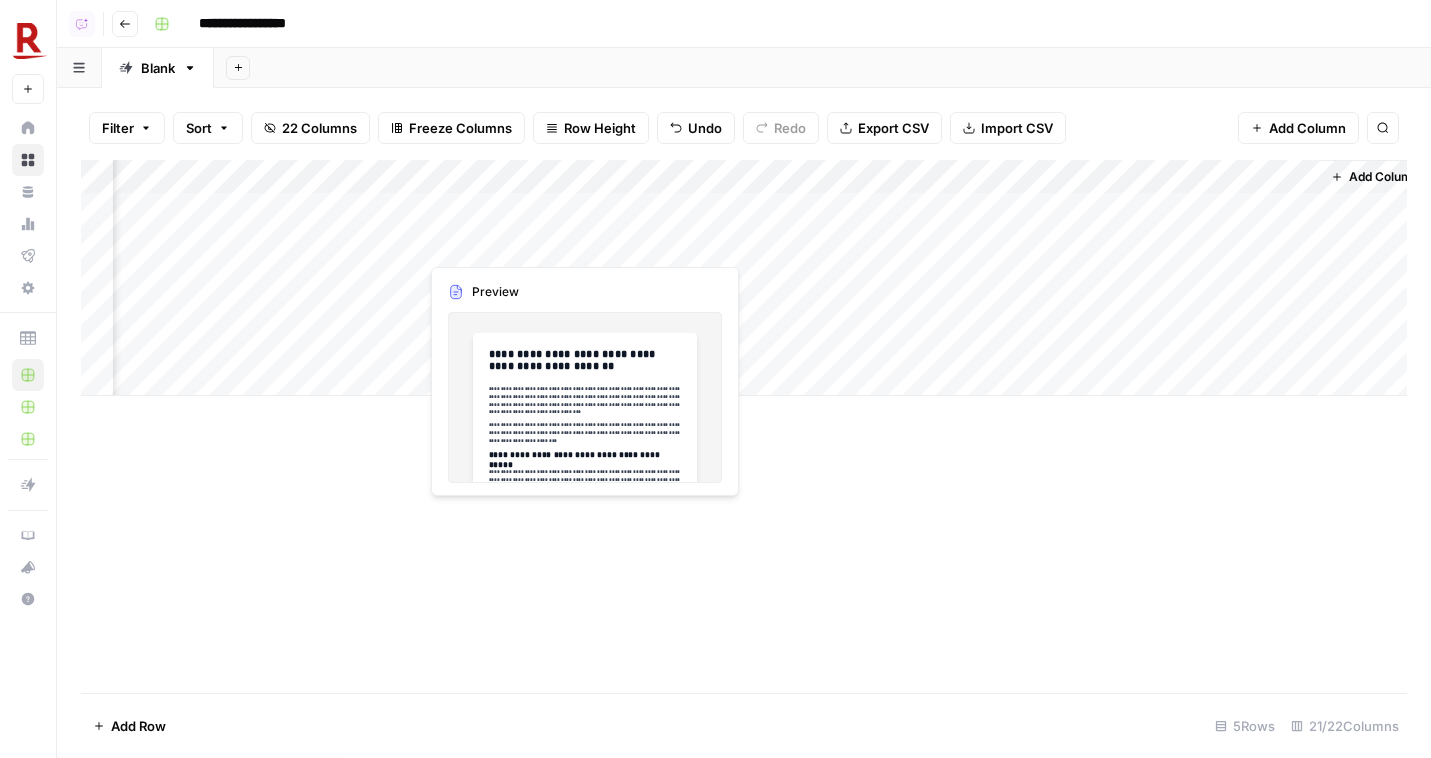 click on "Add Column" at bounding box center (744, 278) 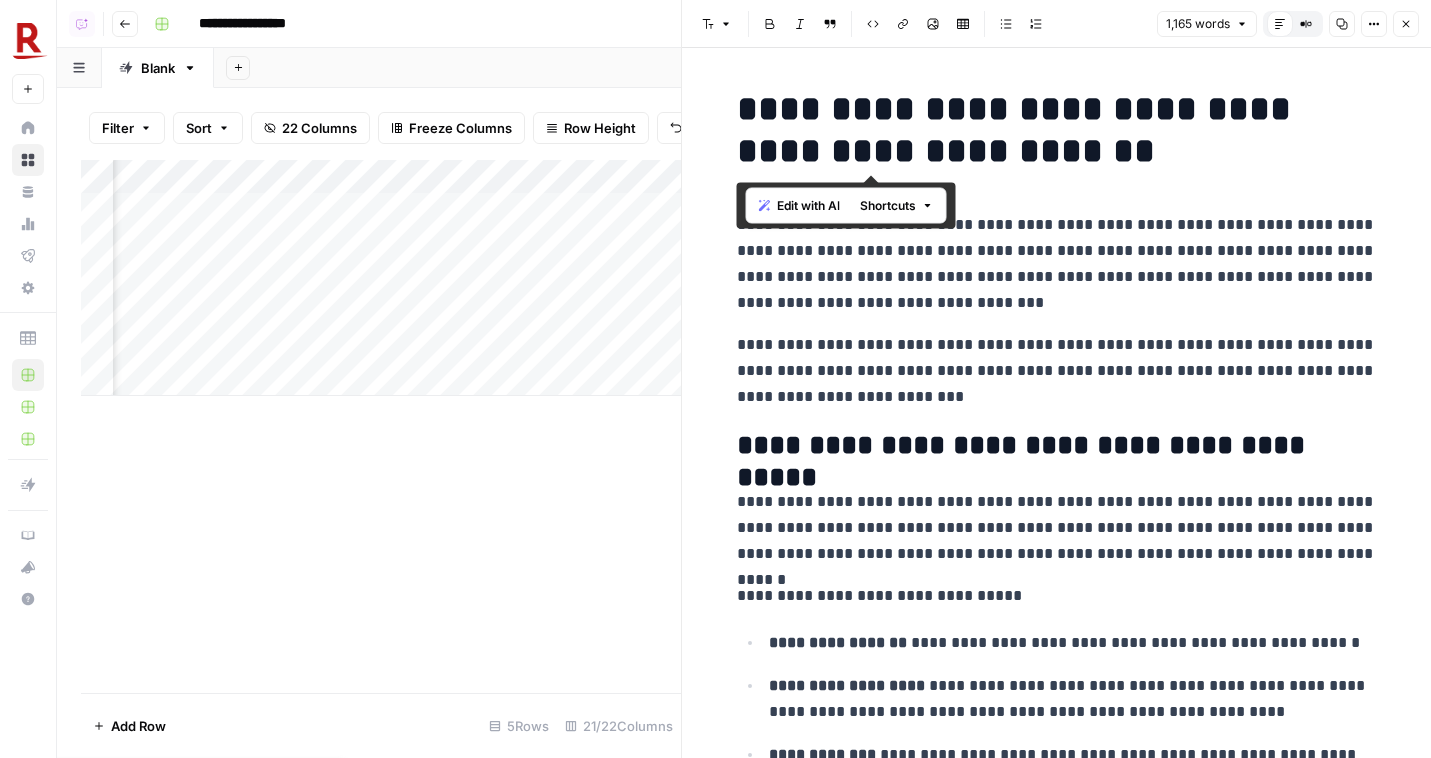 copy on "**********" 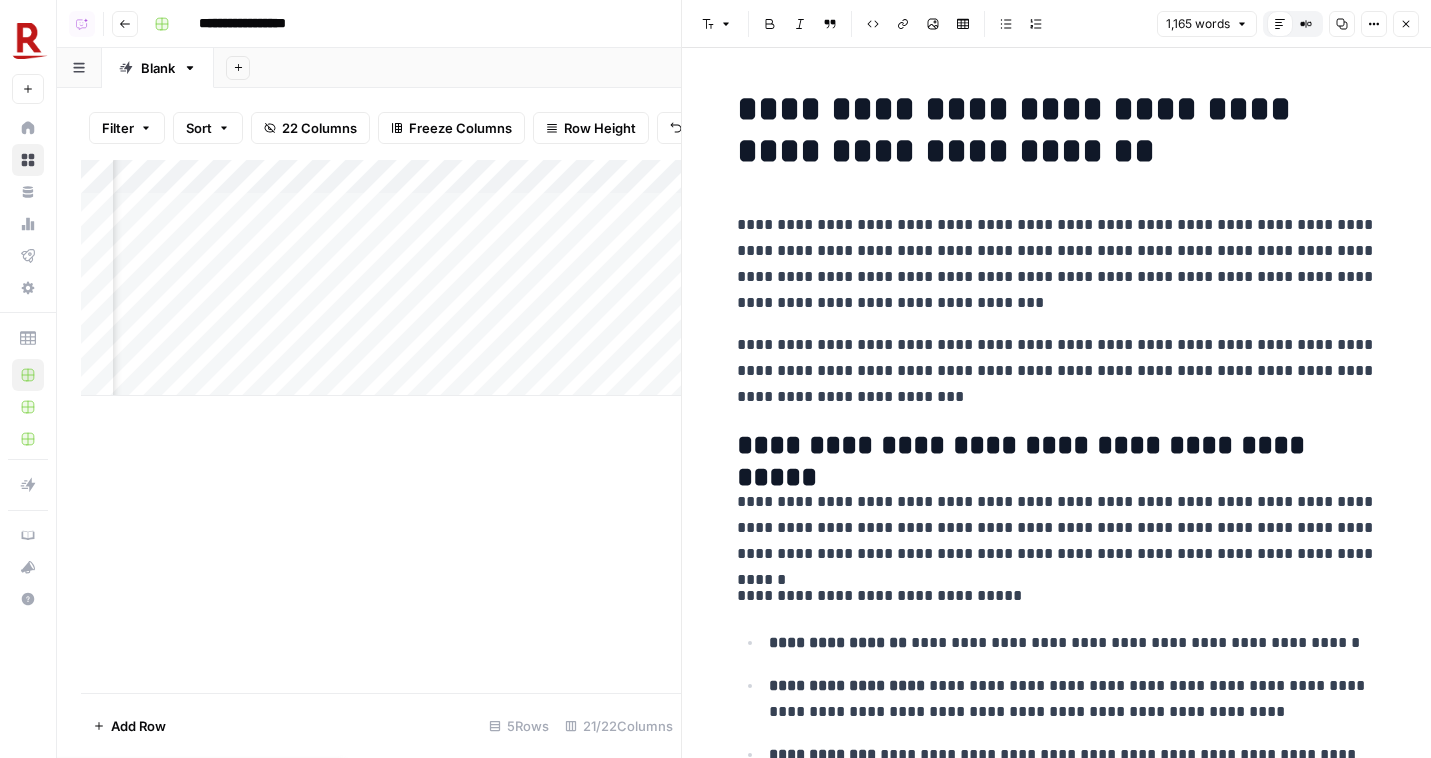 click on "**********" at bounding box center (1057, 264) 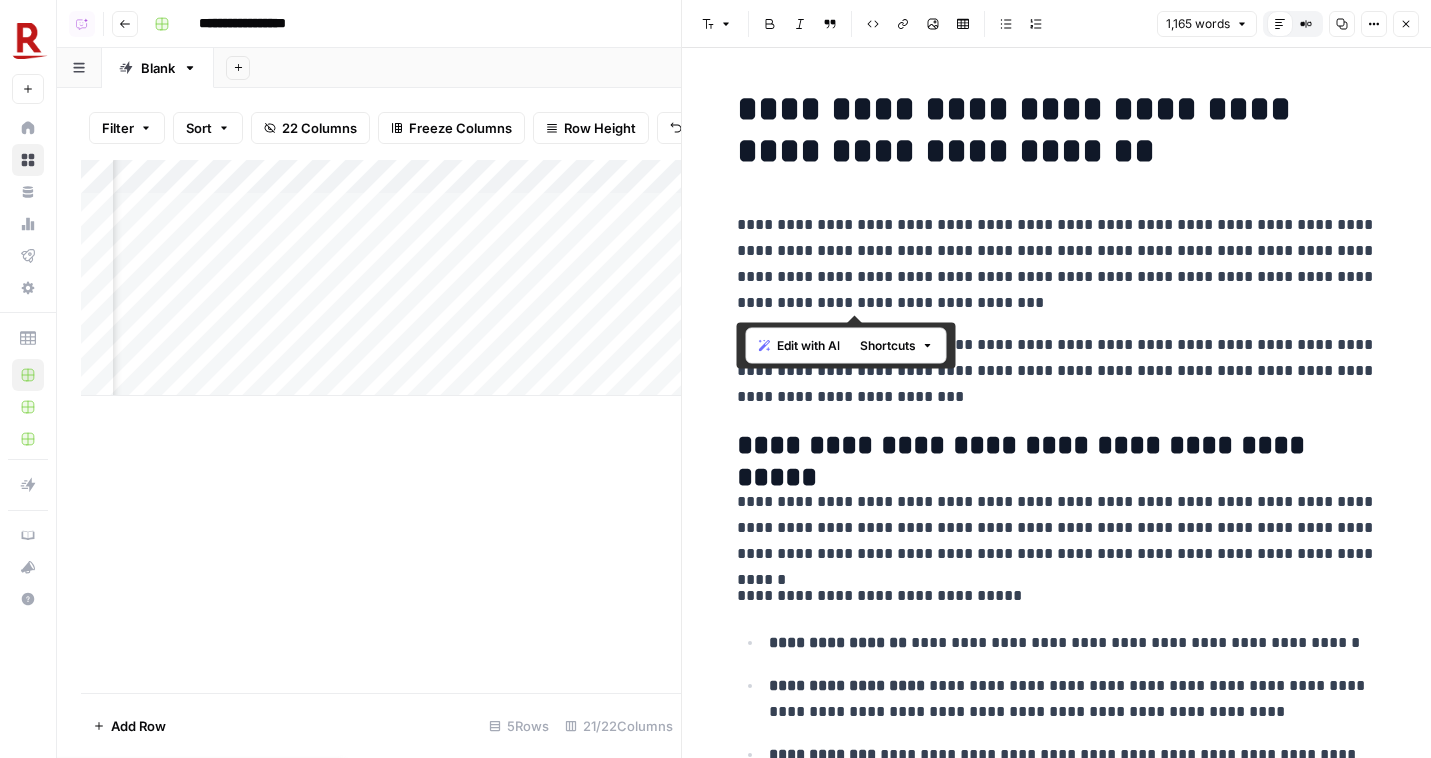 drag, startPoint x: 737, startPoint y: 222, endPoint x: 1007, endPoint y: 294, distance: 279.43515 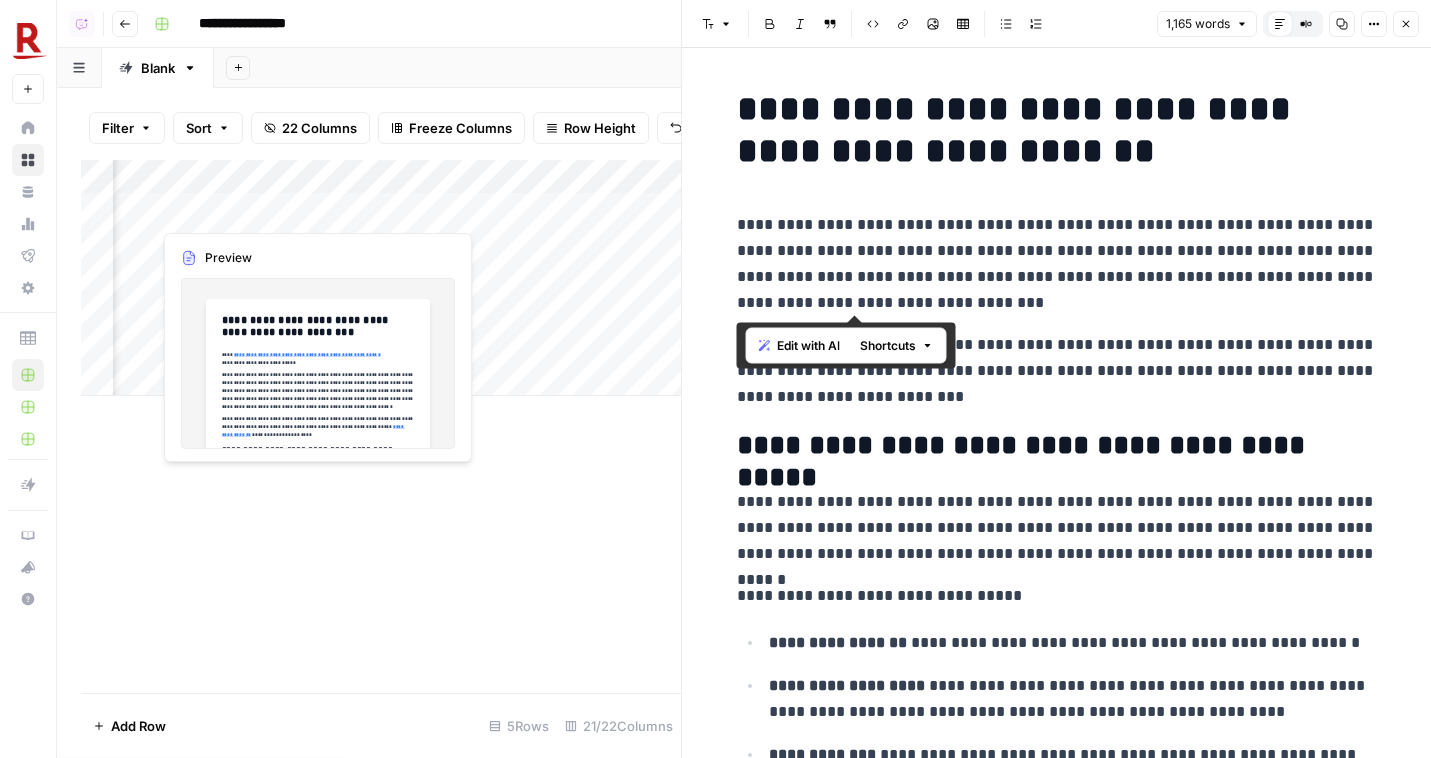 click on "Add Column" at bounding box center [381, 278] 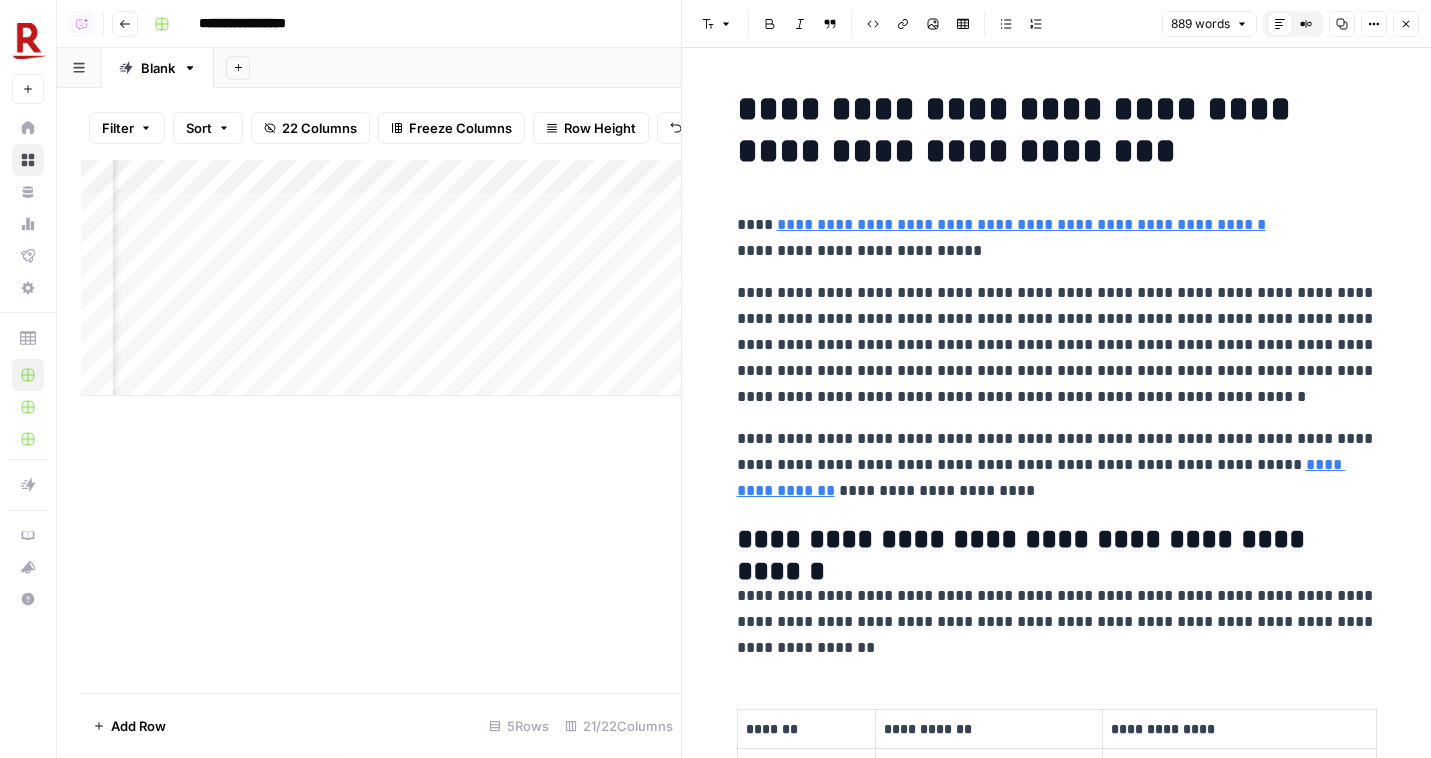 click on "**********" at bounding box center [1057, 130] 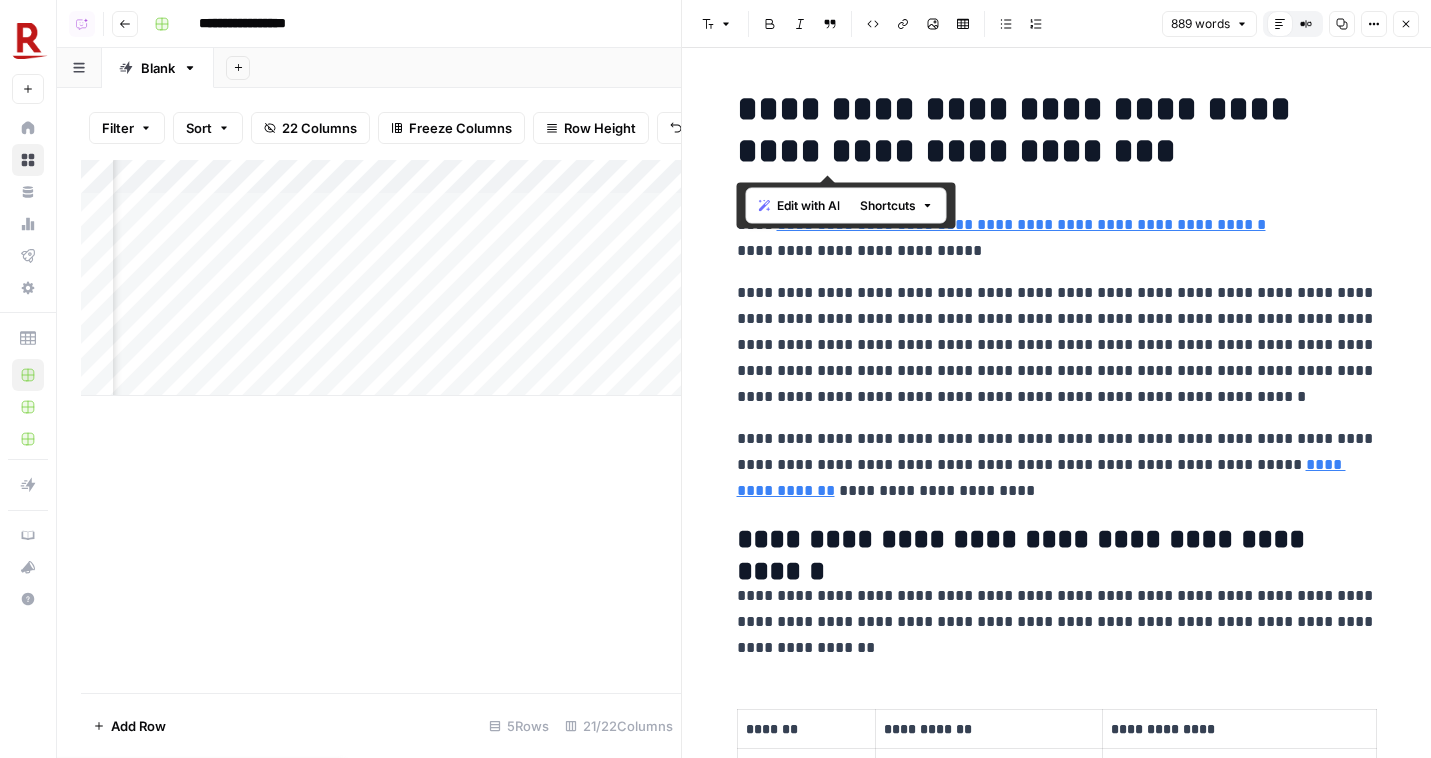 click on "**********" at bounding box center [1057, 130] 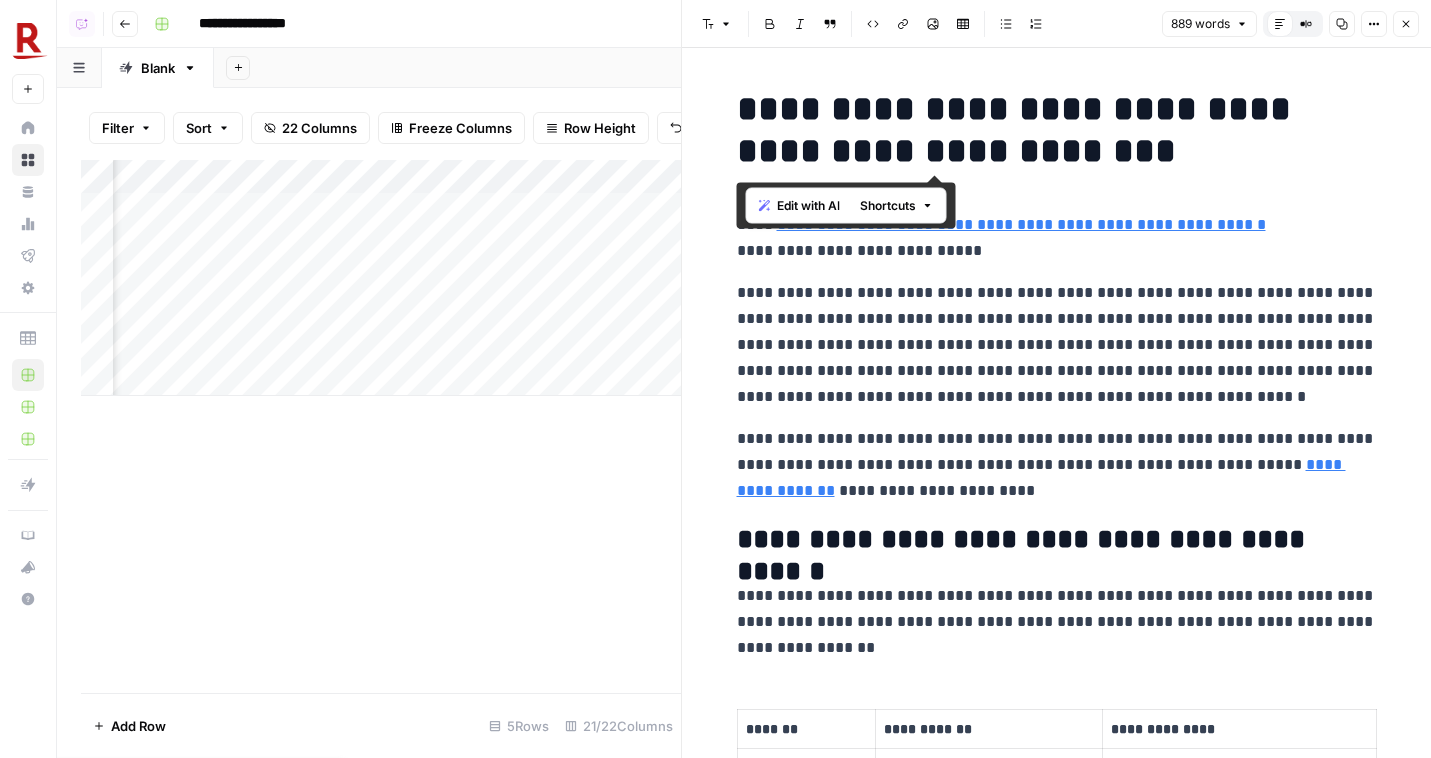 copy on "**********" 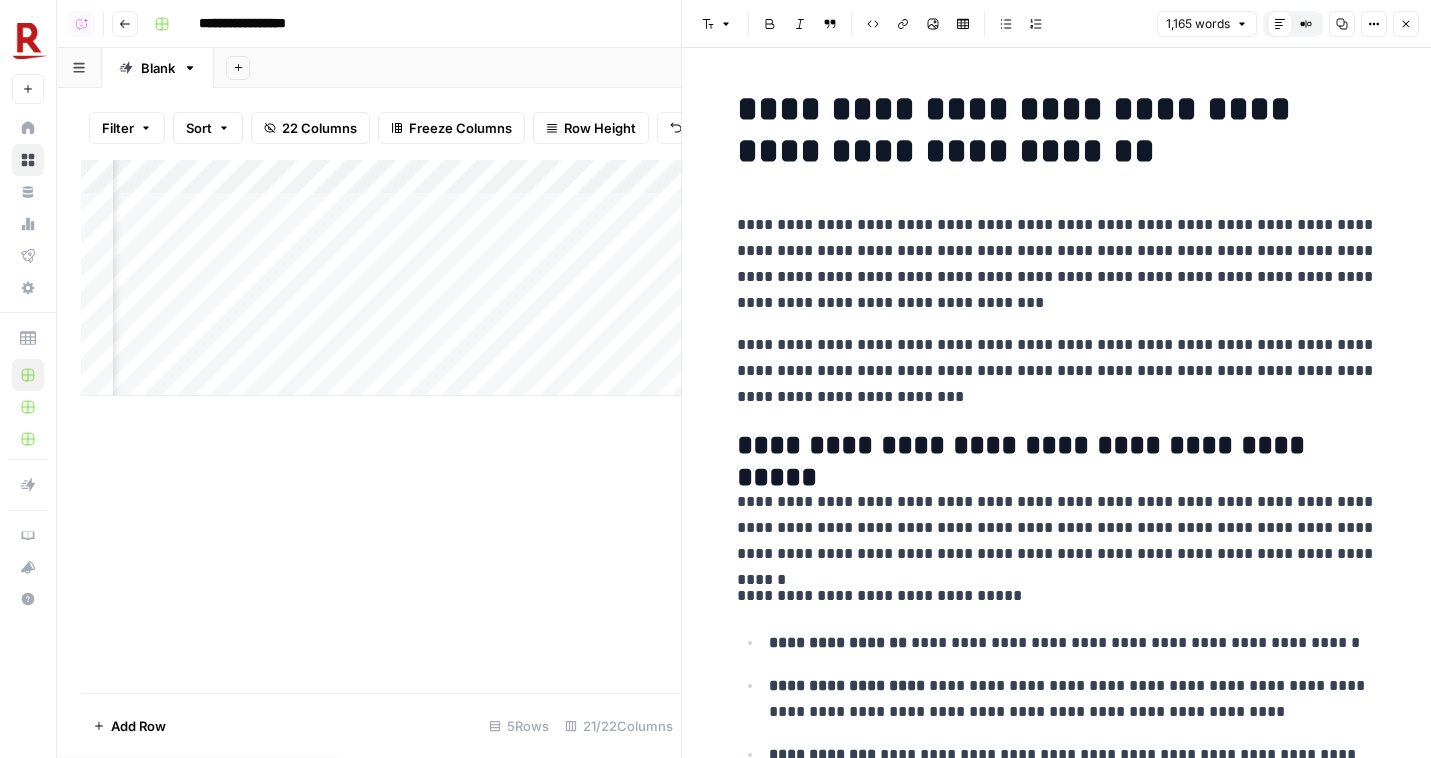 click on "**********" at bounding box center [1057, 2192] 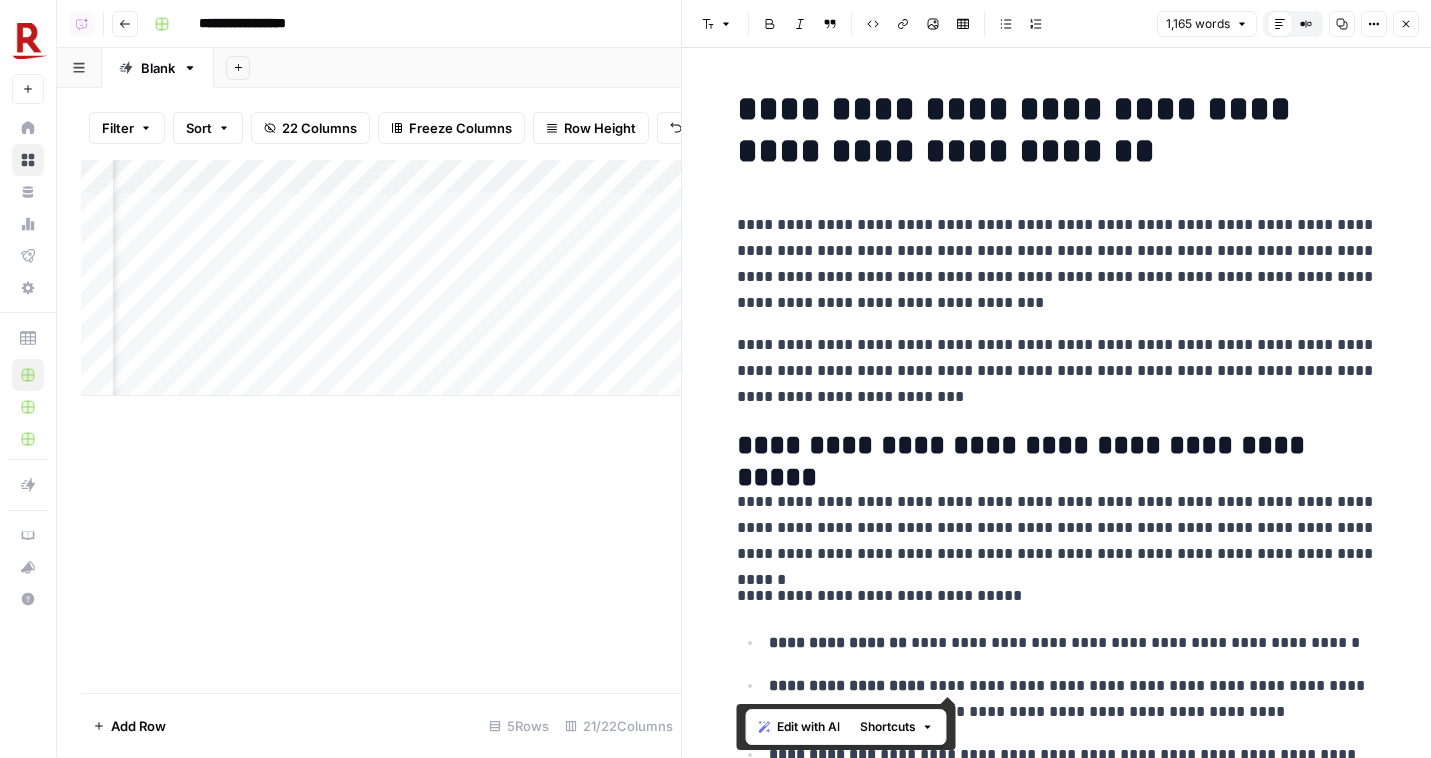 copy on "**********" 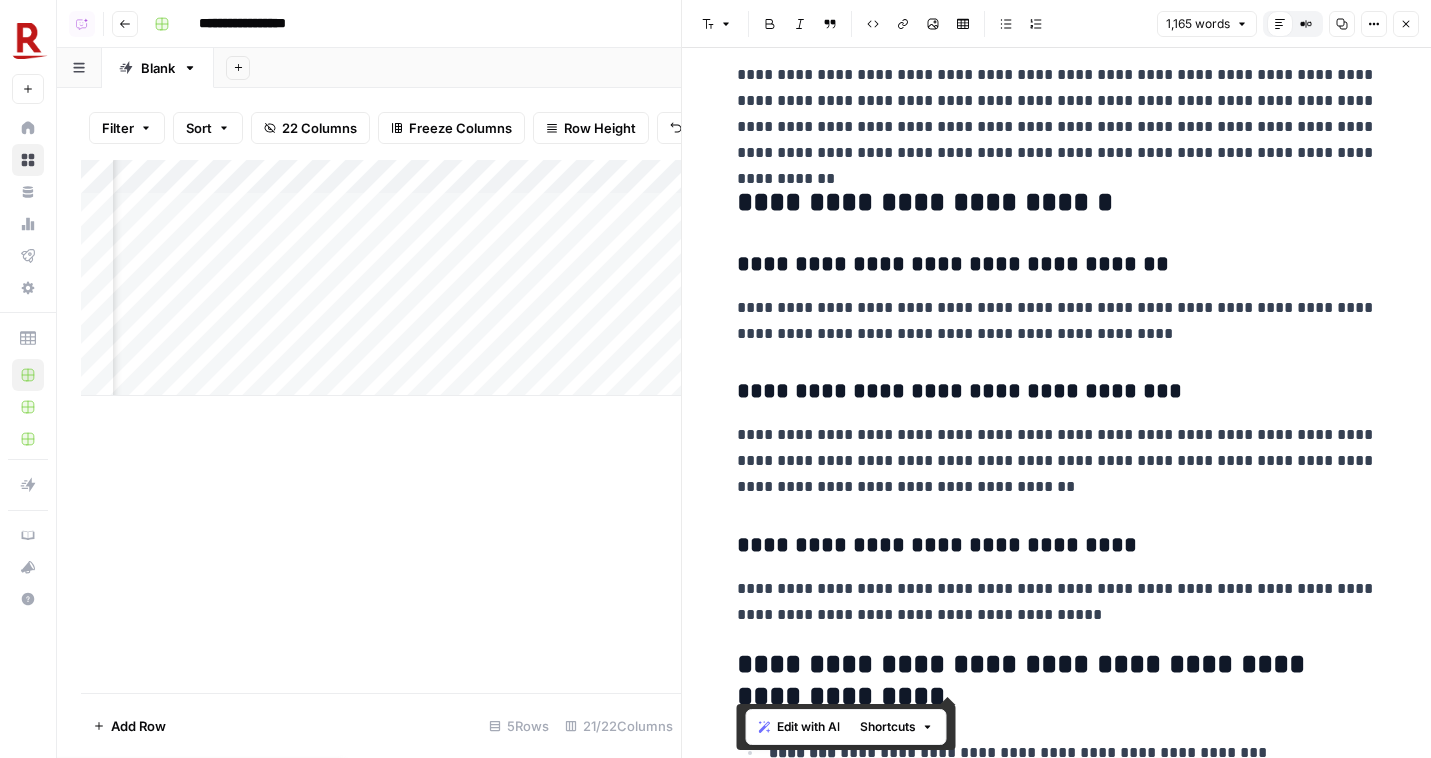 scroll, scrollTop: 3487, scrollLeft: 0, axis: vertical 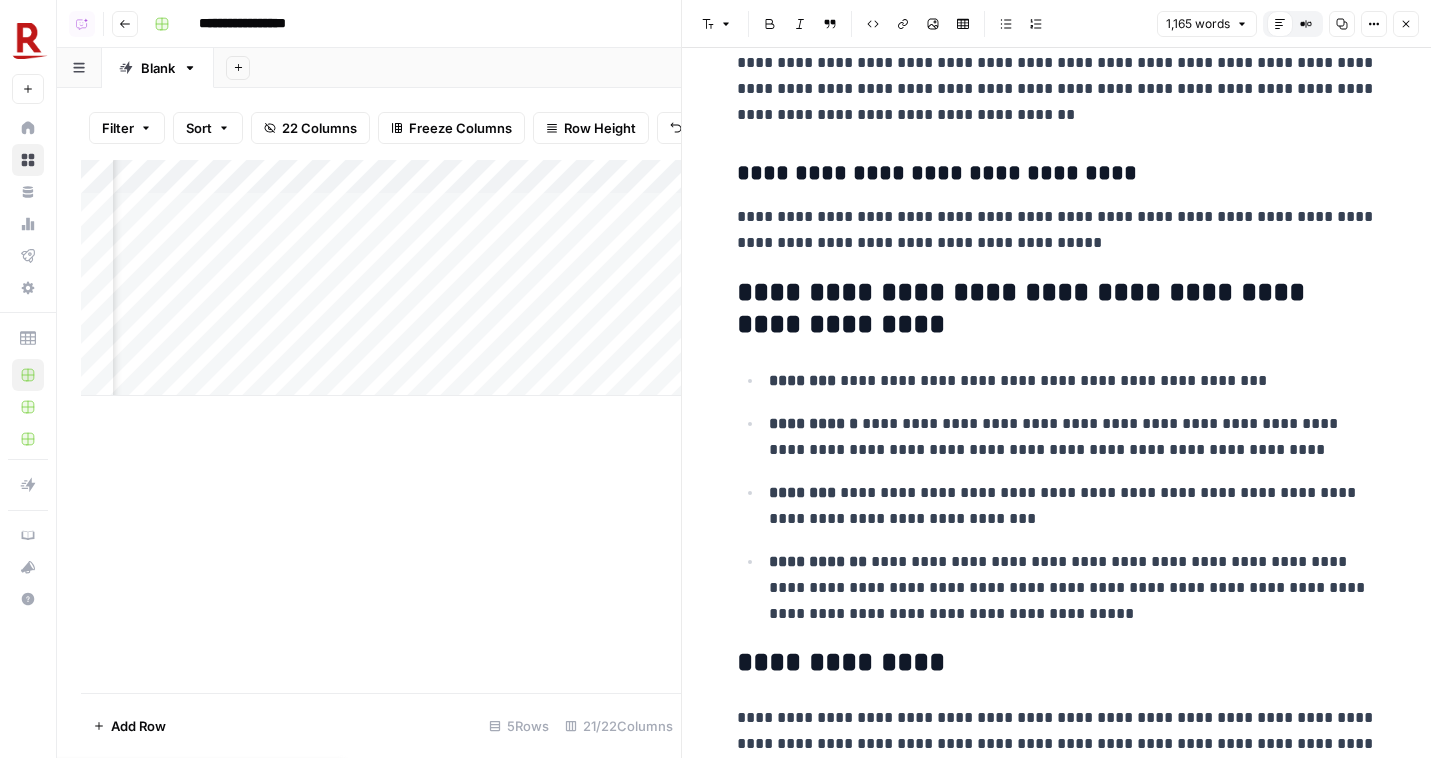 click on "Add Column" at bounding box center (381, 278) 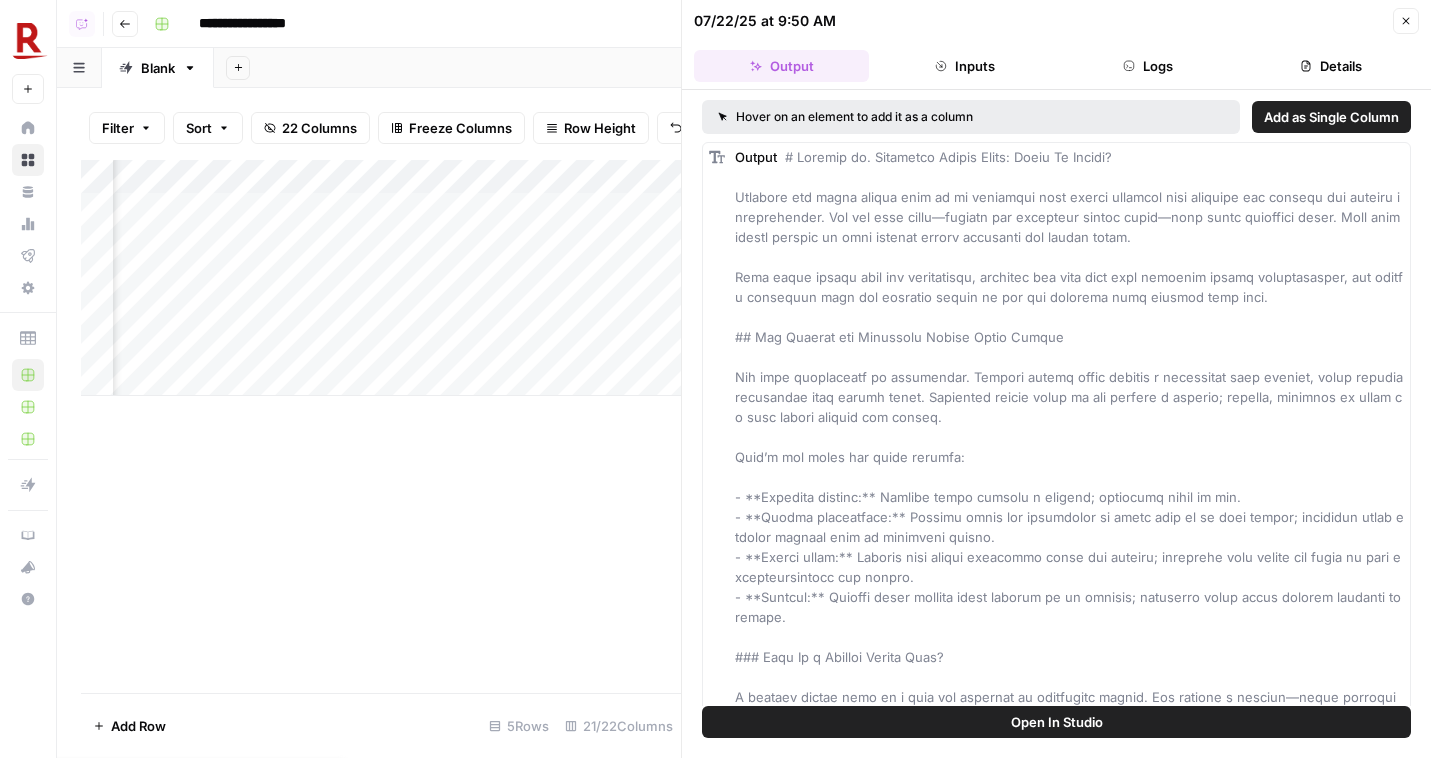 click on "Logs" at bounding box center (1148, 66) 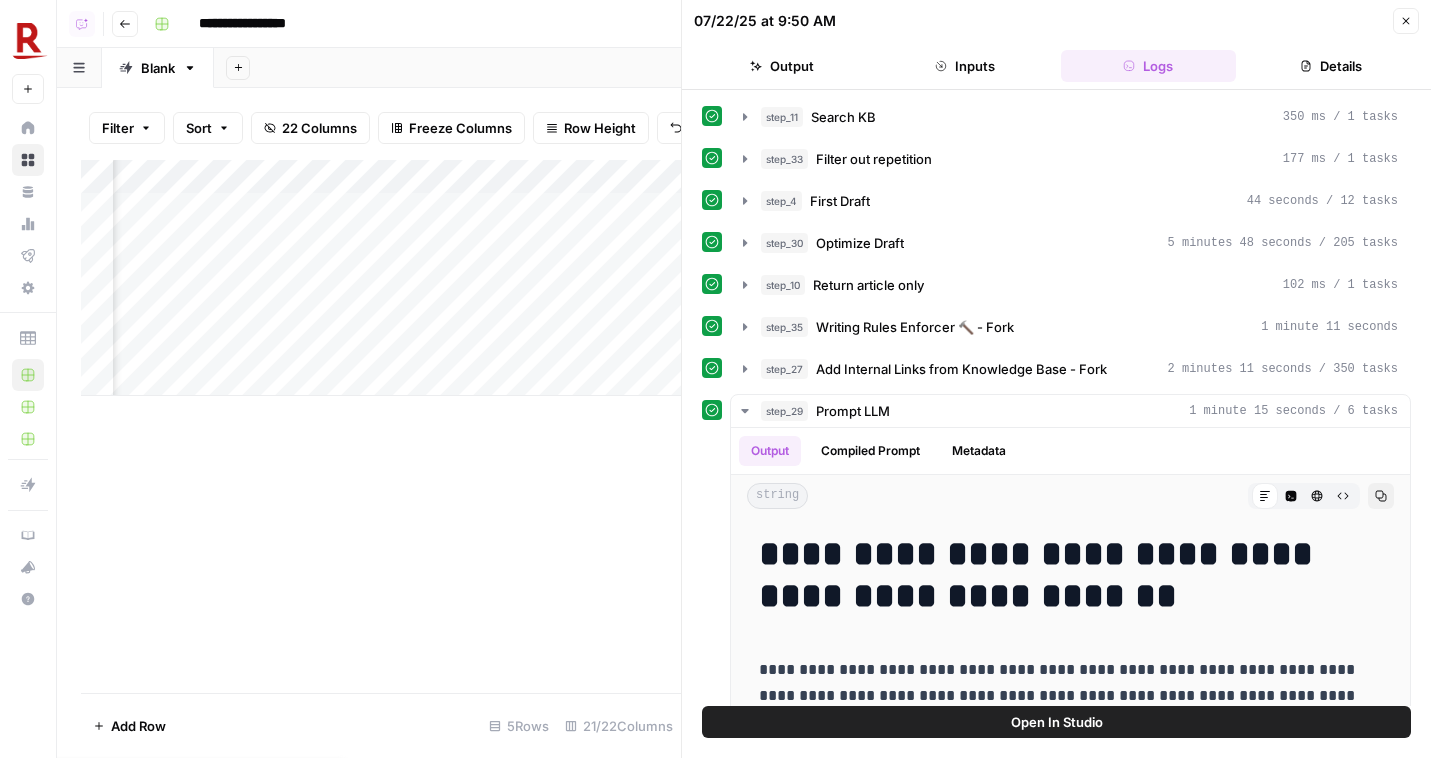 click on "**********" at bounding box center (1056, 514) 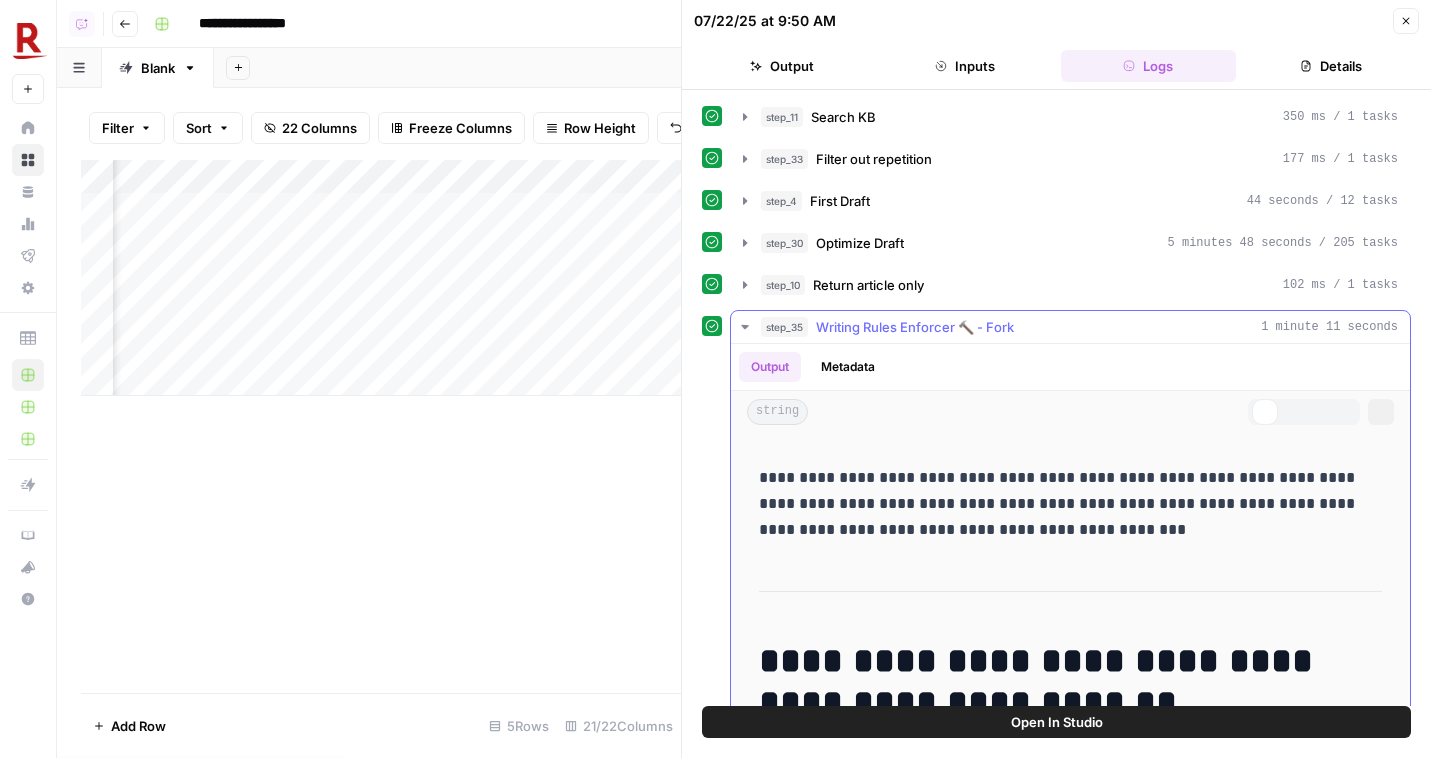 scroll, scrollTop: 242, scrollLeft: 0, axis: vertical 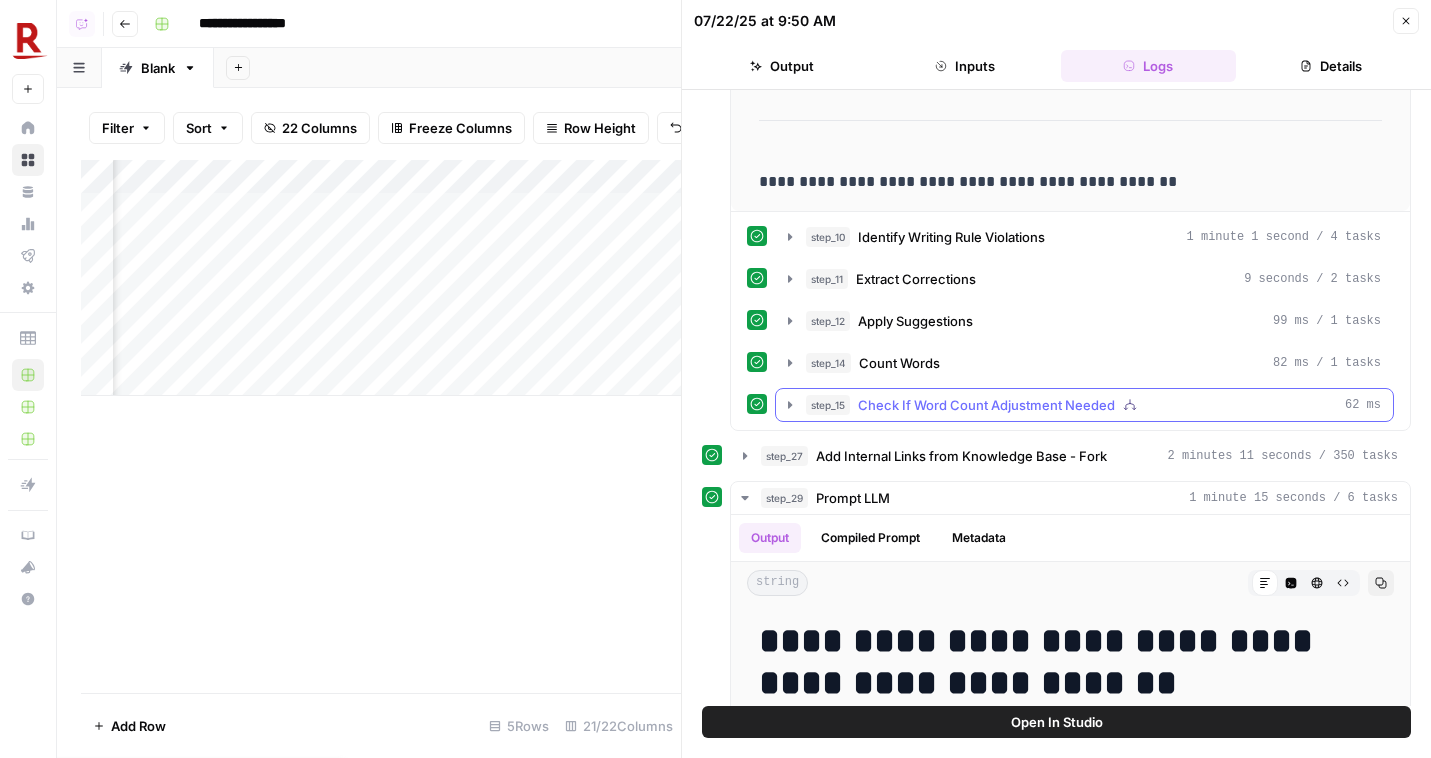 click on "Check If Word Count Adjustment Needed" at bounding box center [986, 405] 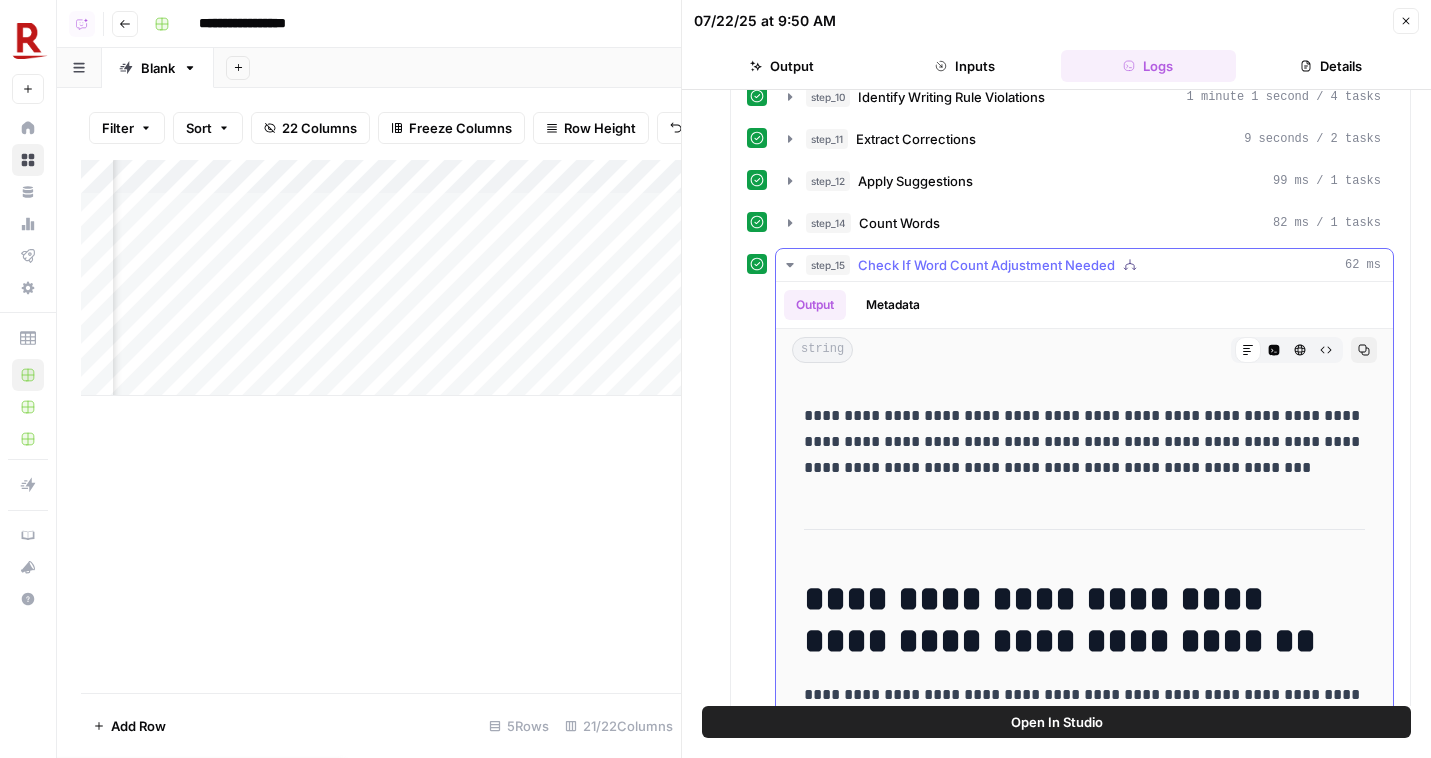 scroll, scrollTop: 797, scrollLeft: 0, axis: vertical 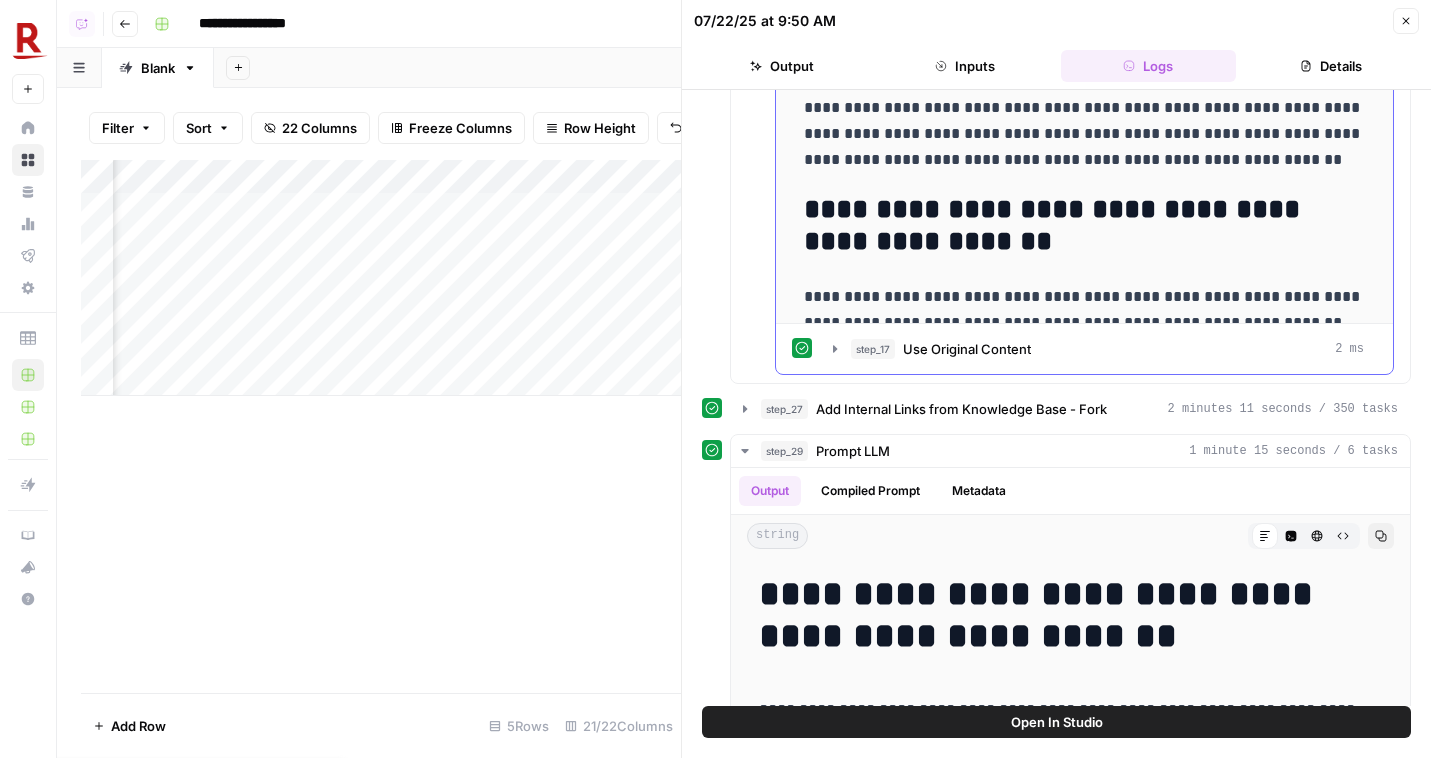 click on "**********" at bounding box center (1084, 98) 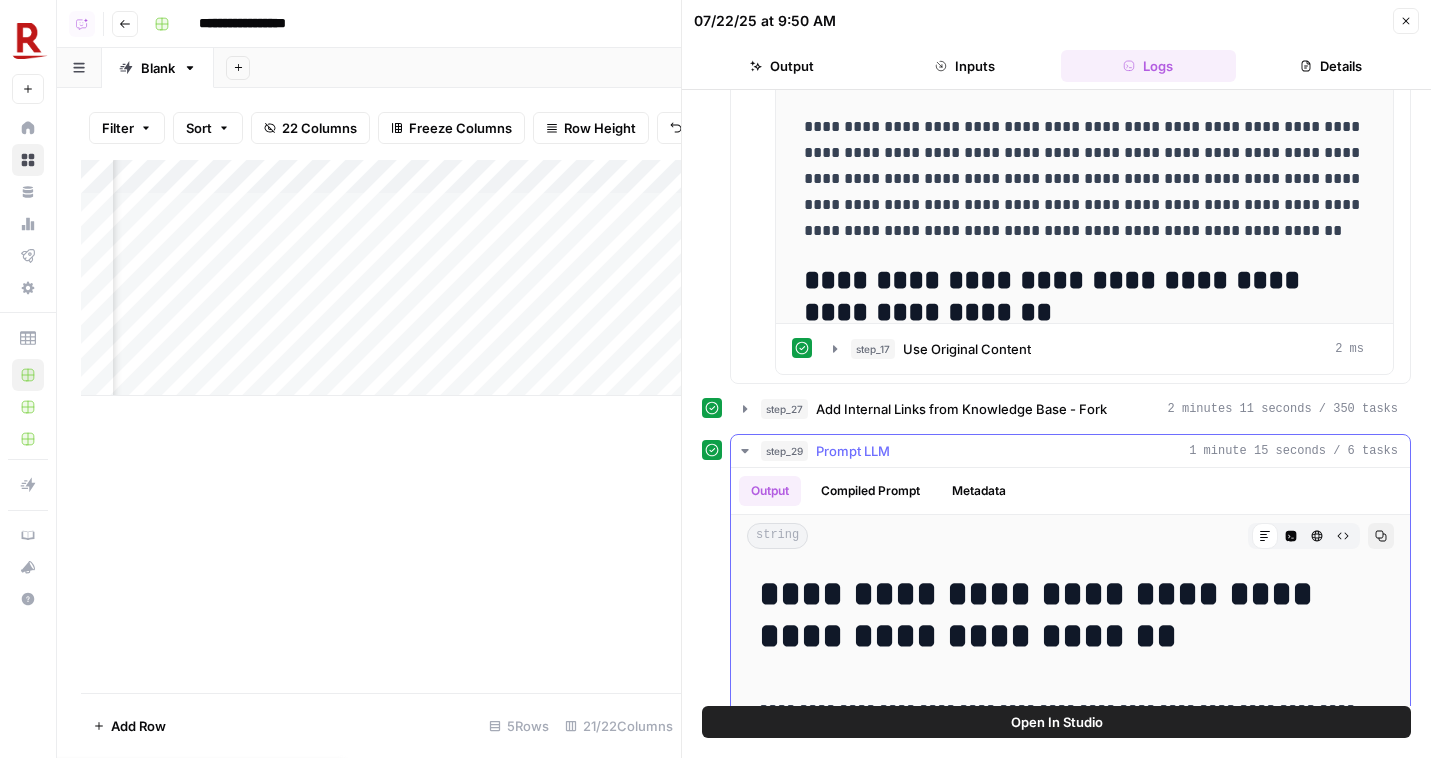 scroll, scrollTop: 1874, scrollLeft: 0, axis: vertical 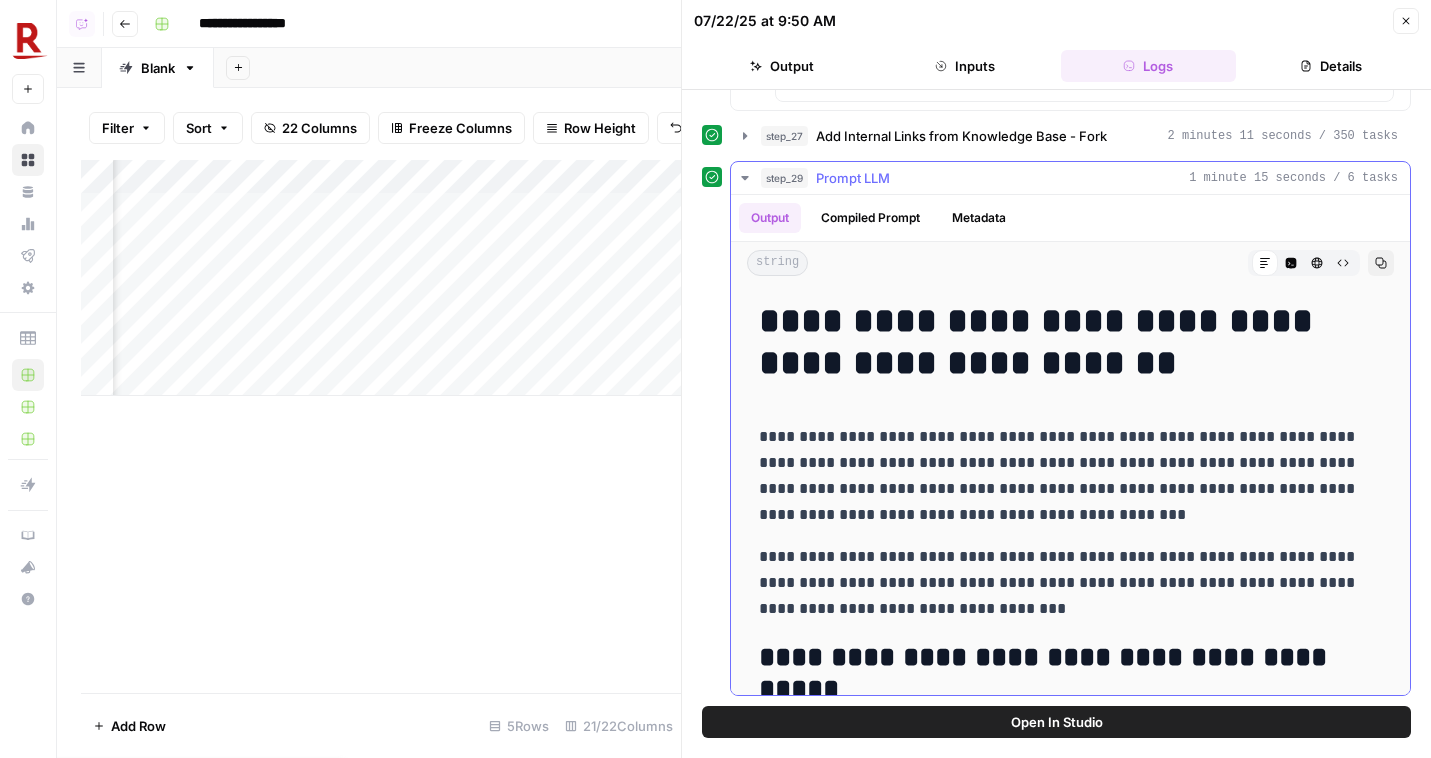 drag, startPoint x: 898, startPoint y: 554, endPoint x: 743, endPoint y: 318, distance: 282.34906 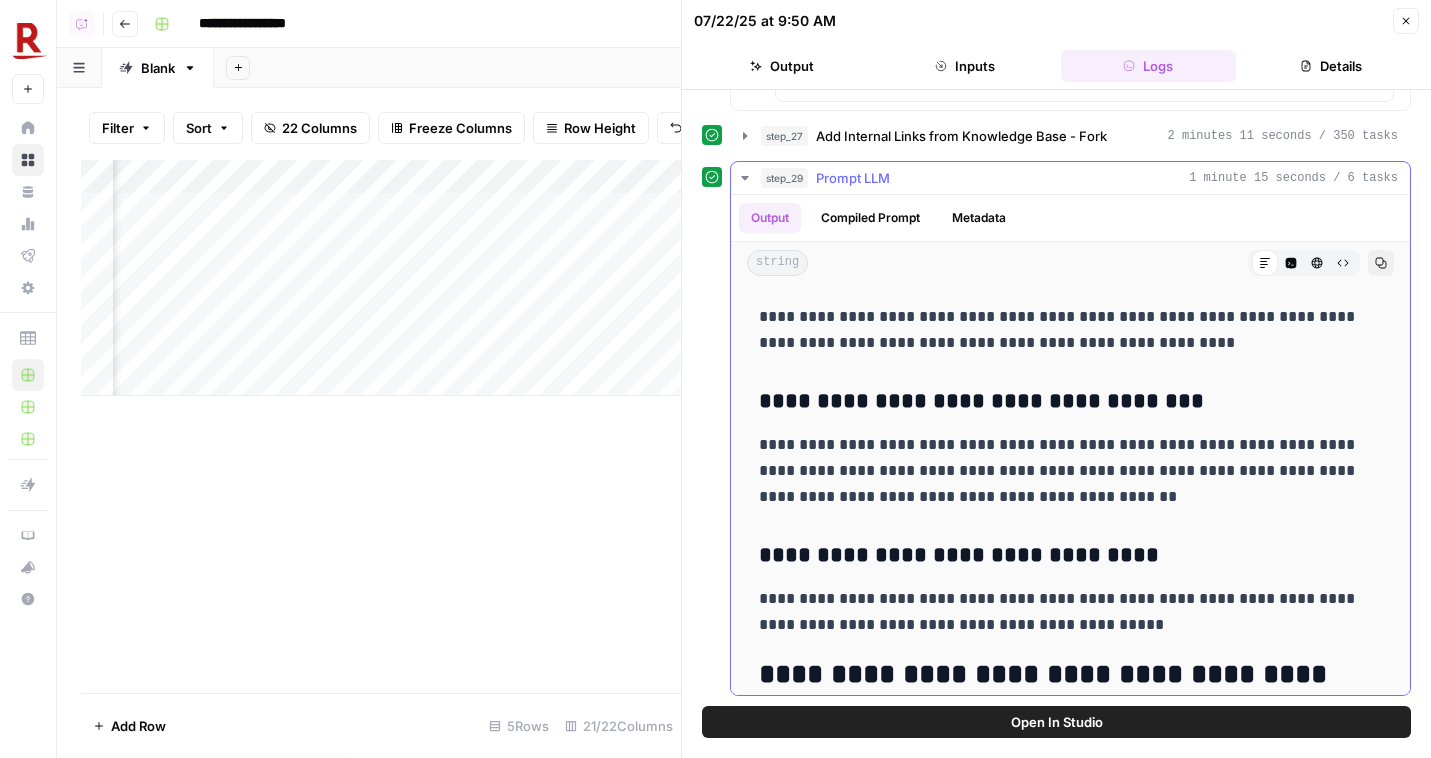 scroll, scrollTop: 3514, scrollLeft: 0, axis: vertical 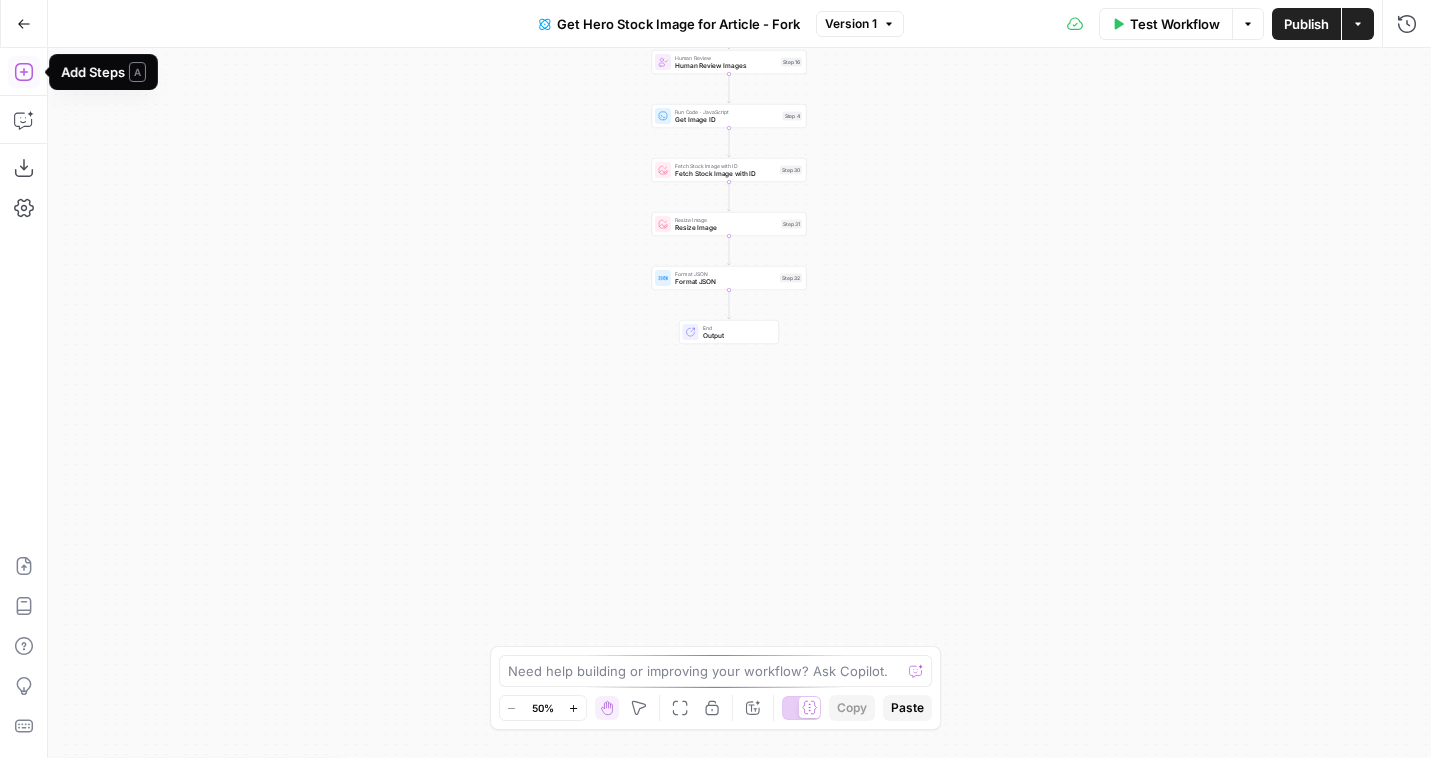 click 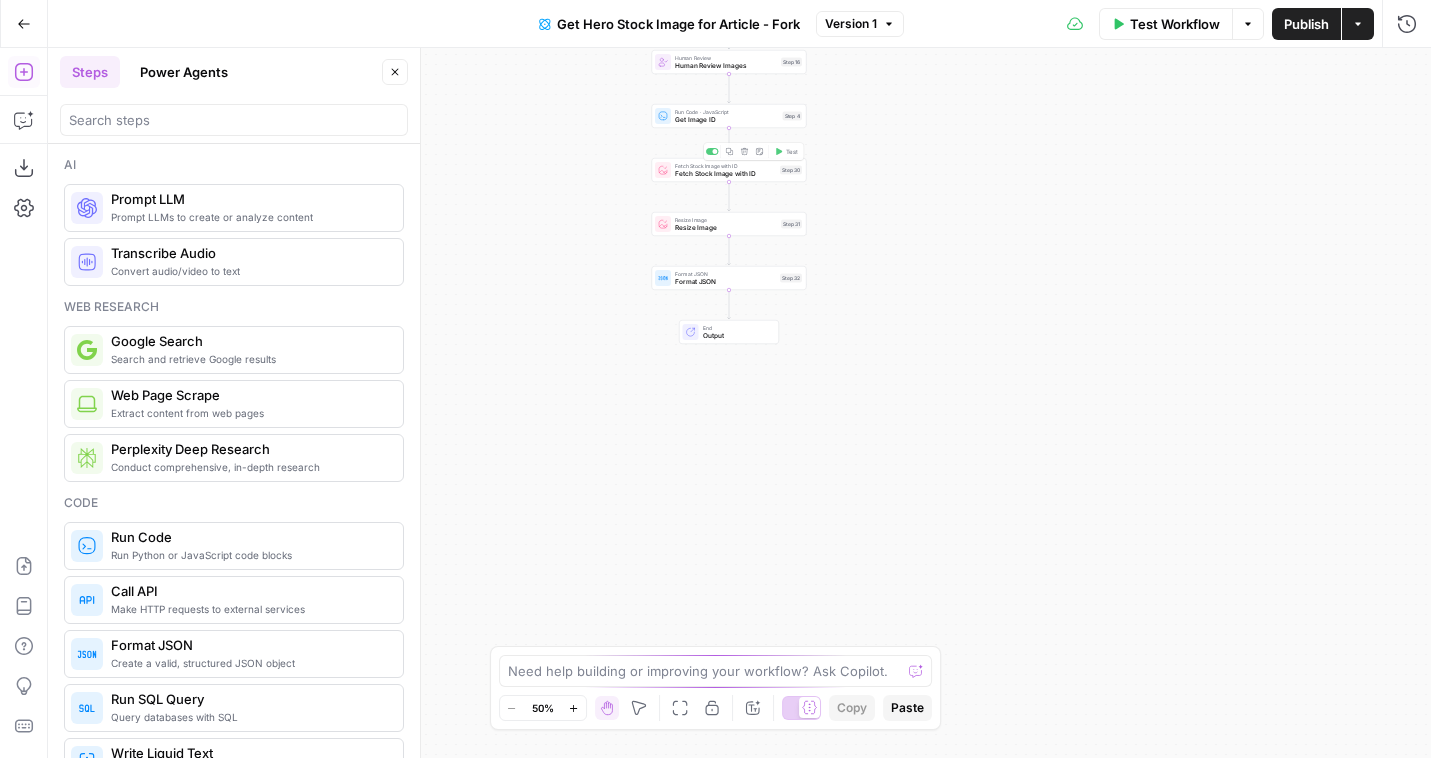 click on "true false Workflow Set Inputs Inputs Condition Check Image Step 21 Write Liquid Text Get Text Step 23 LLM · GPT-4o Extract Title Step 27 LLM · GPT-4o Get Object Step 26 Write Liquid Text Liquid Text Step 28 Search Stock Images Search Stock Images Step 29 Run Code · JavaScript Structure Images for Review Step 13 Human Review Human Review Images Step 16 Run Code · JavaScript Get Image ID Step 4 Fetch Stock Image with ID Fetch Stock Image with ID Step 30 Resize Image Resize Image Step 31 Format JSON Format JSON Step 32 End Output" at bounding box center [739, 403] 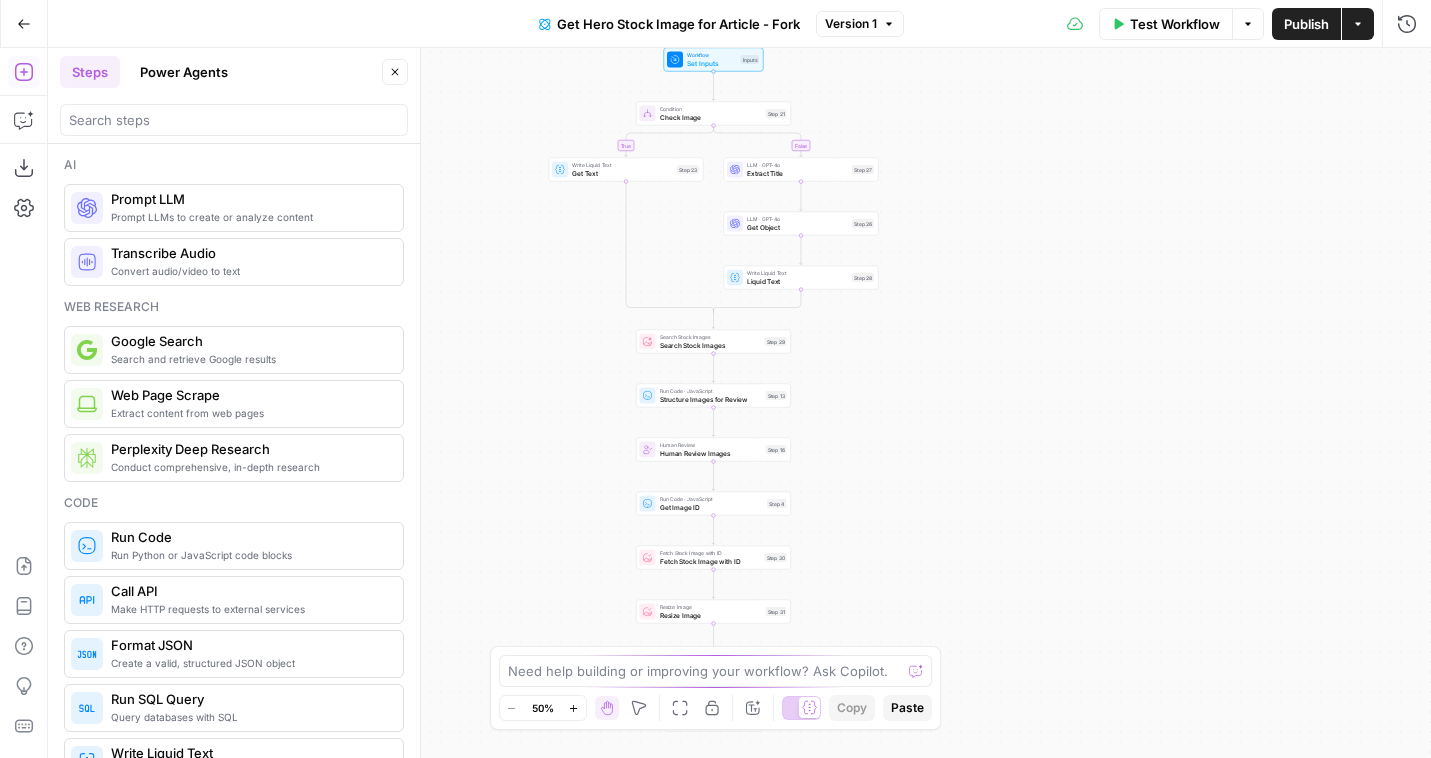 drag, startPoint x: 553, startPoint y: 209, endPoint x: 517, endPoint y: 722, distance: 514.2616 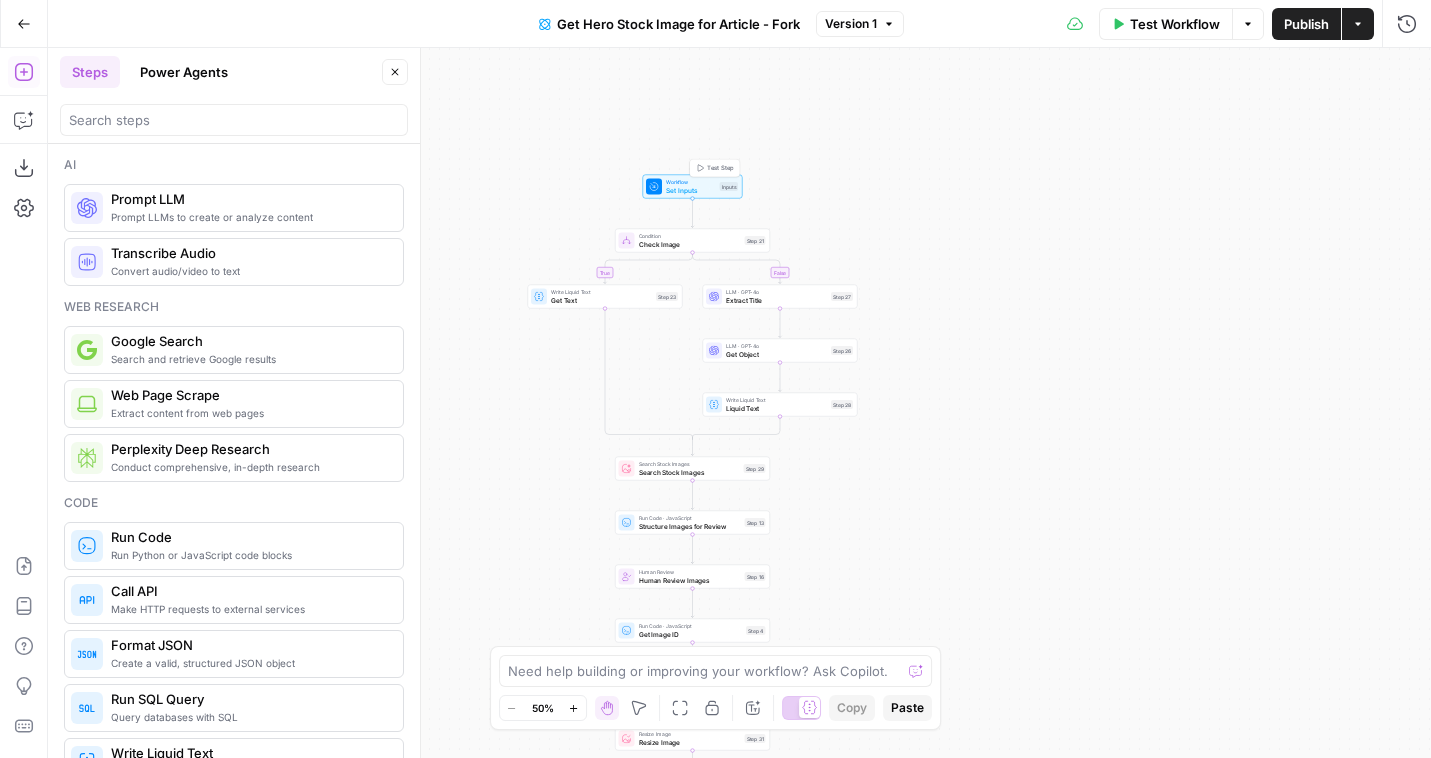click 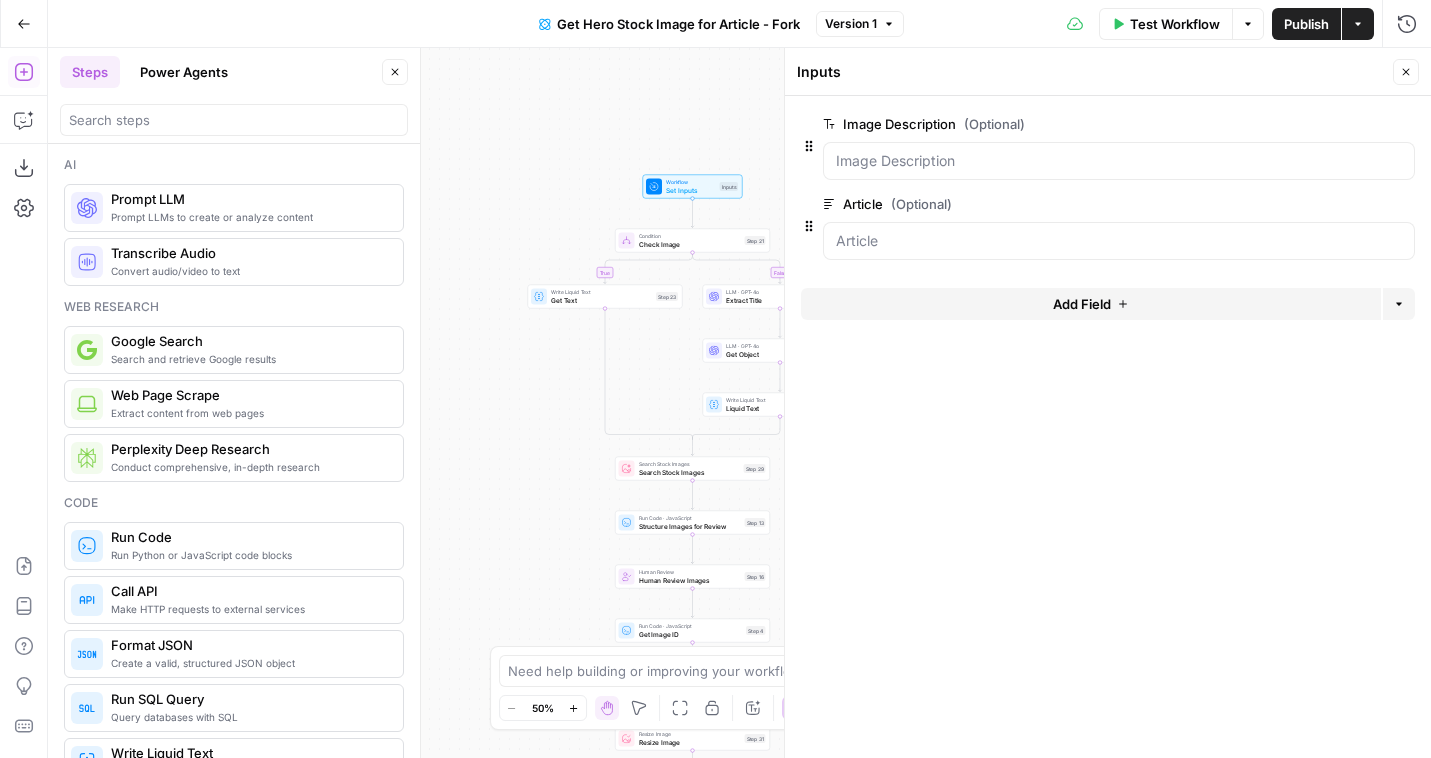 click on "Add Field Options" at bounding box center [1108, 312] 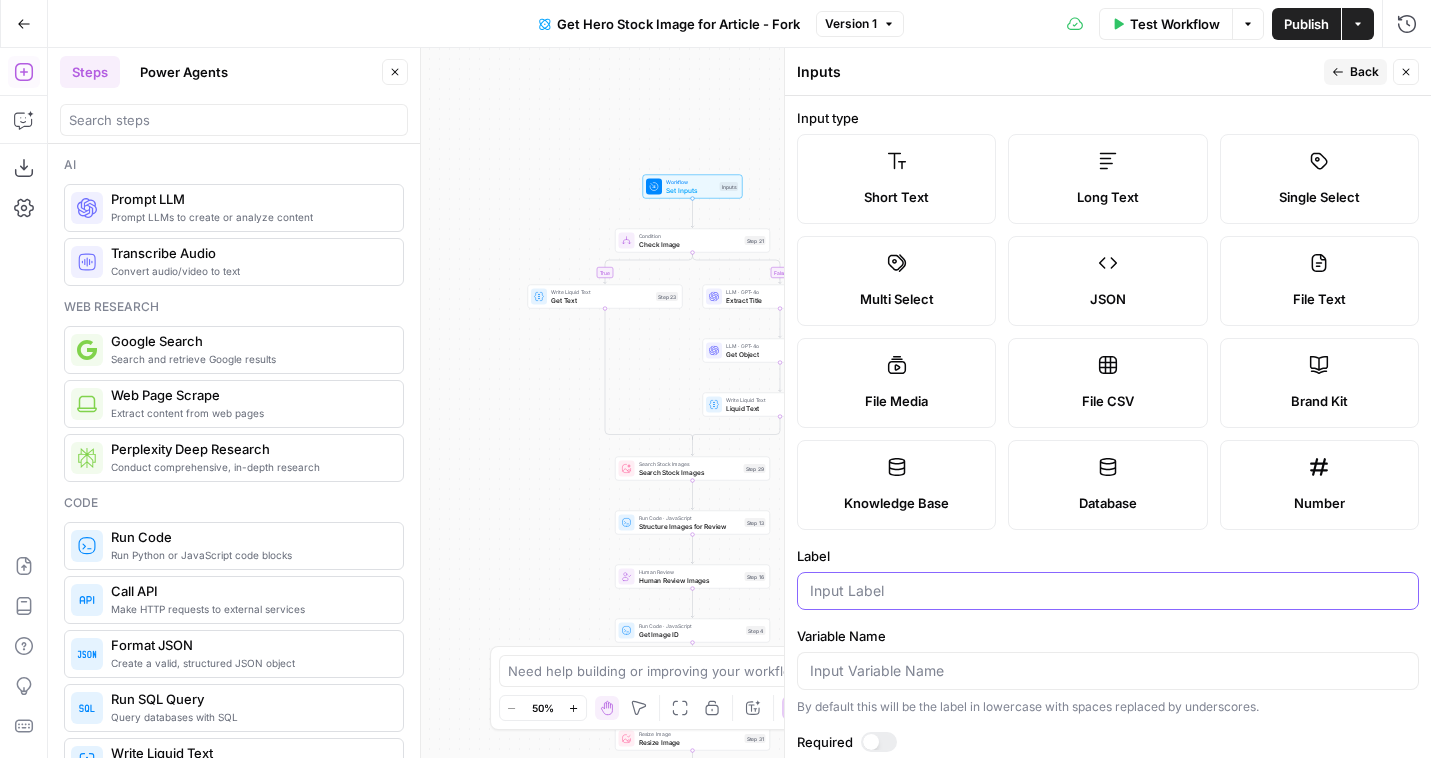 click on "Label" at bounding box center [1108, 591] 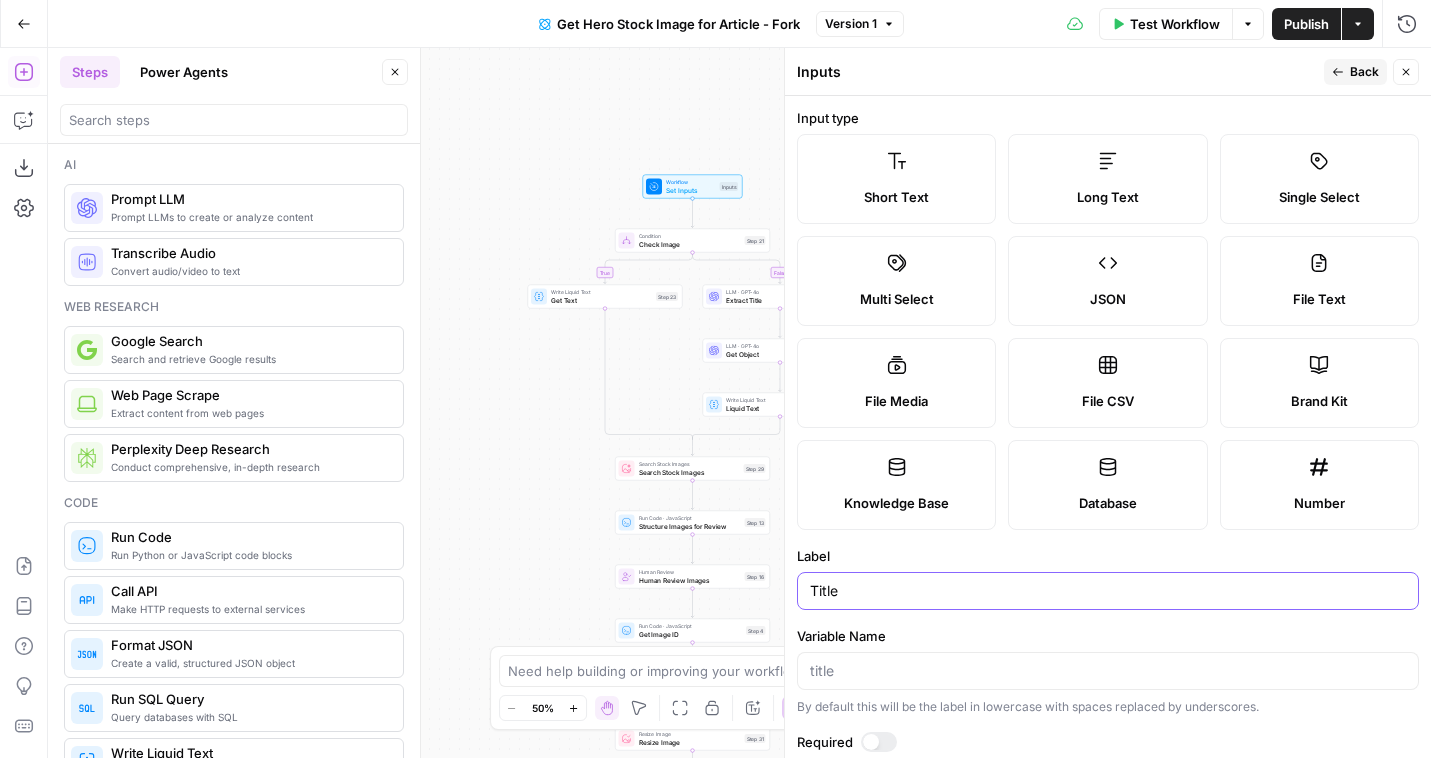 type on "Title" 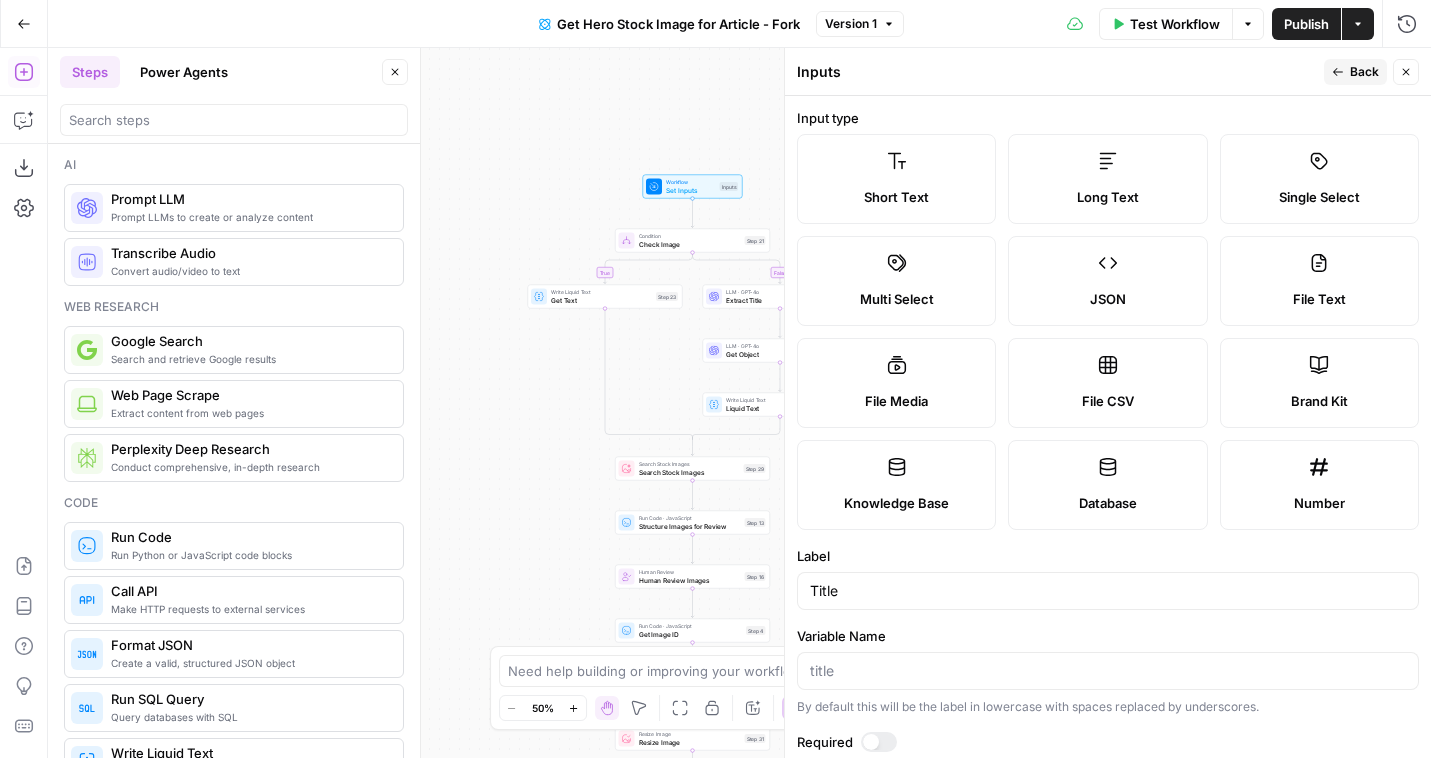 click on "Back" at bounding box center (1355, 72) 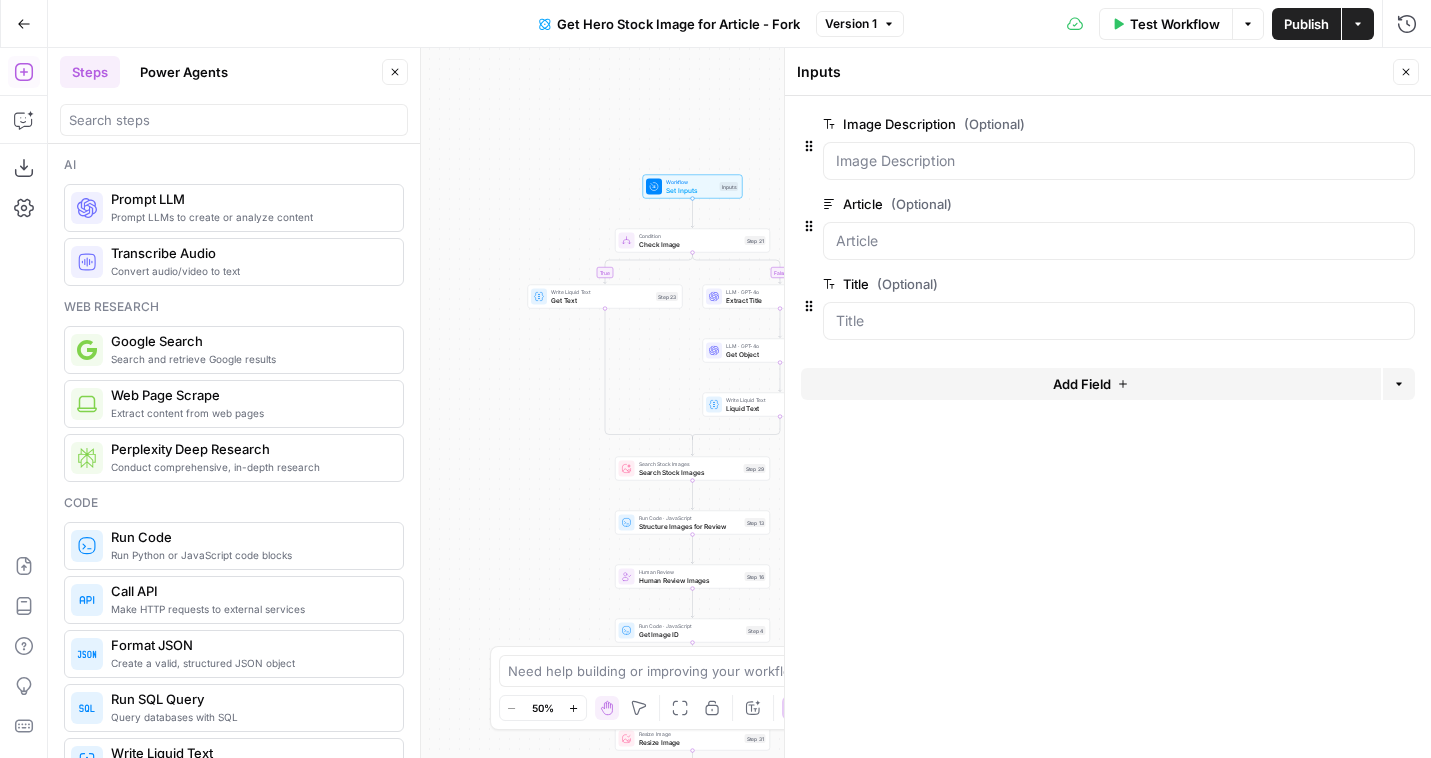 click 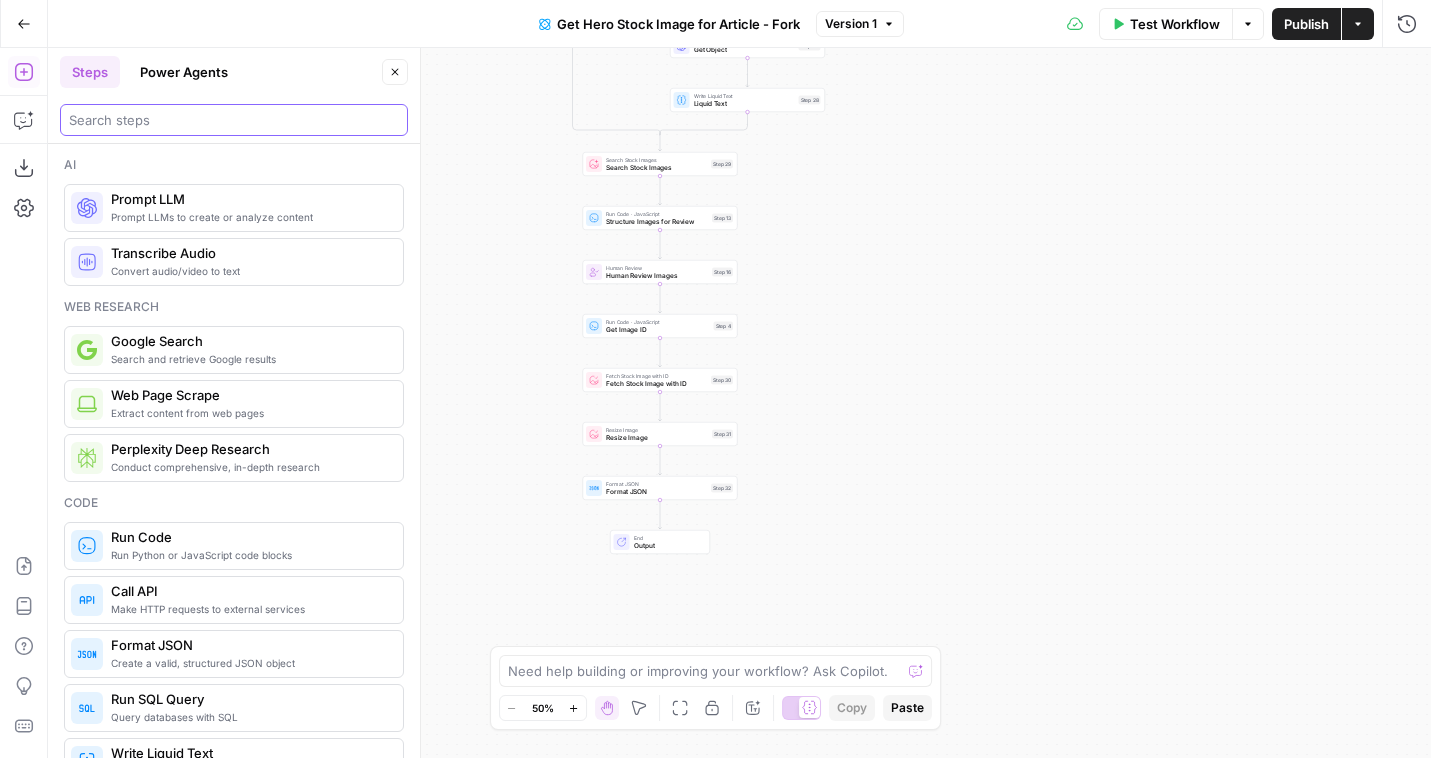 click at bounding box center [234, 120] 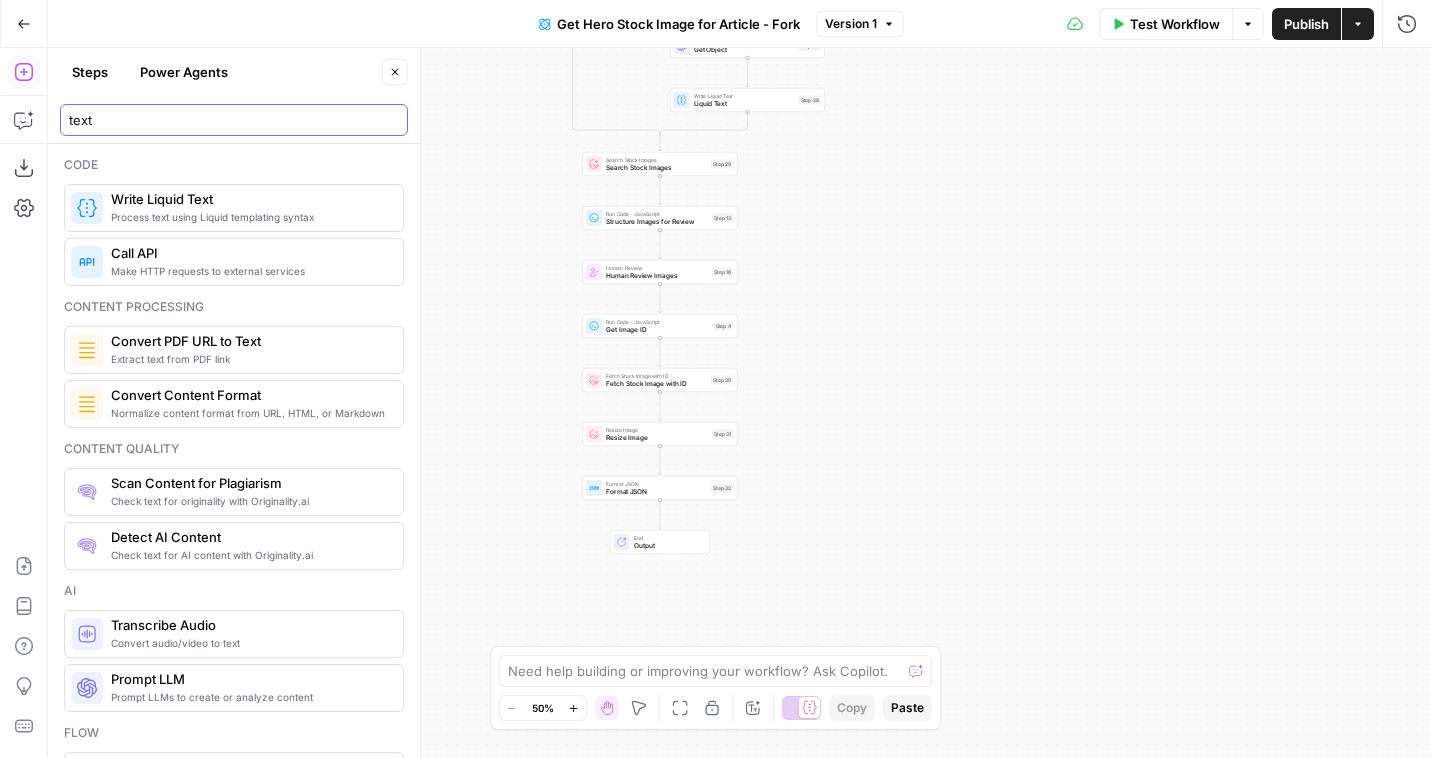 type on "text" 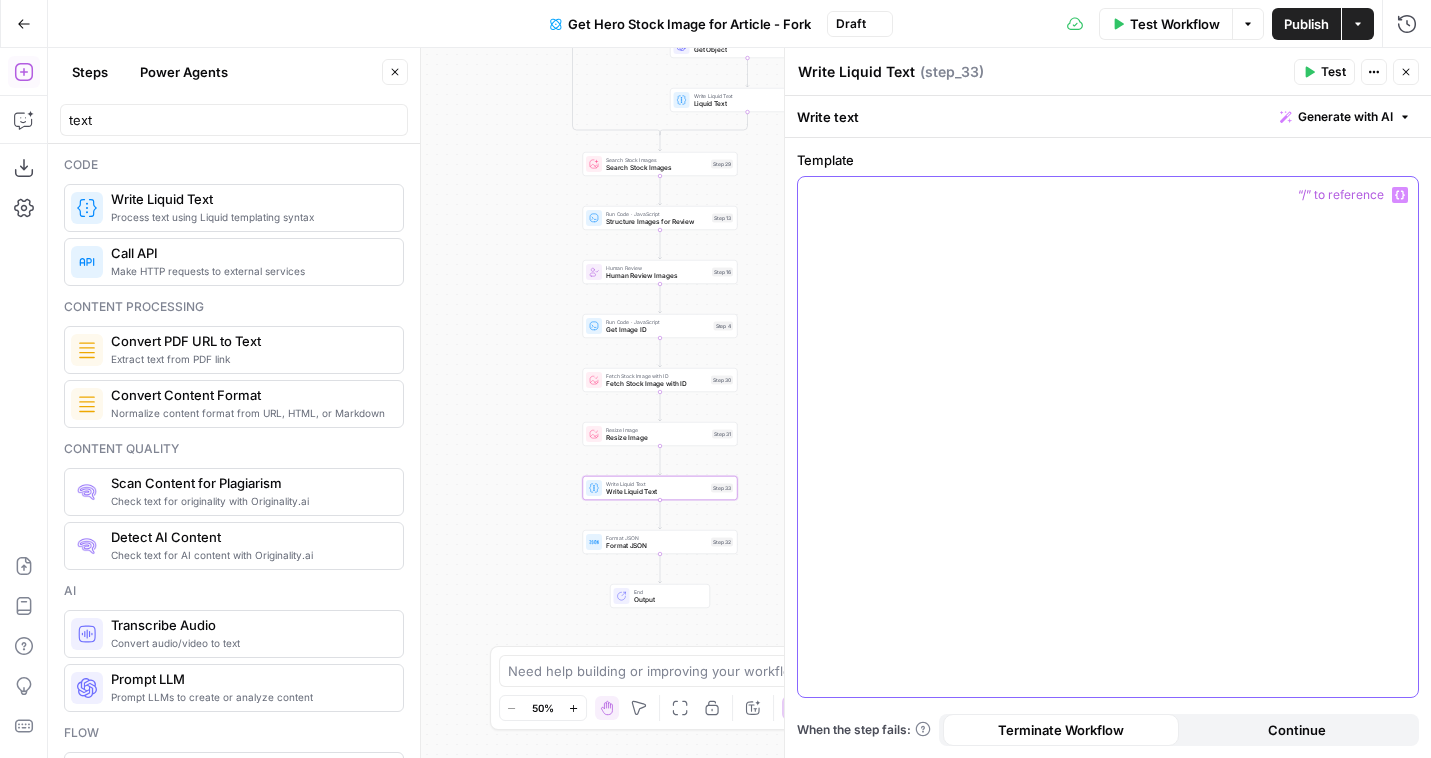 click at bounding box center (1108, 437) 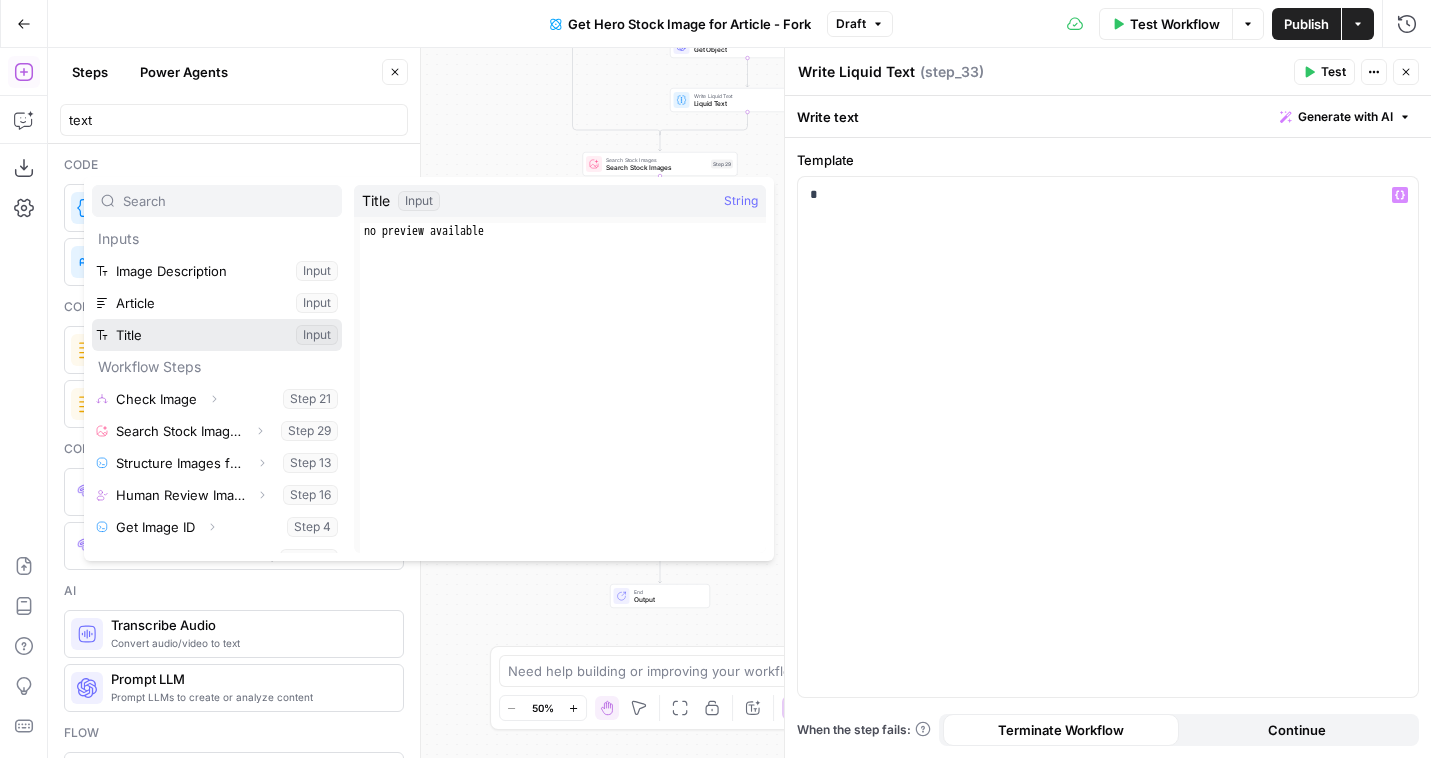 click at bounding box center [217, 335] 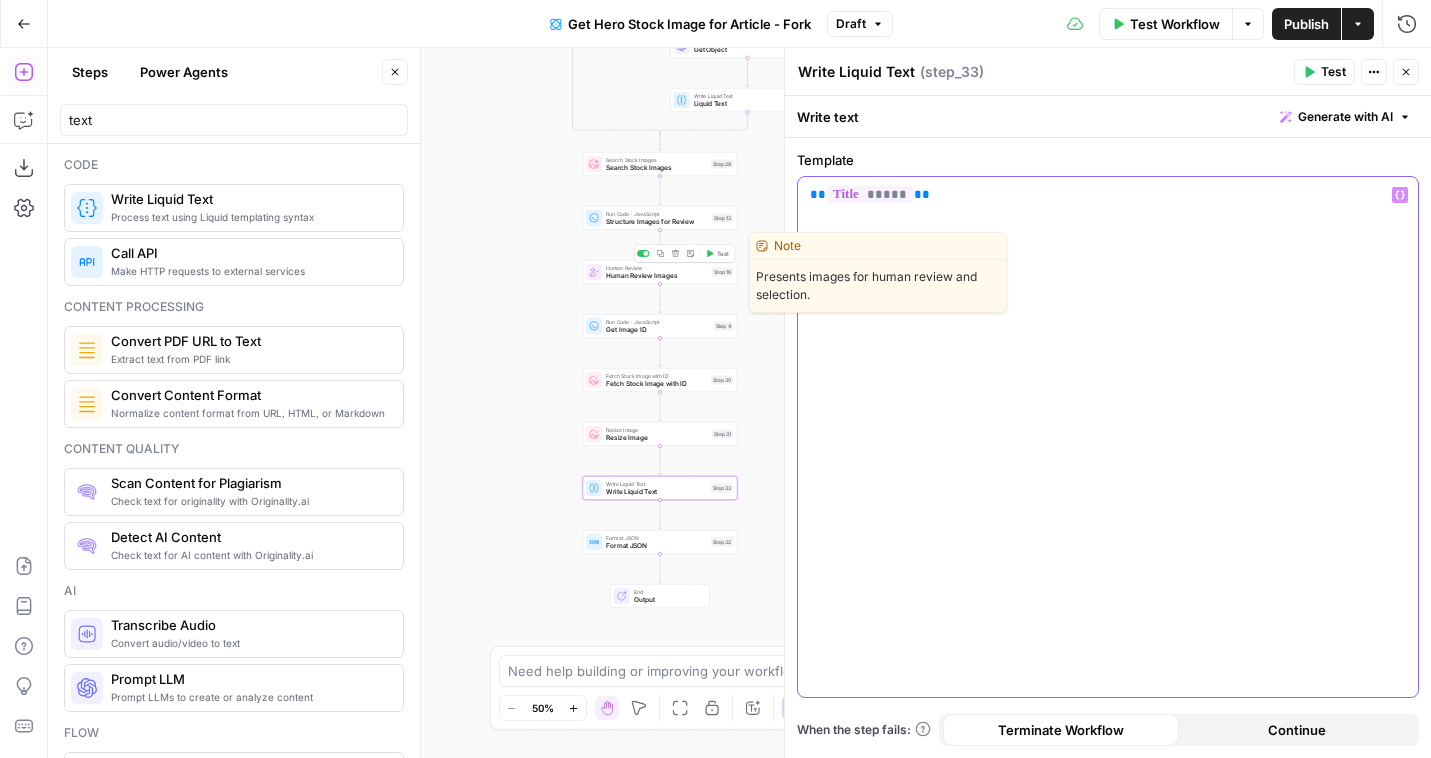 type 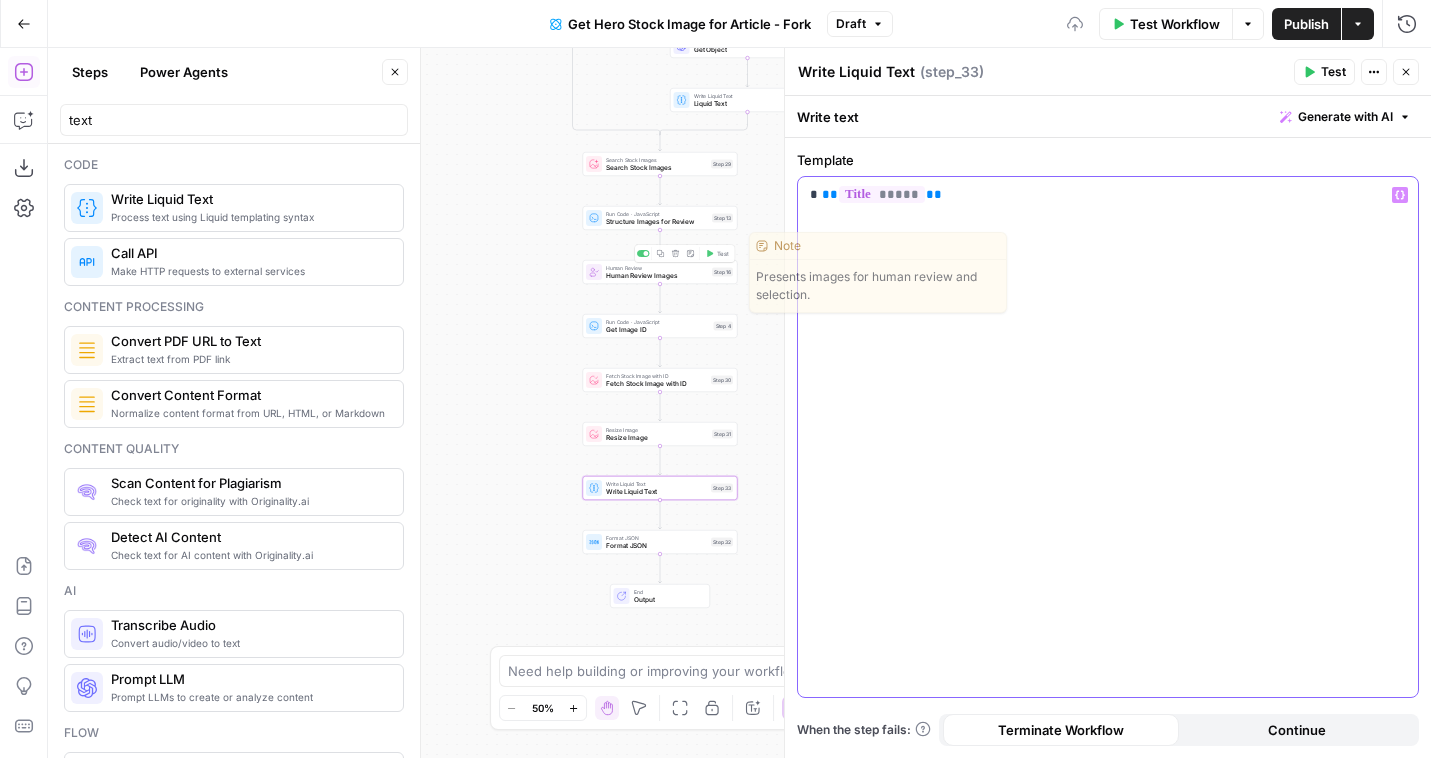 click on "* ** ***** **" at bounding box center (1108, 195) 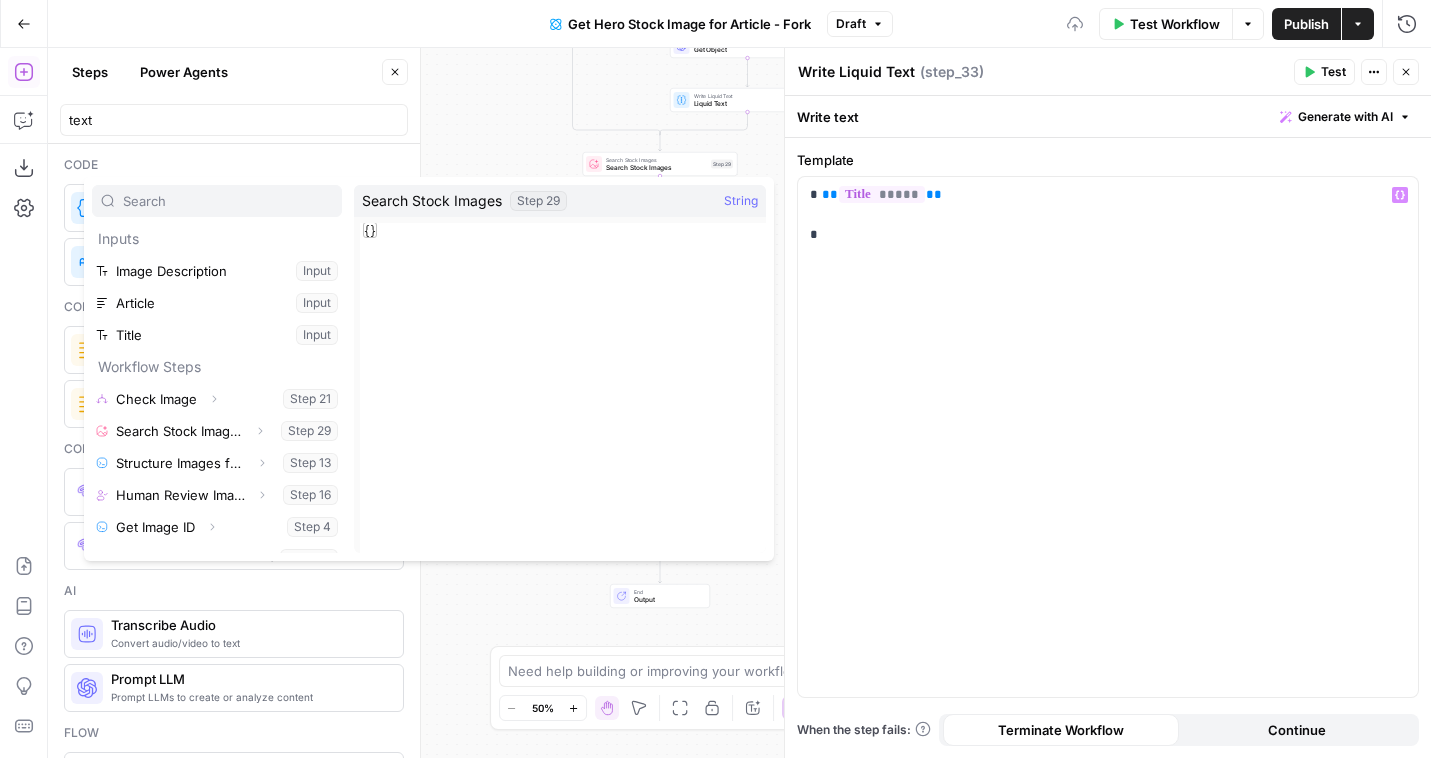 scroll, scrollTop: 54, scrollLeft: 0, axis: vertical 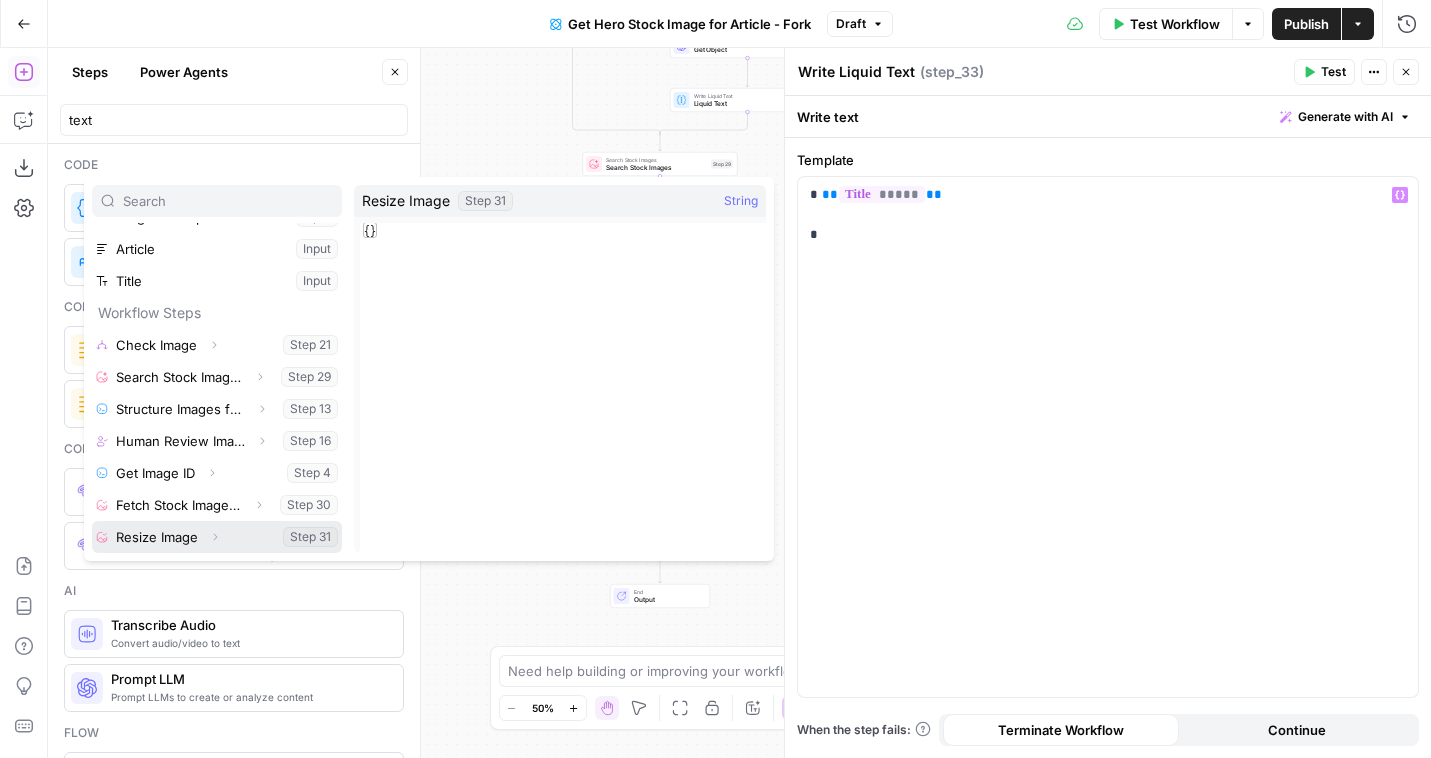 click on "Expand" at bounding box center [215, 537] 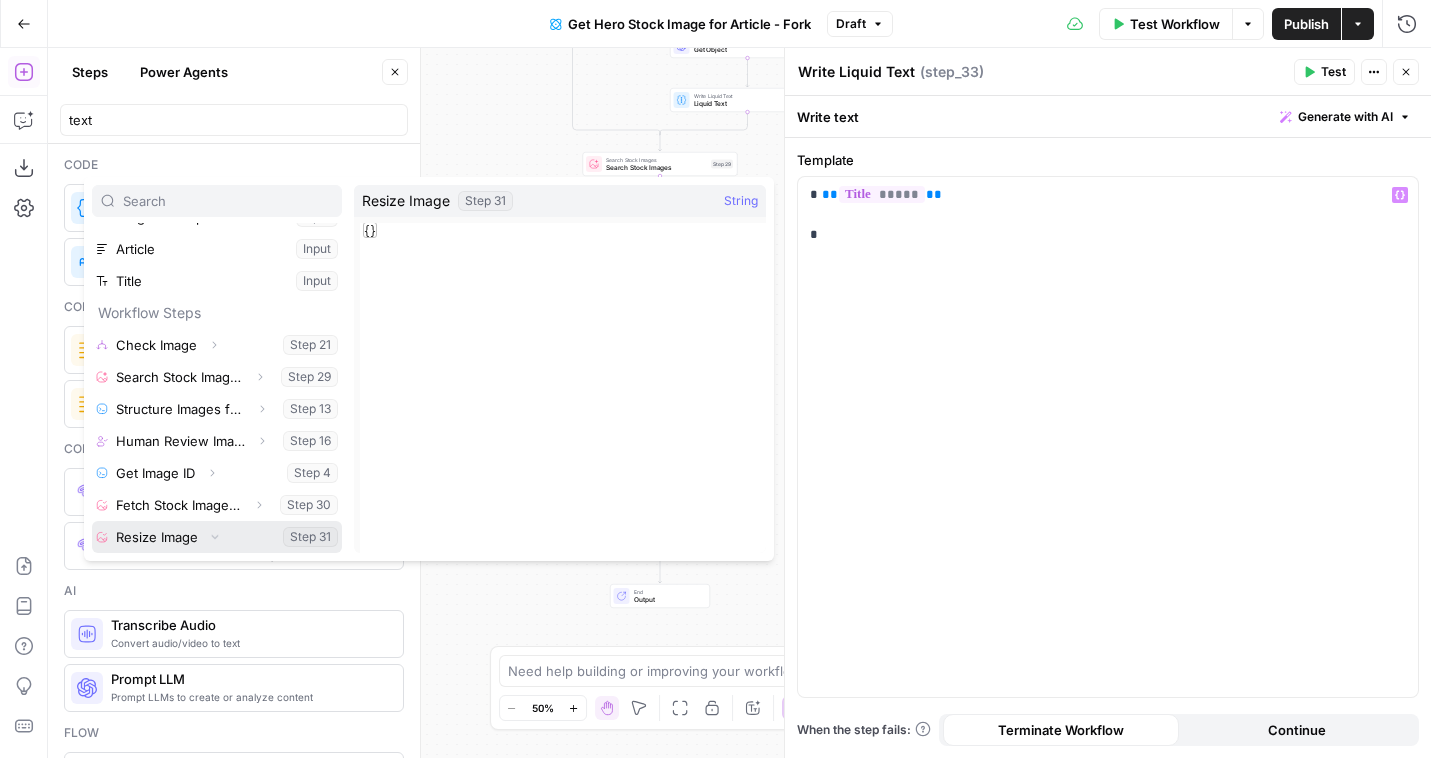 scroll, scrollTop: 86, scrollLeft: 0, axis: vertical 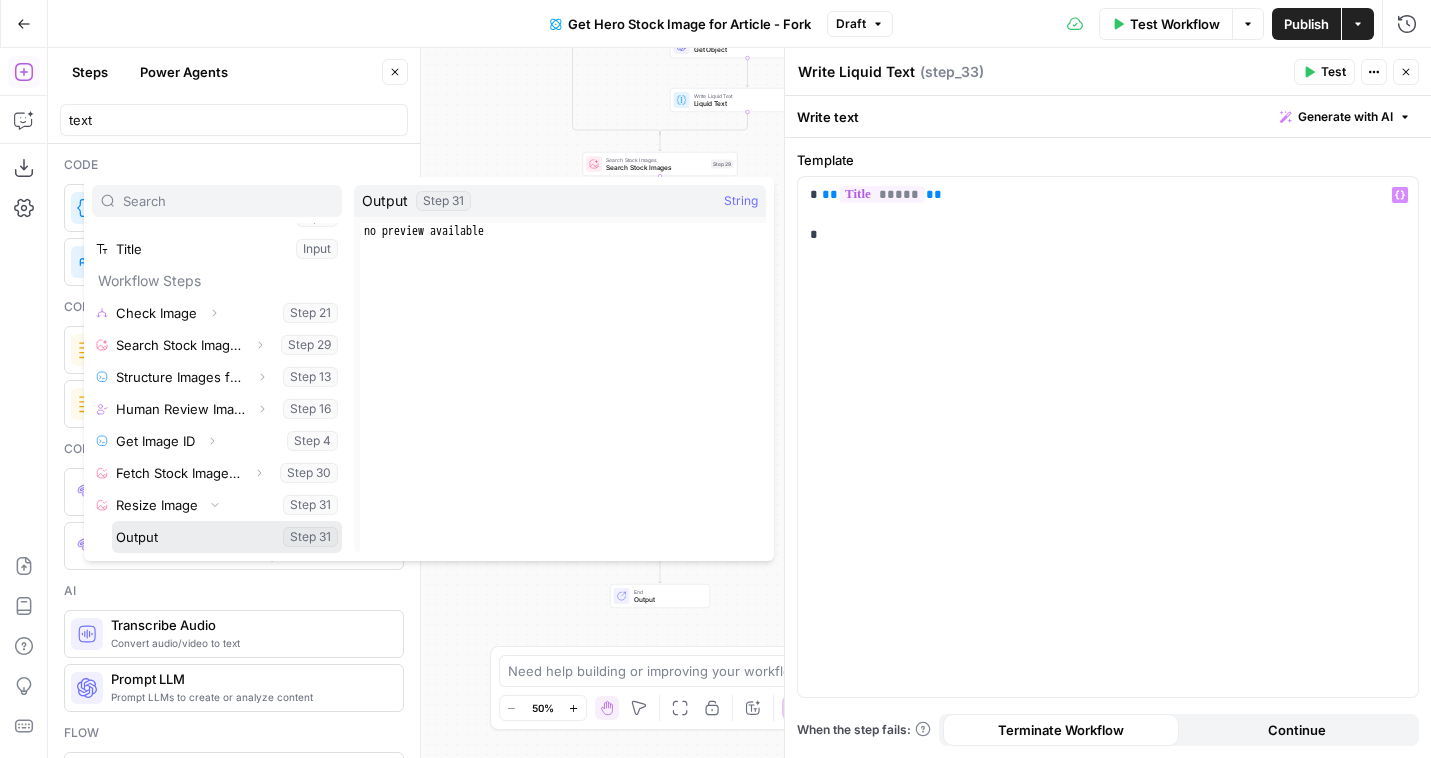 click at bounding box center [227, 537] 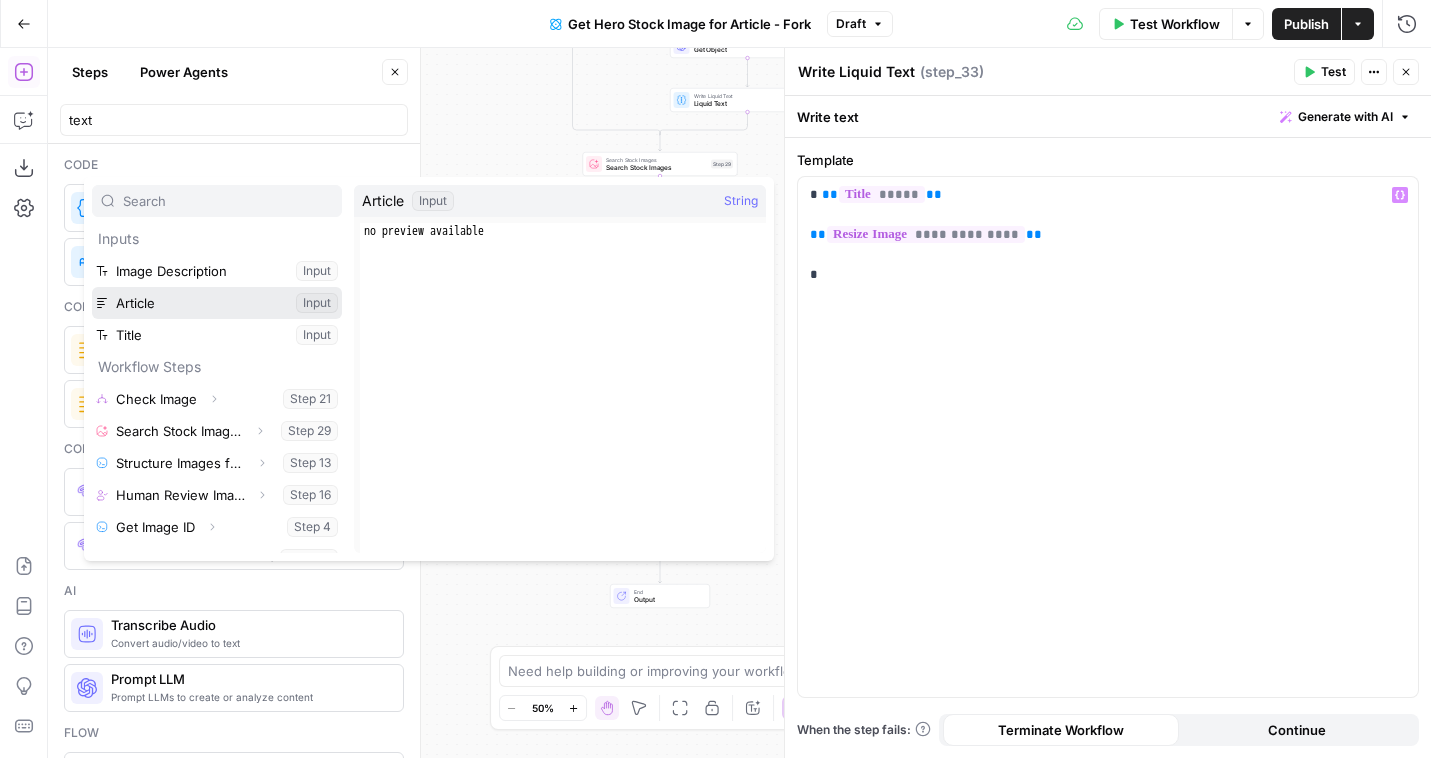 click at bounding box center (217, 303) 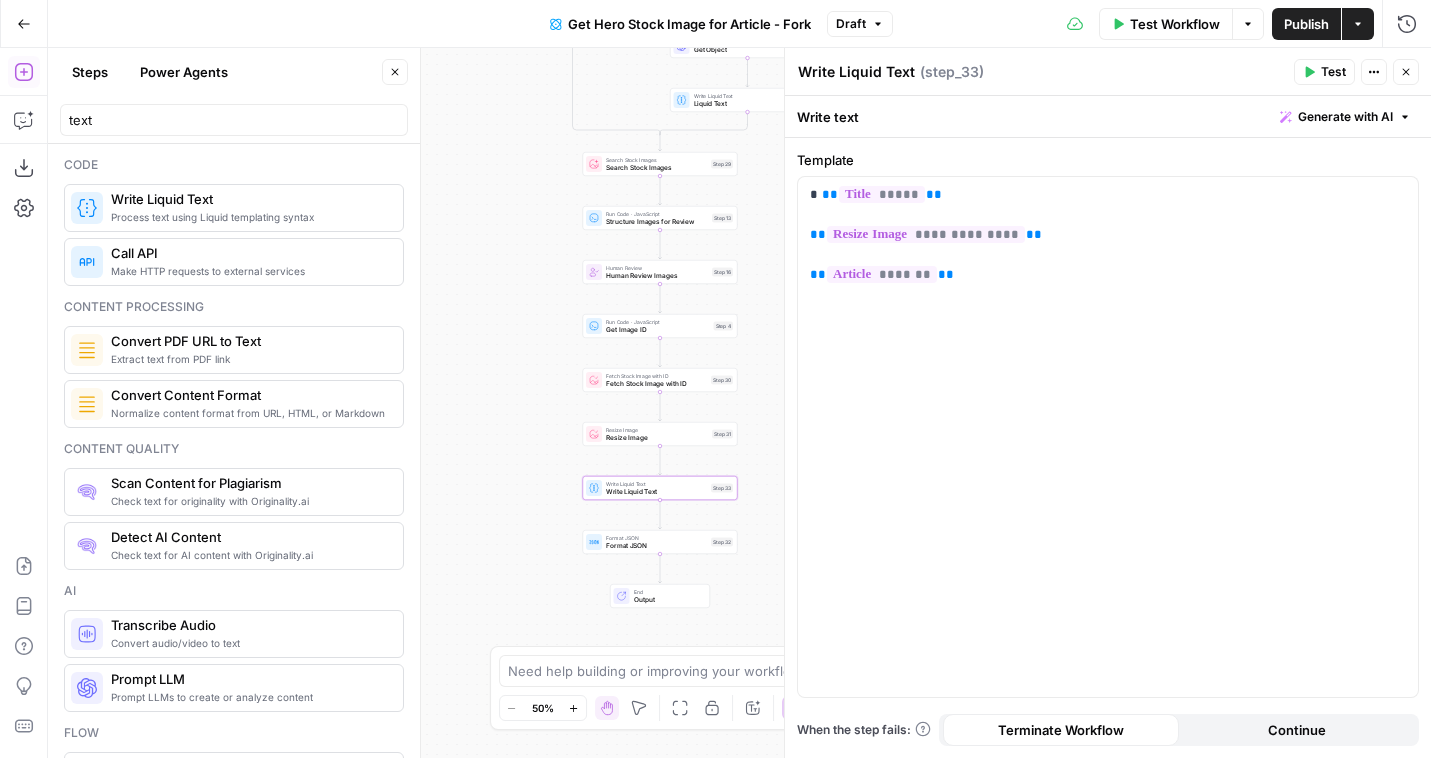 click 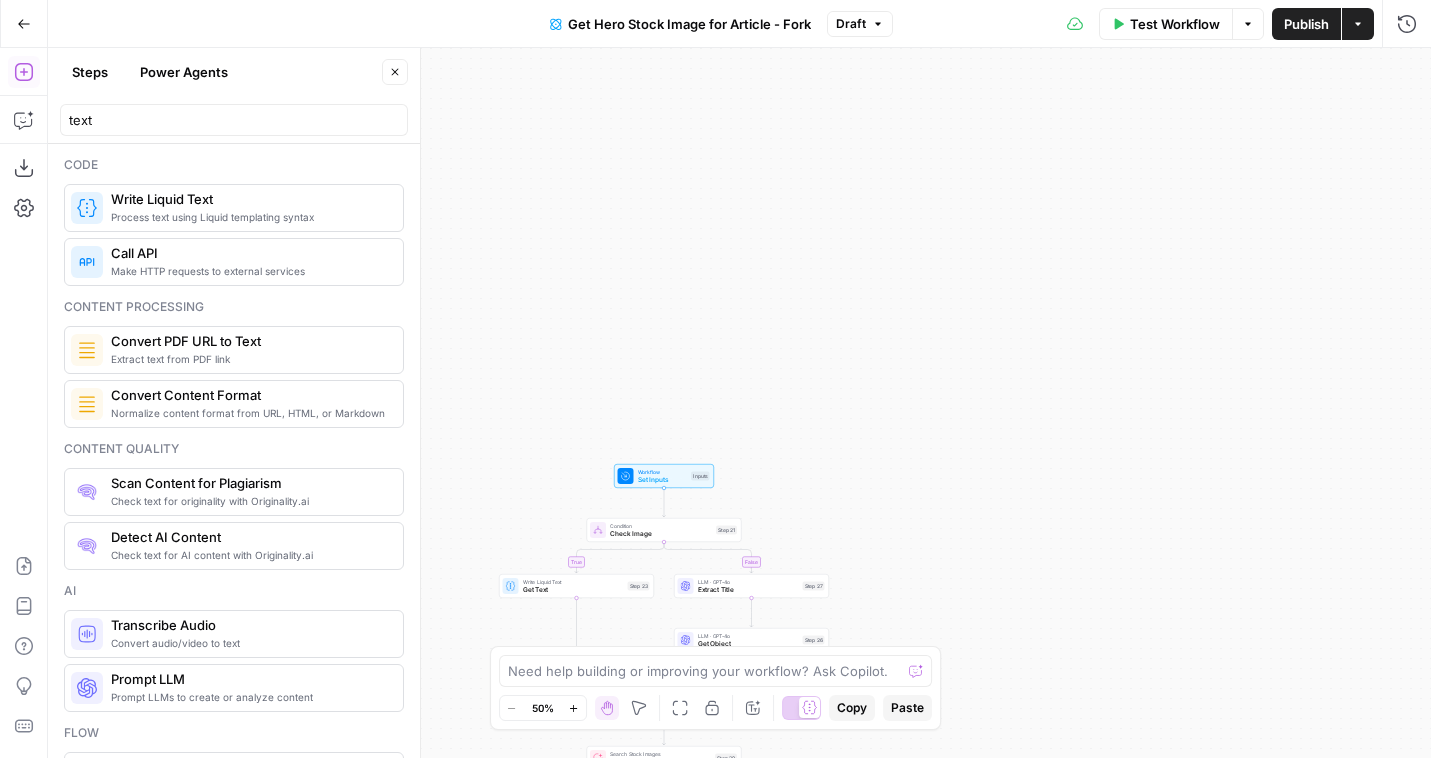 click 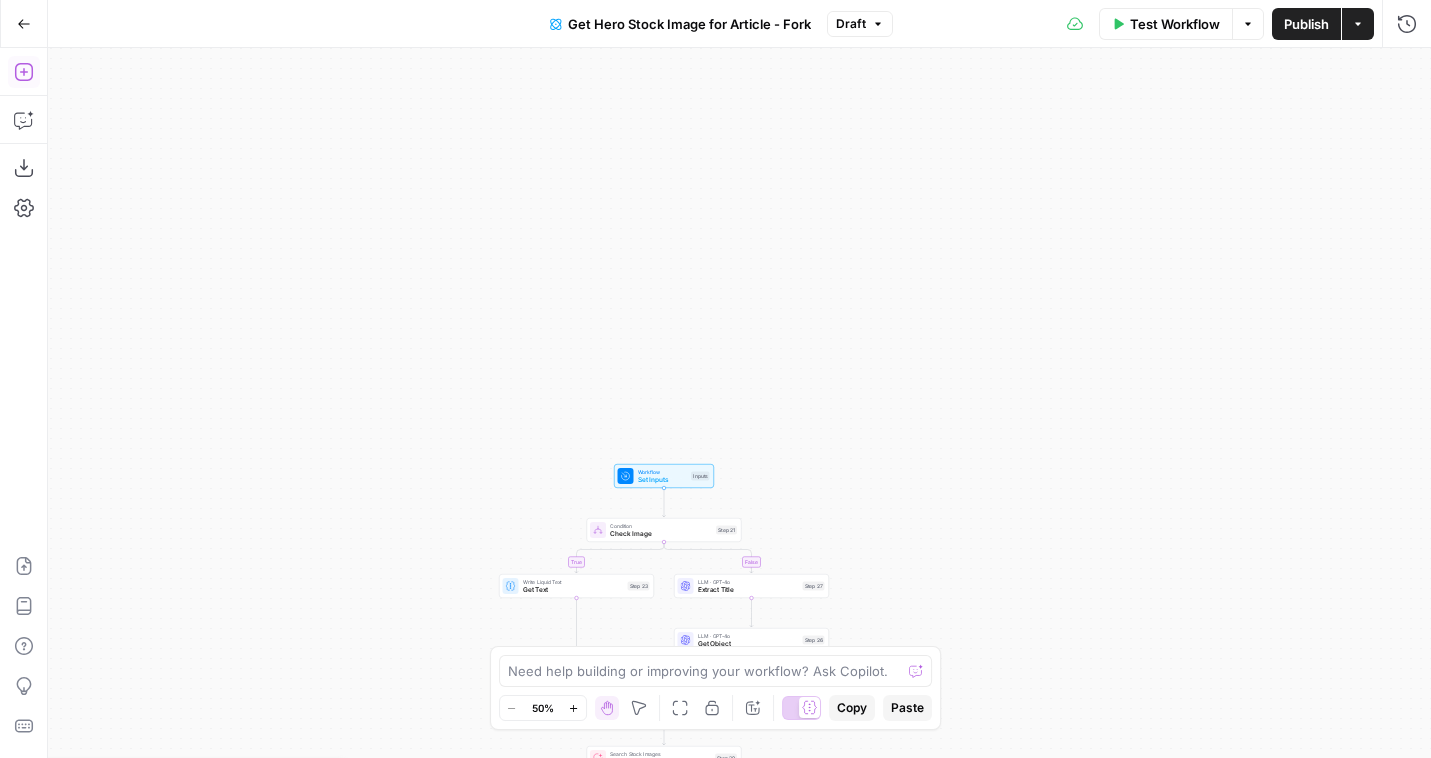 click 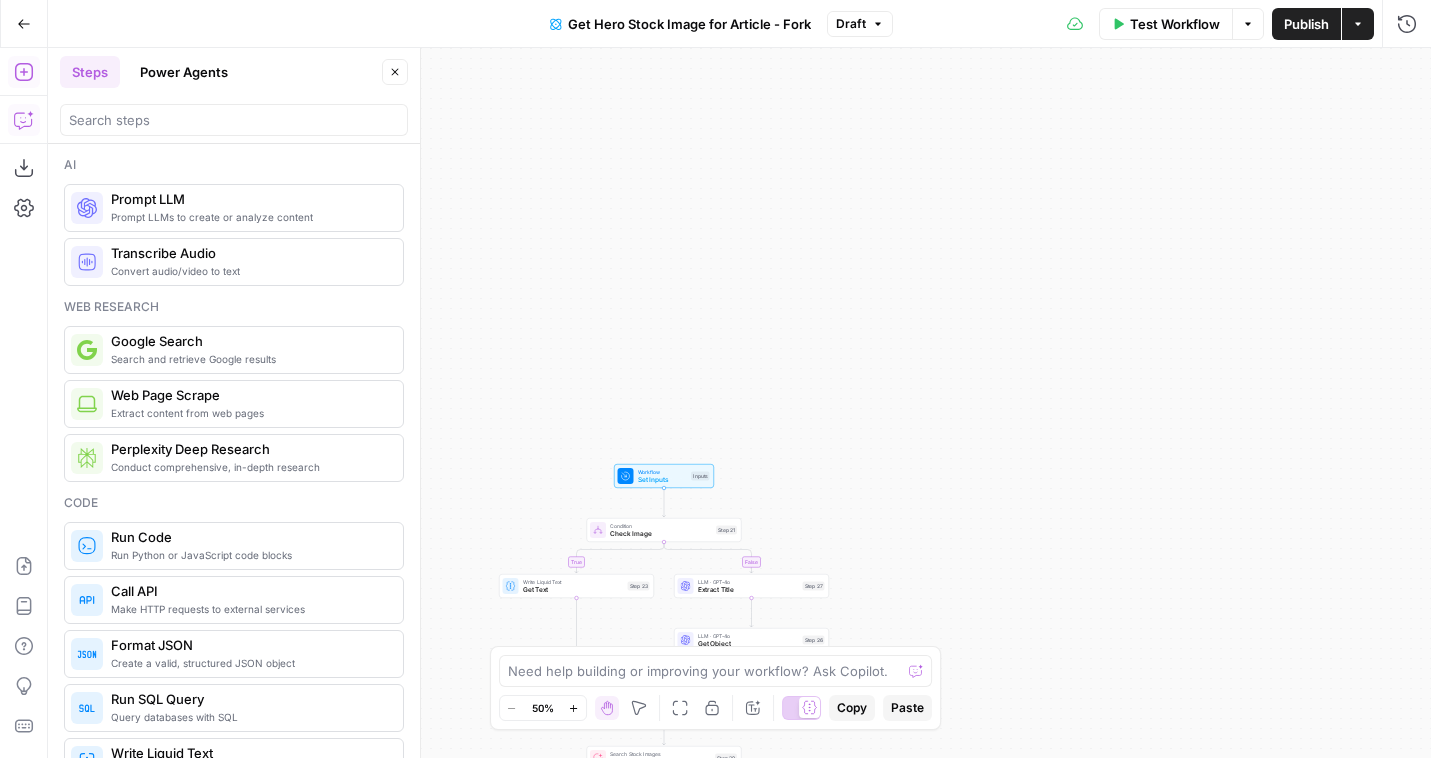 click 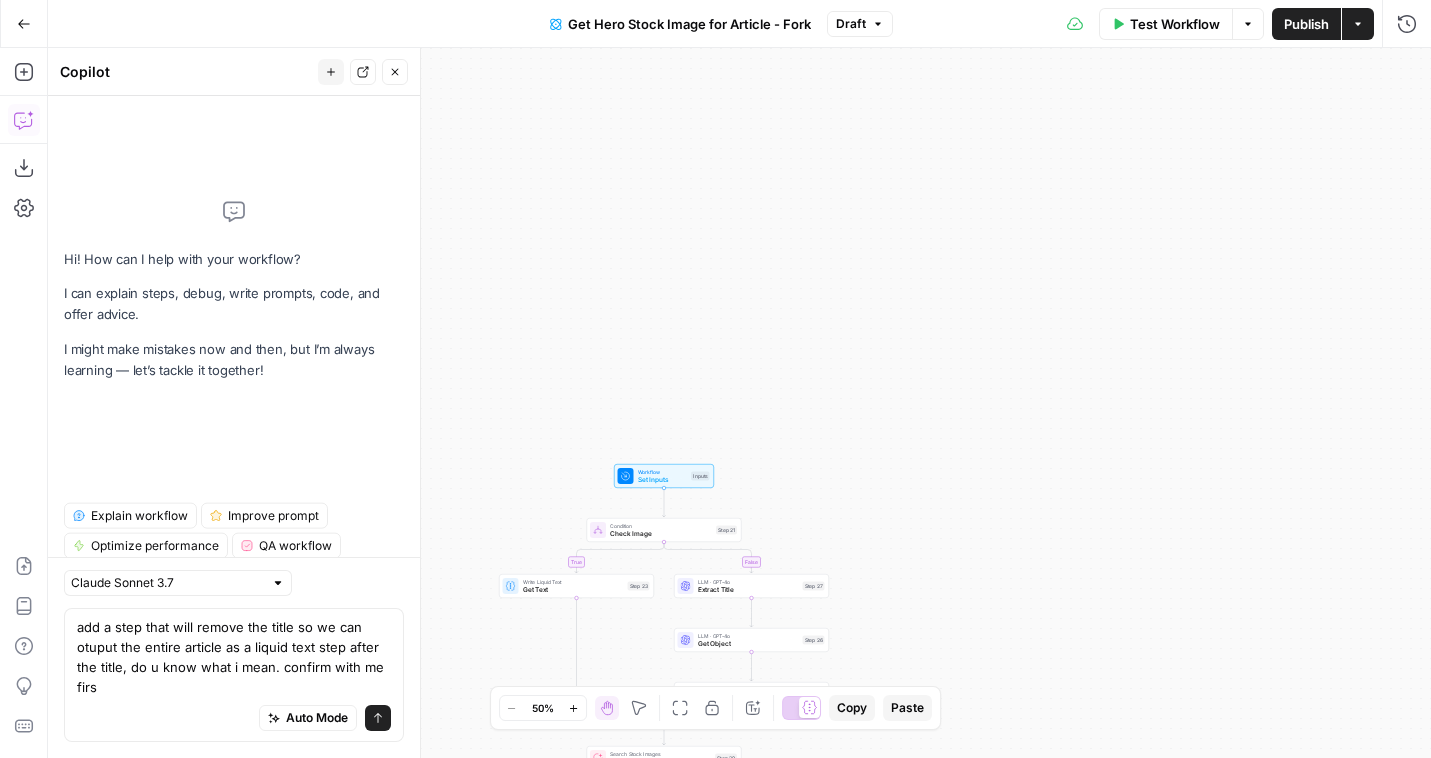 type on "add a step that will remove the title so we can otuput the entire article as a liquid text step after the title, do u know what i mean. confirm with me first" 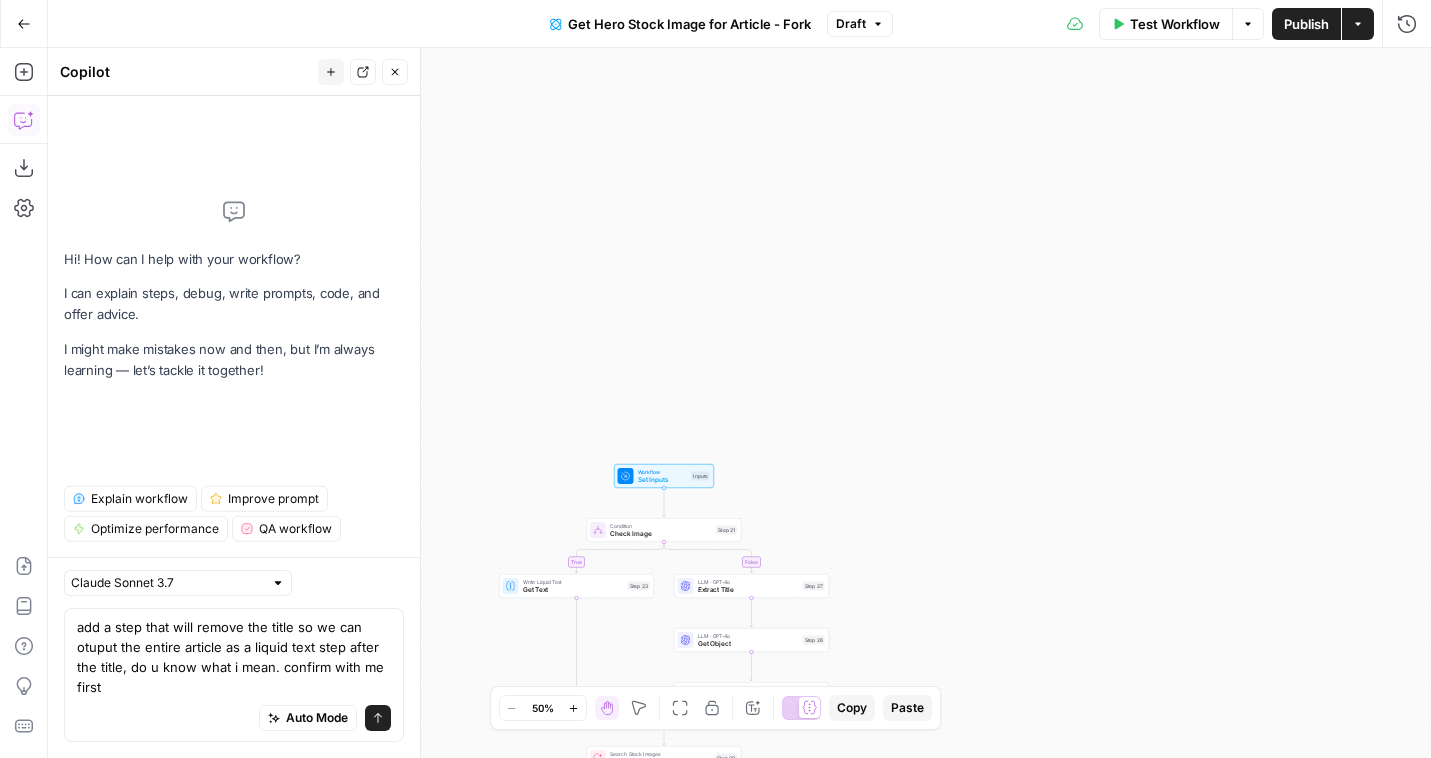 type 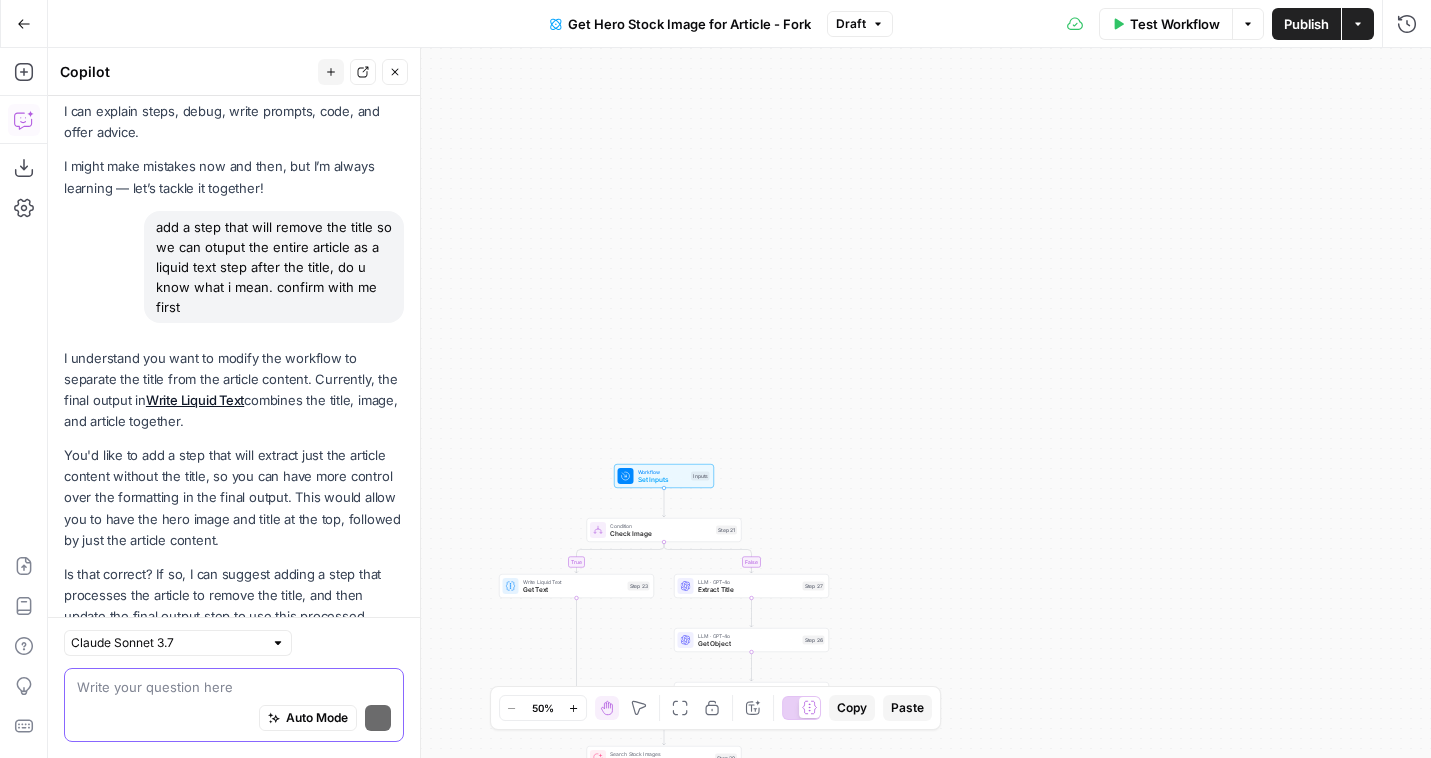 scroll, scrollTop: 116, scrollLeft: 0, axis: vertical 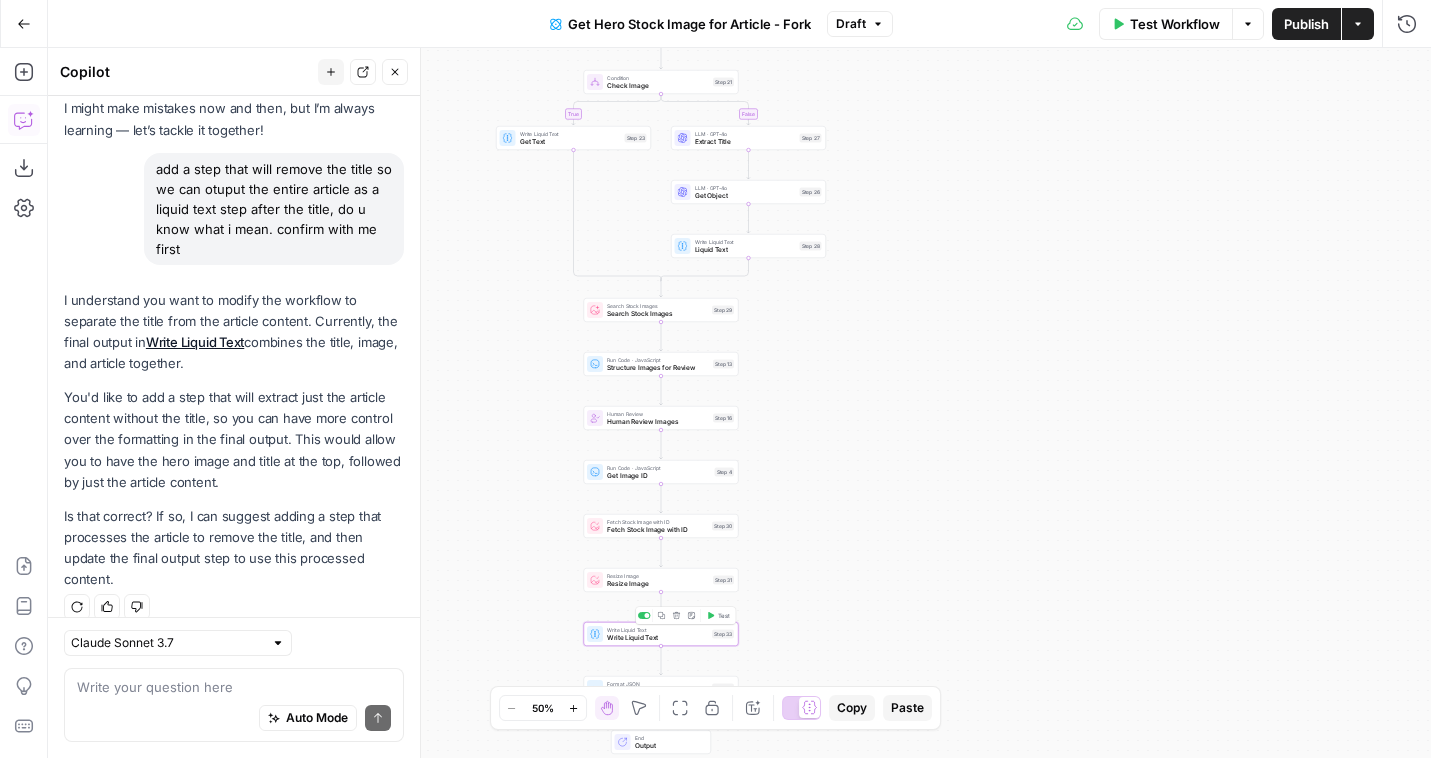 click on "Write Liquid Text" at bounding box center (657, 638) 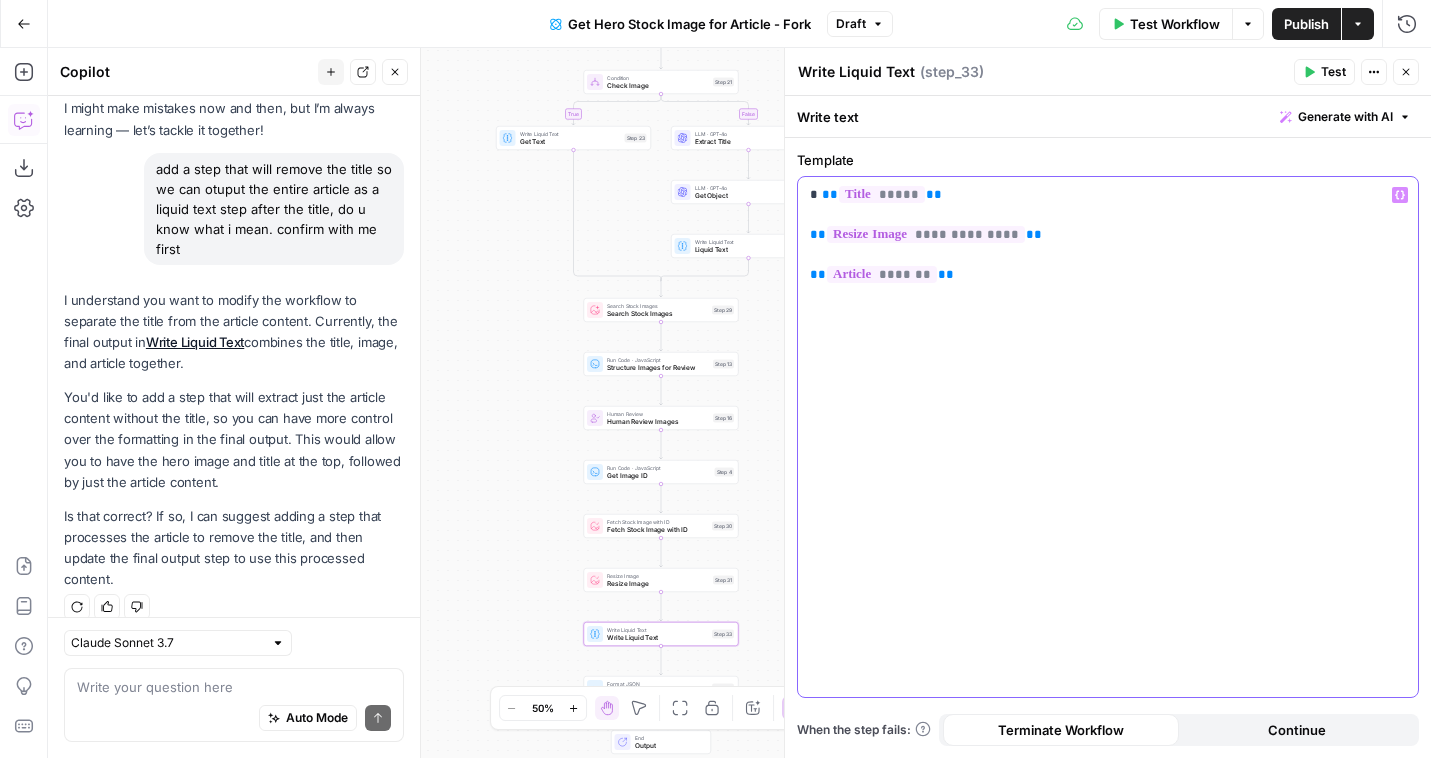 drag, startPoint x: 1049, startPoint y: 238, endPoint x: 818, endPoint y: 216, distance: 232.04526 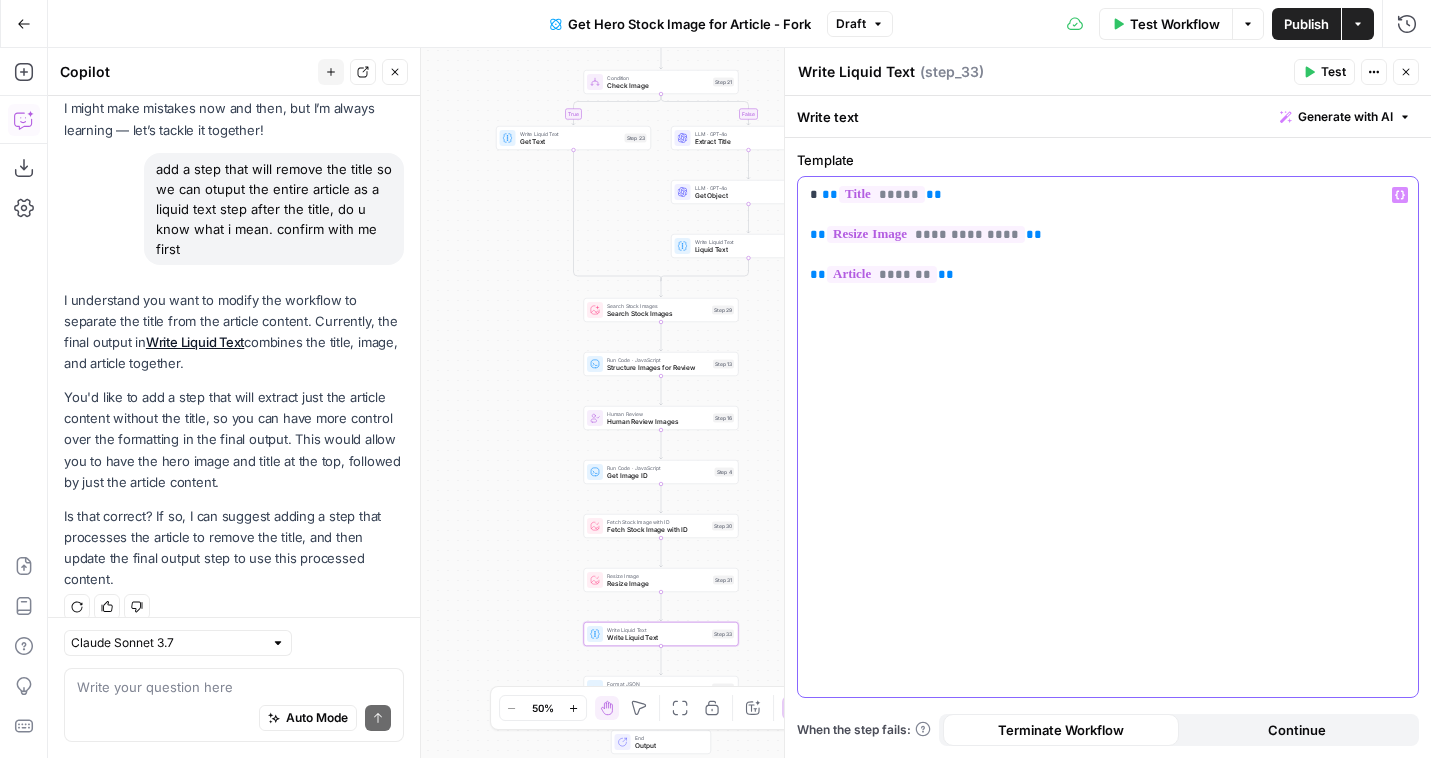 click on "**********" at bounding box center [1108, 235] 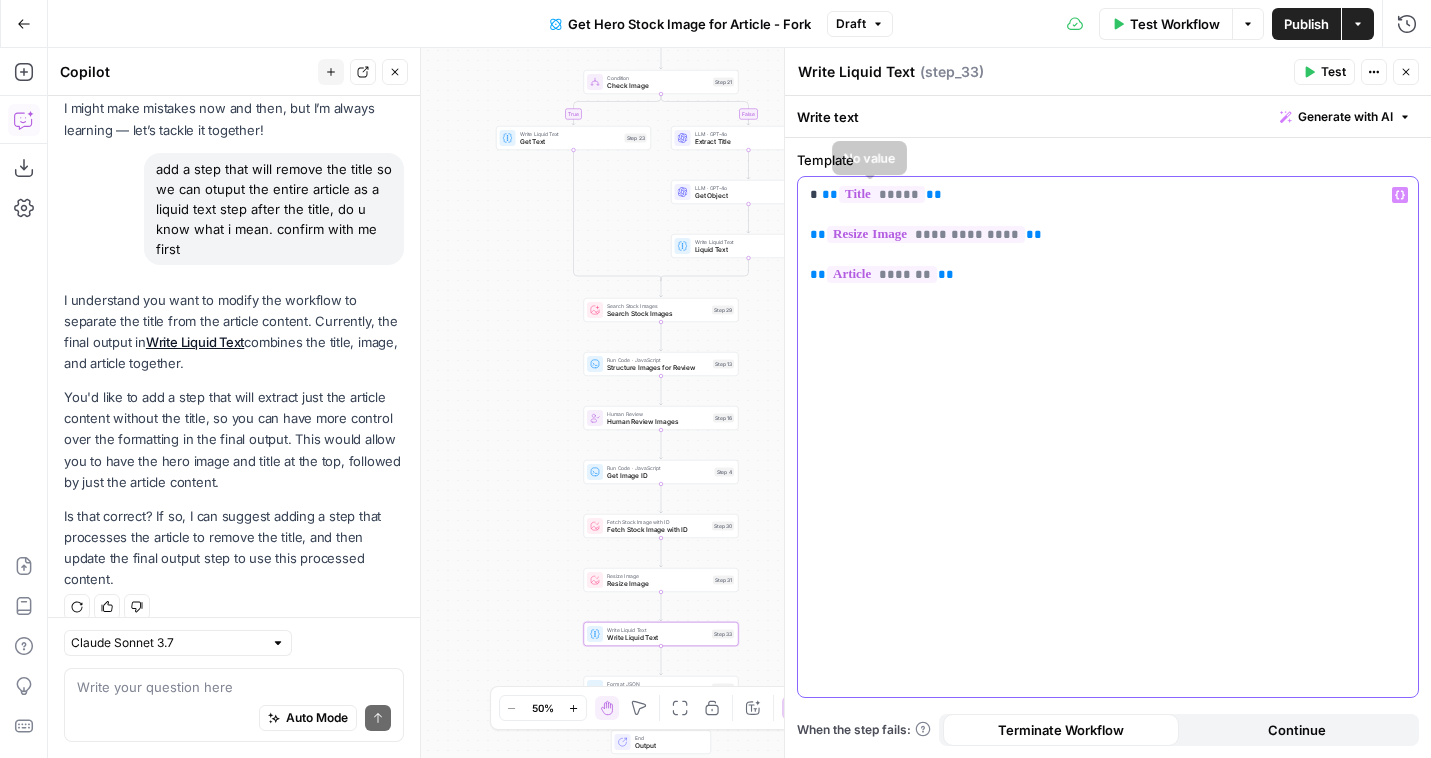 drag, startPoint x: 805, startPoint y: 185, endPoint x: 1008, endPoint y: 197, distance: 203.35437 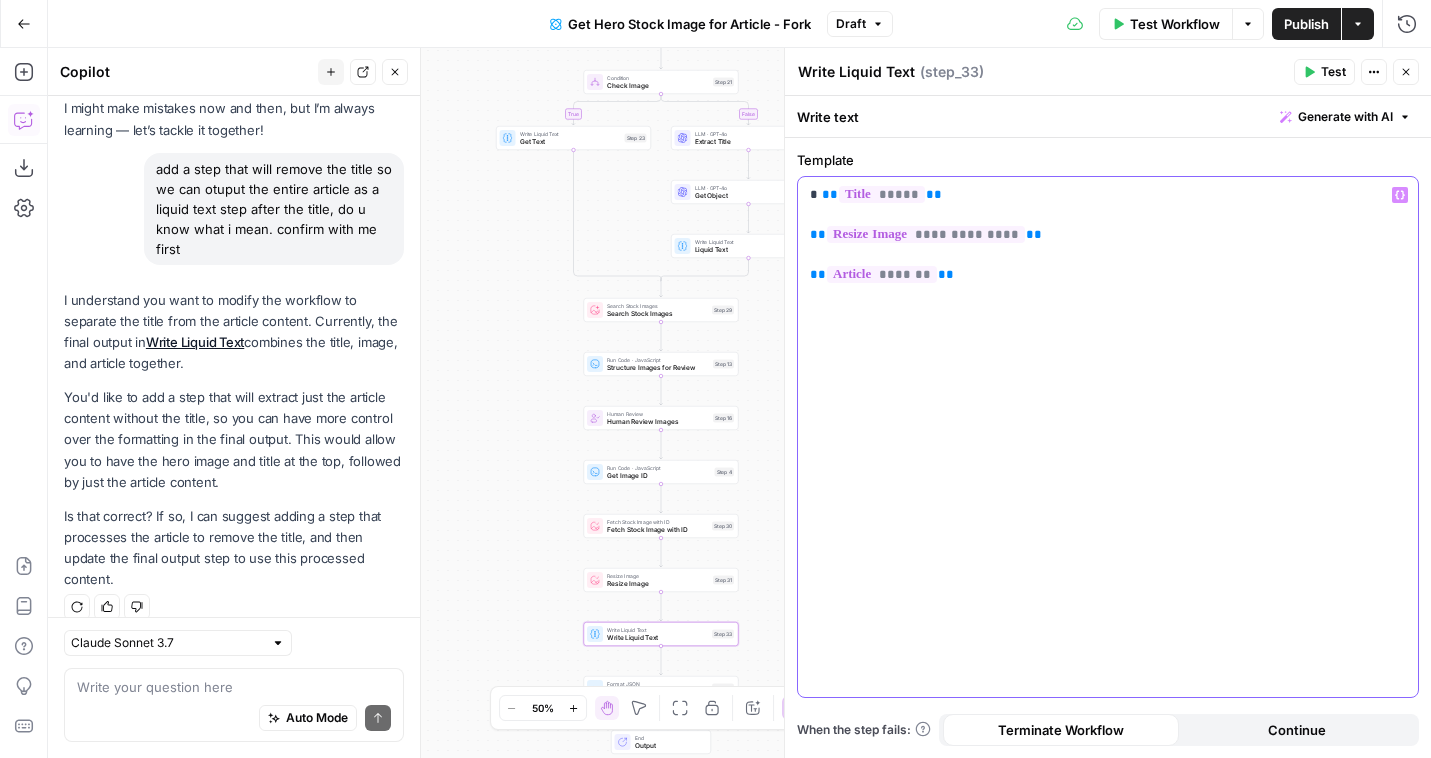 copy on "* ** ***** **" 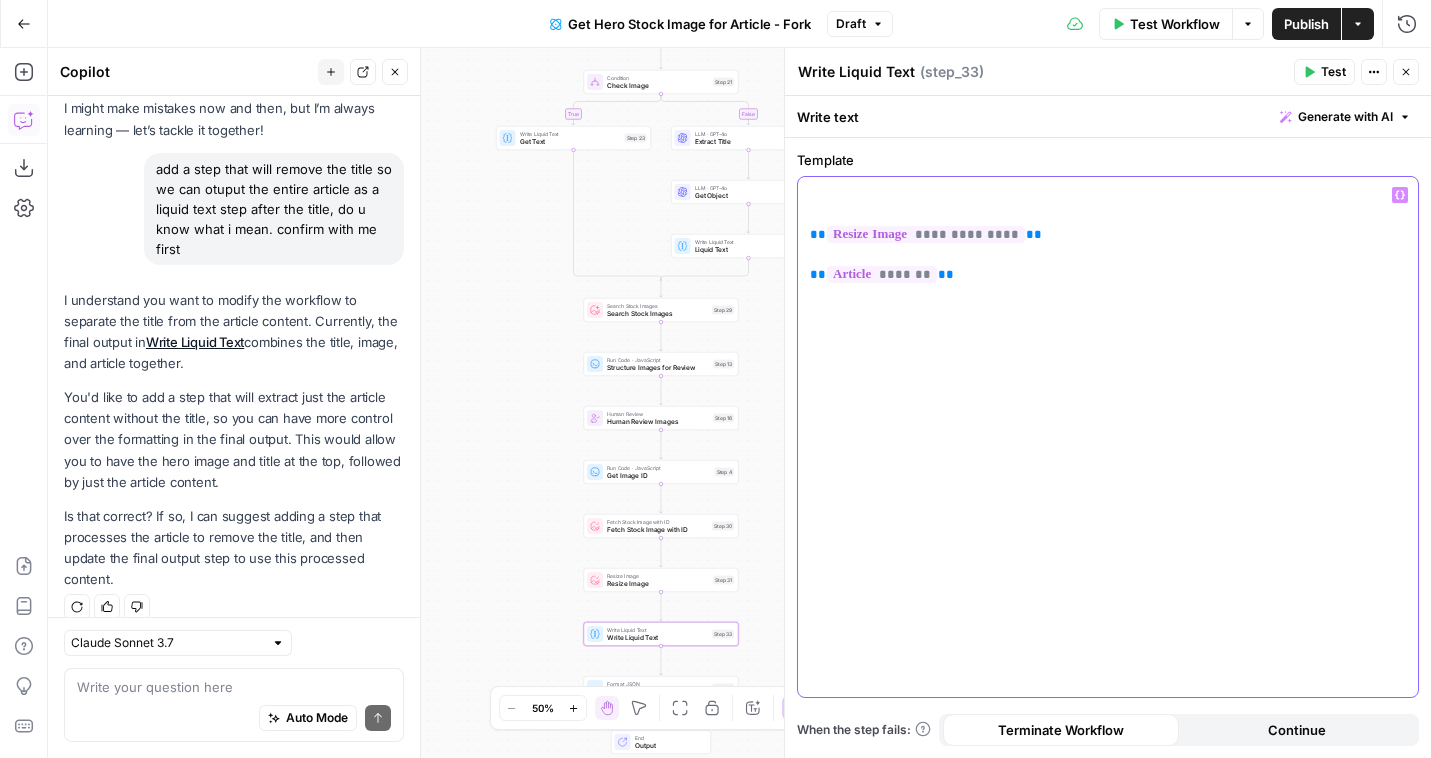 scroll, scrollTop: 148, scrollLeft: 0, axis: vertical 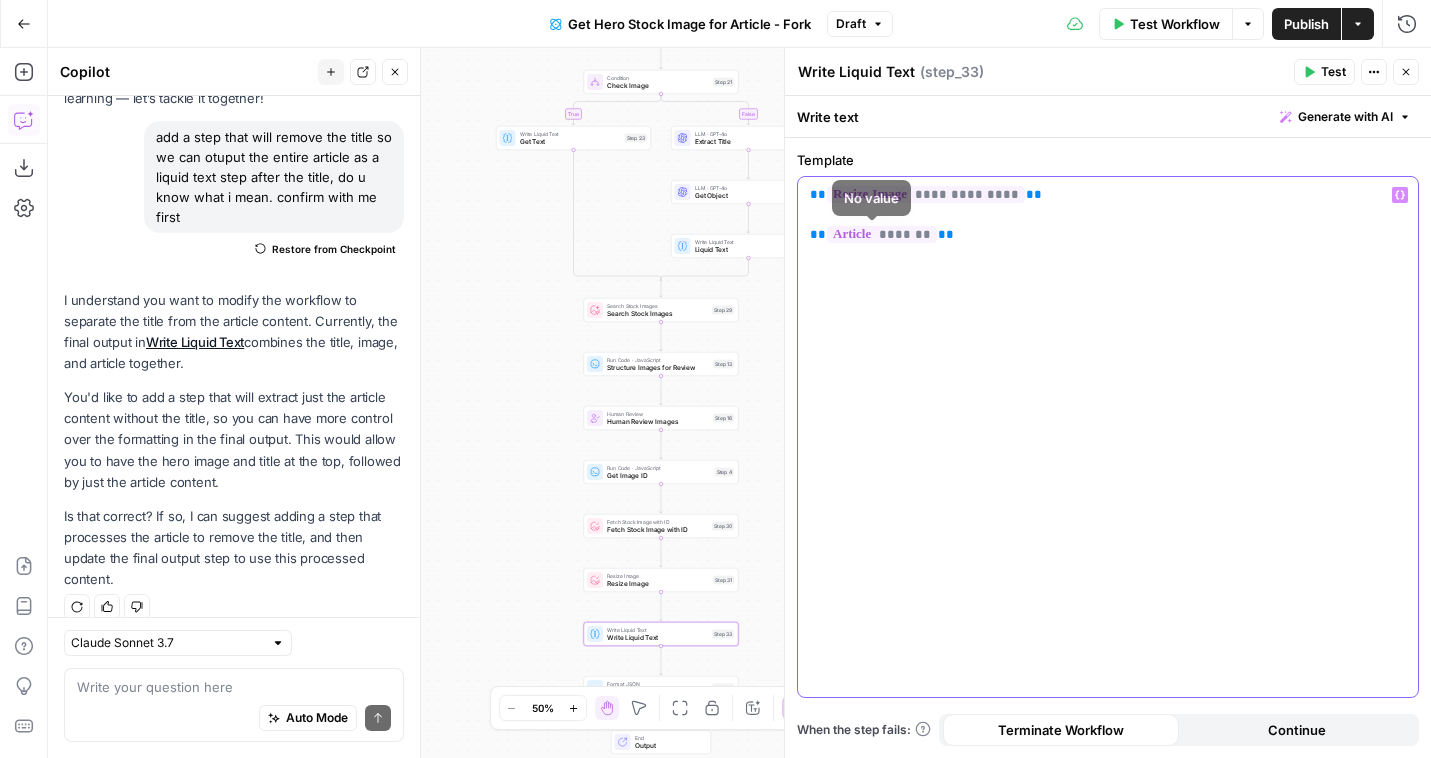 drag, startPoint x: 990, startPoint y: 230, endPoint x: 798, endPoint y: 237, distance: 192.12756 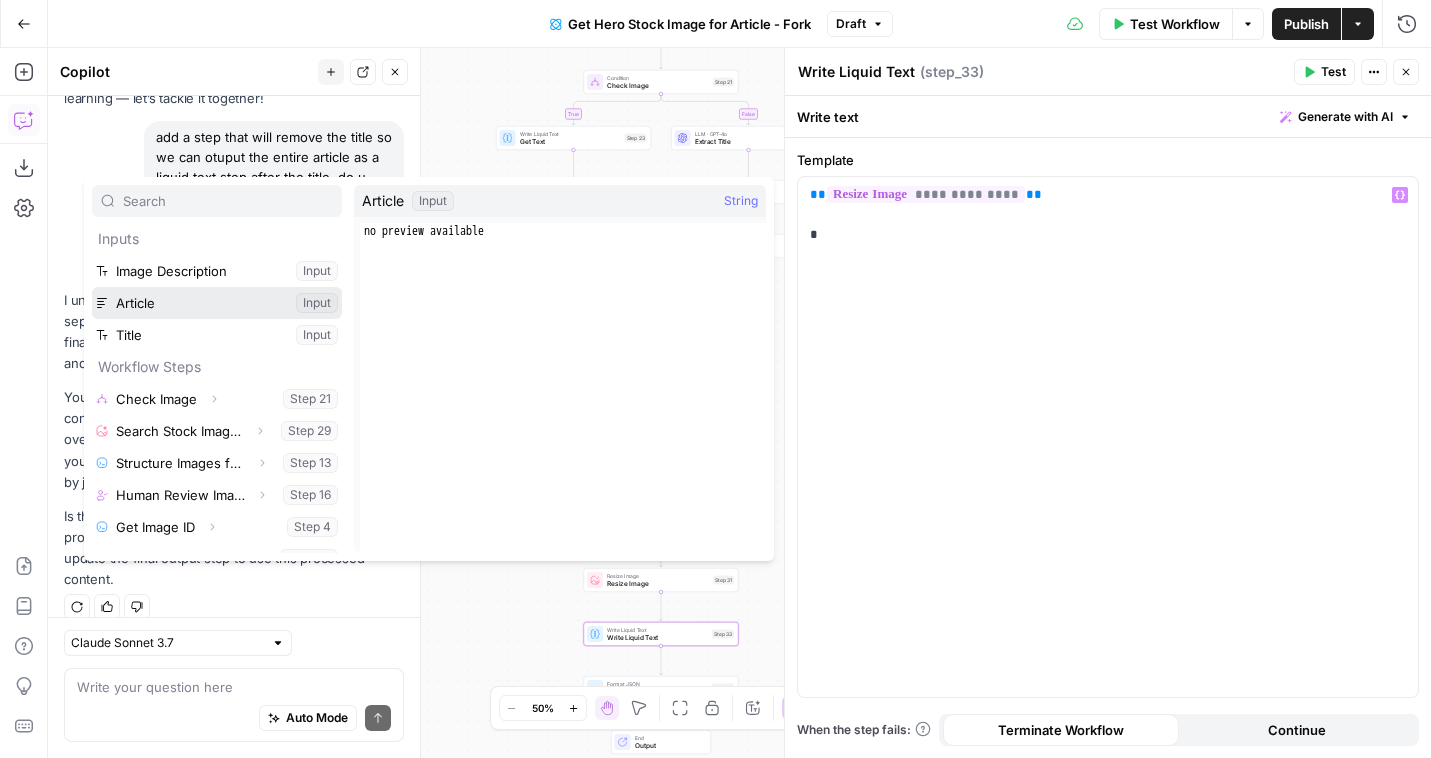 click at bounding box center [217, 303] 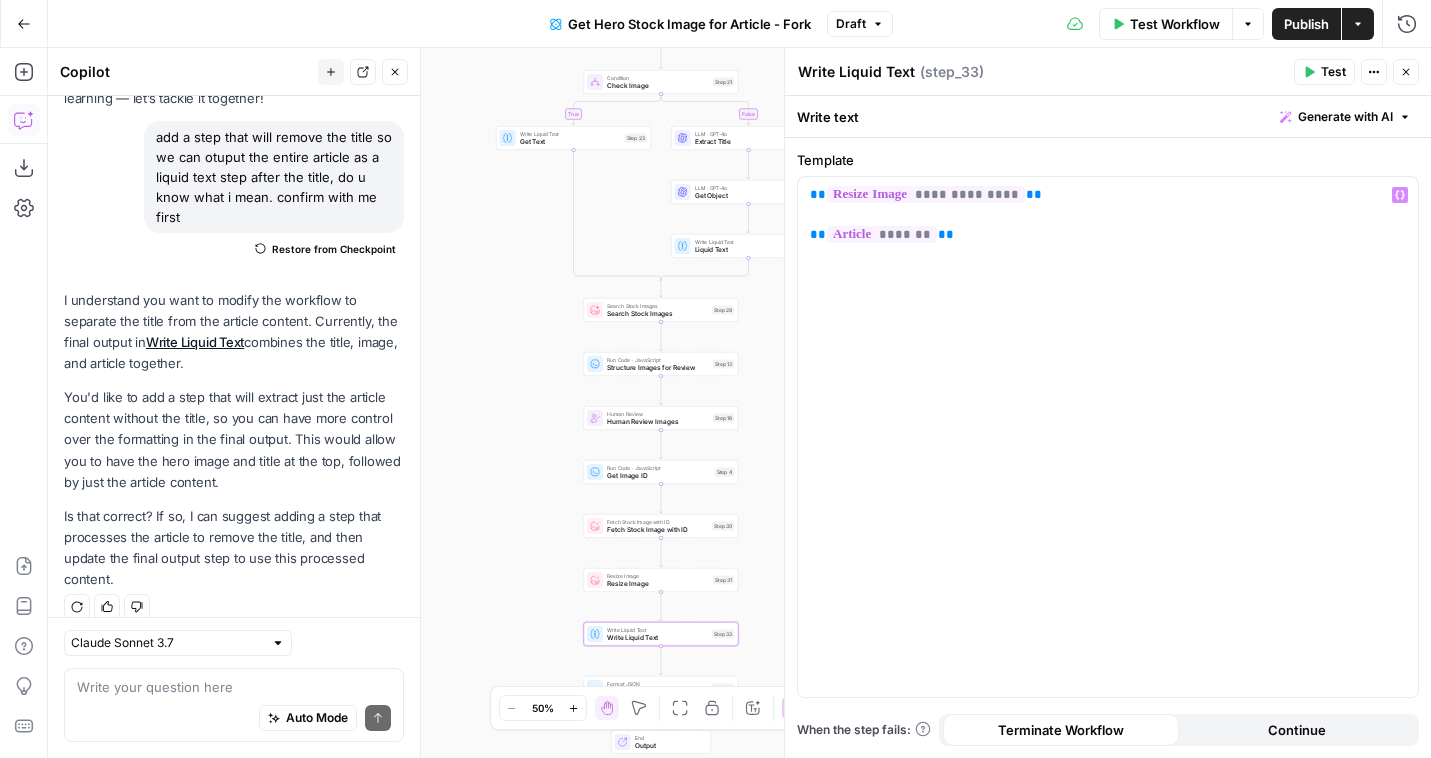 click 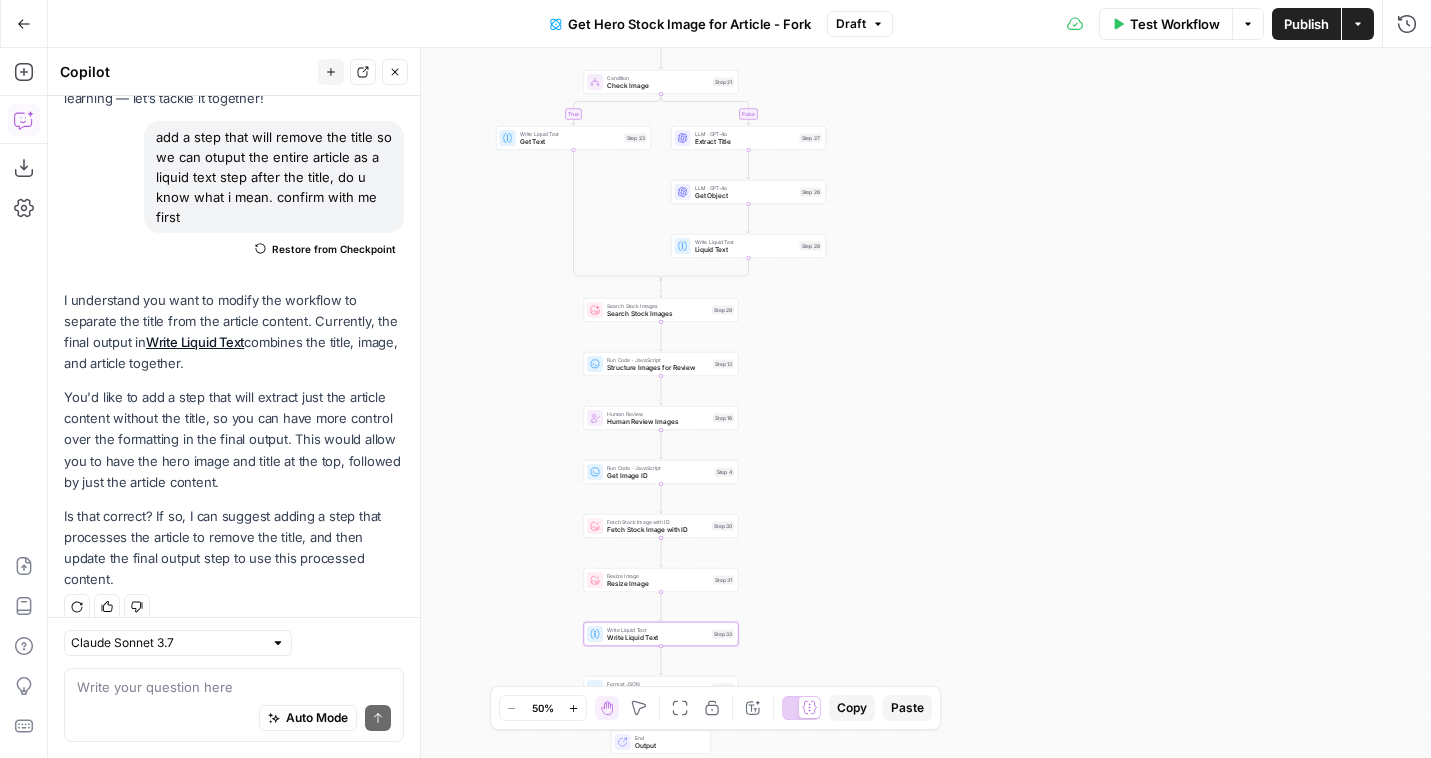 click on "Publish" at bounding box center (1306, 24) 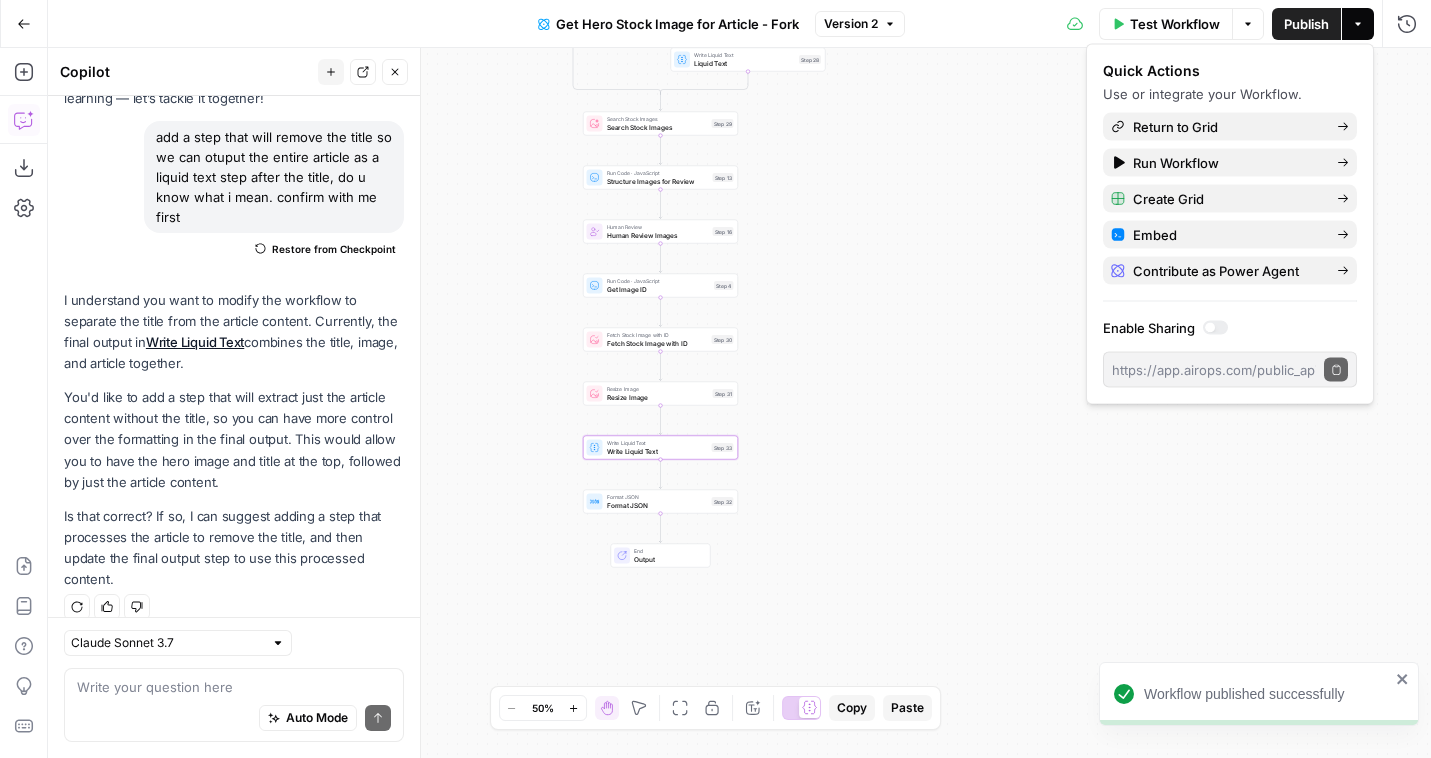click on "Format JSON" at bounding box center (657, 505) 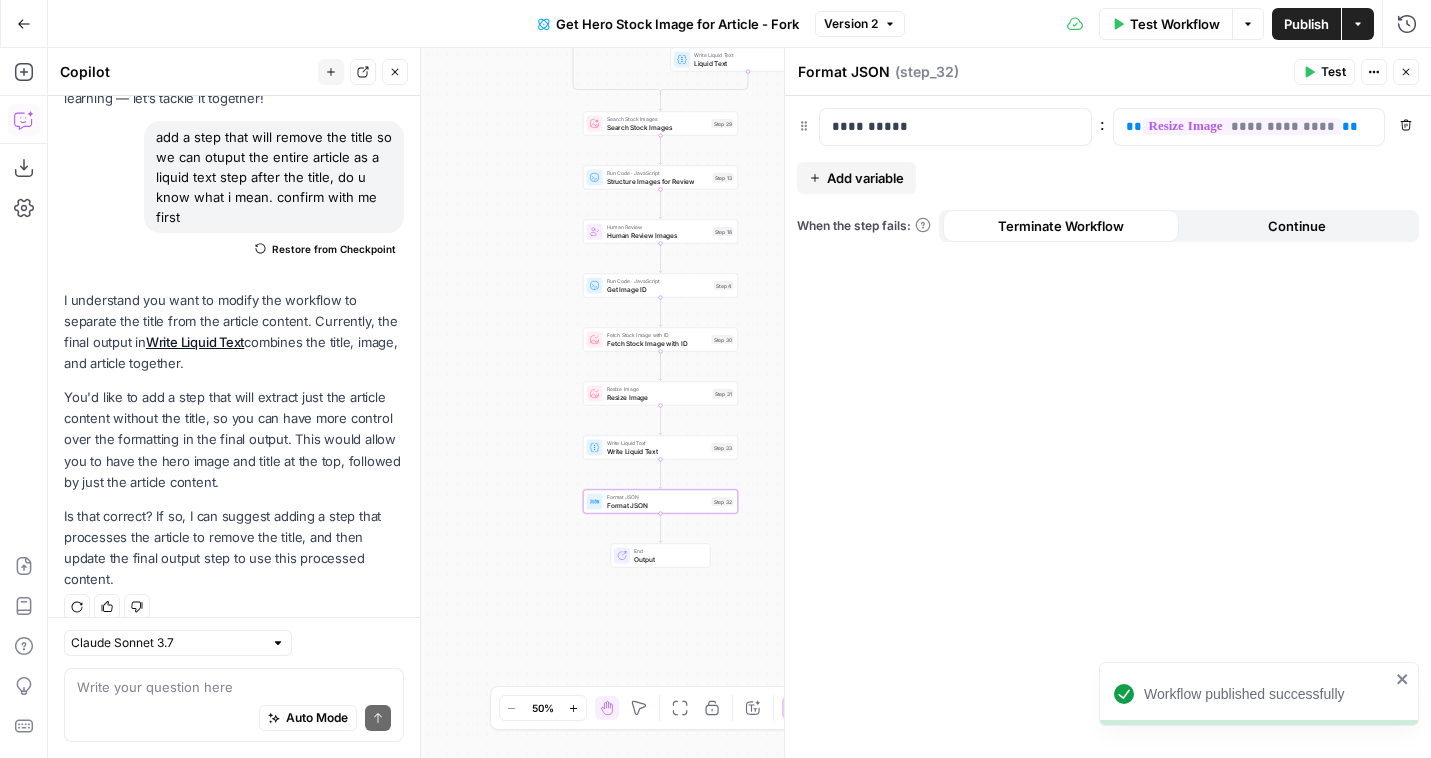 click on "Add variable" at bounding box center (865, 178) 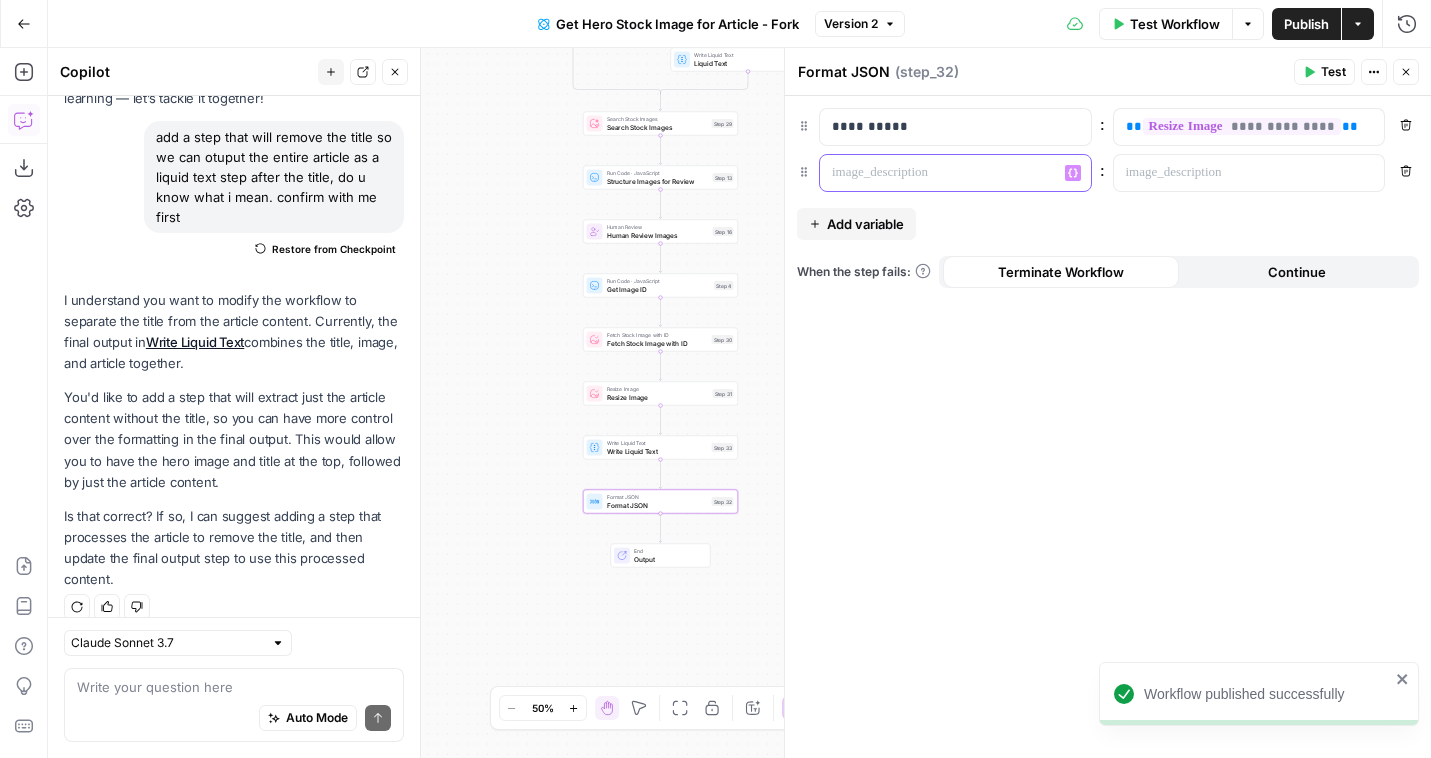 click at bounding box center [939, 173] 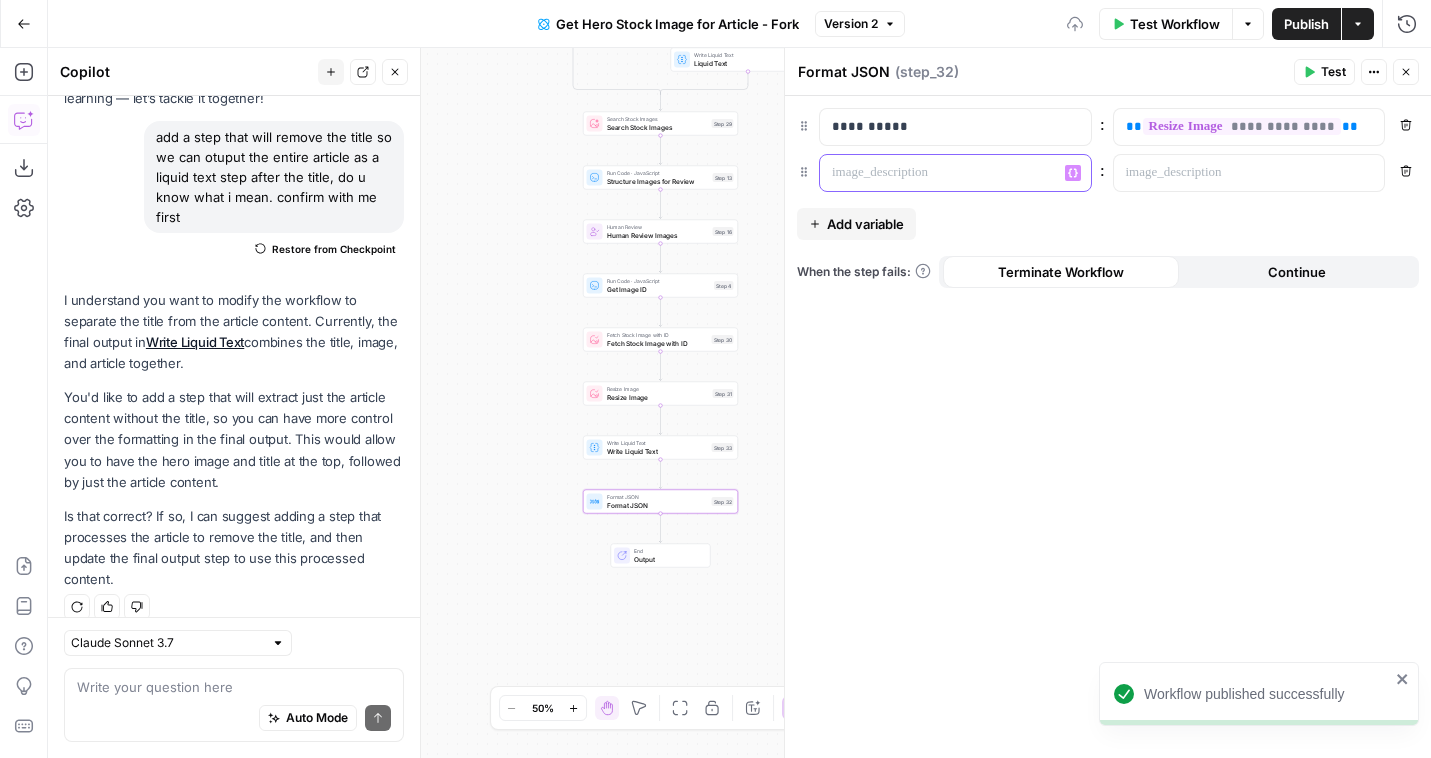 type 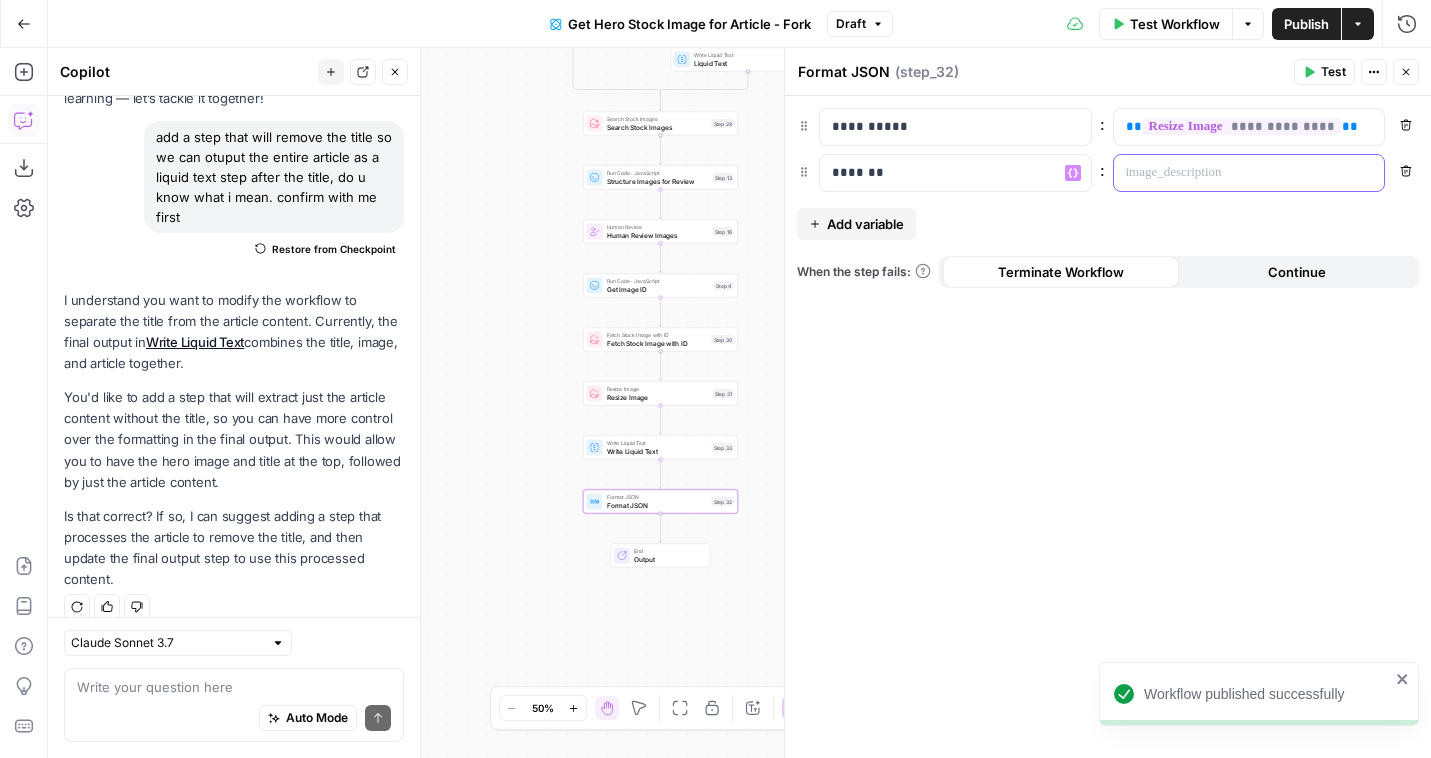 click at bounding box center (1233, 173) 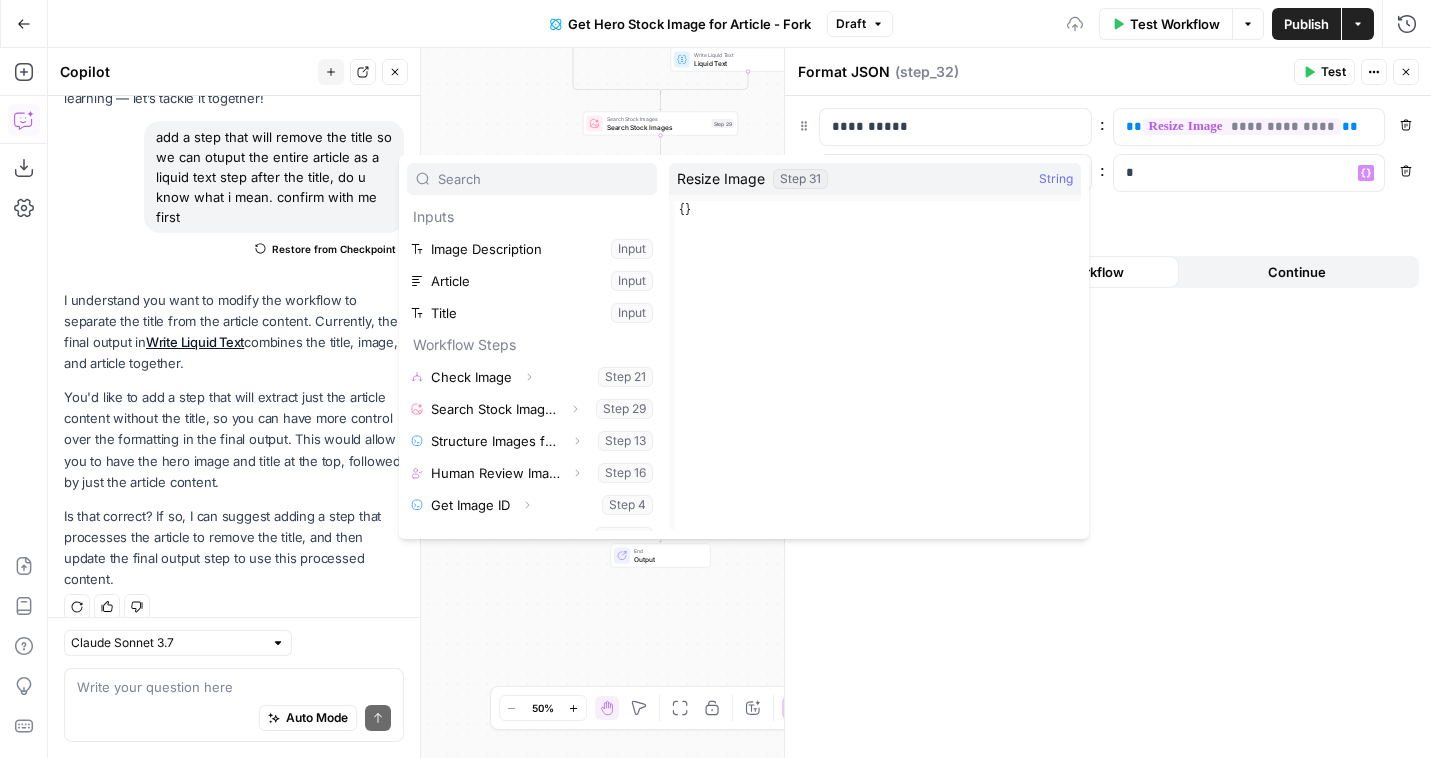 scroll, scrollTop: 86, scrollLeft: 0, axis: vertical 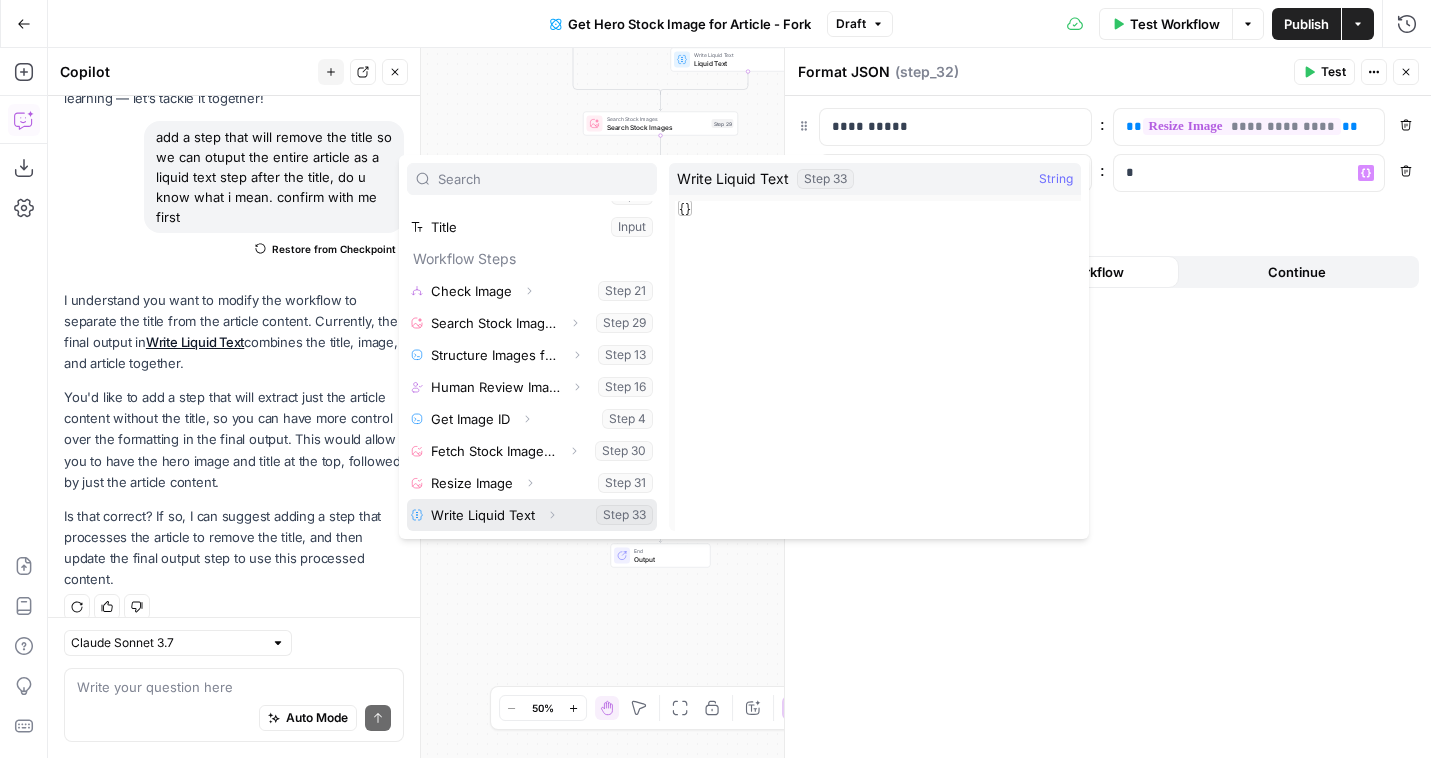 click at bounding box center [532, 515] 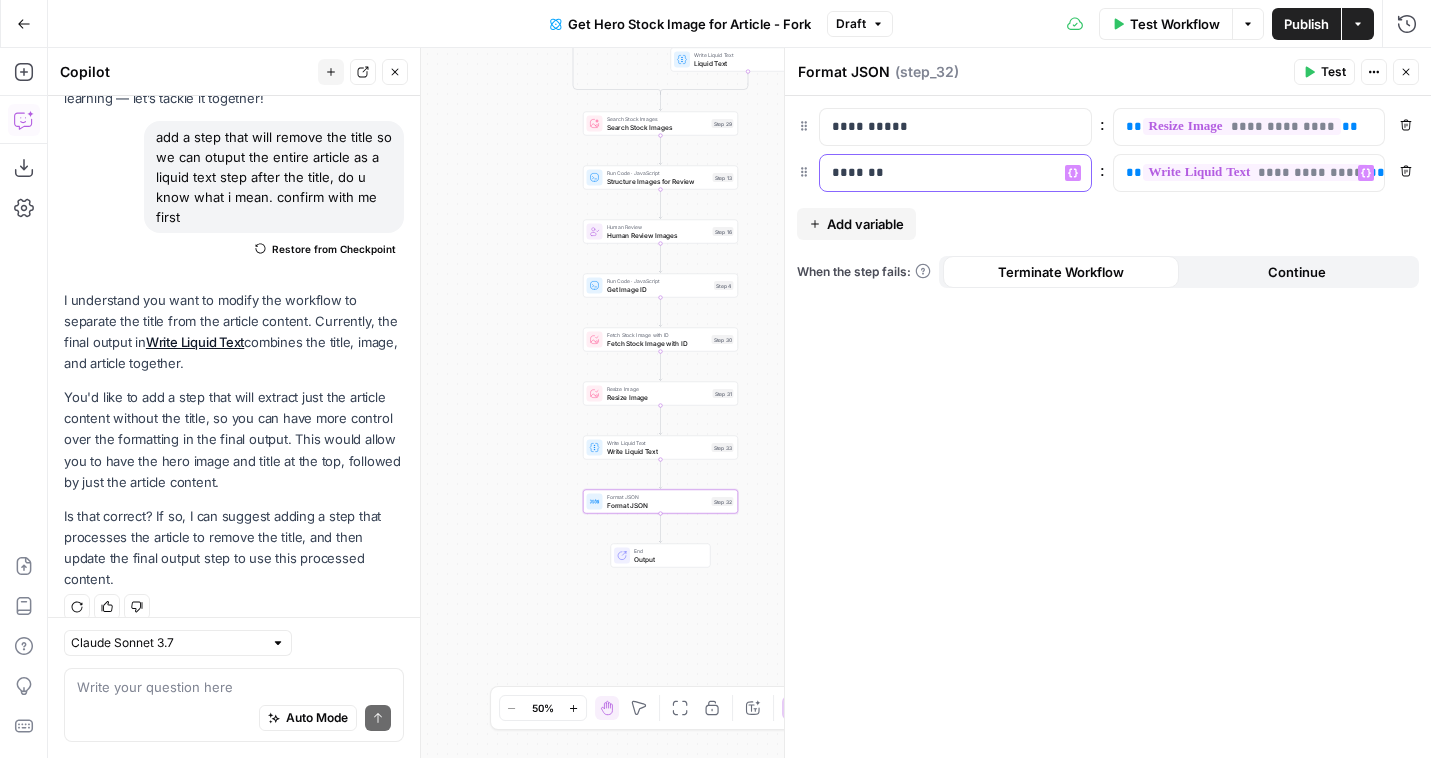 click on "*******" at bounding box center [955, 173] 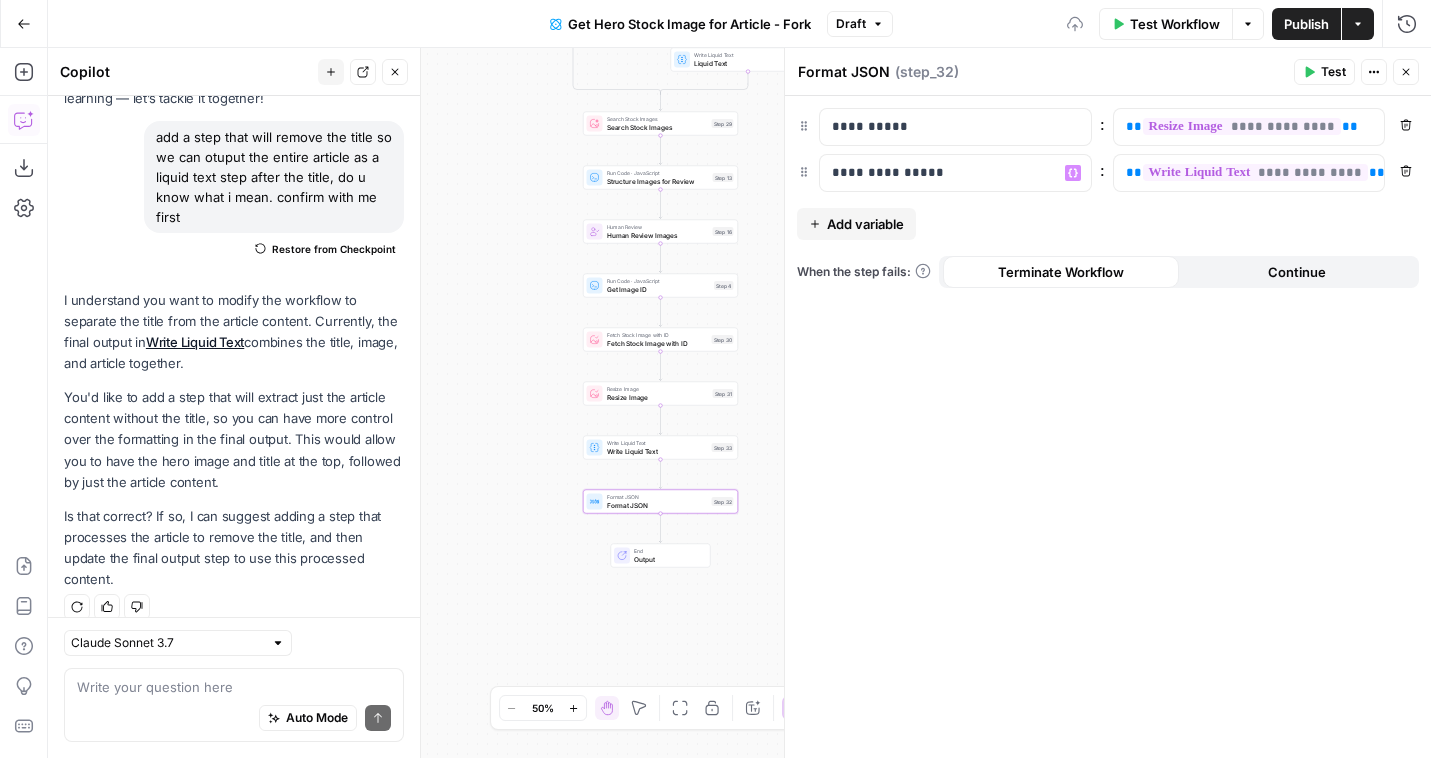 click on "Publish" at bounding box center [1306, 24] 